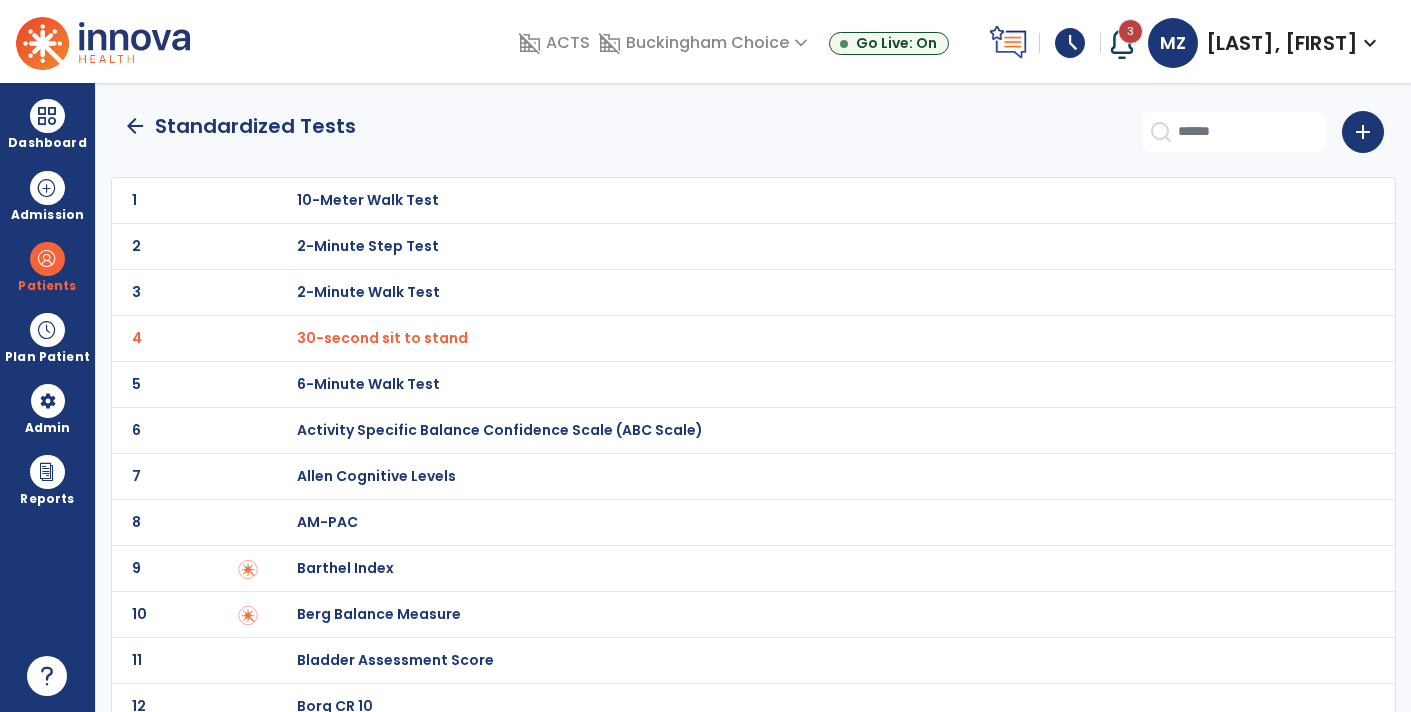 scroll, scrollTop: 0, scrollLeft: 0, axis: both 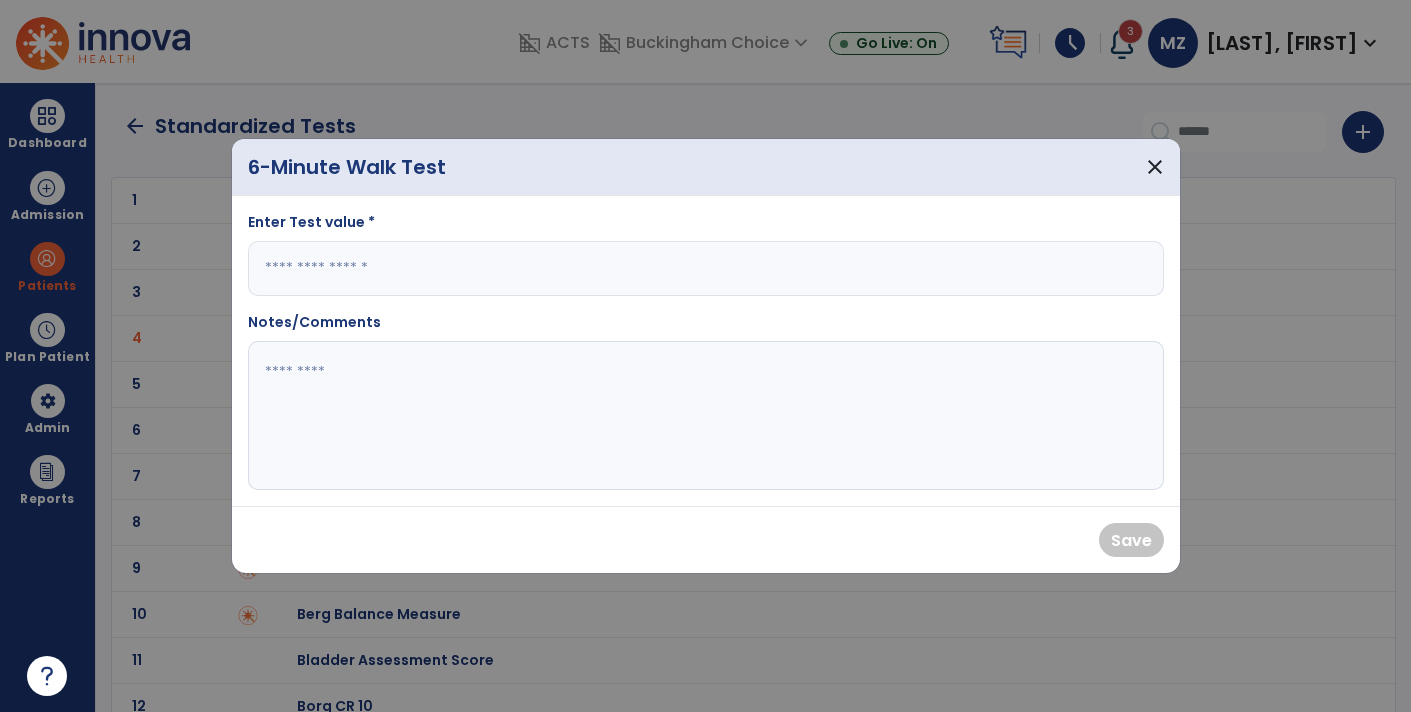 click at bounding box center [706, 268] 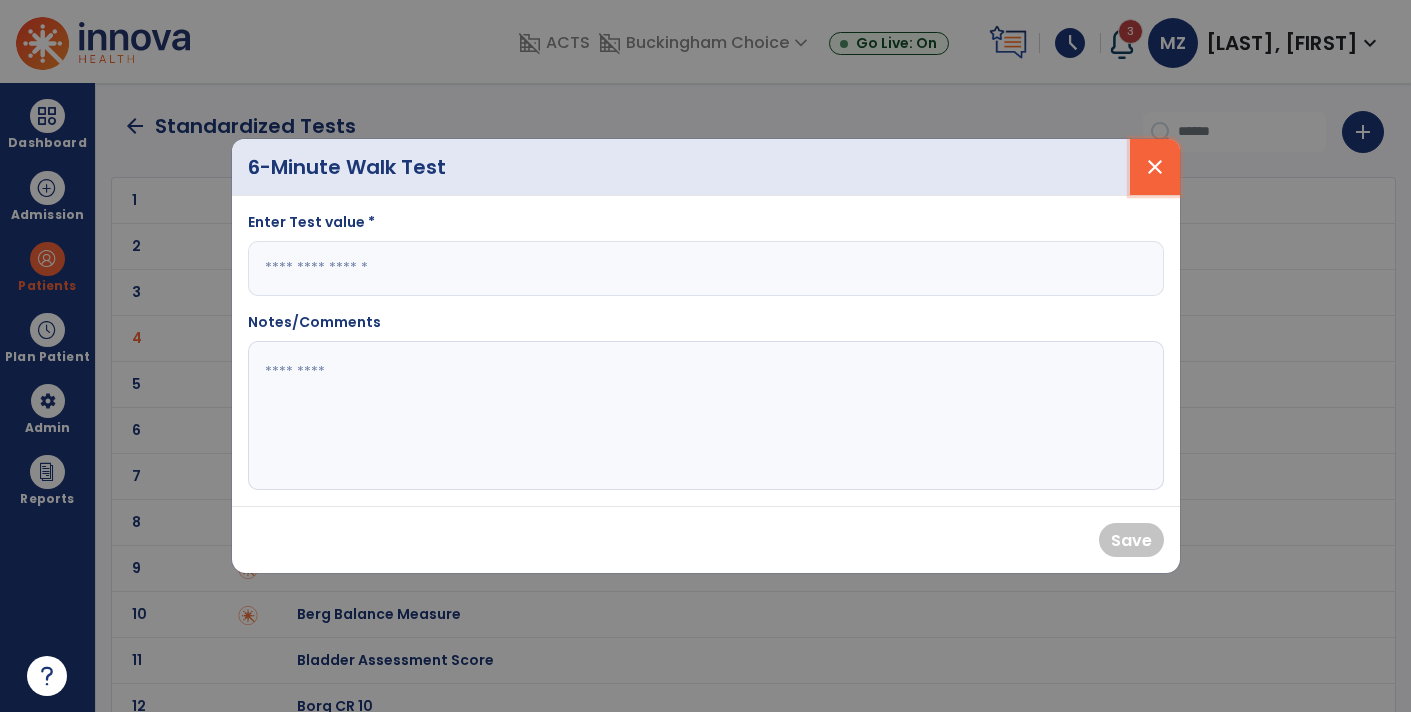 click on "close" at bounding box center (1155, 167) 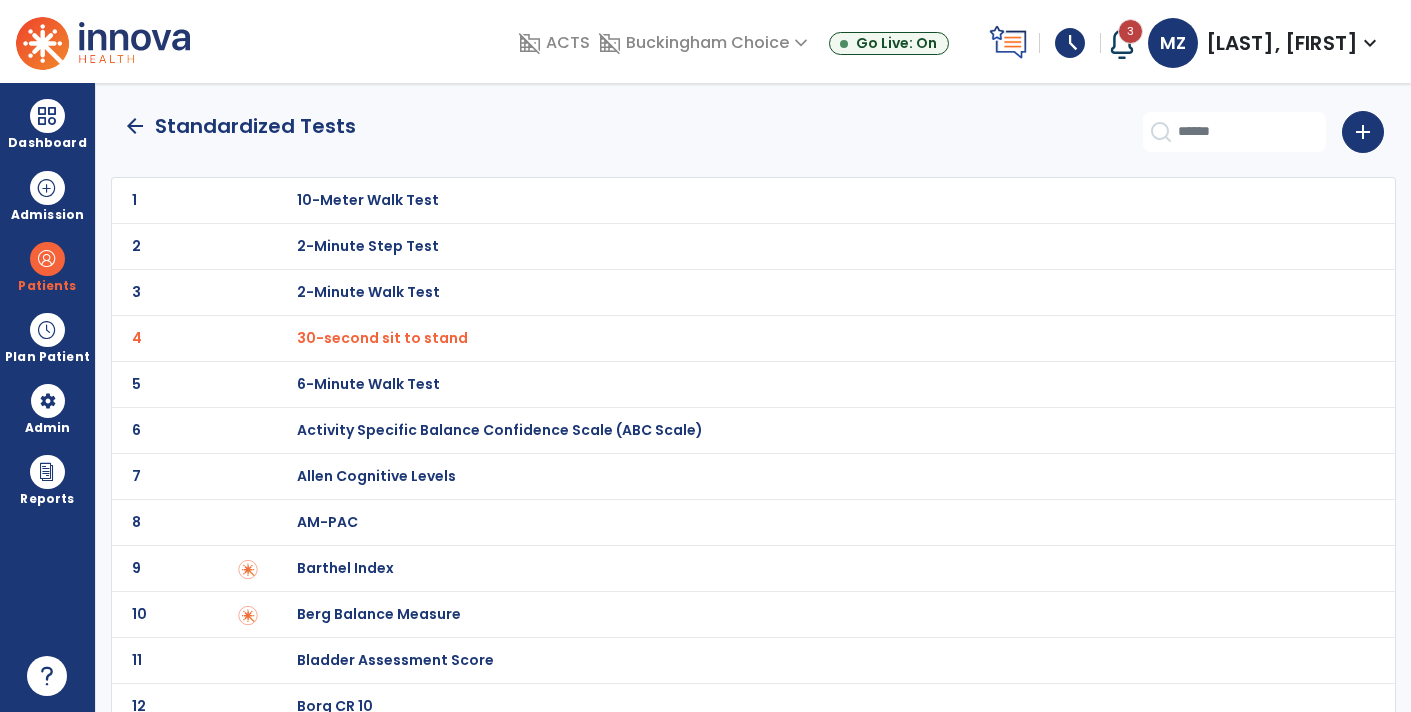 click on "30-second sit to stand" at bounding box center (816, 200) 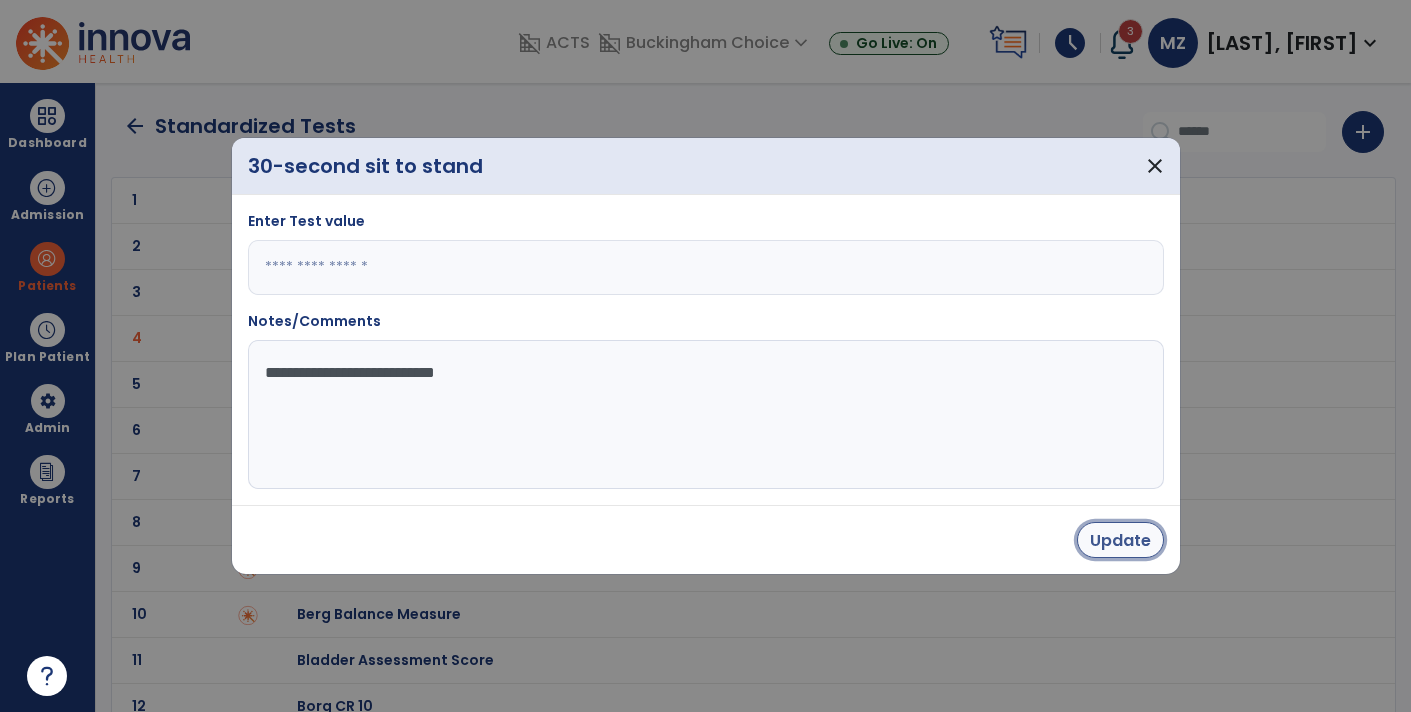 click on "Update" at bounding box center (1120, 540) 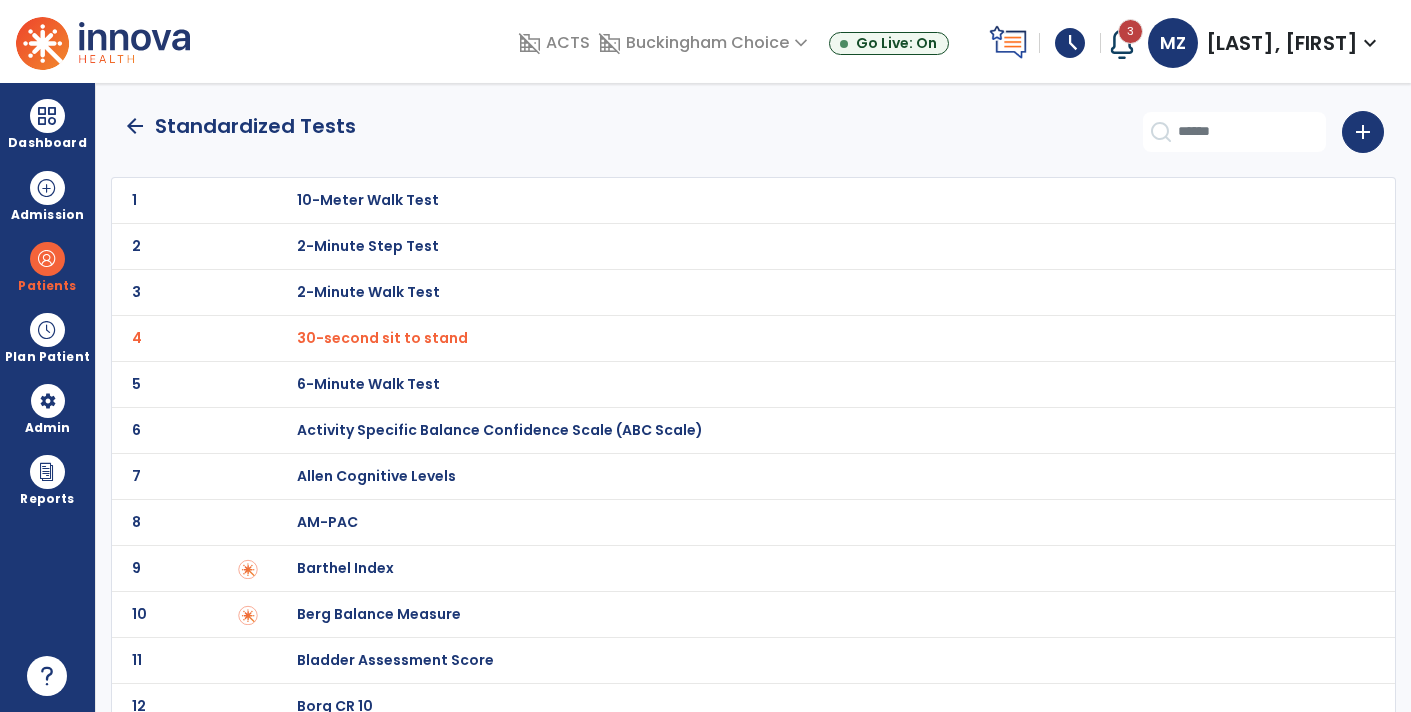 click on "arrow_back   Standardized Tests   add" 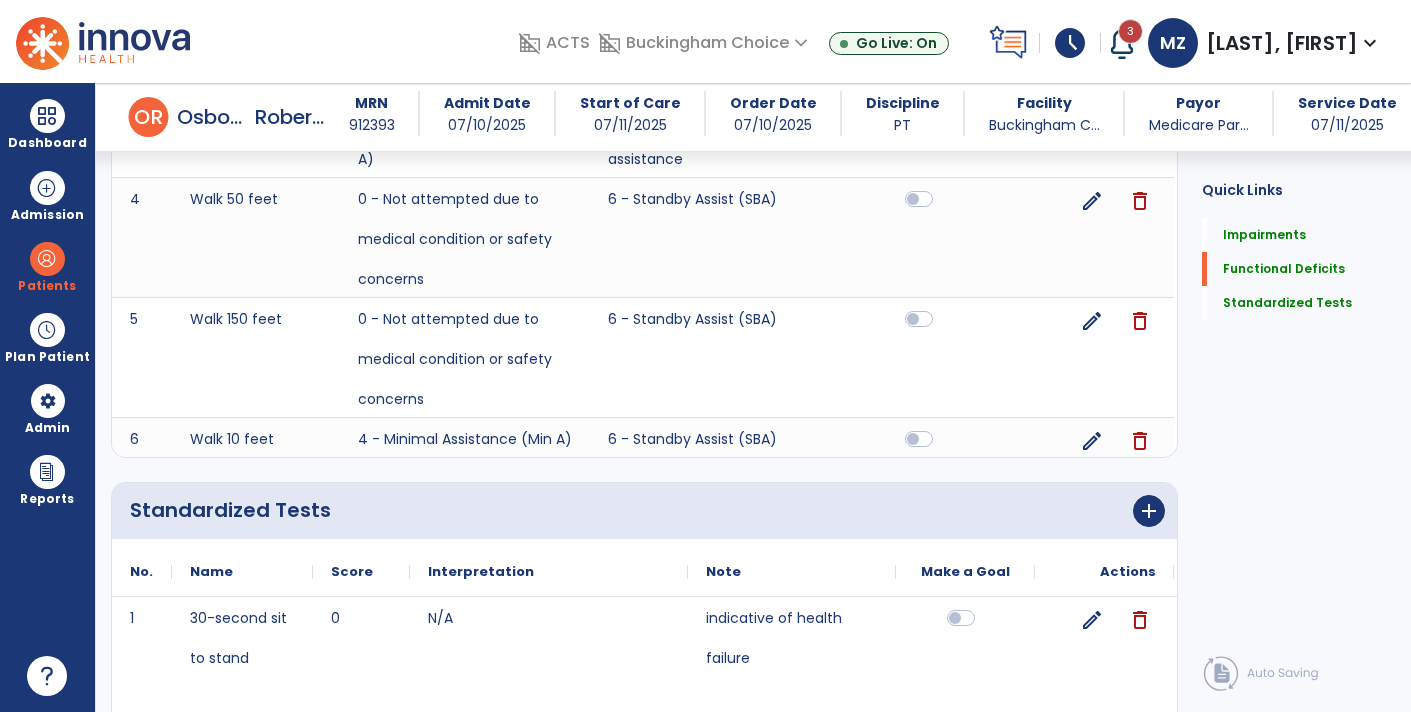 scroll, scrollTop: 1685, scrollLeft: 0, axis: vertical 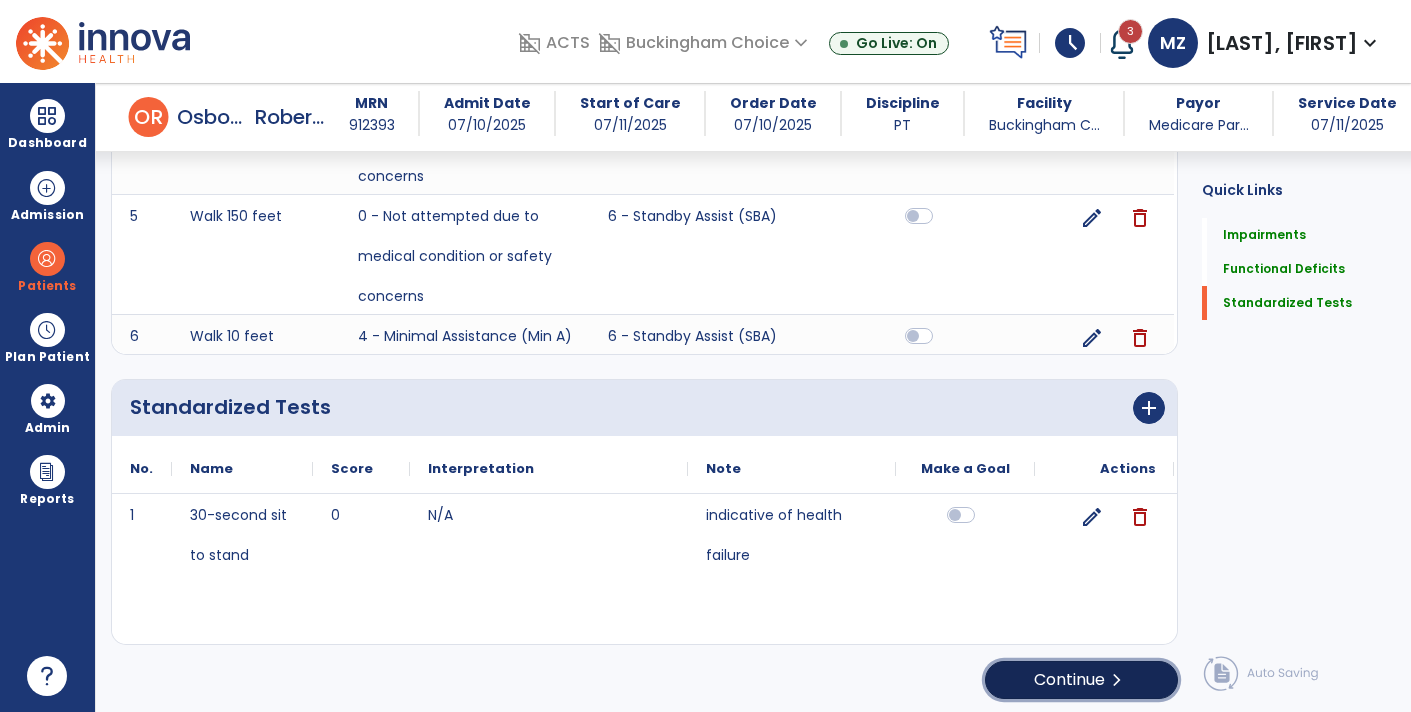 click on "Continue  chevron_right" 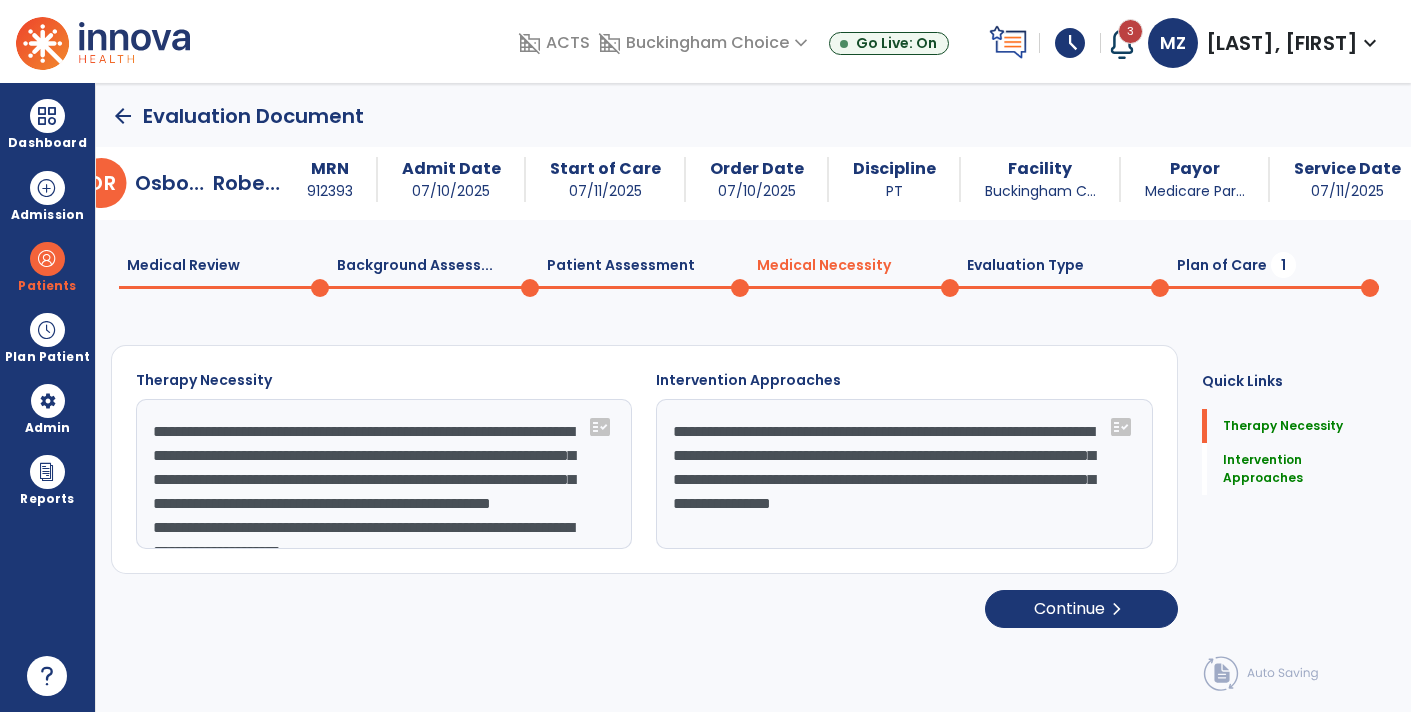 scroll, scrollTop: 0, scrollLeft: 0, axis: both 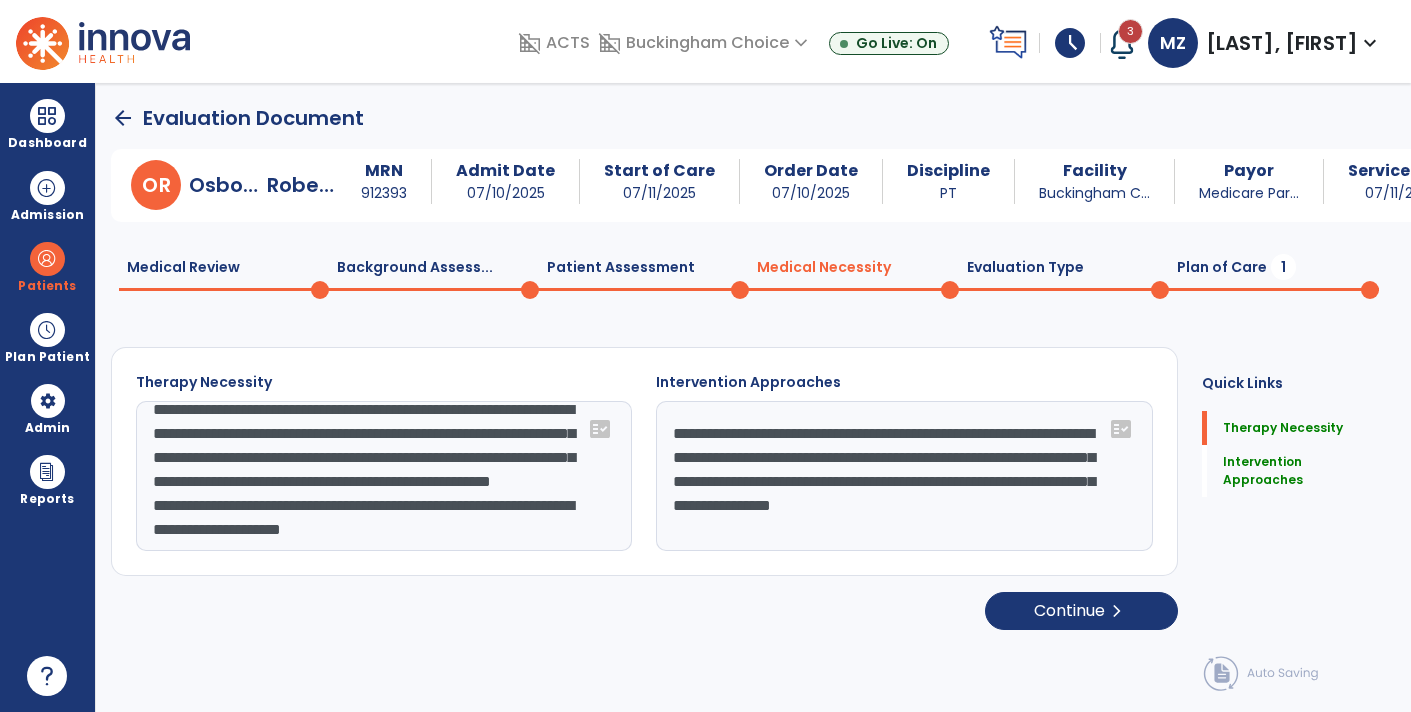 click on "**********" 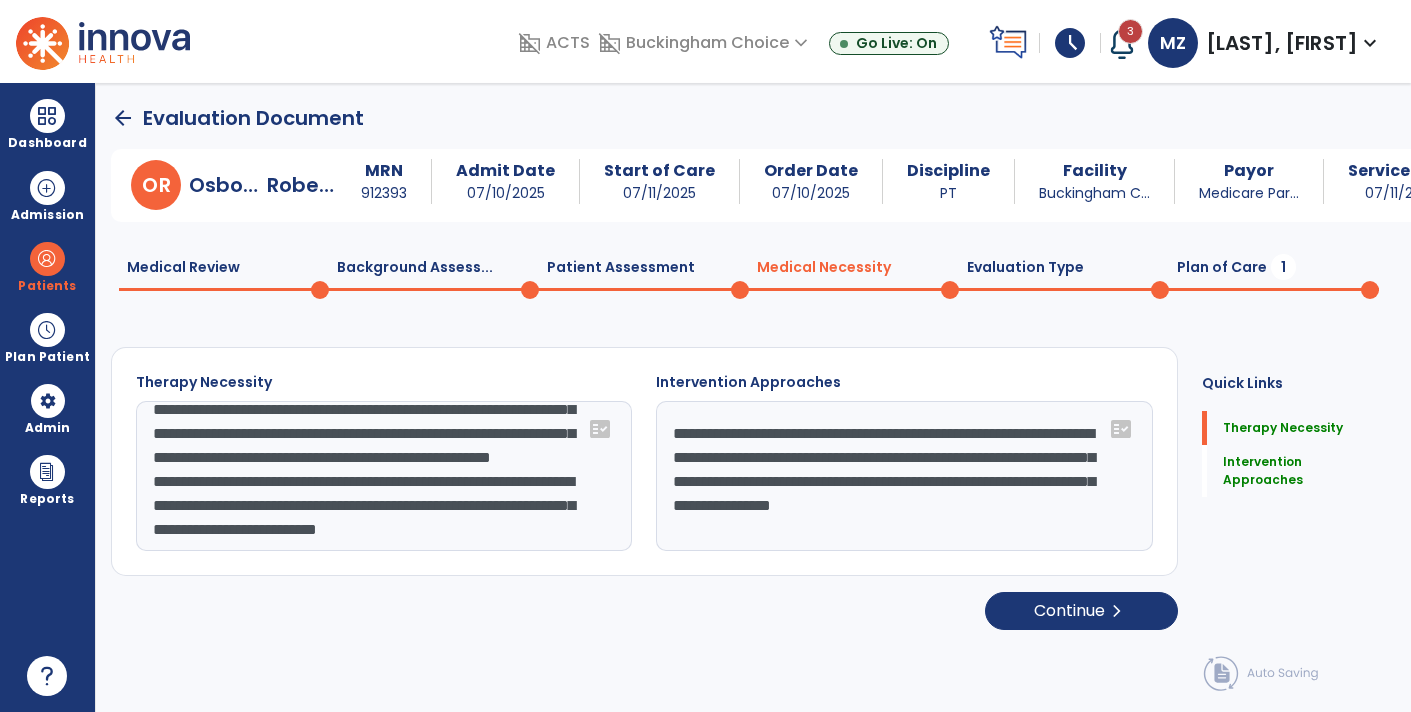 type on "**********" 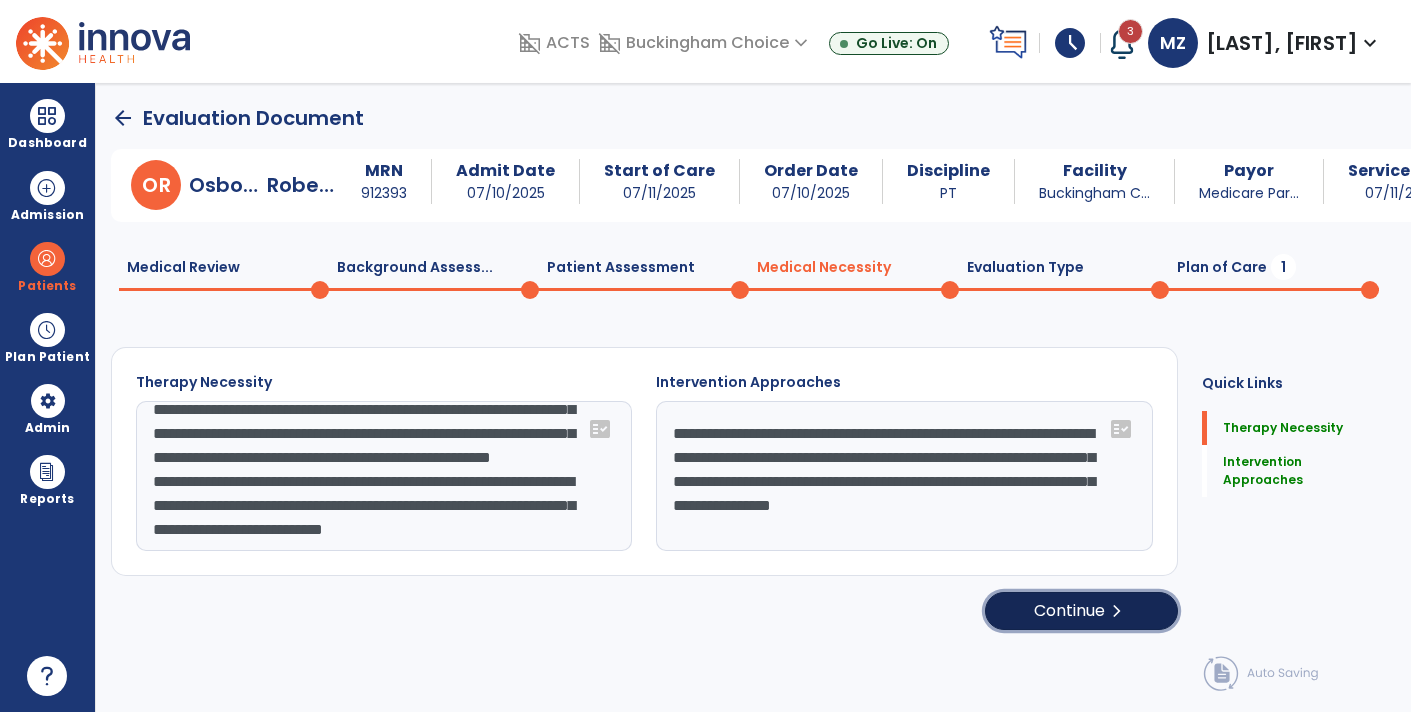 click on "Continue  chevron_right" 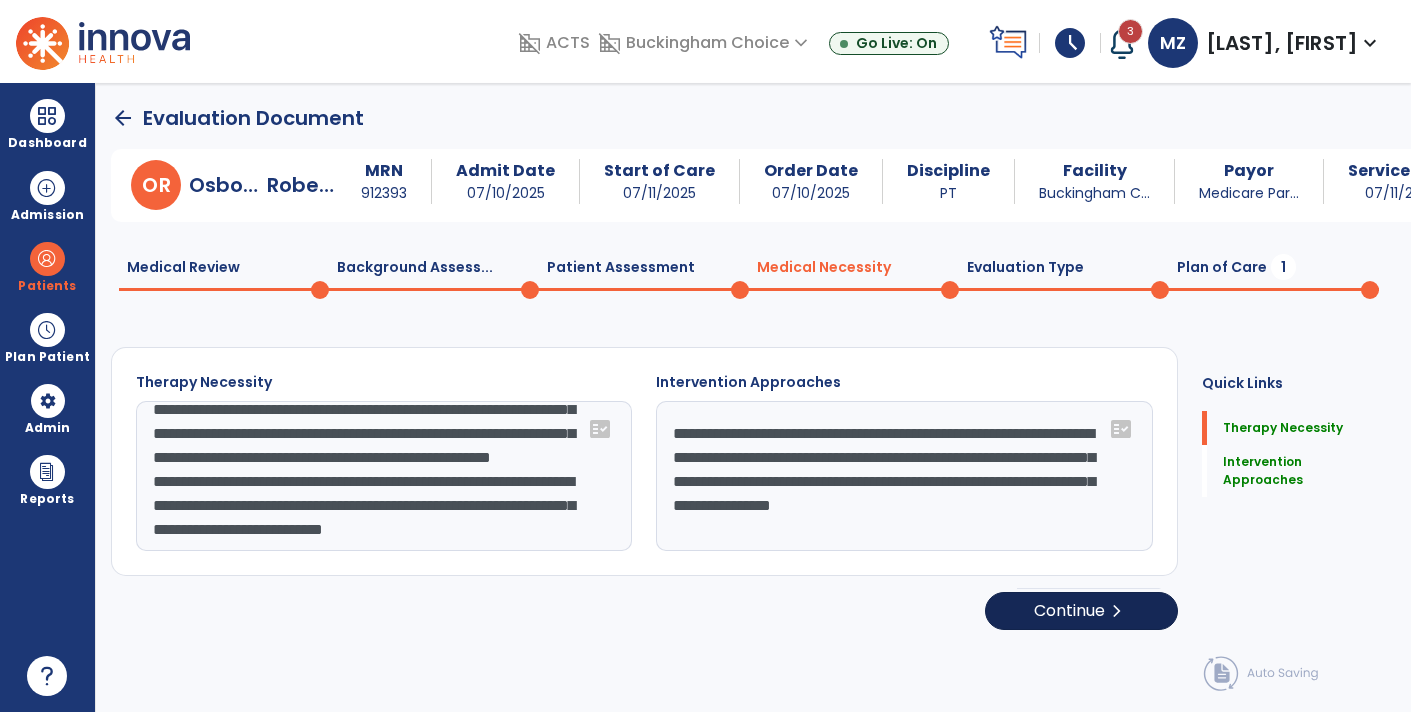select on "**********" 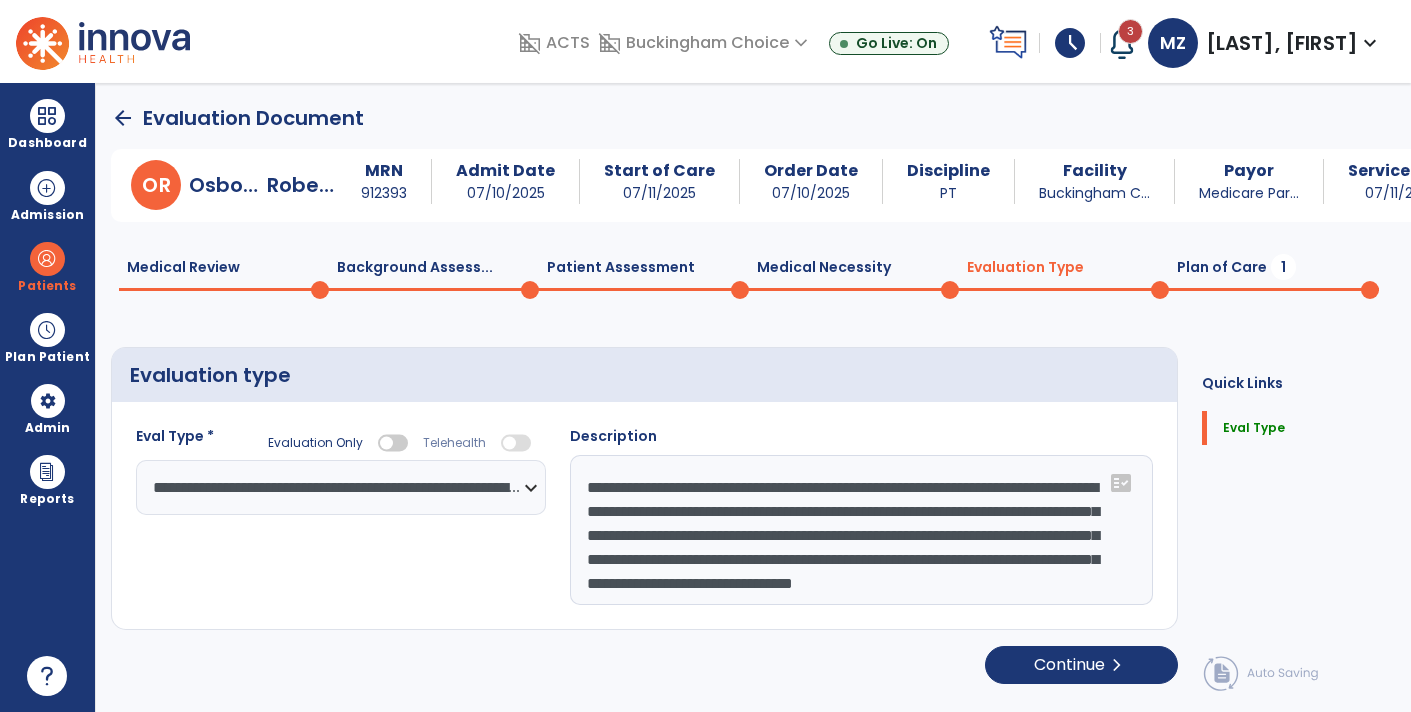 click on "Plan of Care  1" 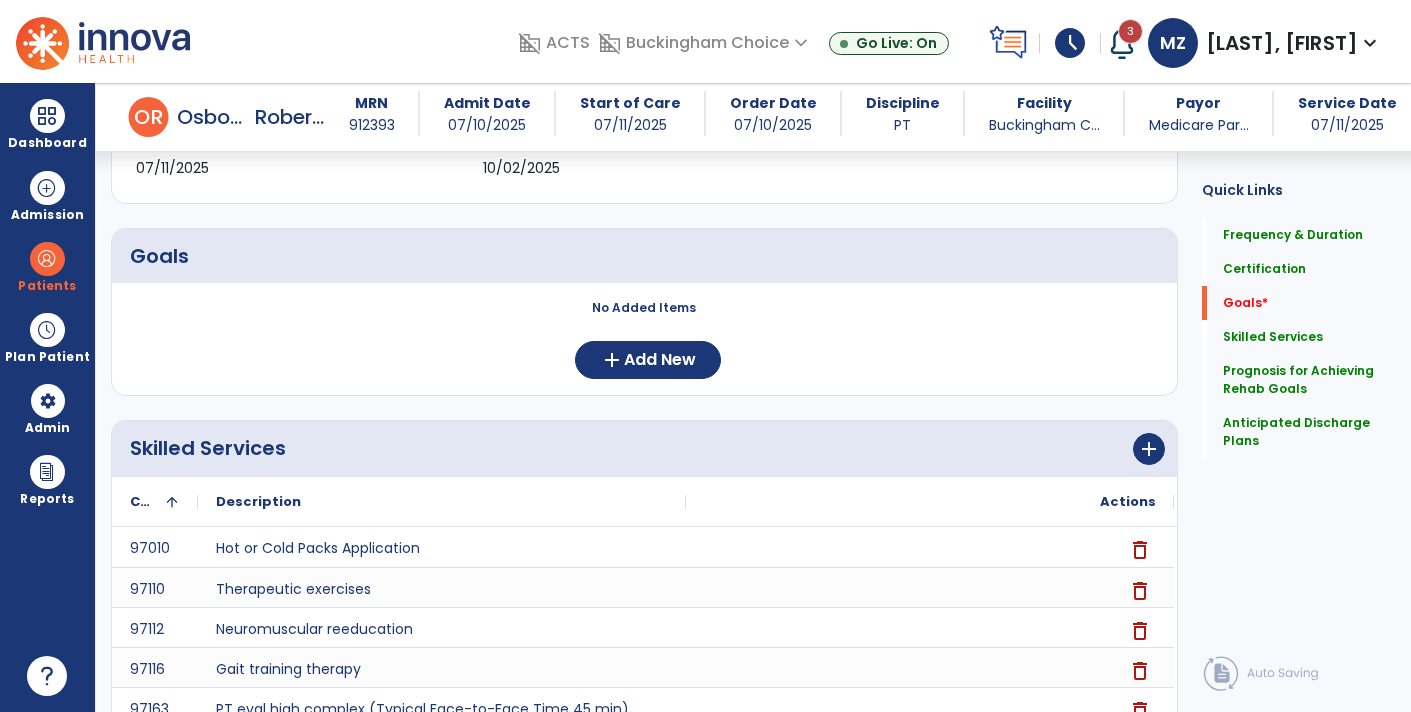 scroll, scrollTop: 386, scrollLeft: 0, axis: vertical 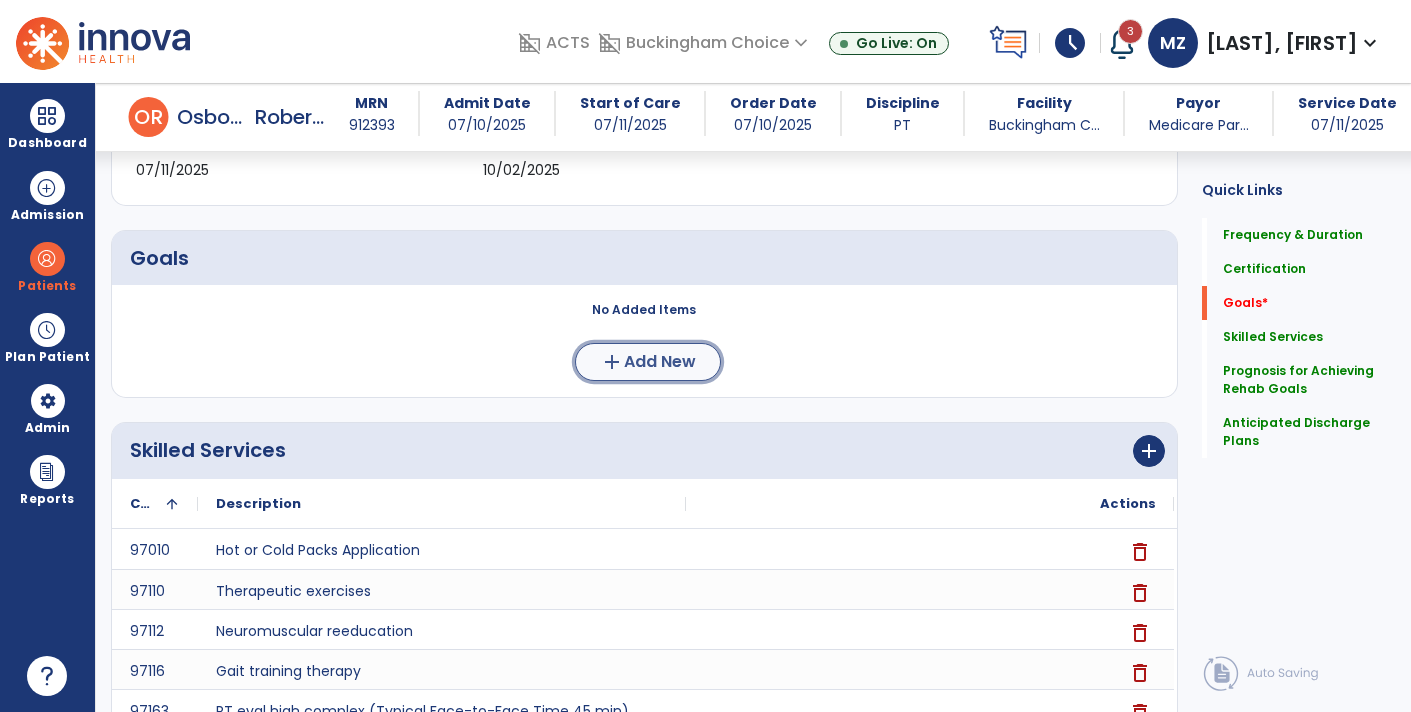 click on "add  Add New" at bounding box center (648, 362) 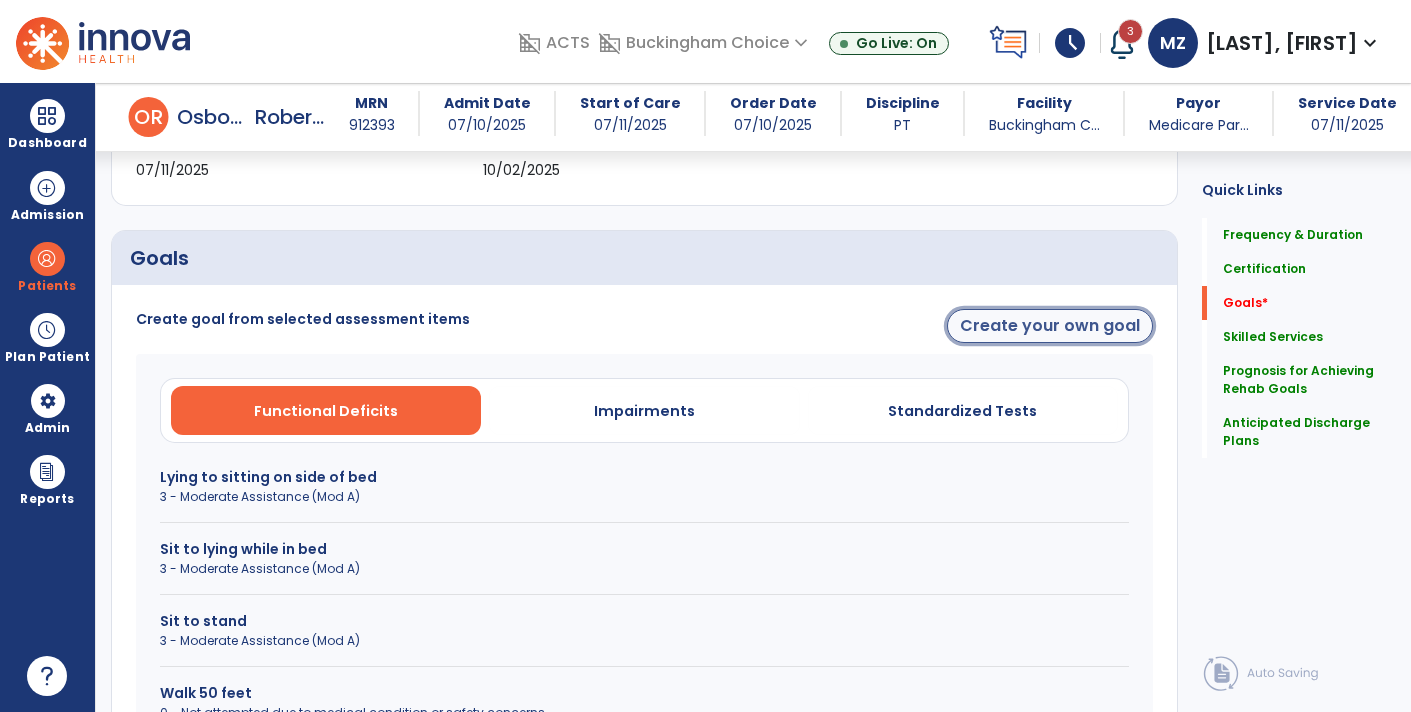 click on "Create your own goal" at bounding box center [1050, 326] 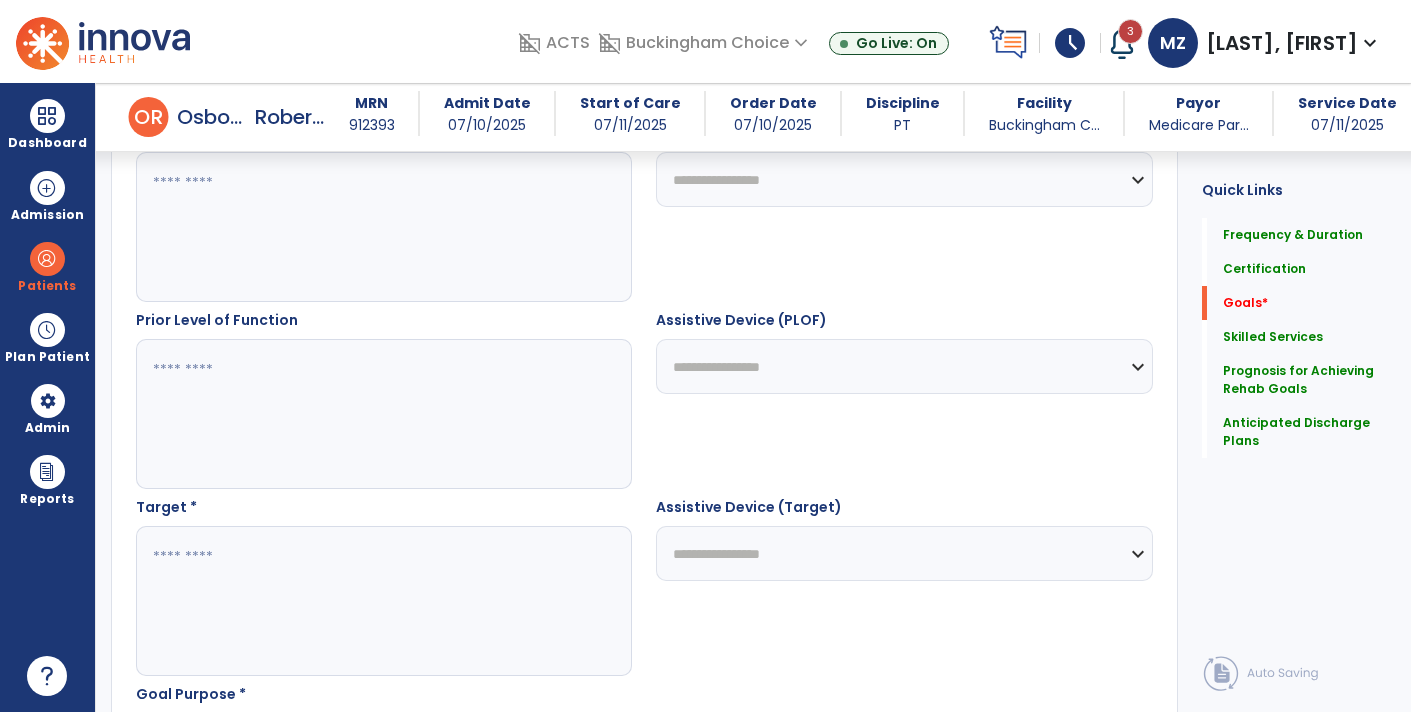 scroll, scrollTop: 795, scrollLeft: 0, axis: vertical 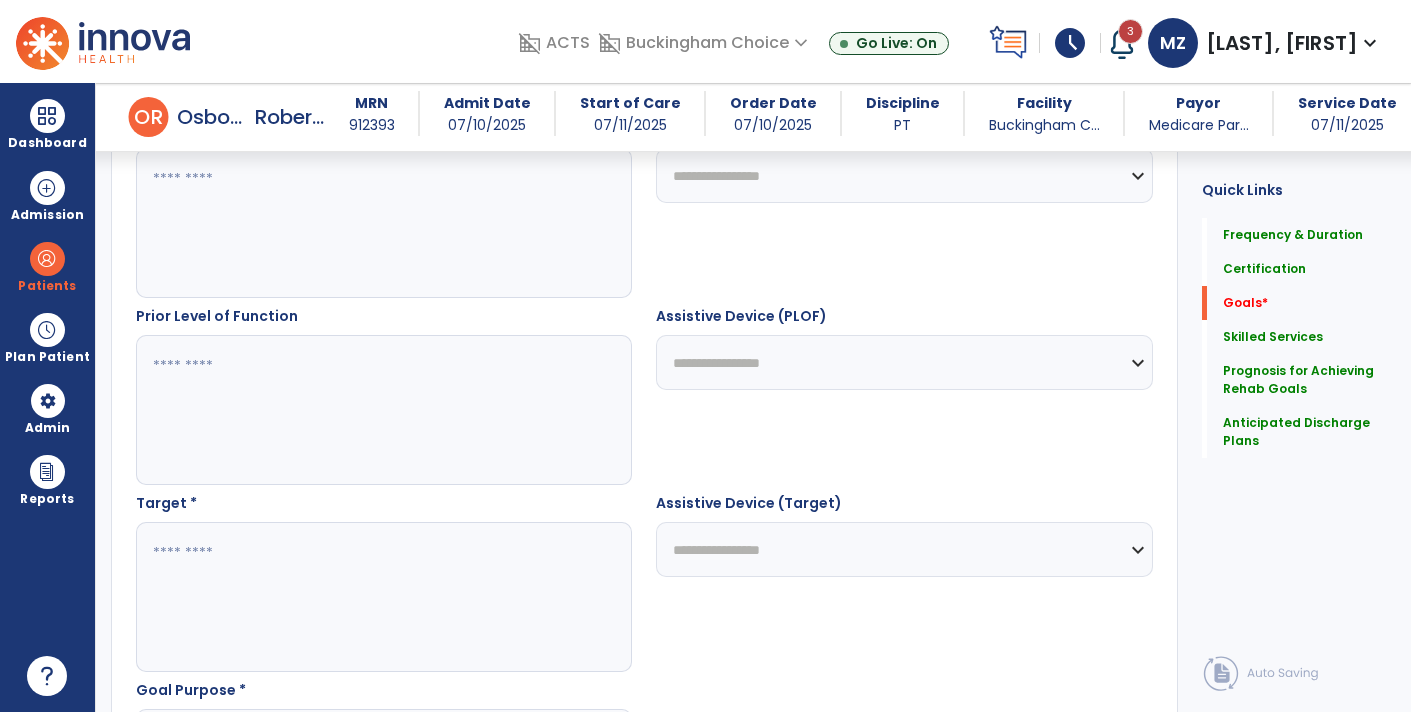 click at bounding box center [383, 597] 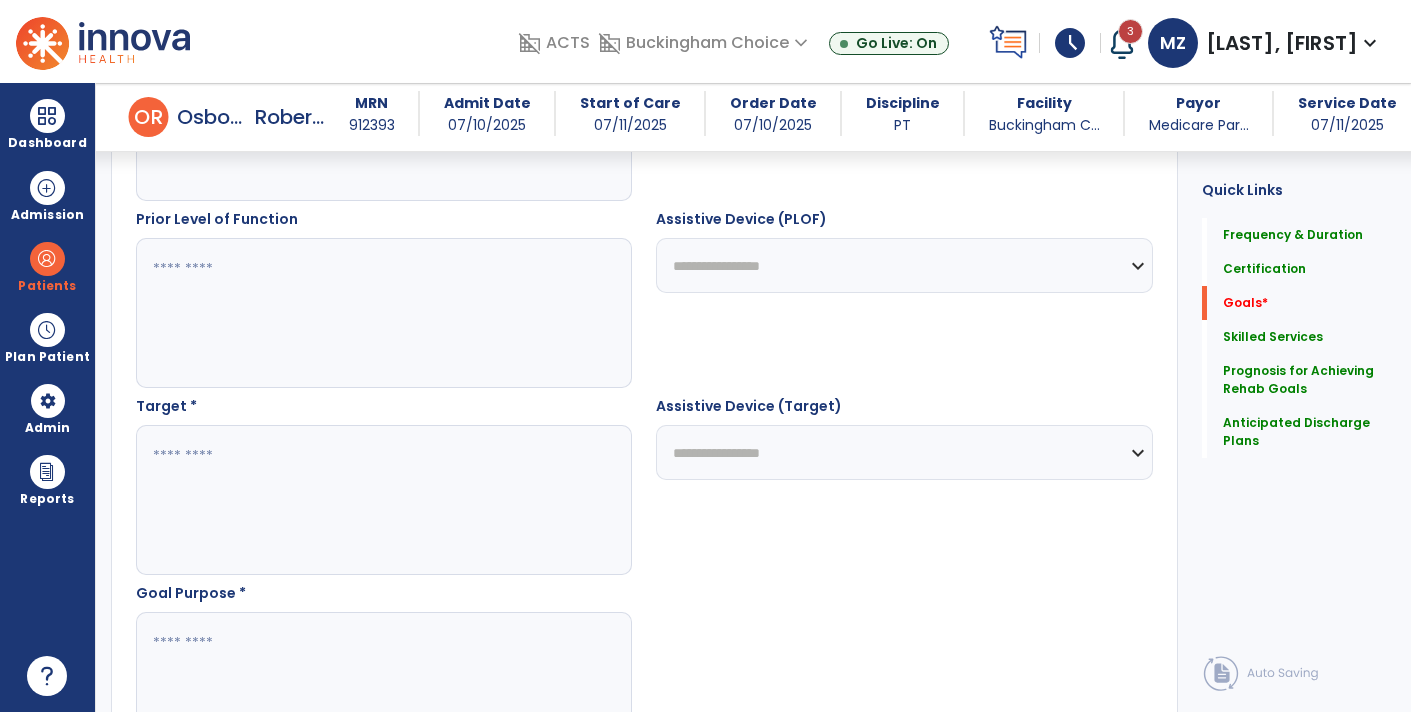 scroll, scrollTop: 956, scrollLeft: 0, axis: vertical 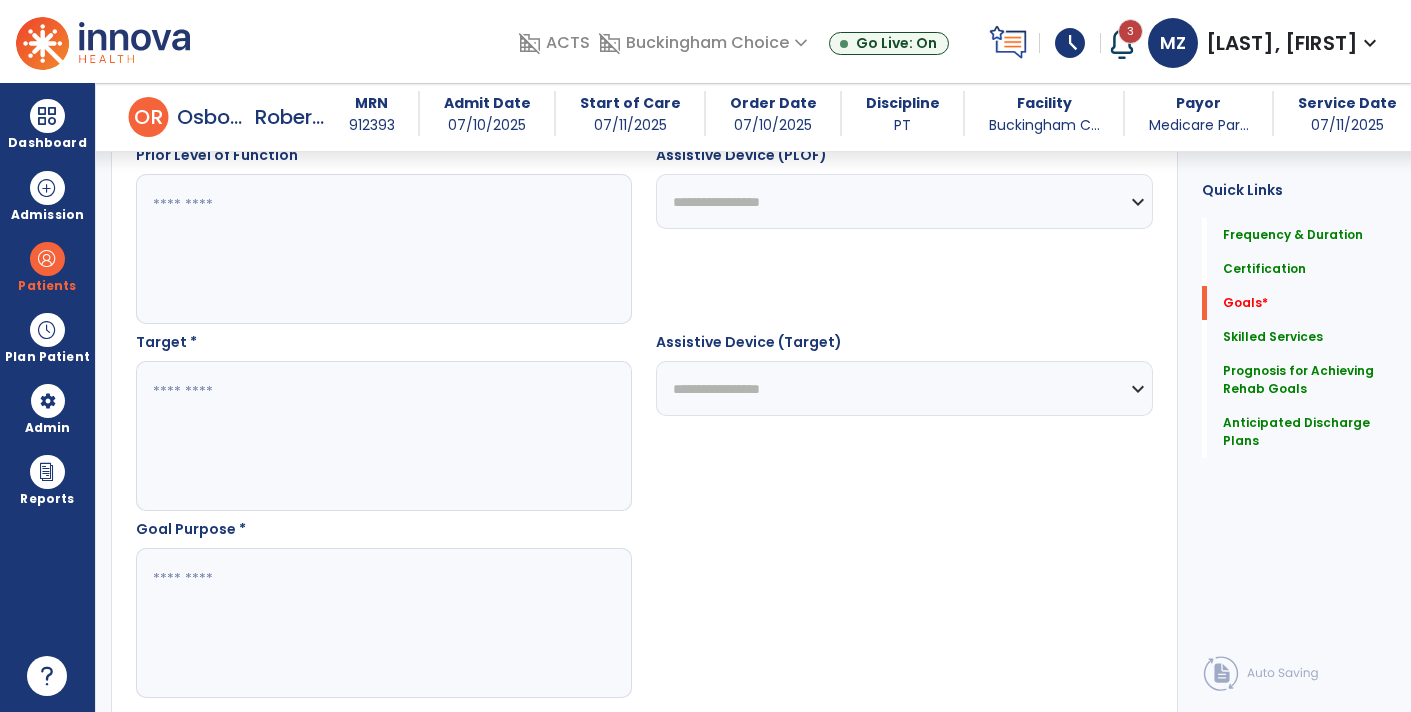 click at bounding box center (383, 623) 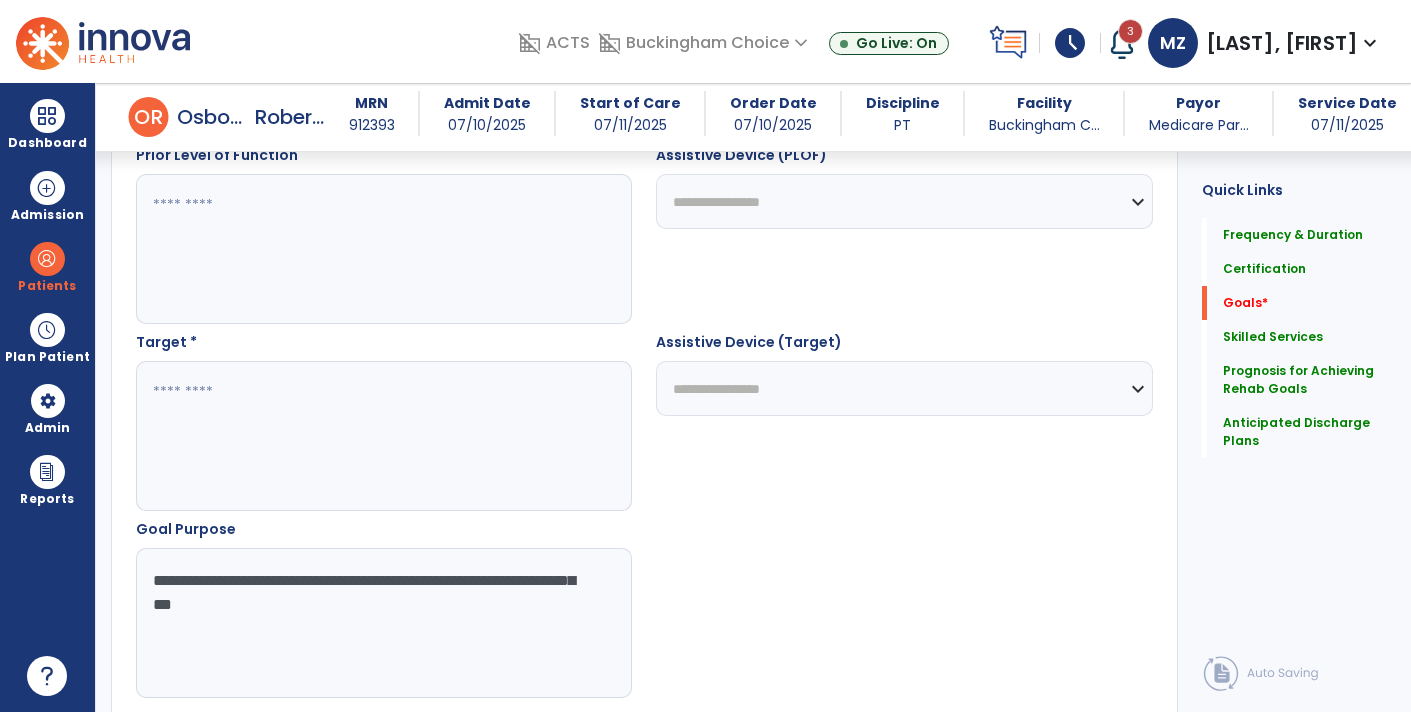 type on "**********" 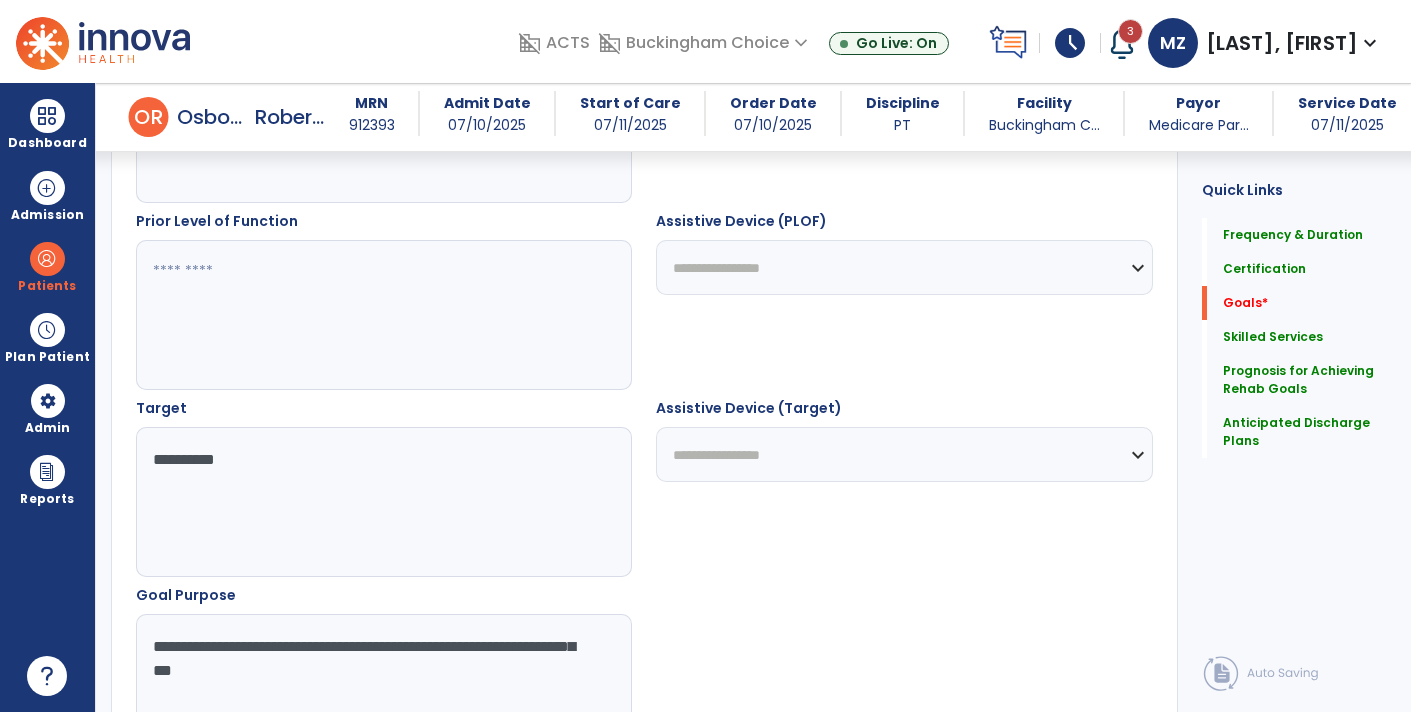 scroll, scrollTop: 838, scrollLeft: 0, axis: vertical 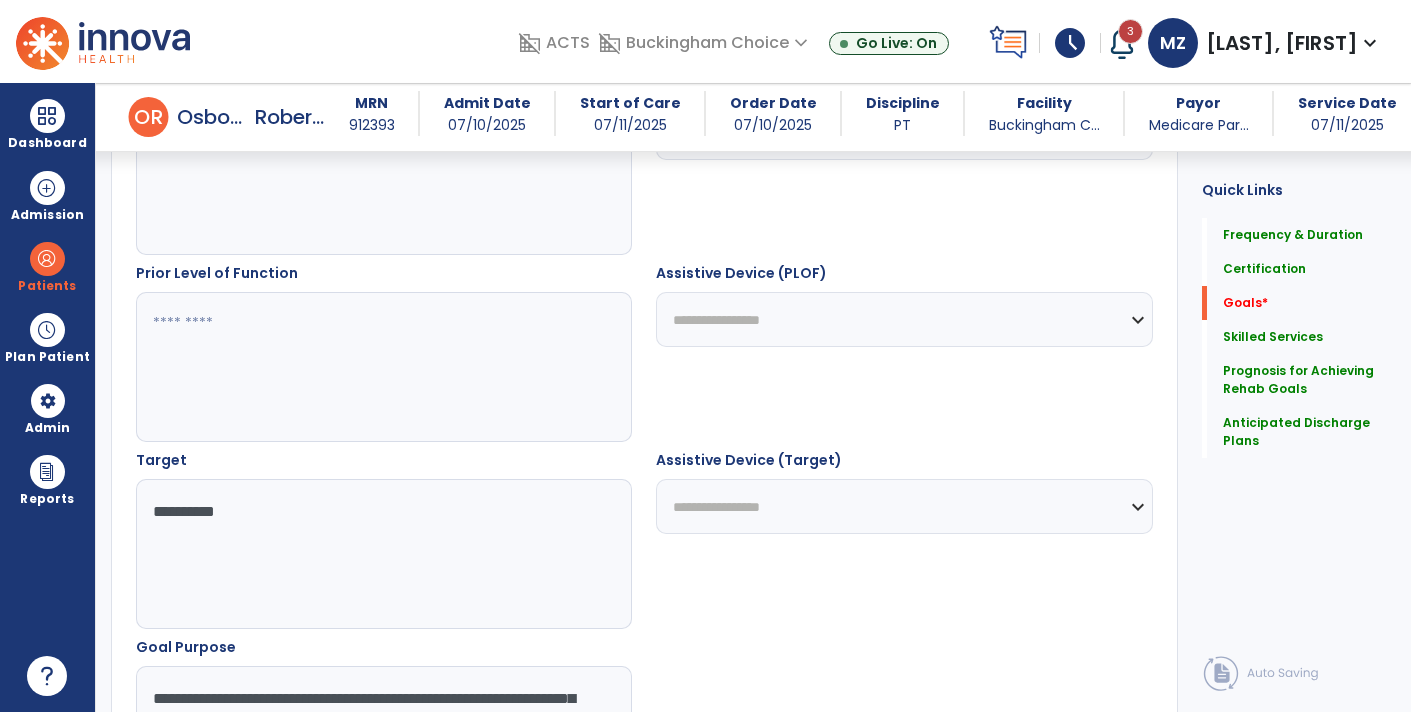 type on "**********" 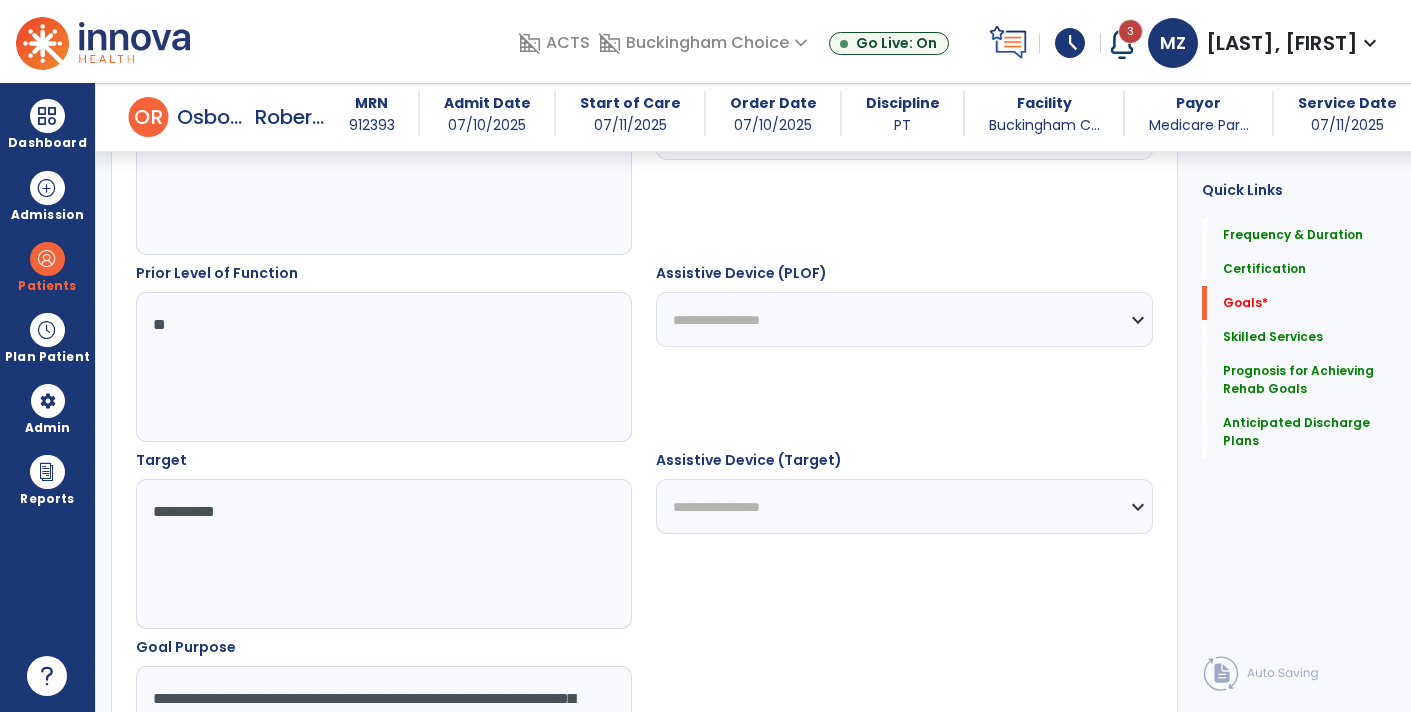 type on "***" 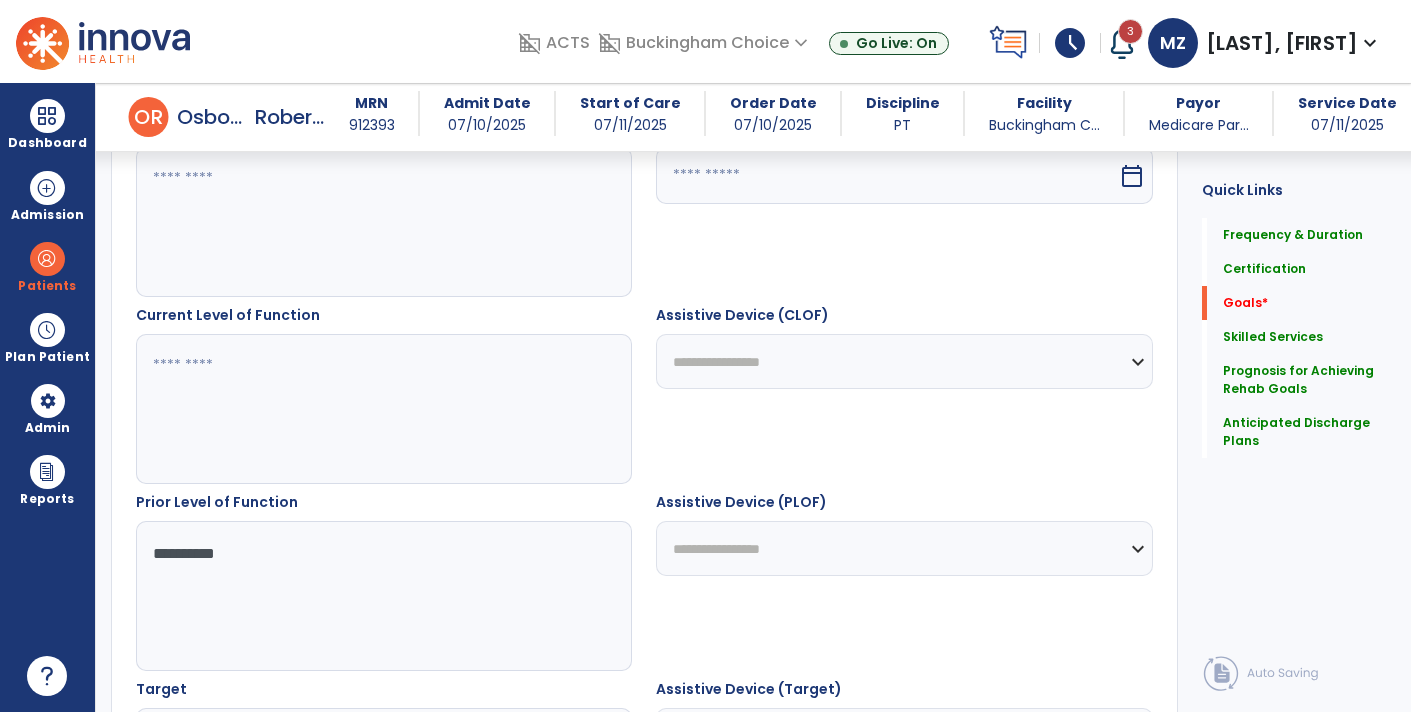 scroll, scrollTop: 612, scrollLeft: 0, axis: vertical 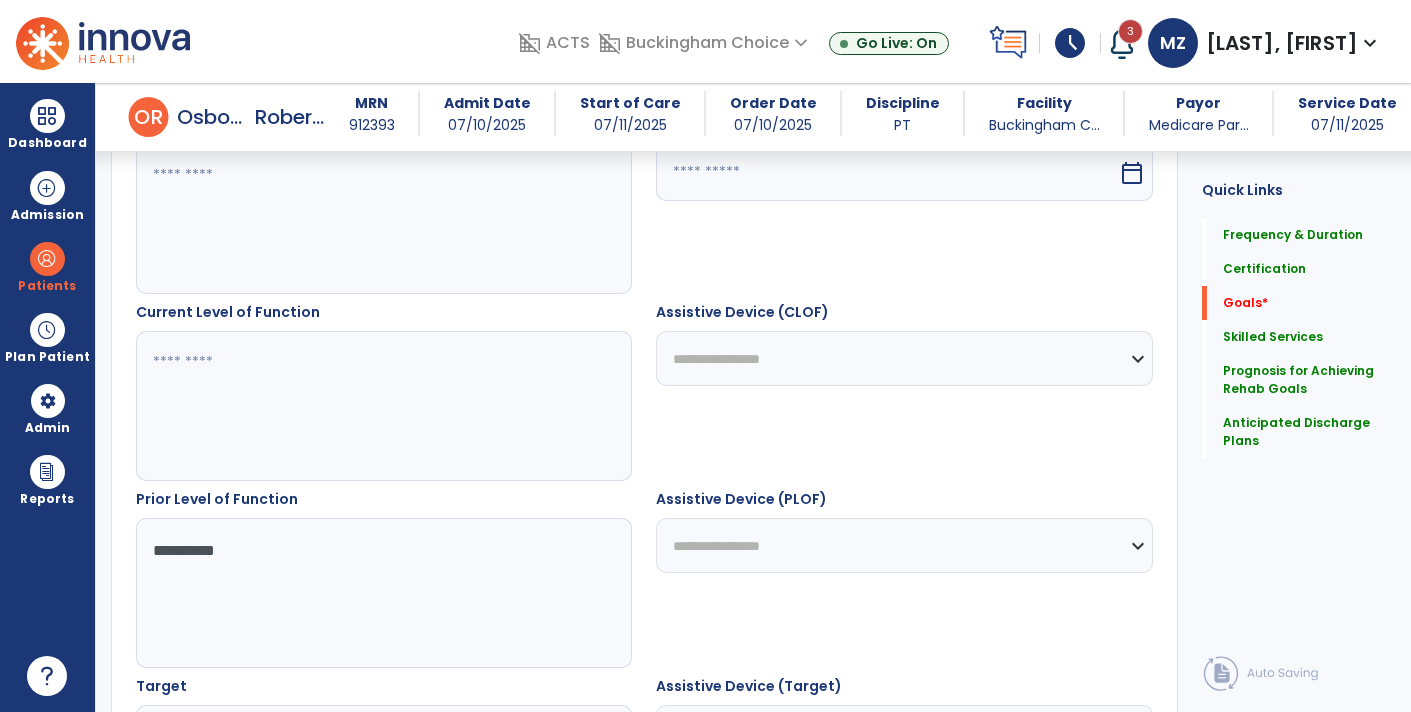 type on "**********" 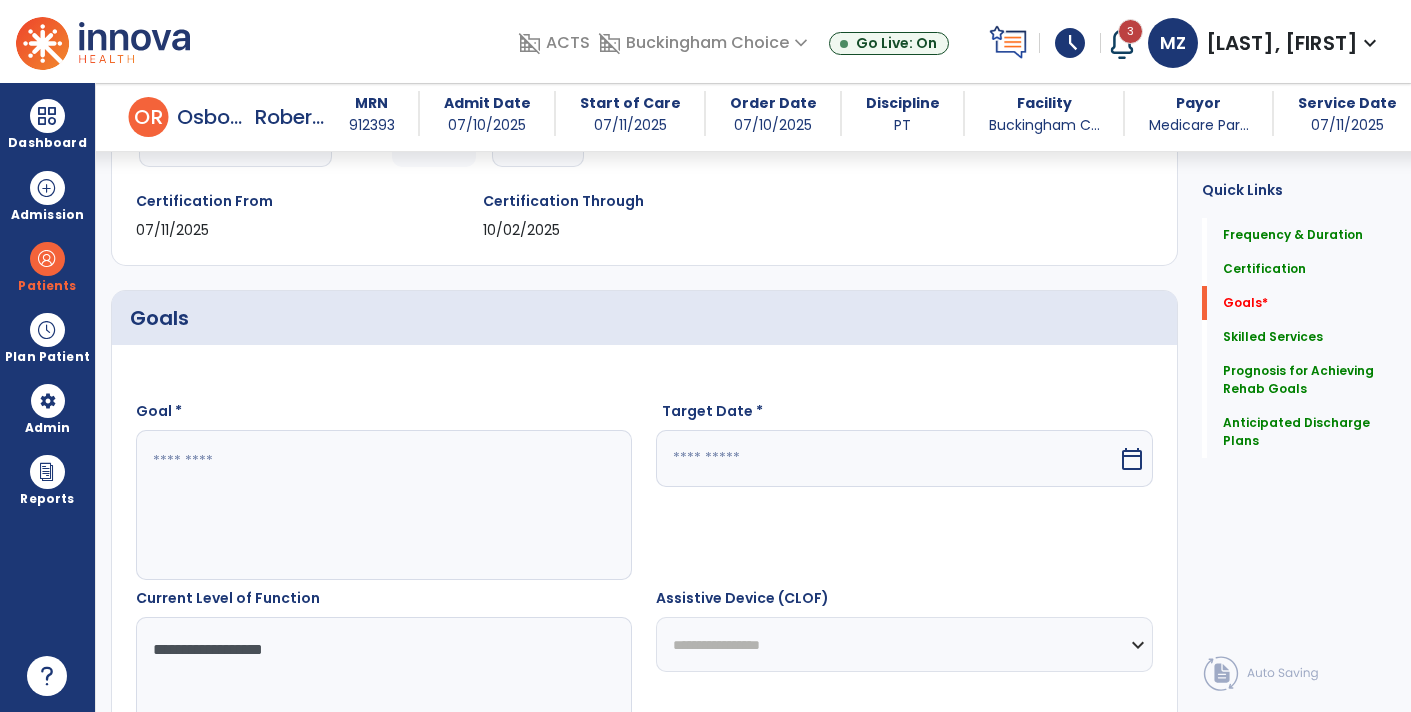 scroll, scrollTop: 324, scrollLeft: 0, axis: vertical 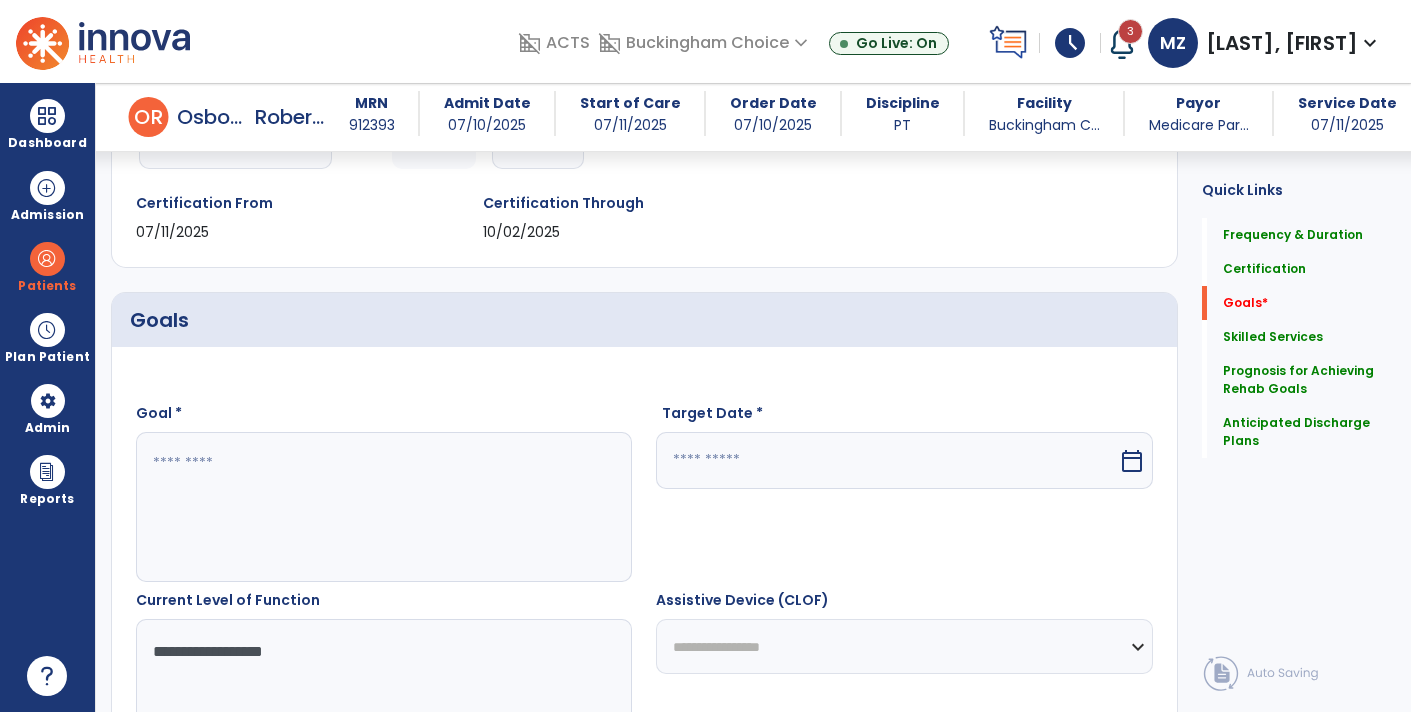 type on "**********" 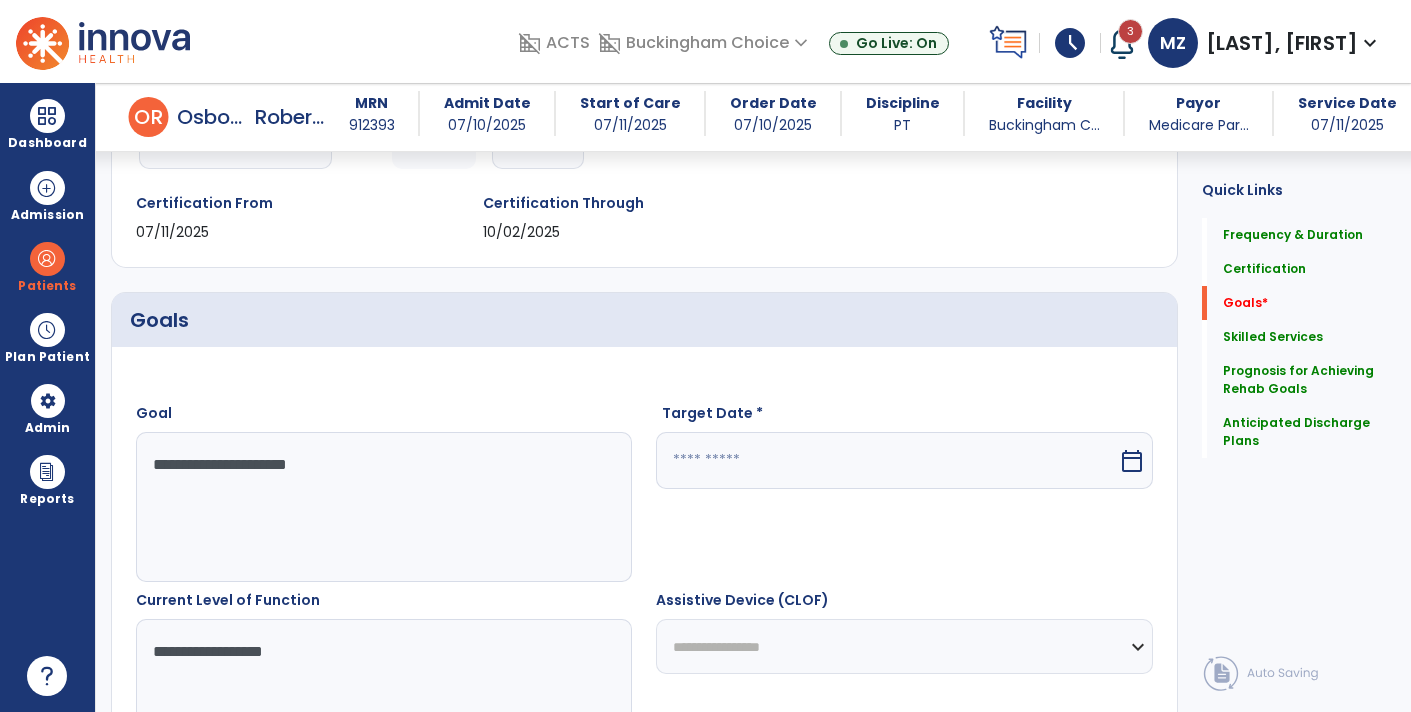 type on "**********" 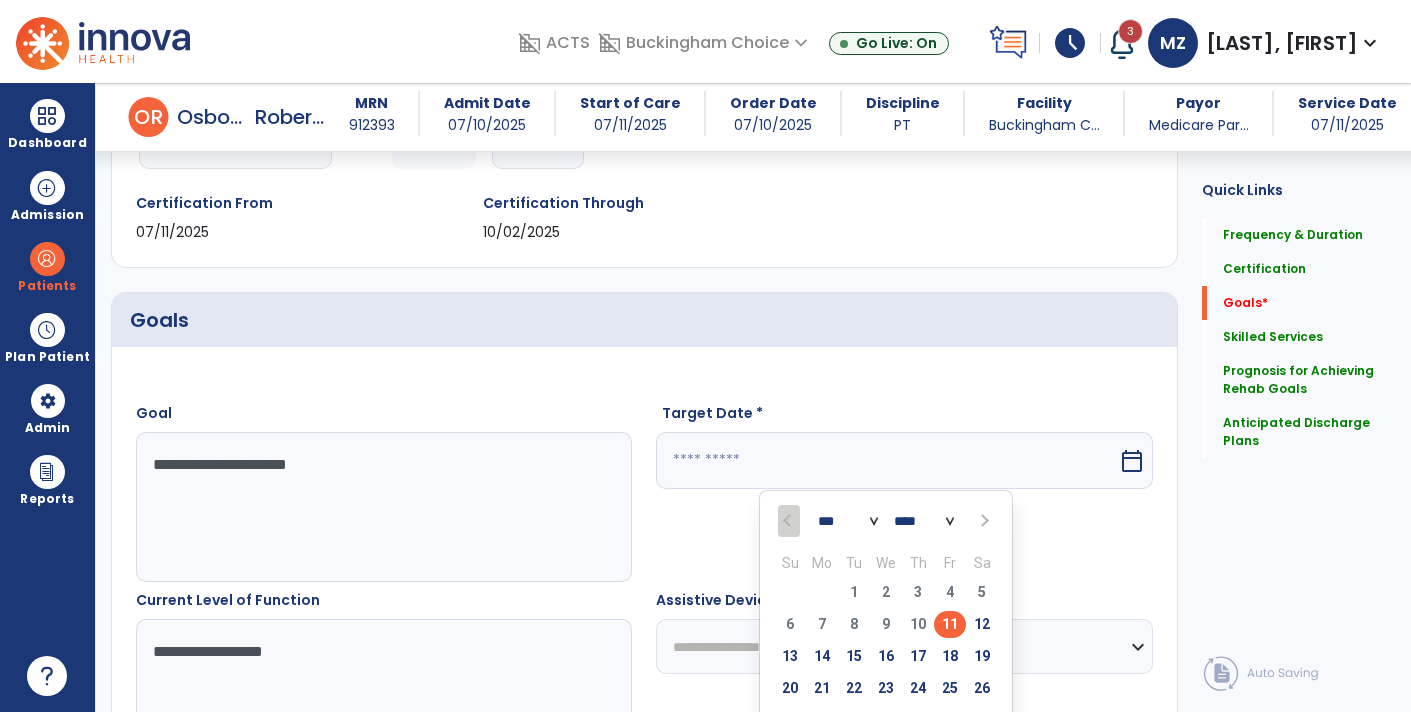 click on "*** *** *** ***" at bounding box center [848, 522] 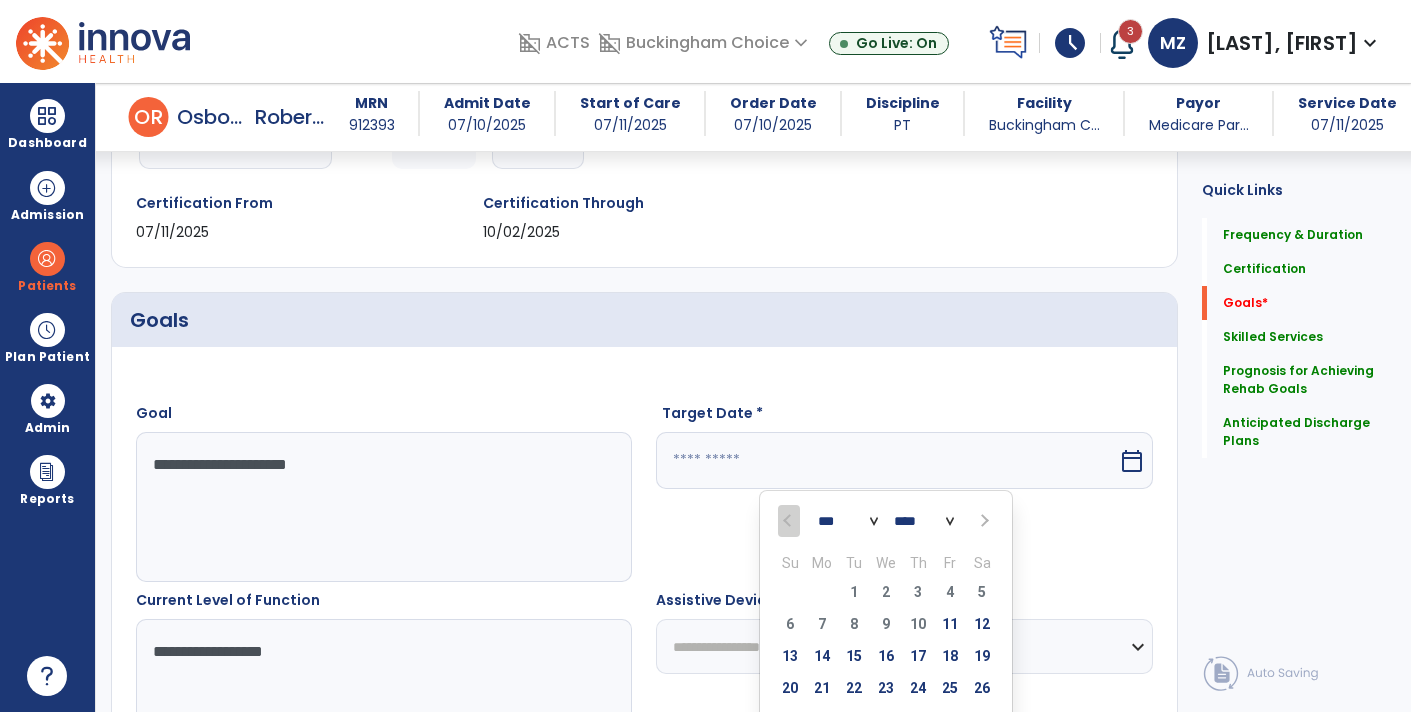 select on "*" 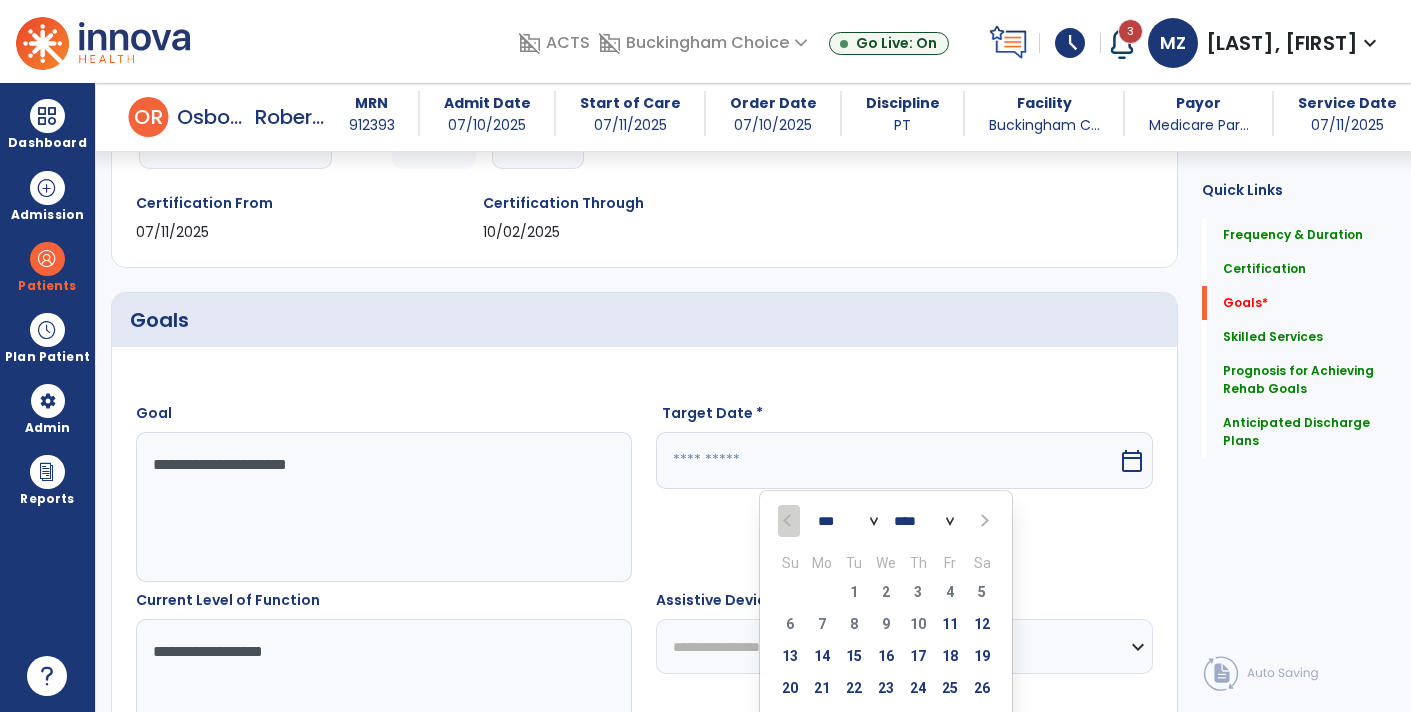 click on "*** *** *** ***" at bounding box center (848, 522) 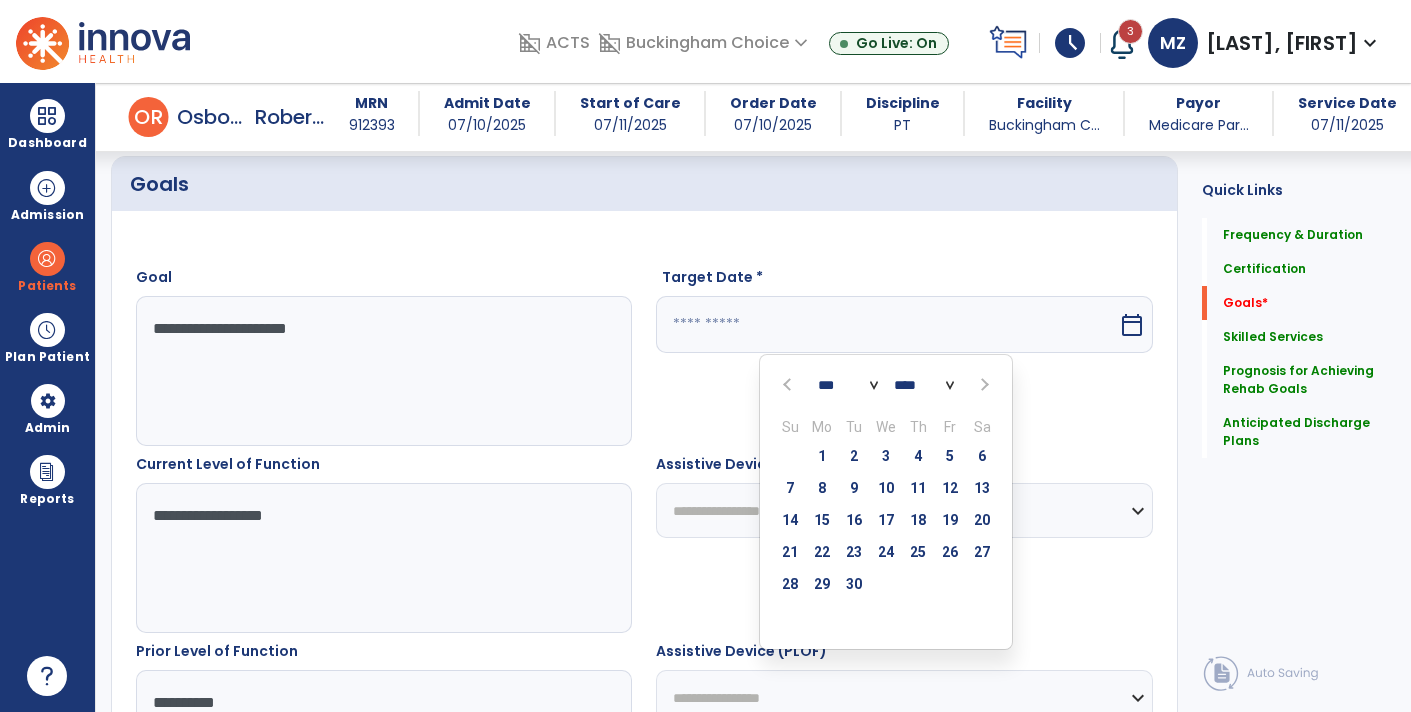scroll, scrollTop: 453, scrollLeft: 0, axis: vertical 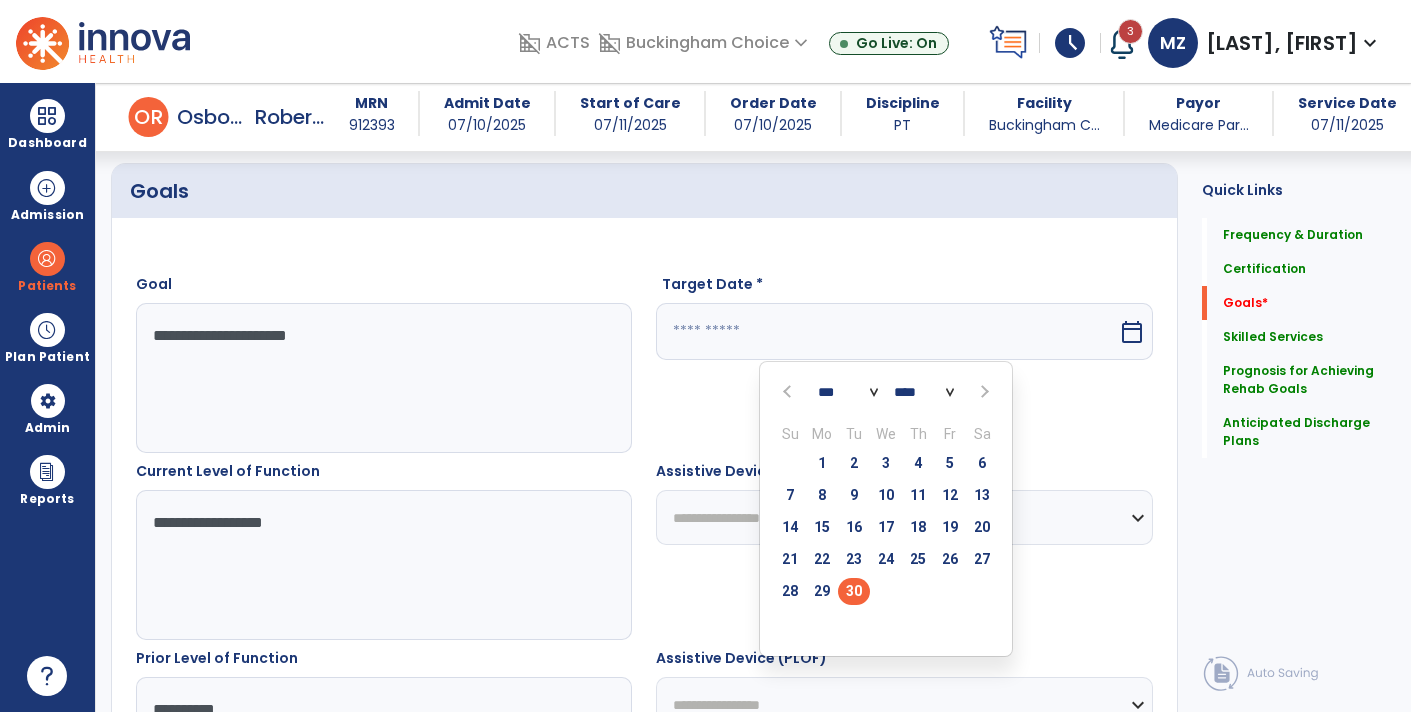 click on "30" at bounding box center (854, 591) 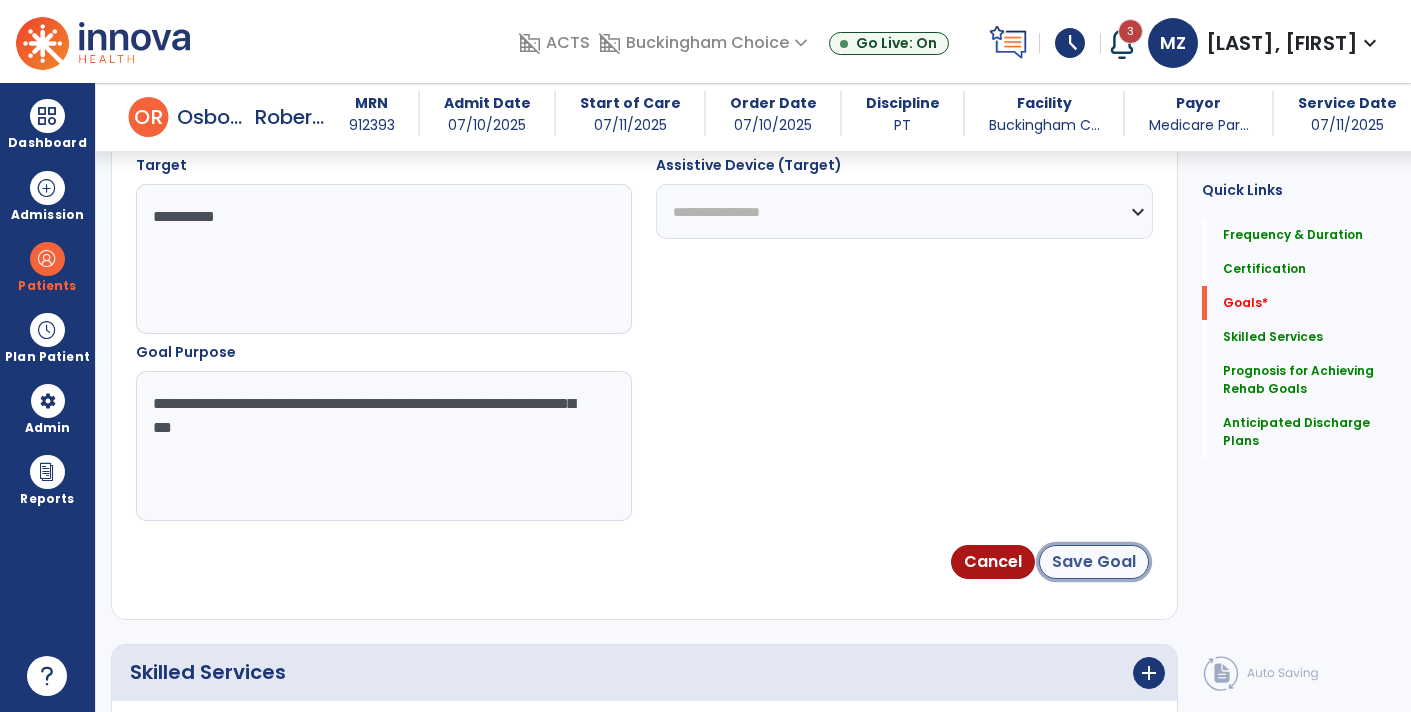 click on "Save Goal" at bounding box center [1094, 562] 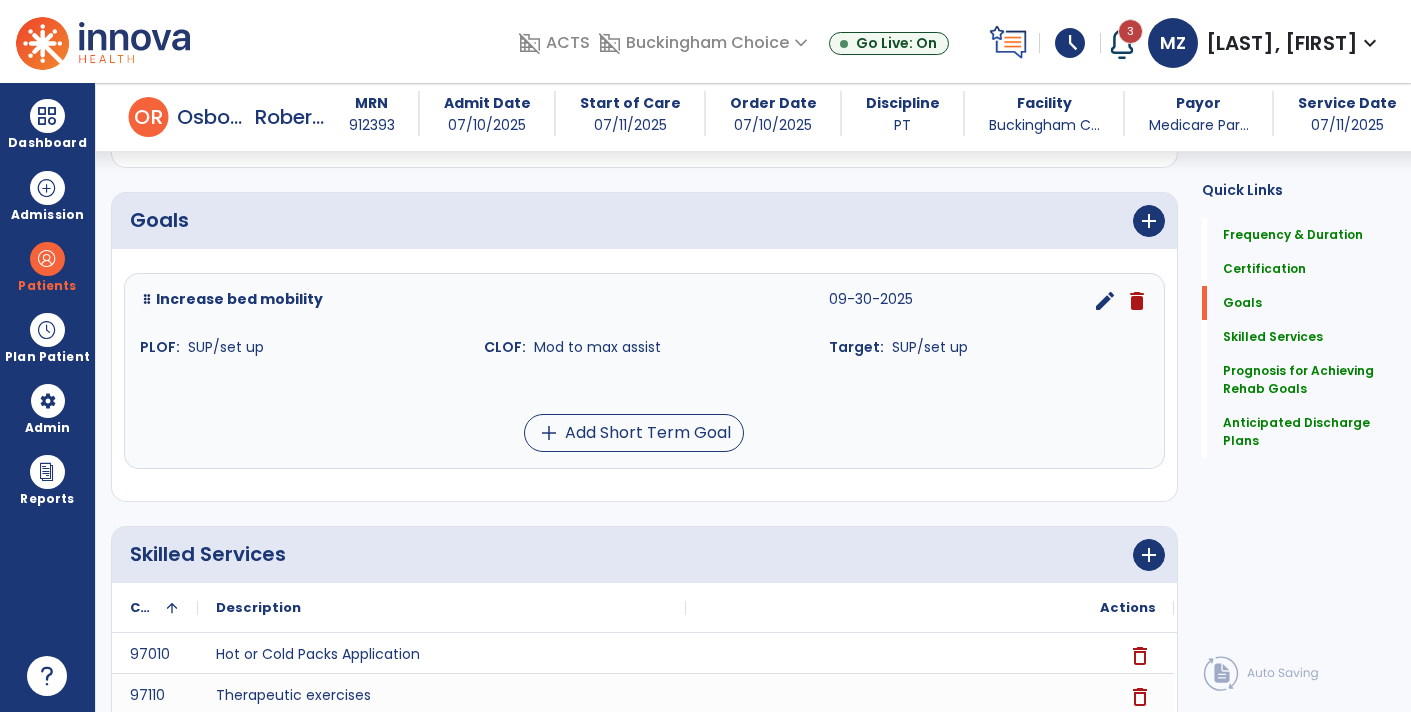 scroll, scrollTop: 398, scrollLeft: 0, axis: vertical 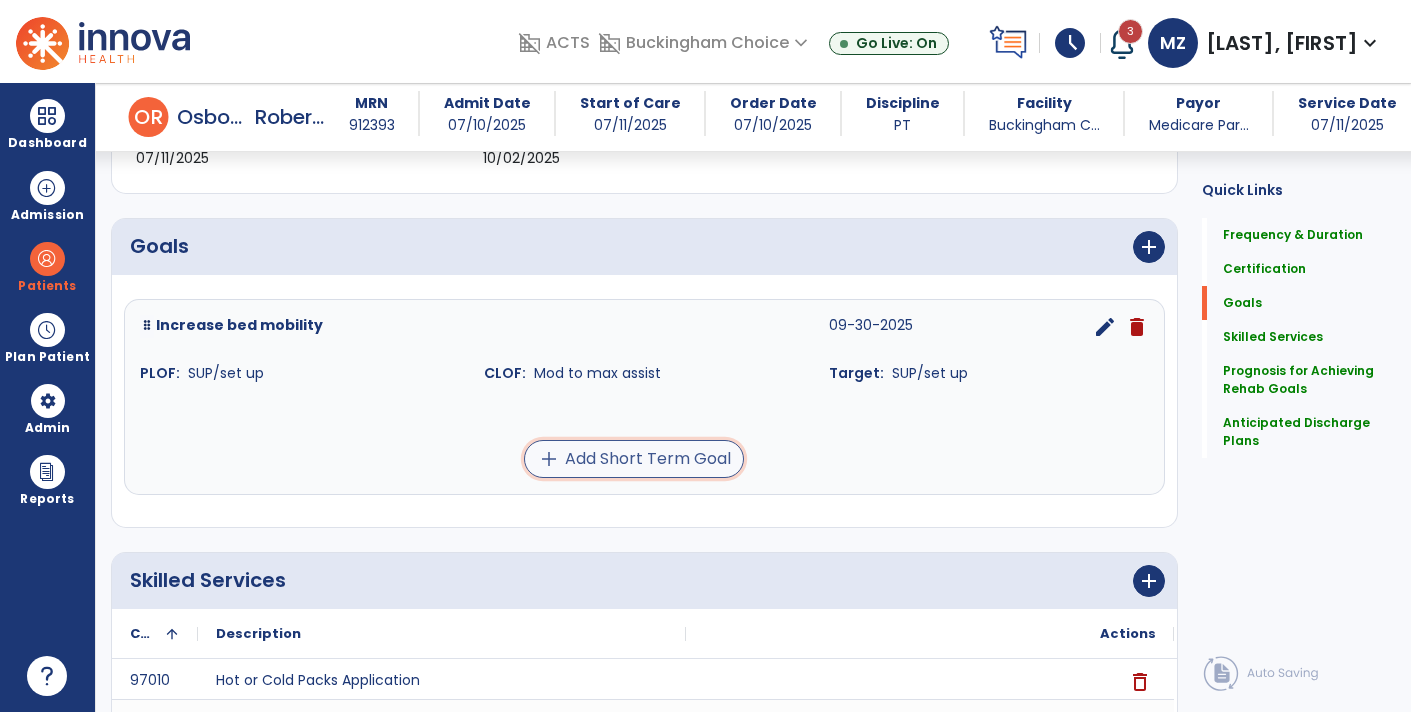 click on "add  Add Short Term Goal" at bounding box center (634, 459) 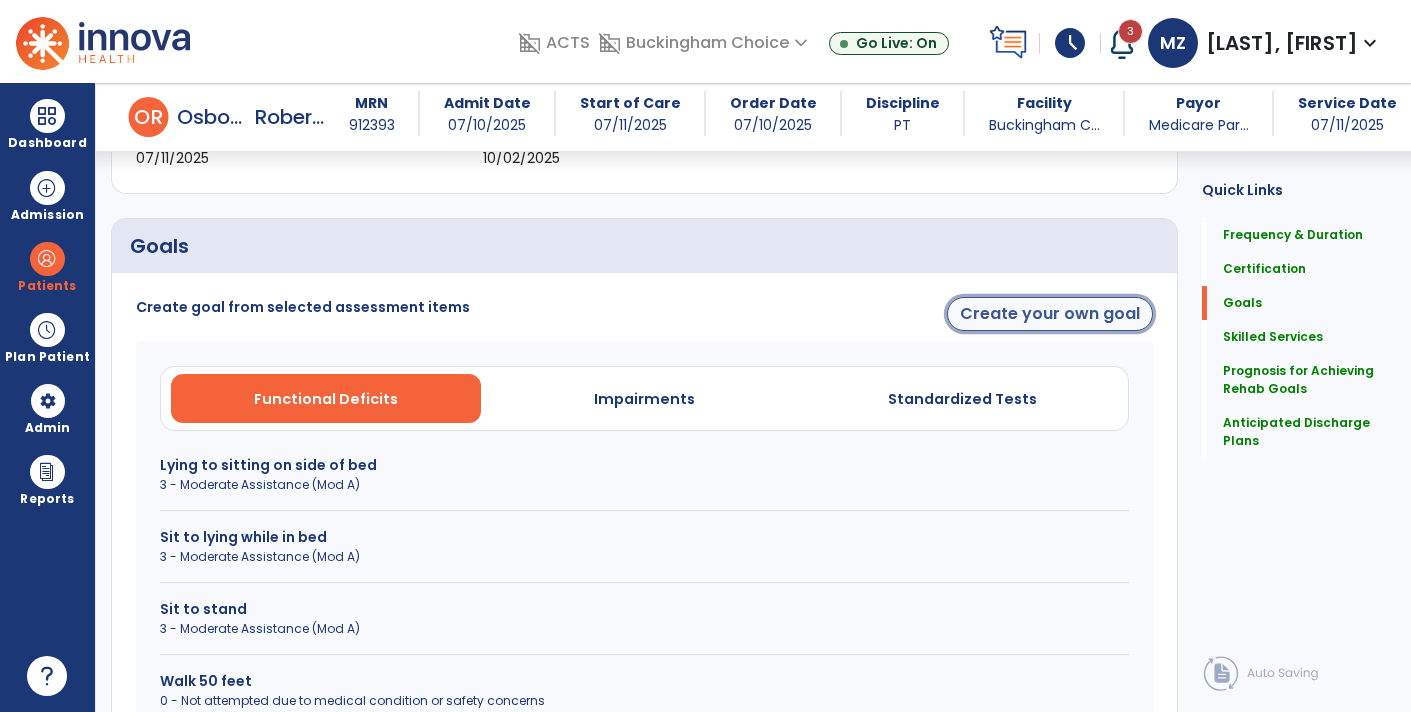 click on "Create your own goal" at bounding box center (1050, 314) 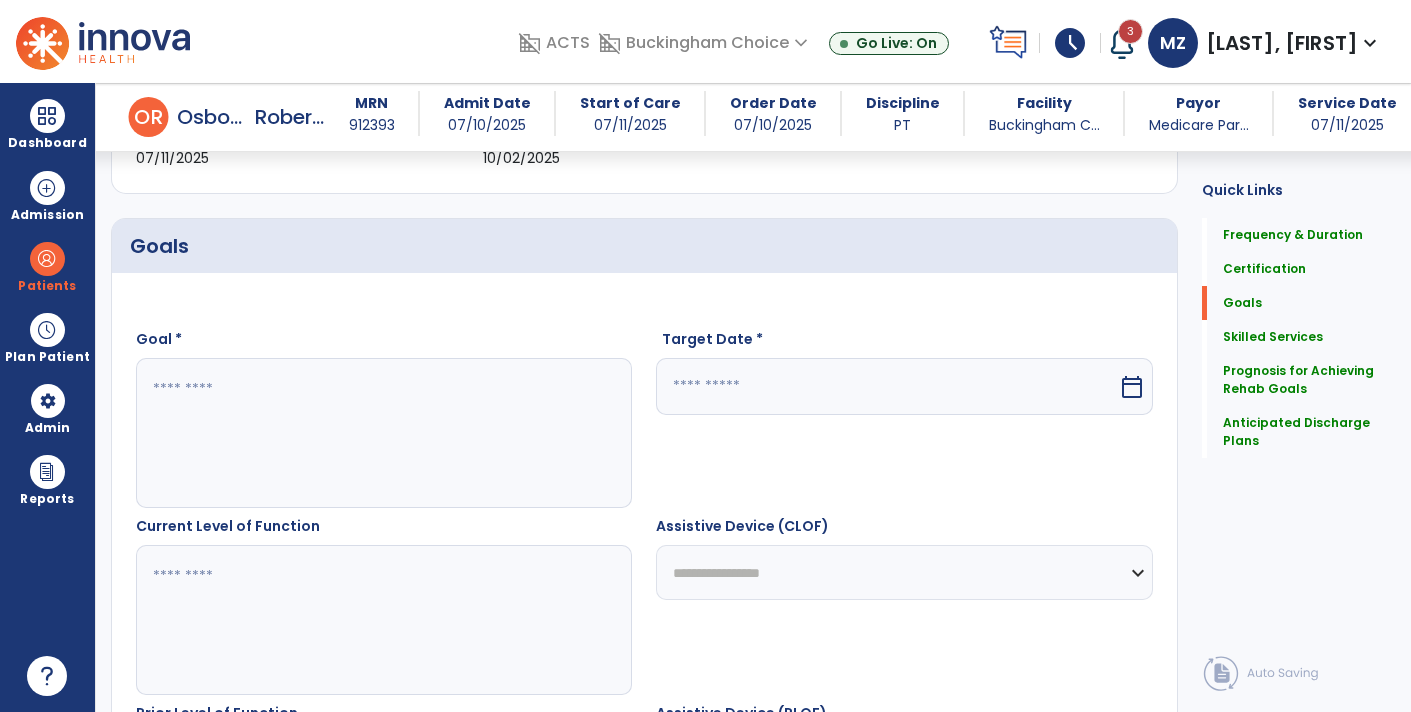 click at bounding box center (383, 433) 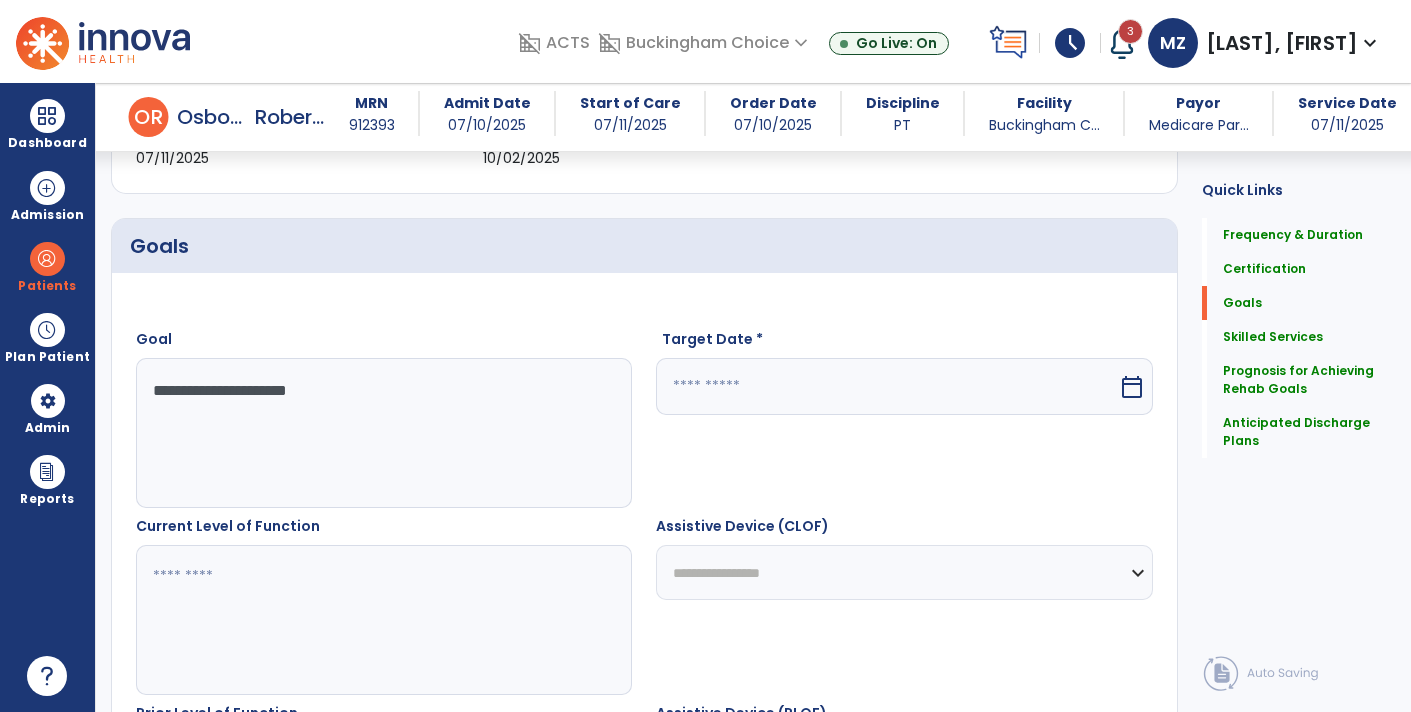 type on "**********" 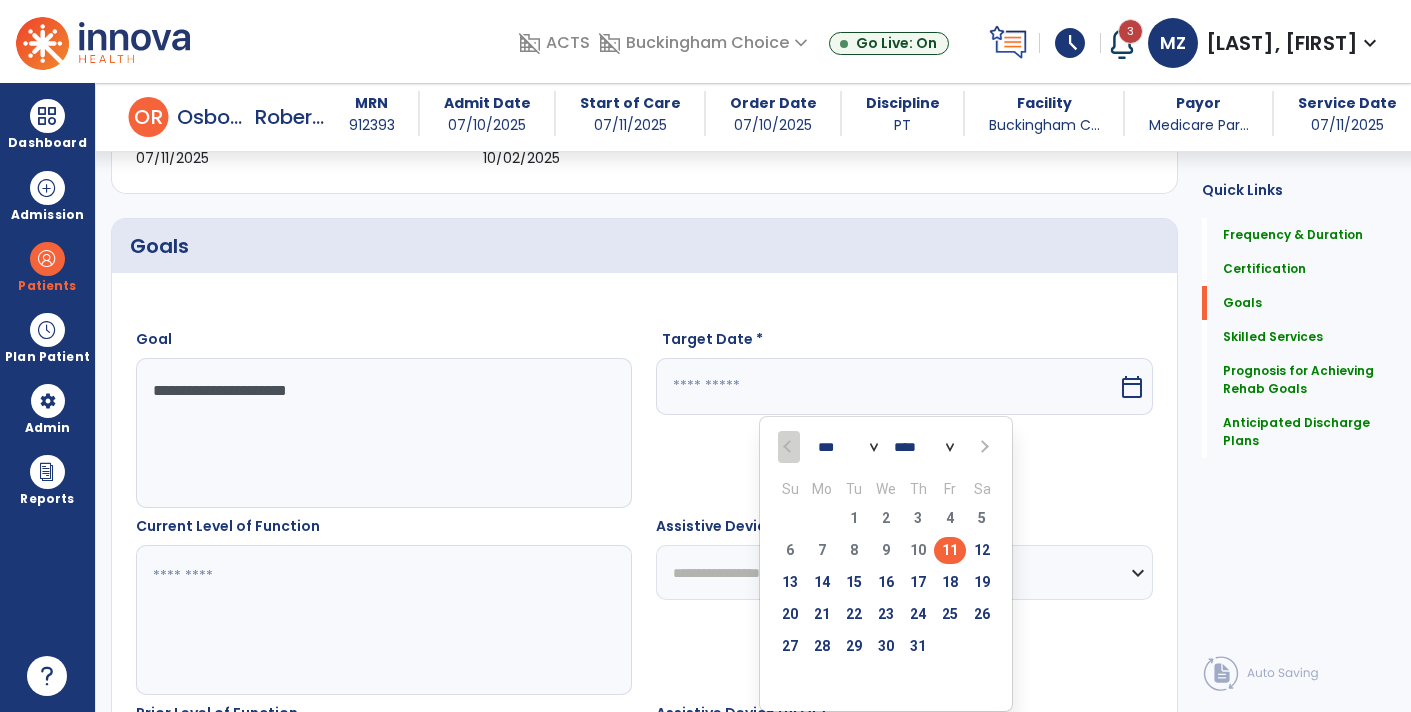 click on "*** *** *** ***" at bounding box center (848, 448) 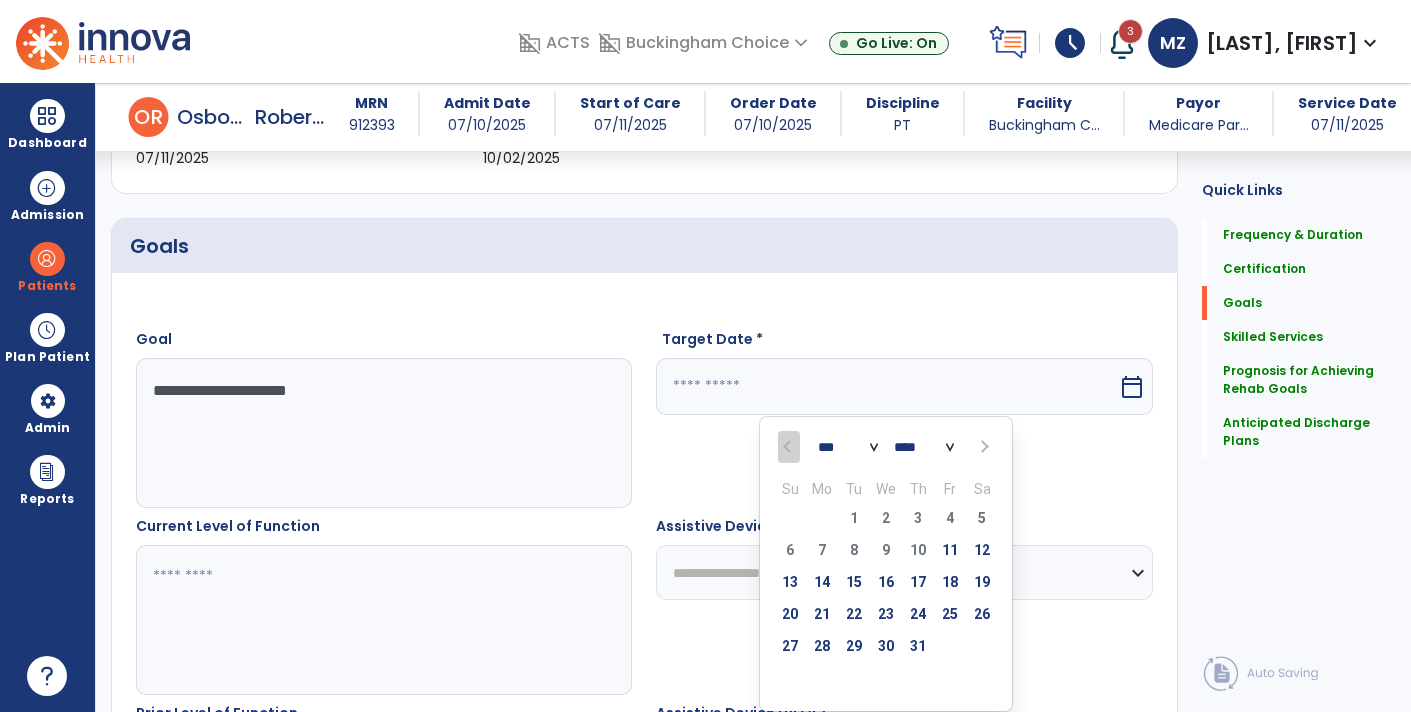 select on "*" 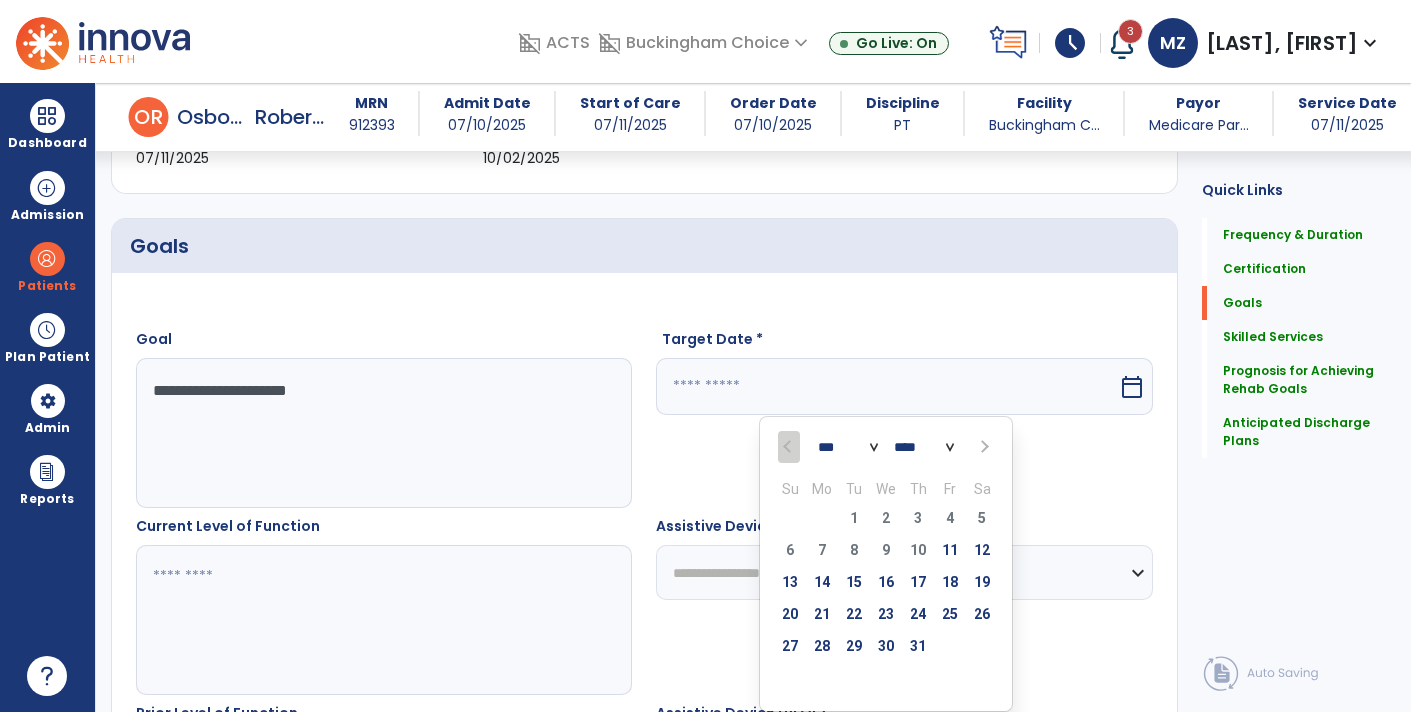 click on "*** *** *** ***" at bounding box center (848, 448) 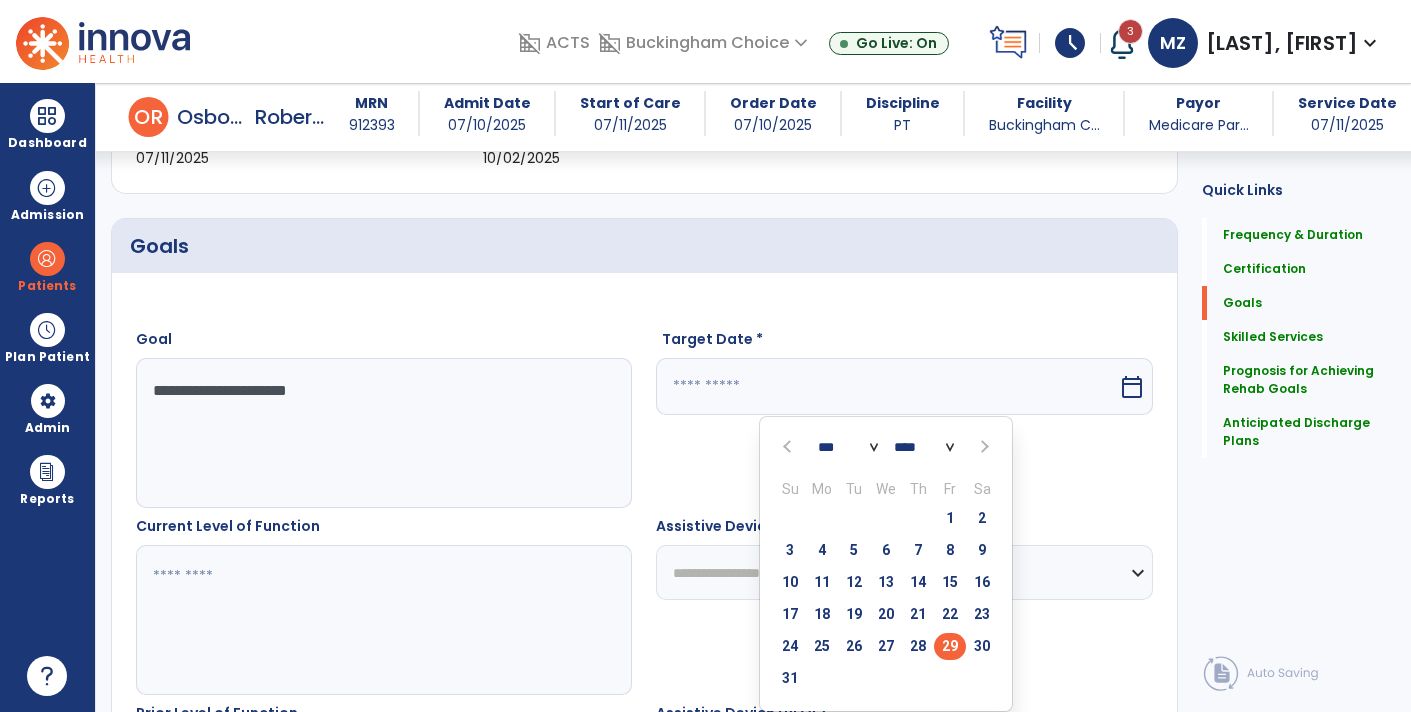 click on "29" at bounding box center [950, 646] 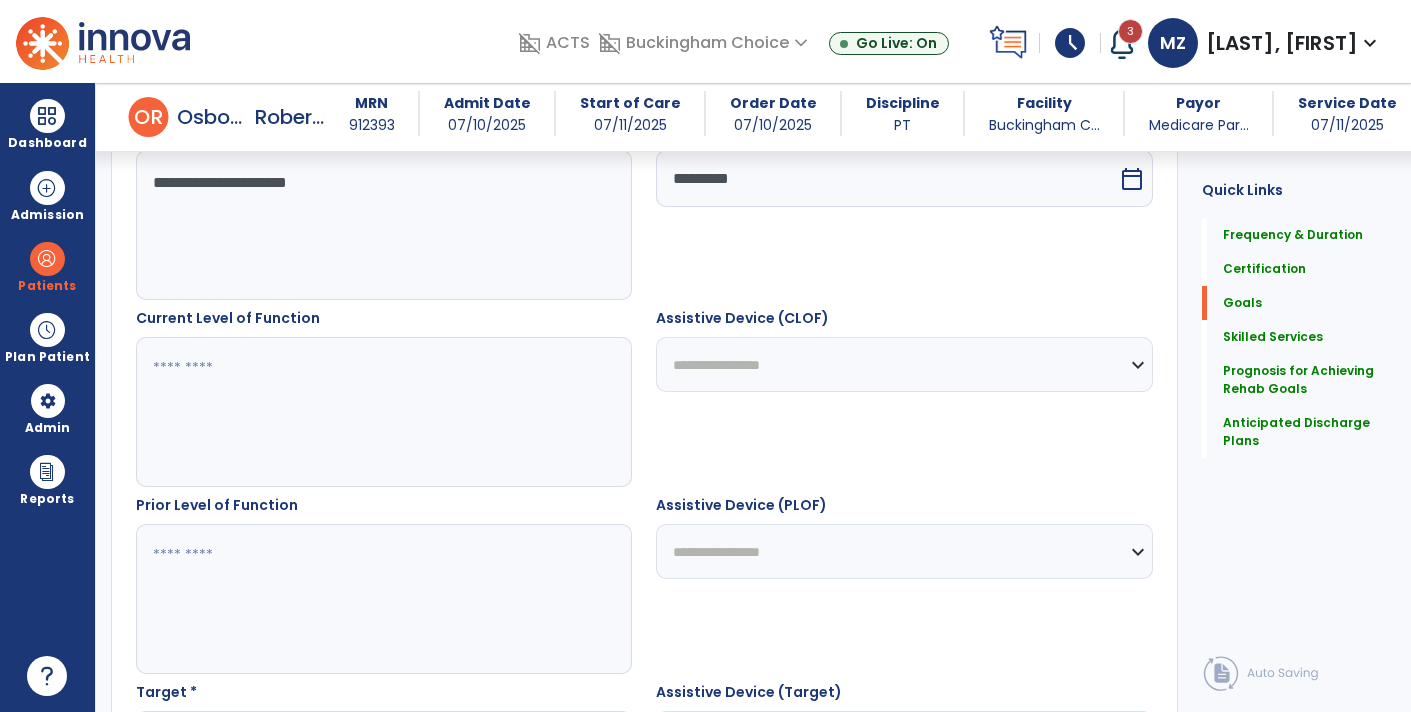scroll, scrollTop: 636, scrollLeft: 0, axis: vertical 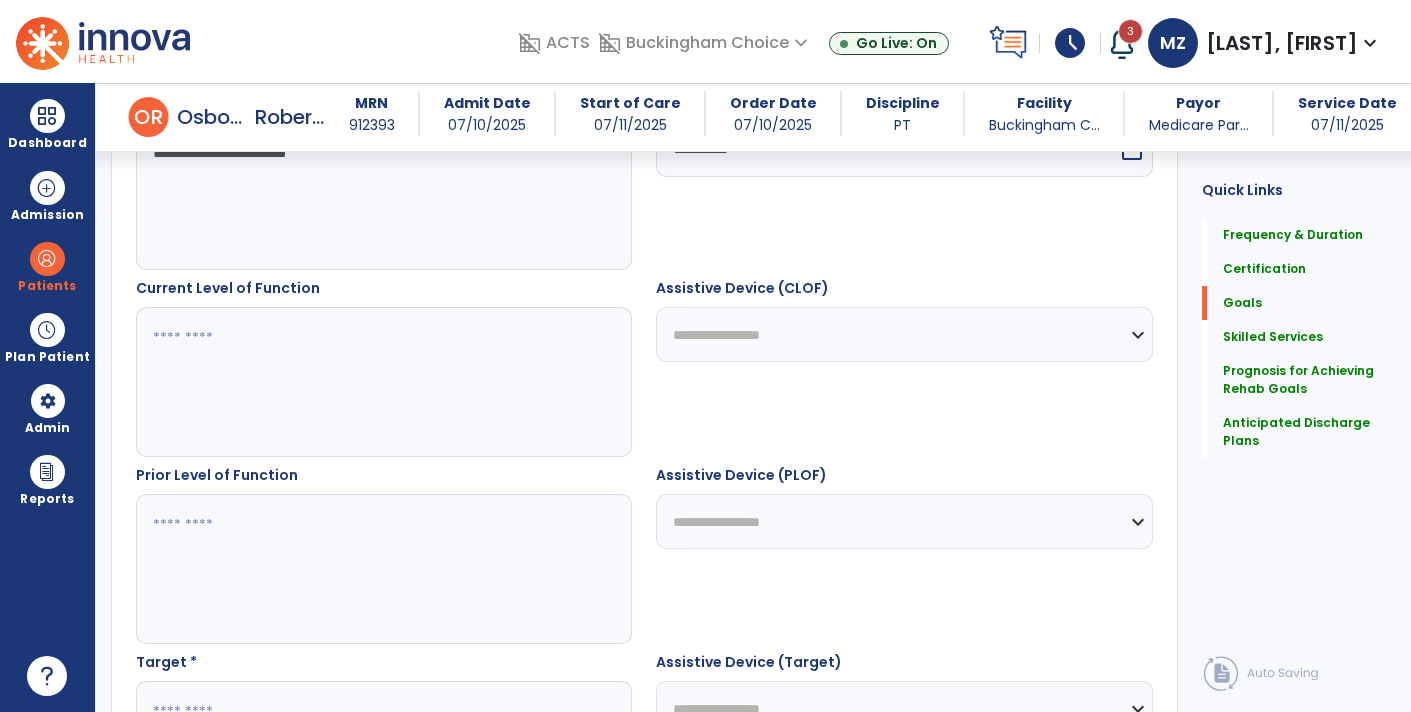 click at bounding box center [383, 382] 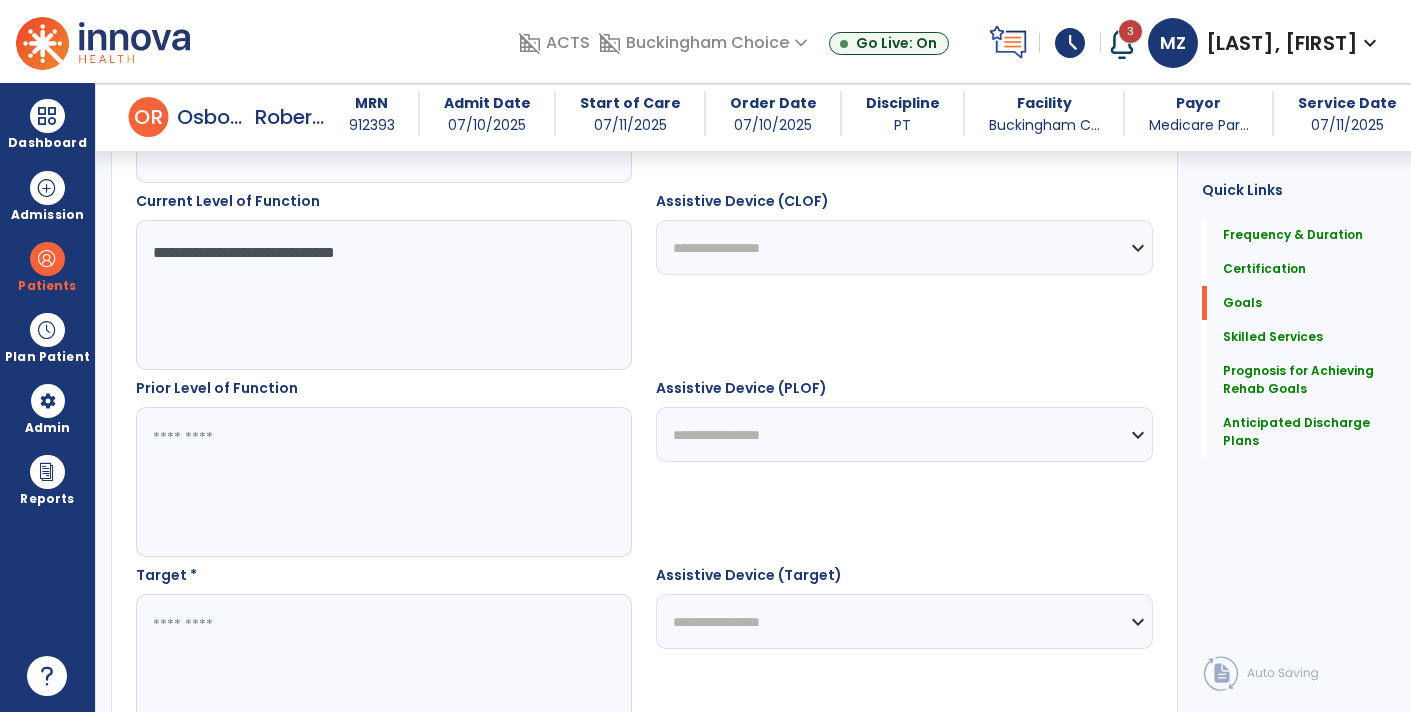 scroll, scrollTop: 720, scrollLeft: 0, axis: vertical 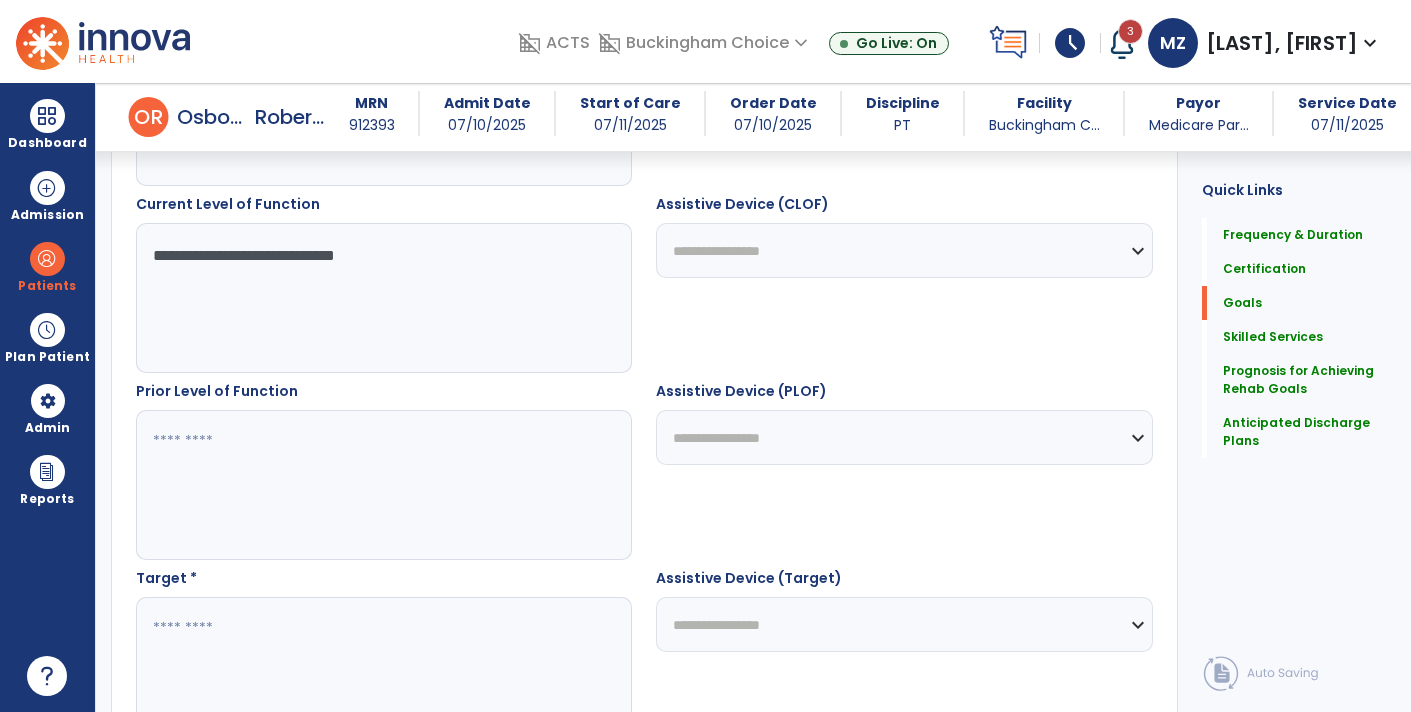 type on "**********" 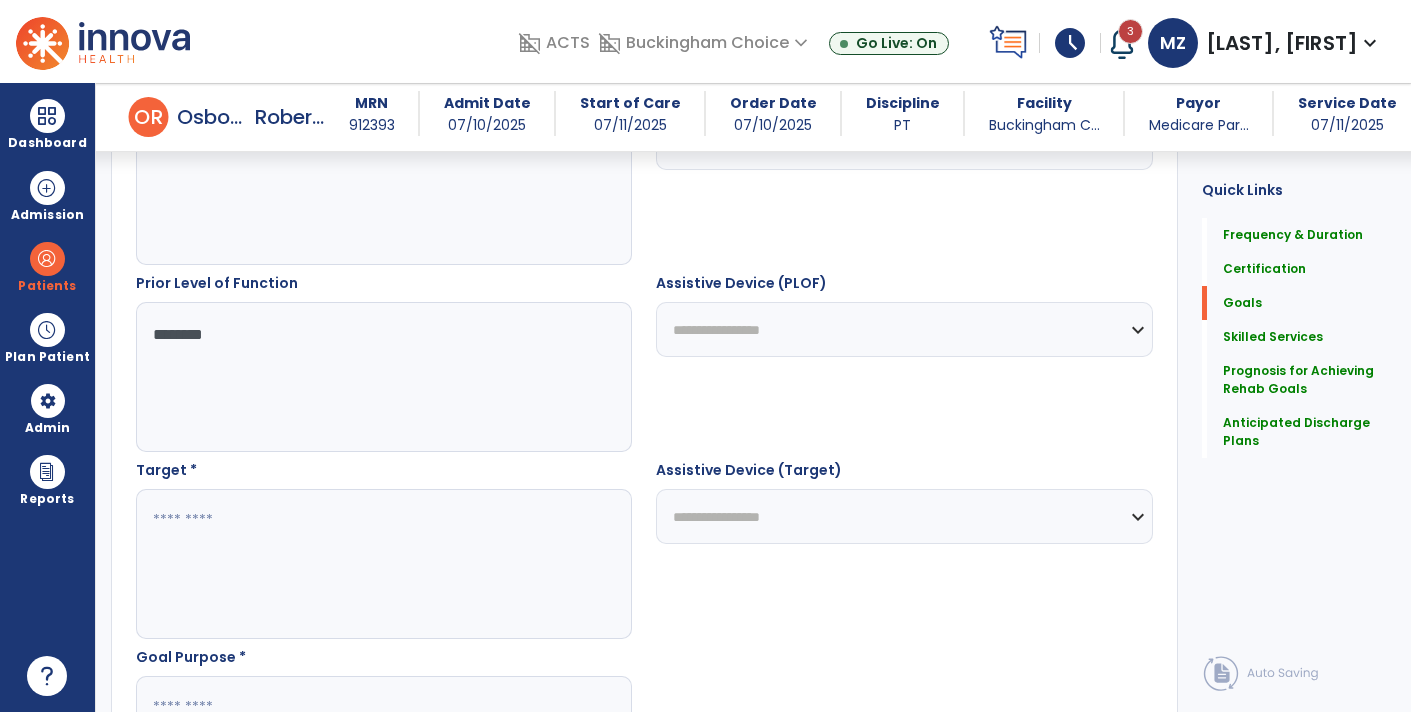 scroll, scrollTop: 826, scrollLeft: 0, axis: vertical 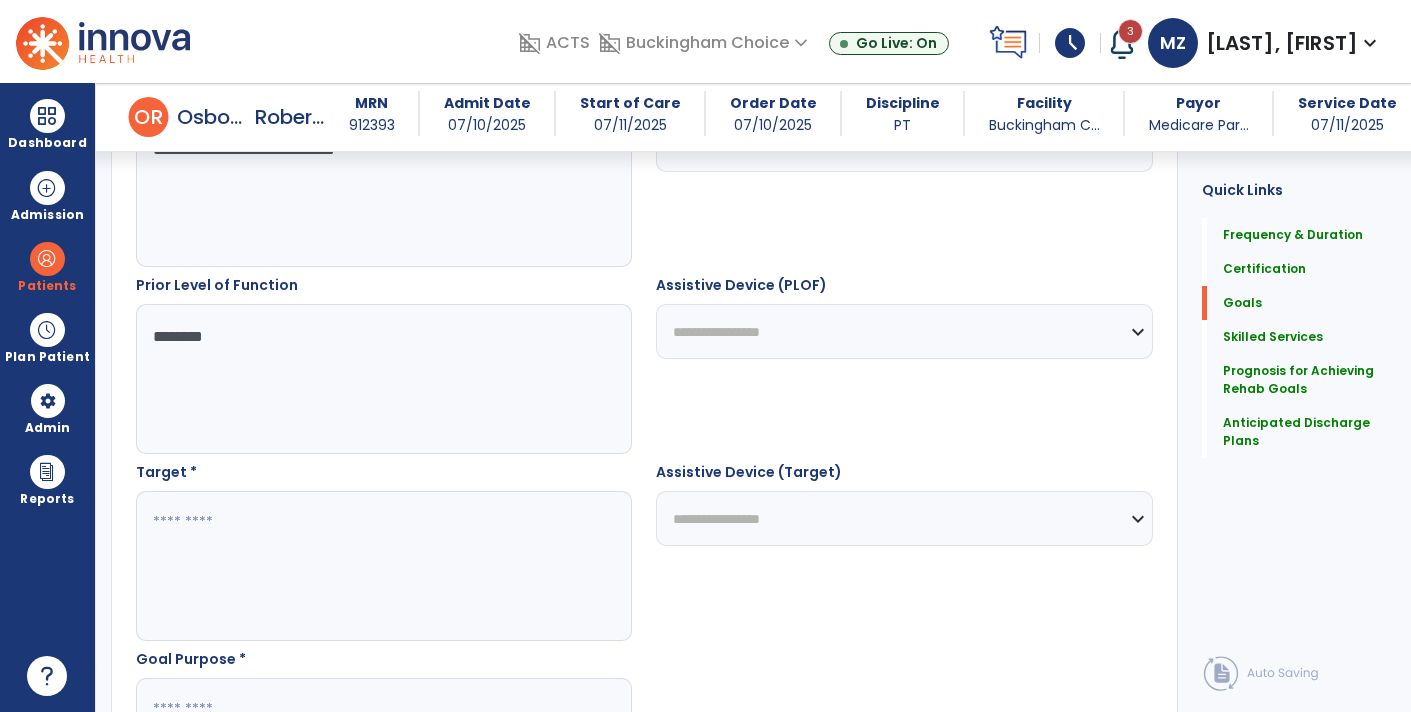 type on "*******" 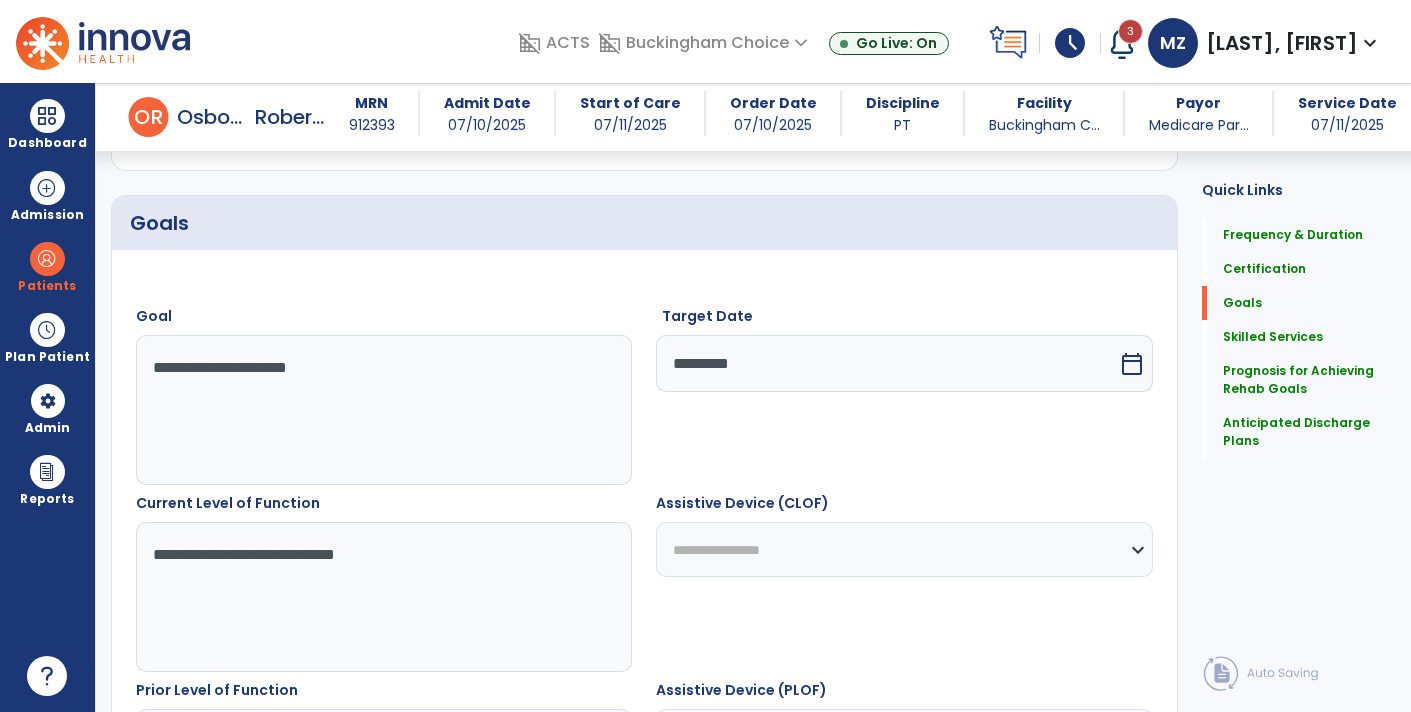 scroll, scrollTop: 408, scrollLeft: 0, axis: vertical 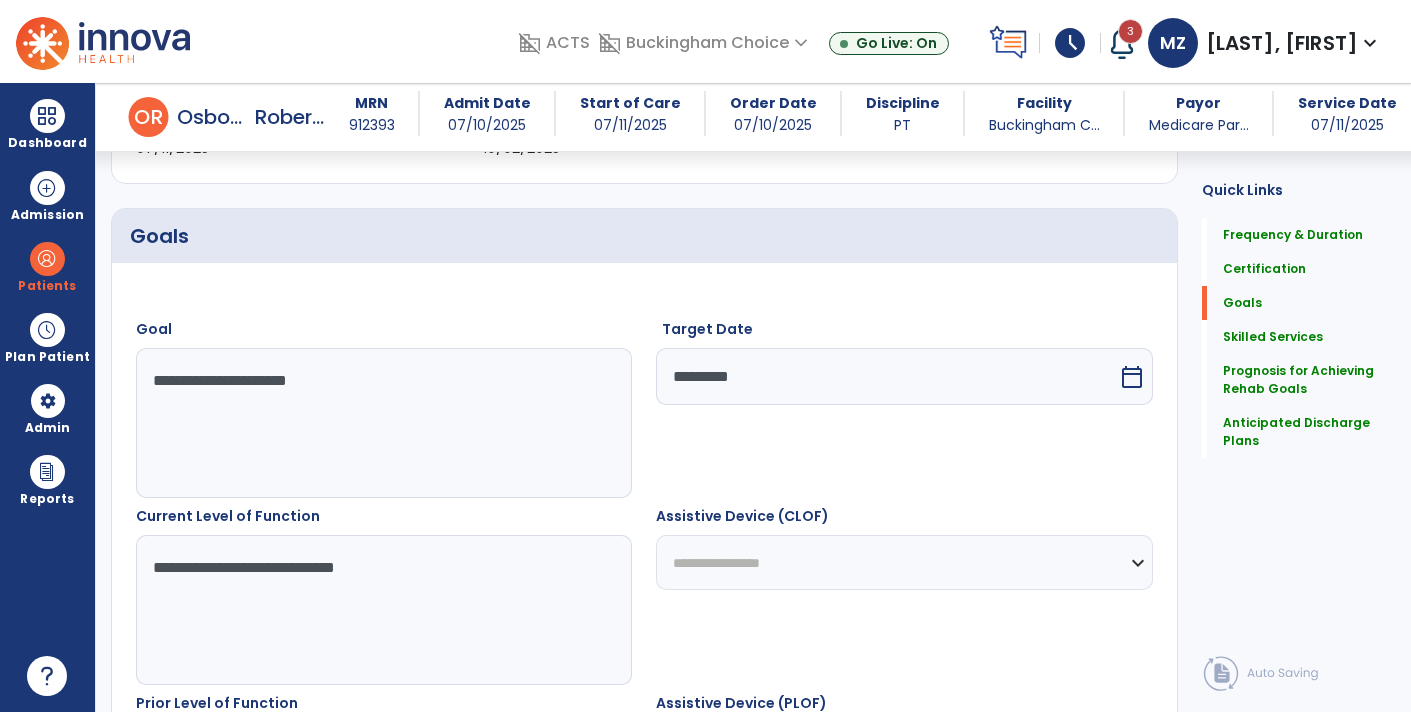 type on "**********" 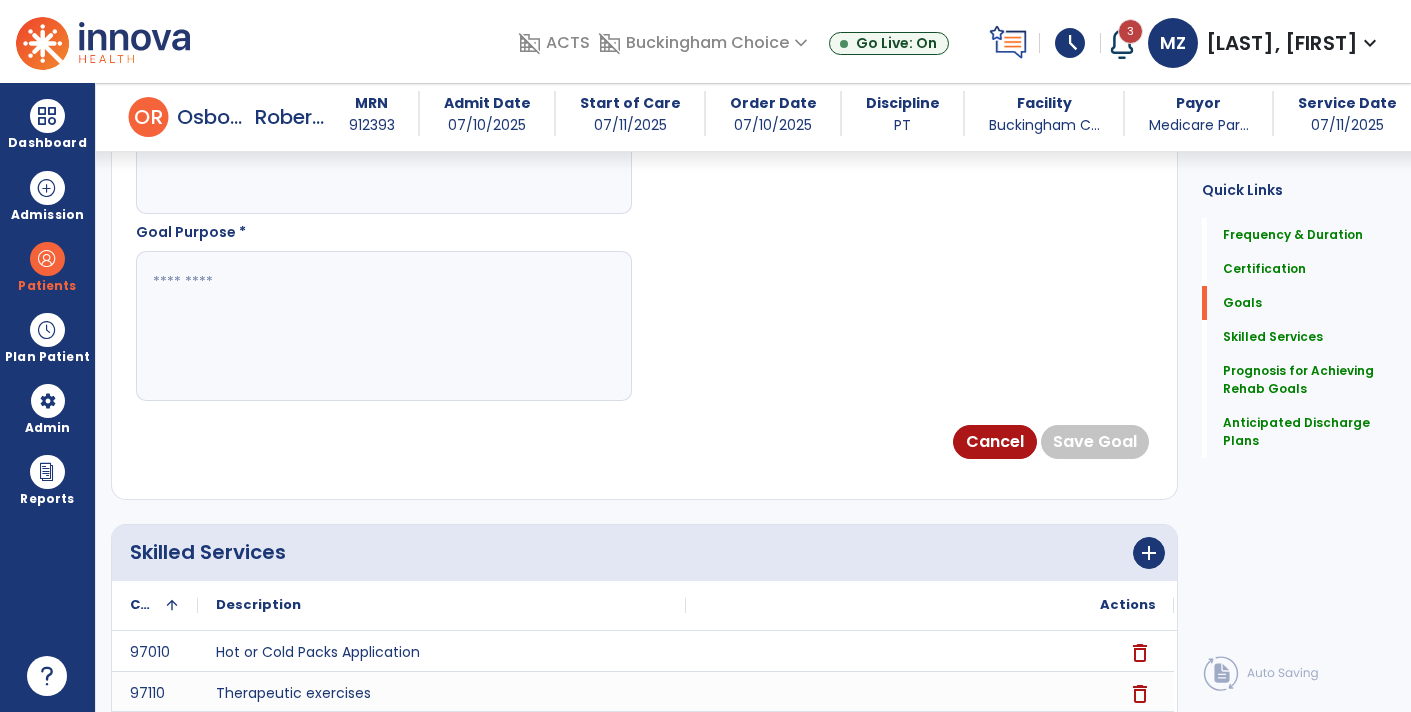 scroll, scrollTop: 1257, scrollLeft: 0, axis: vertical 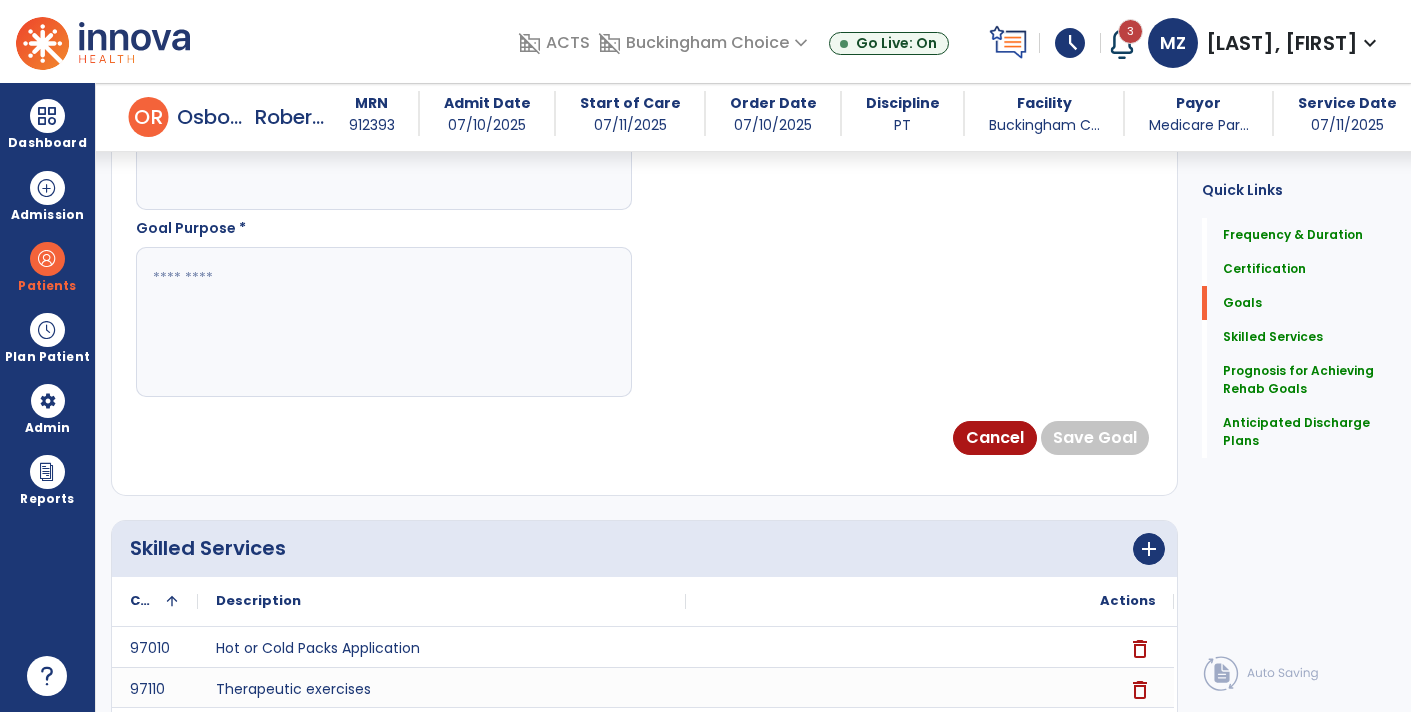 click at bounding box center [383, 322] 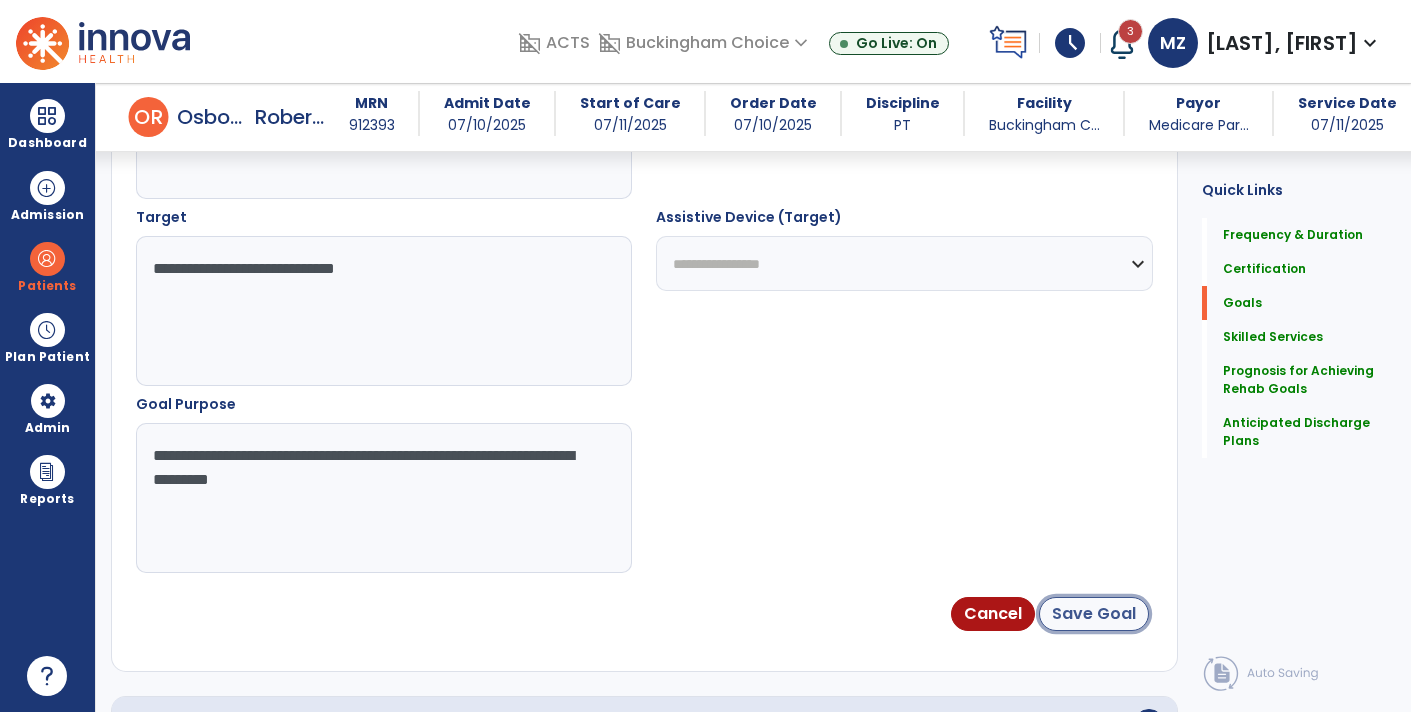 click on "Save Goal" at bounding box center (1094, 614) 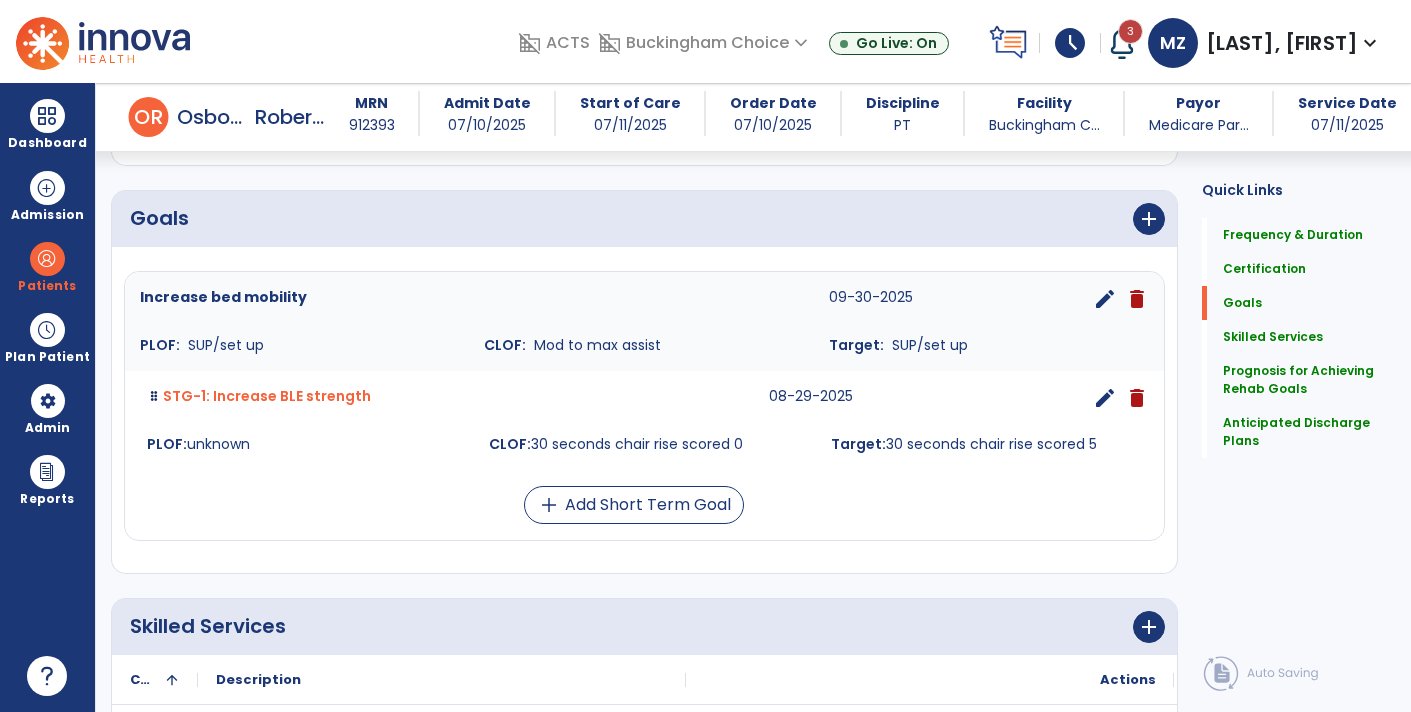 scroll, scrollTop: 430, scrollLeft: 0, axis: vertical 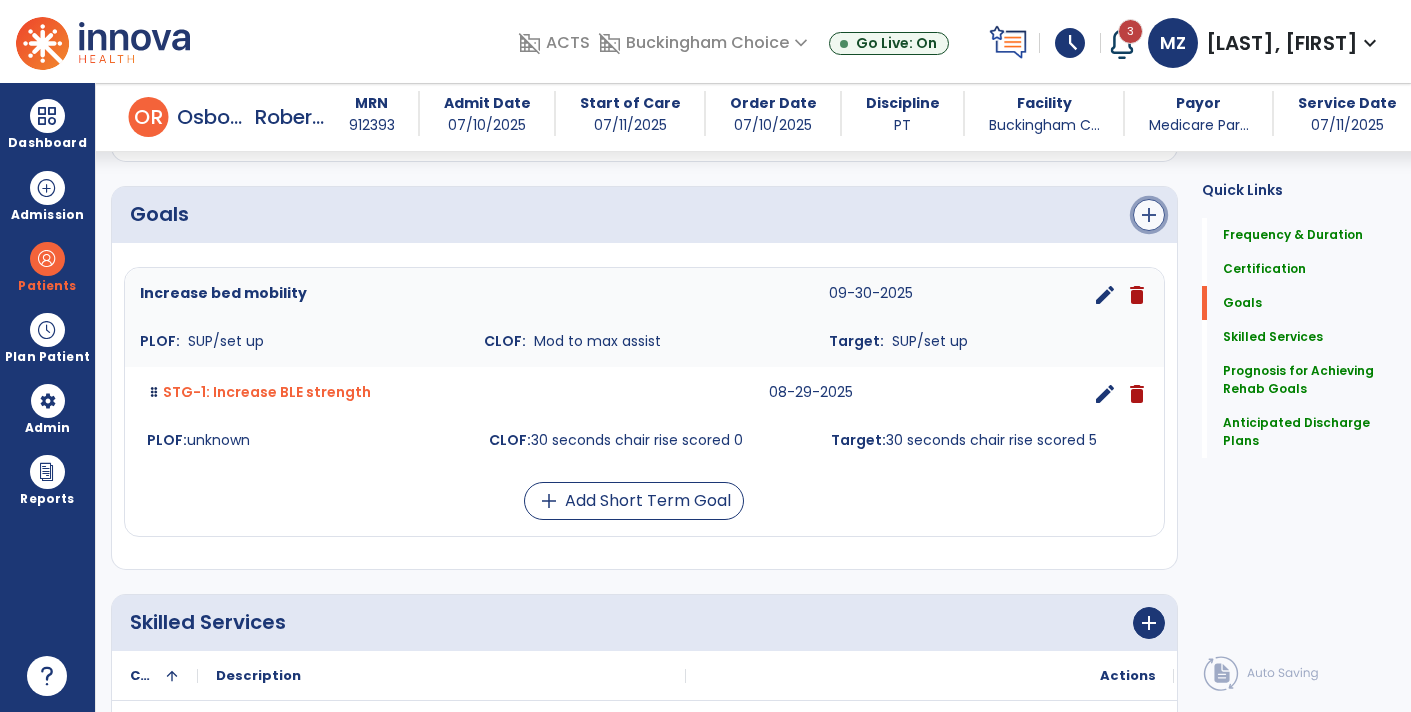 click on "add" at bounding box center (1149, 215) 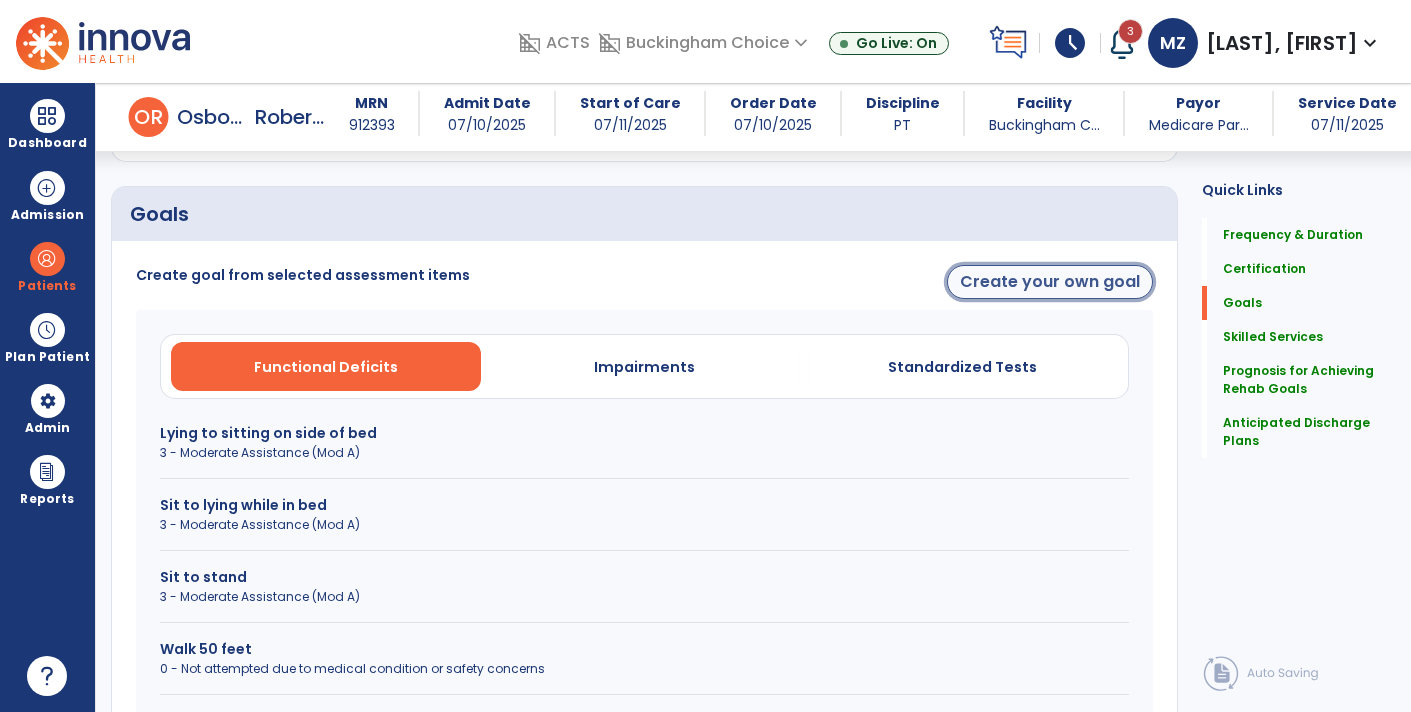 click on "Create your own goal" at bounding box center (1050, 282) 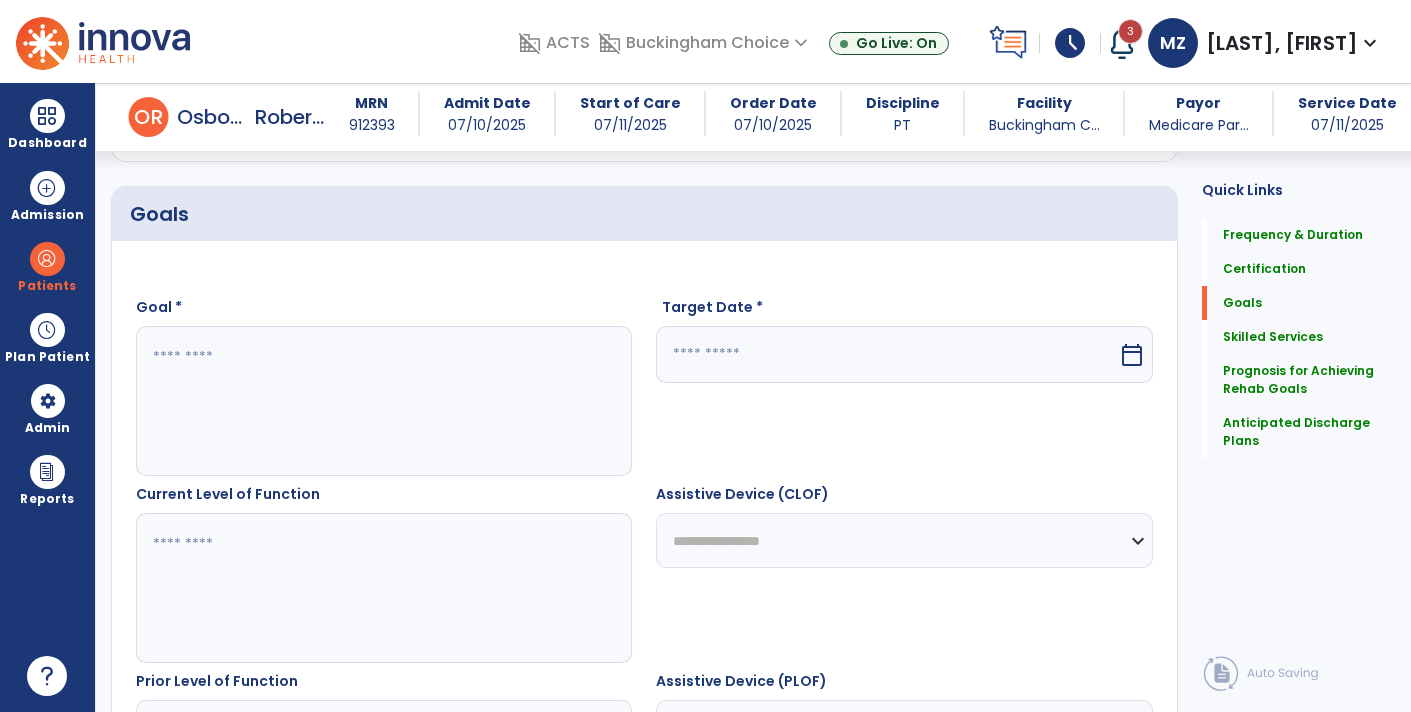 click at bounding box center [383, 401] 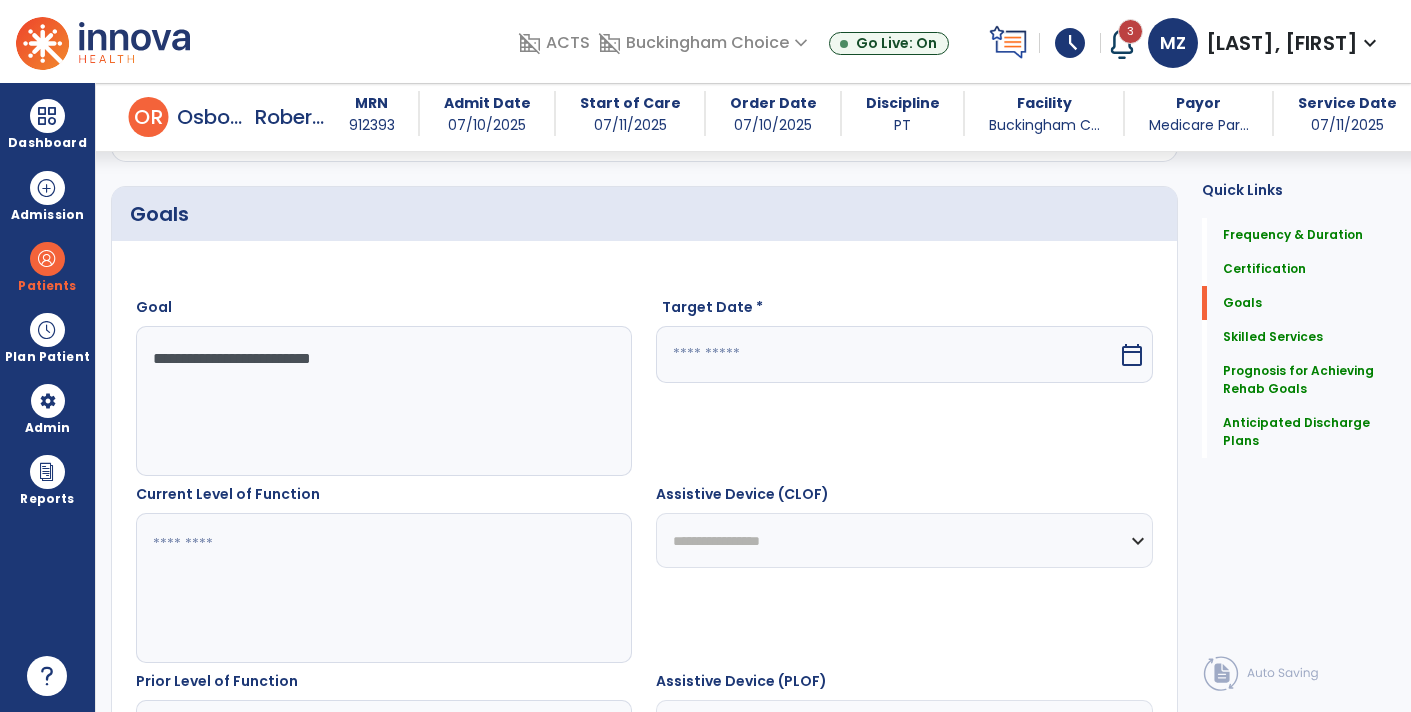 type on "**********" 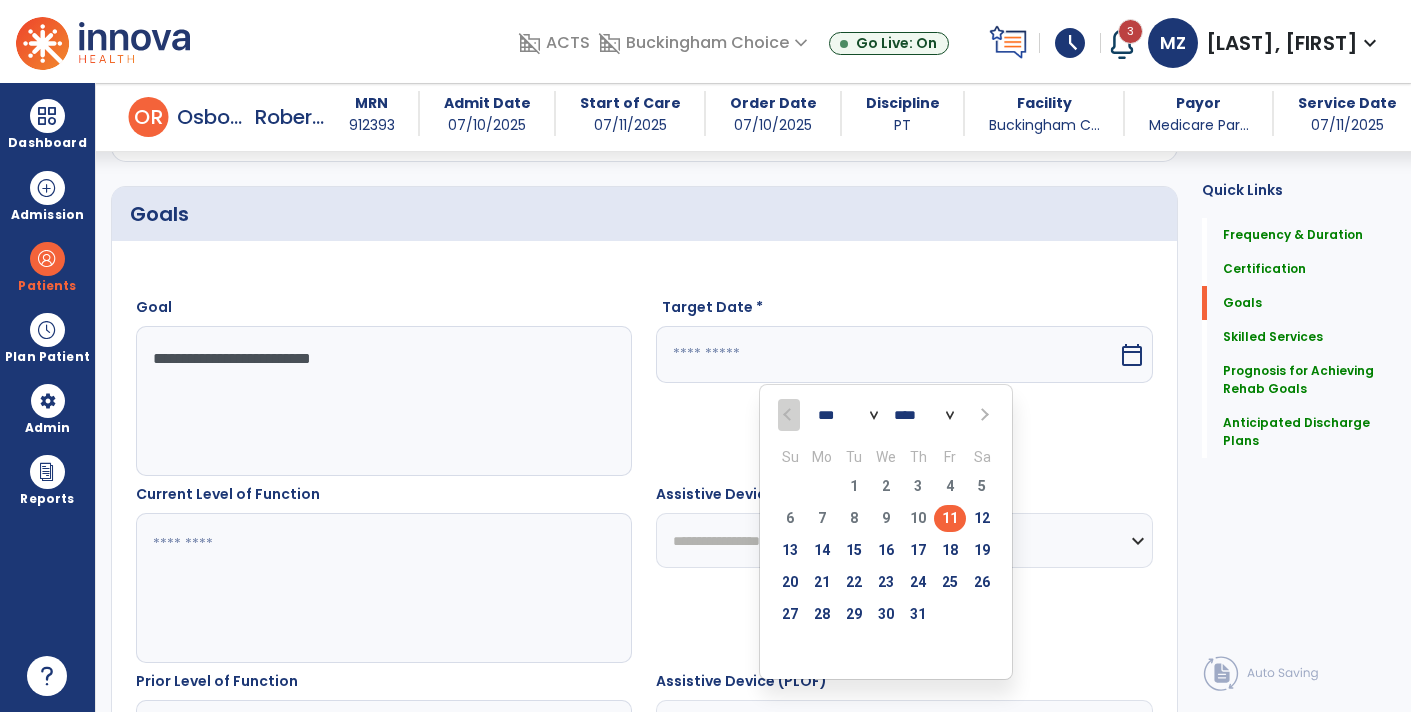 click on "*** *** *** ***" at bounding box center [848, 416] 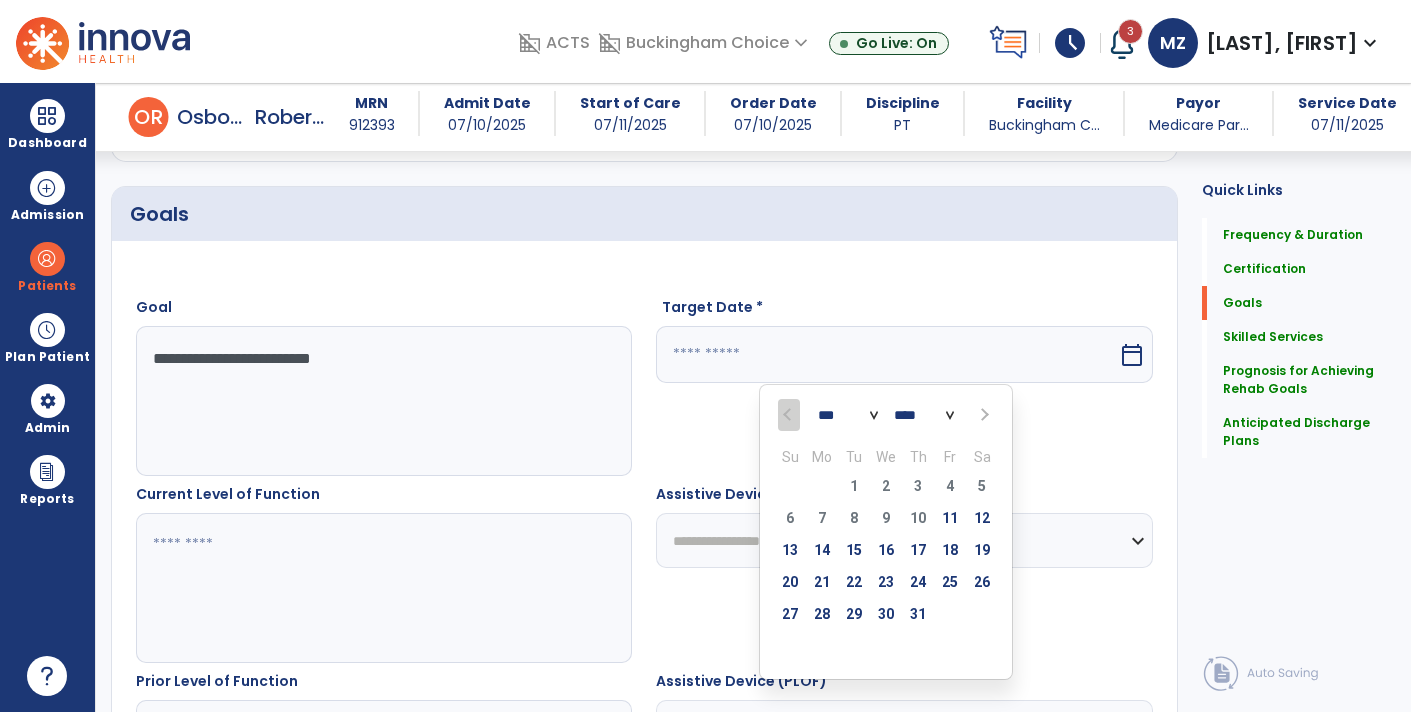 select on "**" 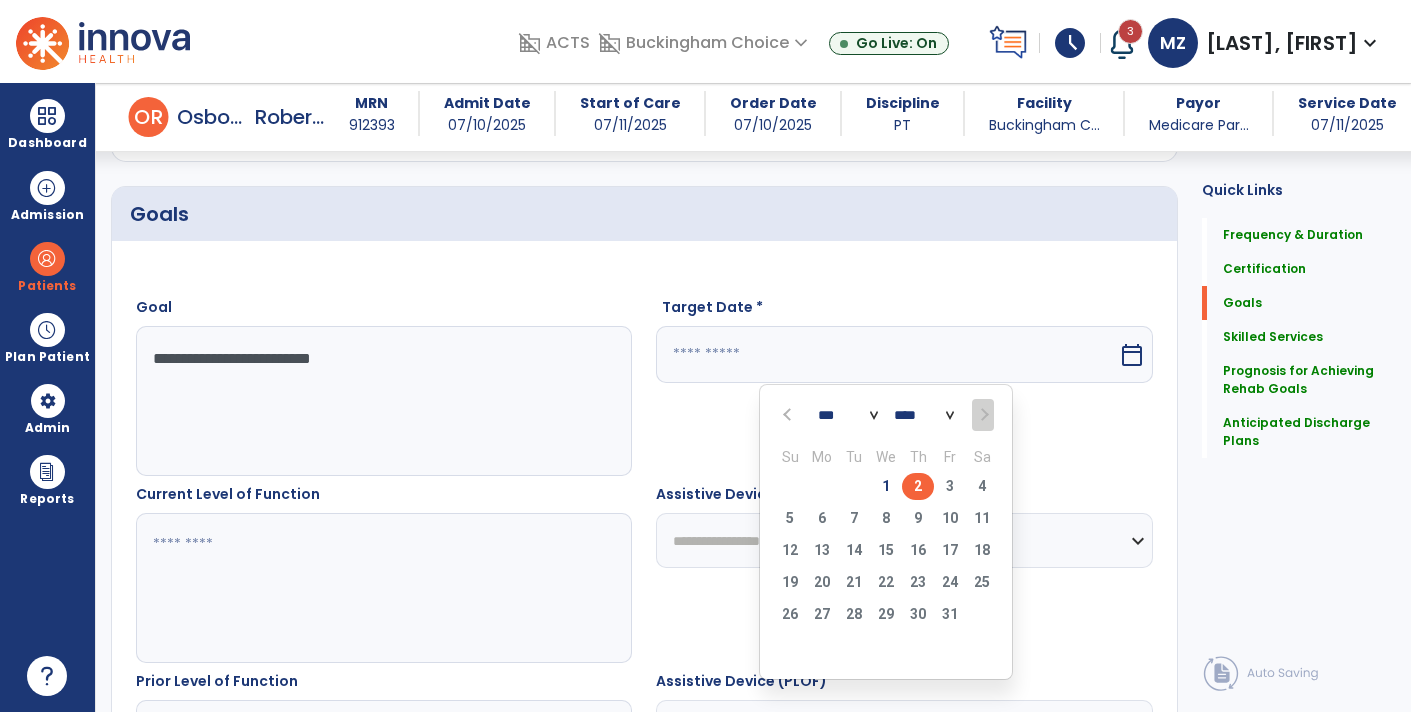 click on "2" at bounding box center (918, 486) 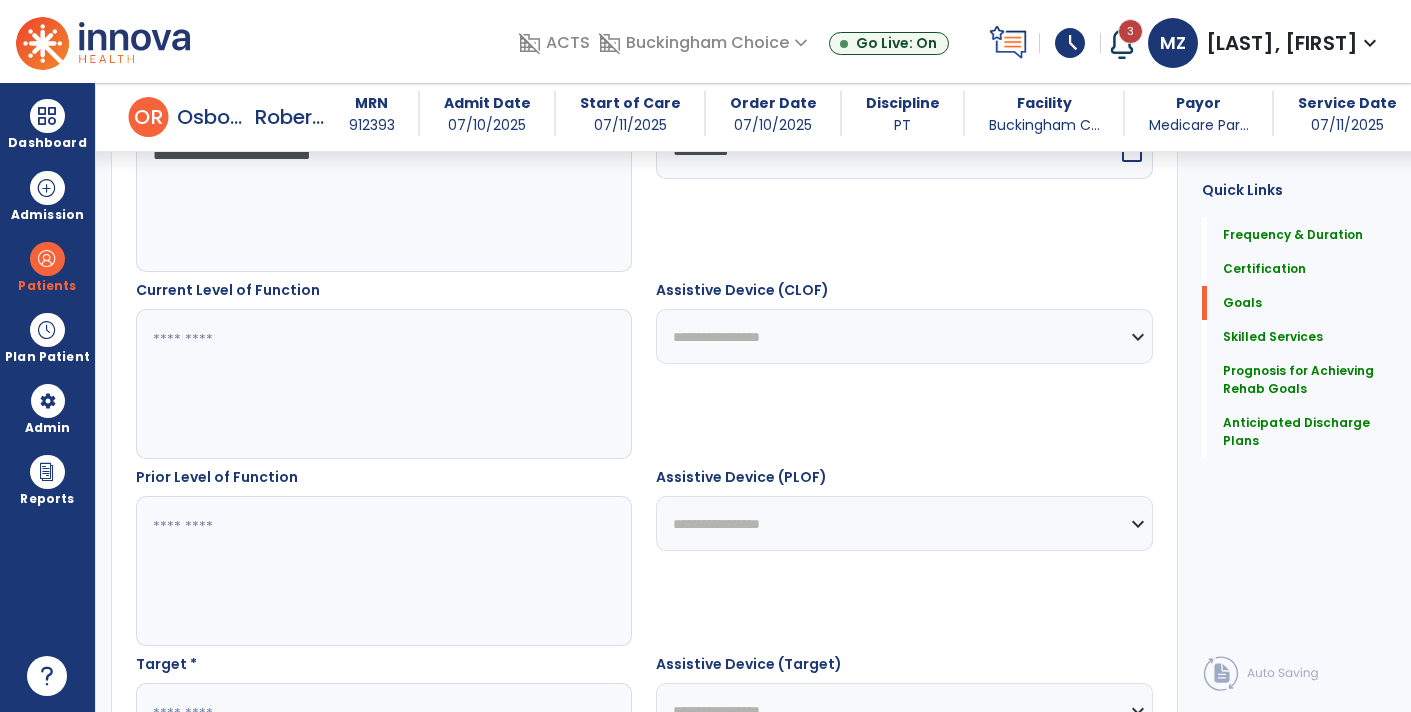scroll, scrollTop: 637, scrollLeft: 0, axis: vertical 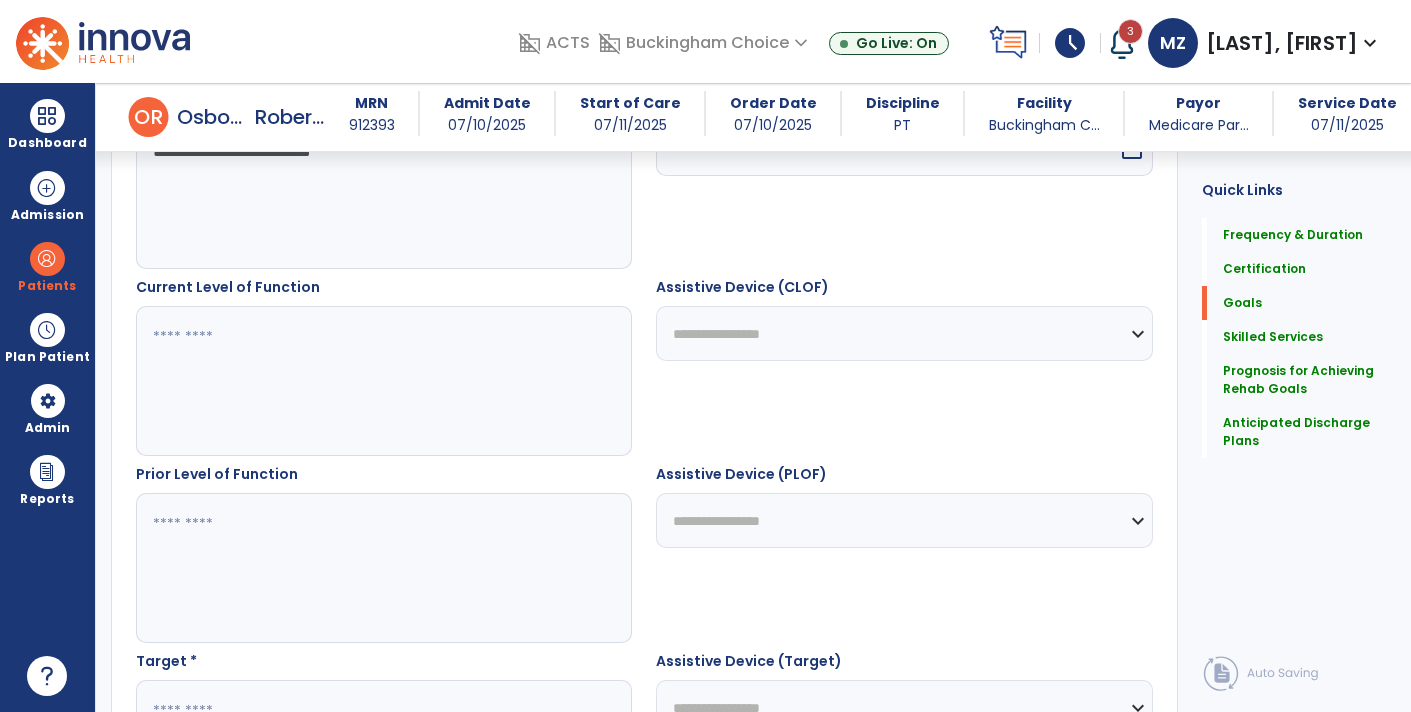 click at bounding box center (383, 381) 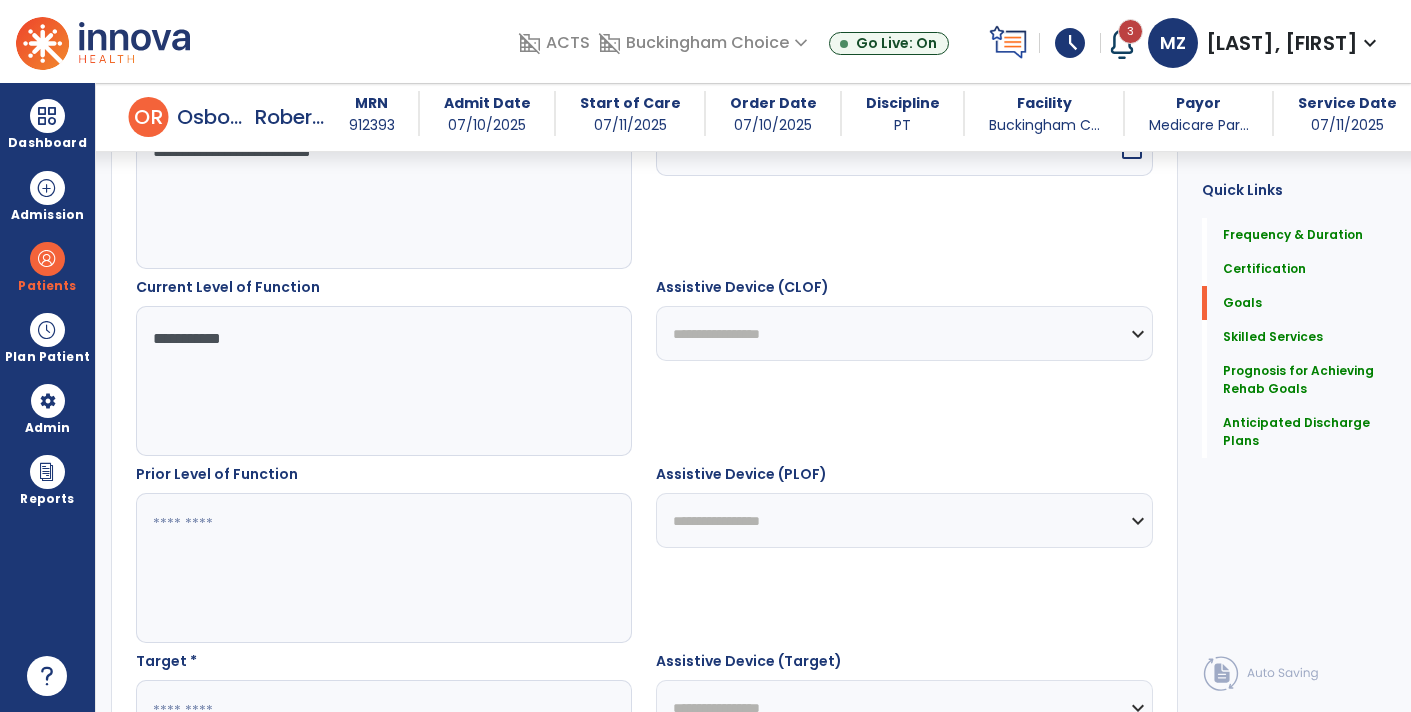 type on "**********" 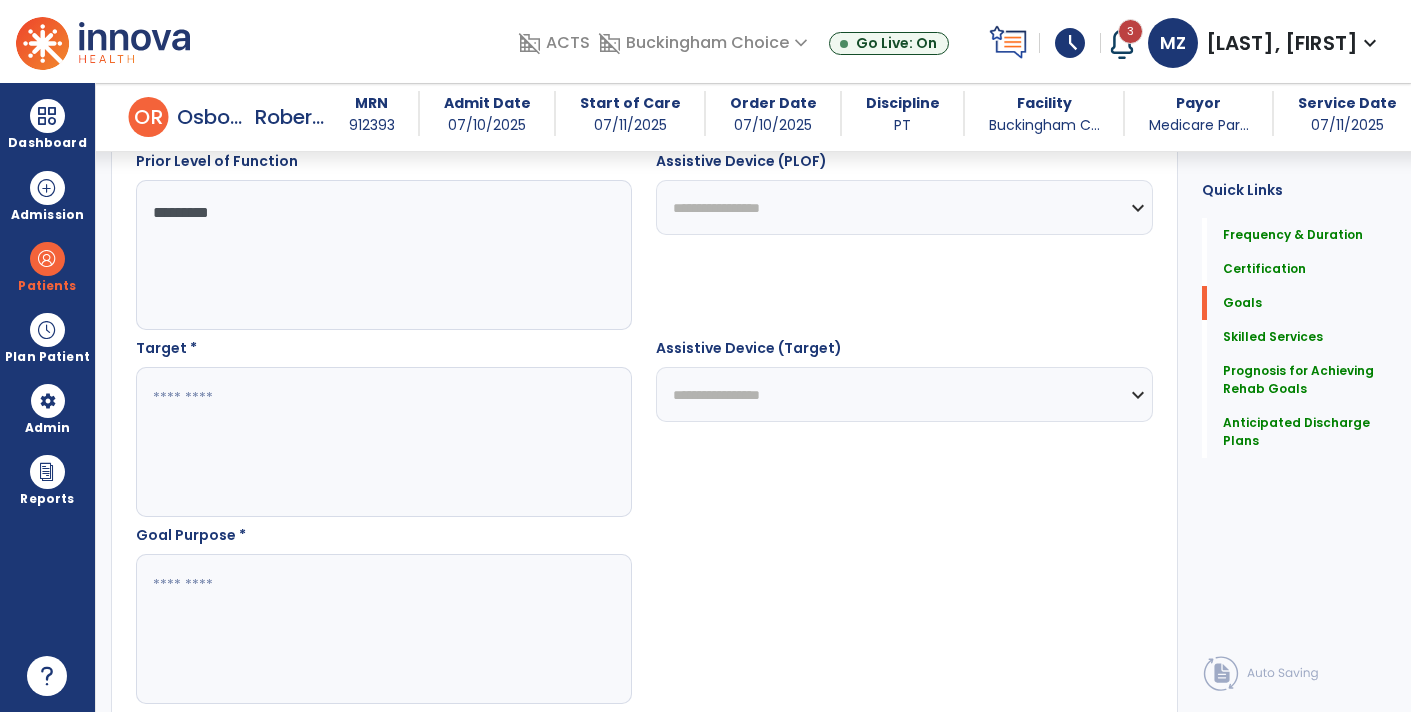 scroll, scrollTop: 951, scrollLeft: 0, axis: vertical 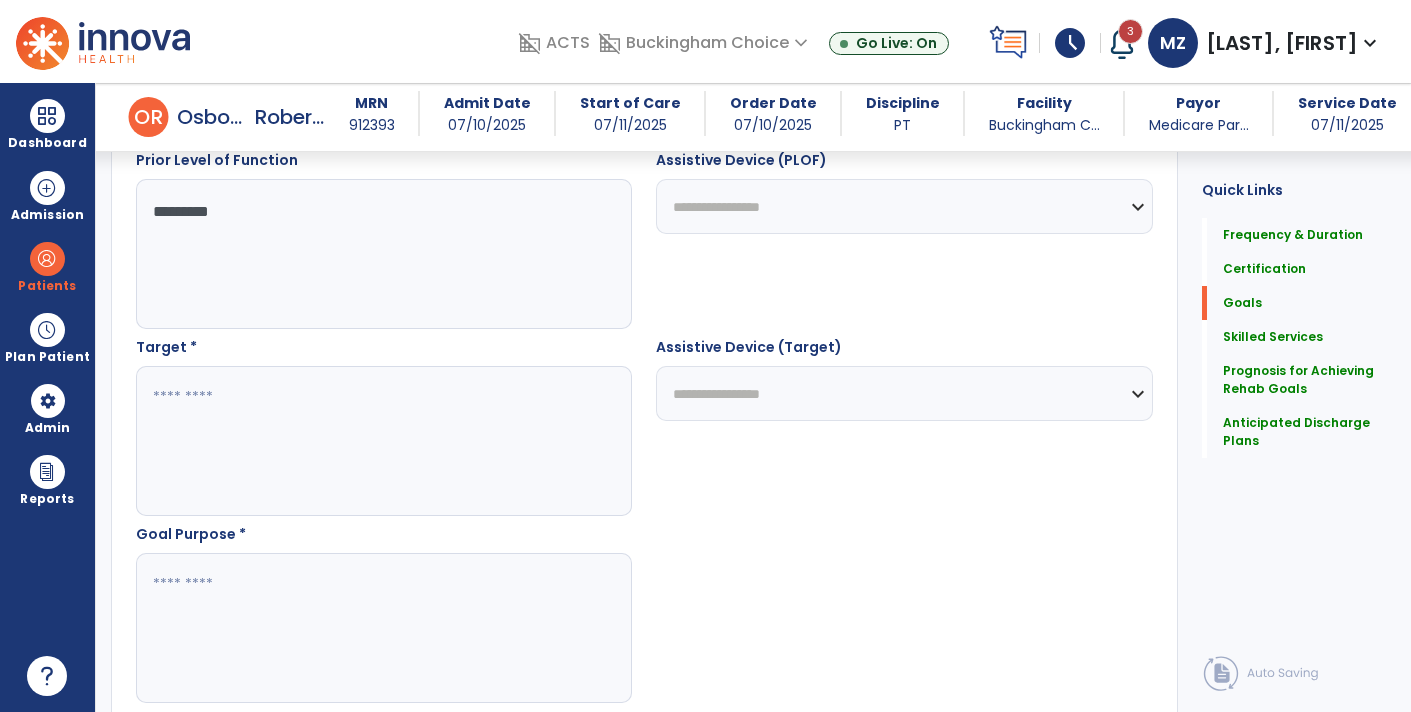 type on "*********" 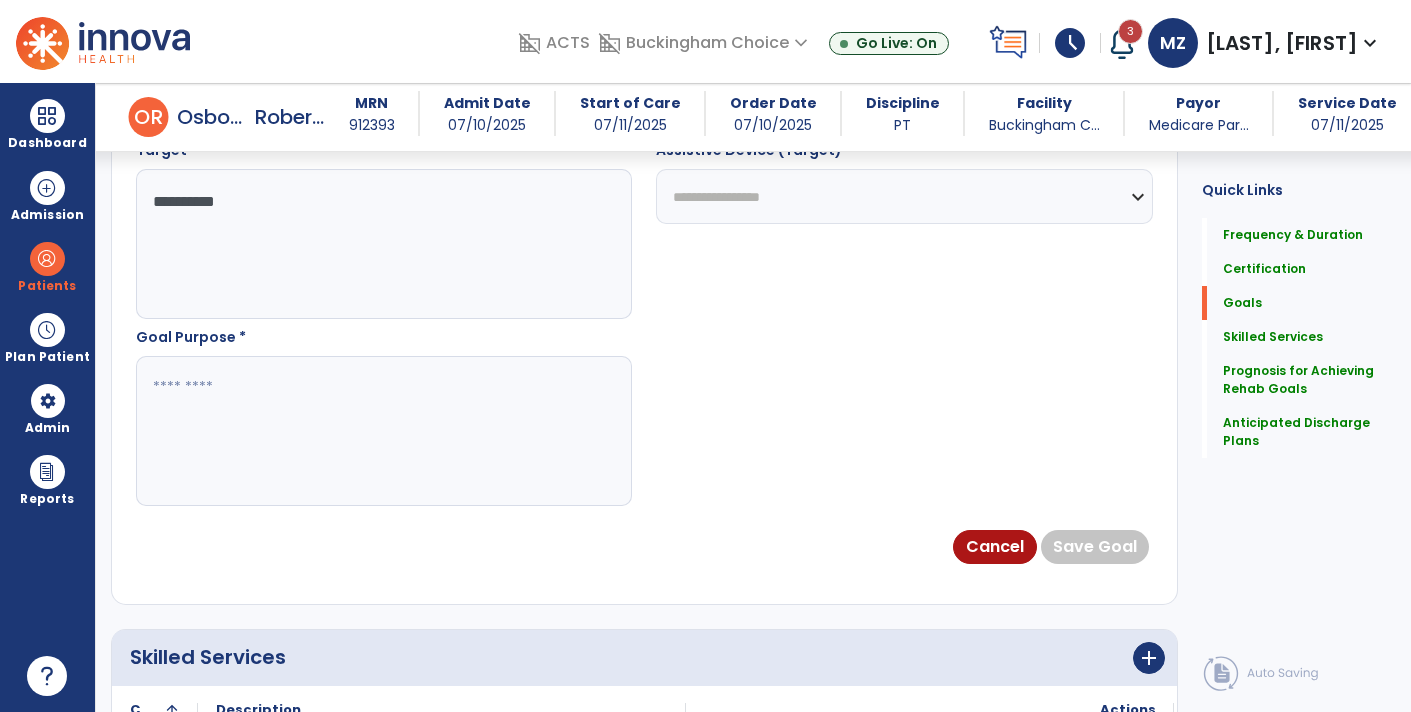 scroll, scrollTop: 1153, scrollLeft: 0, axis: vertical 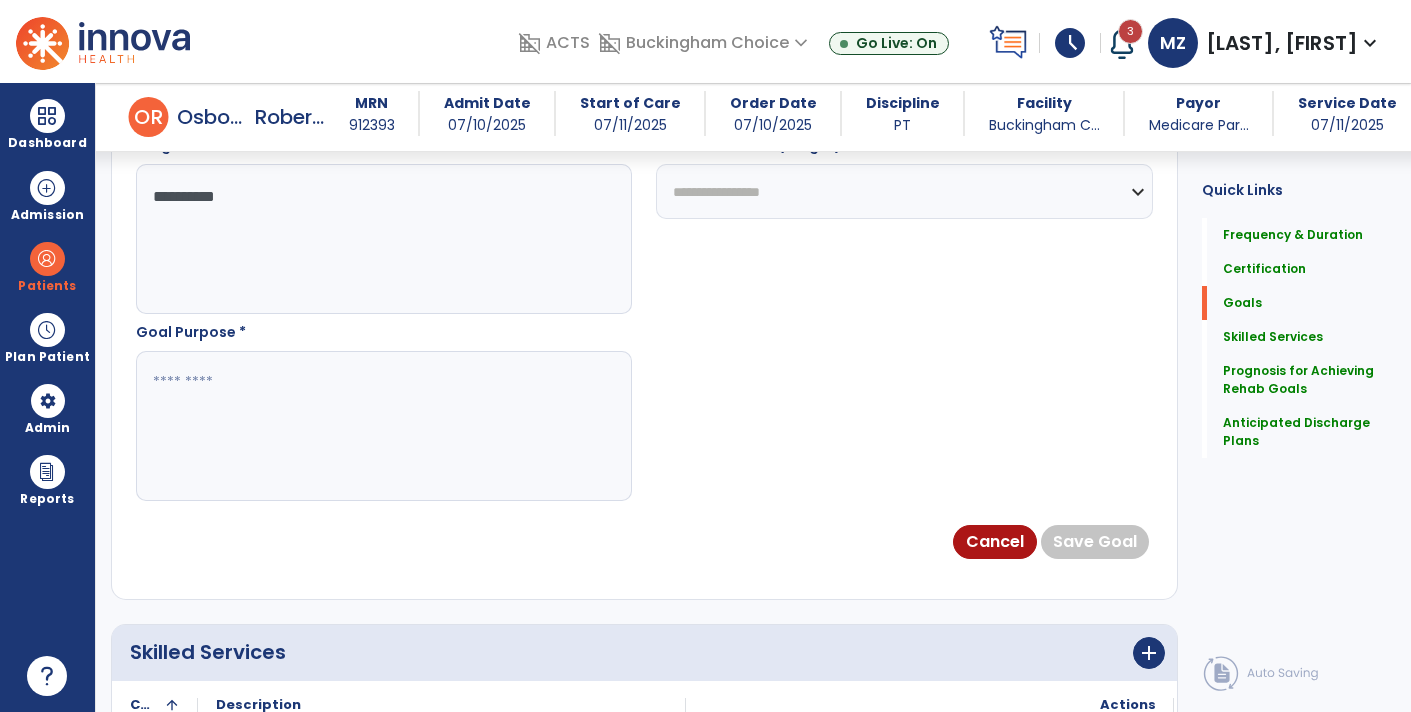 type on "**********" 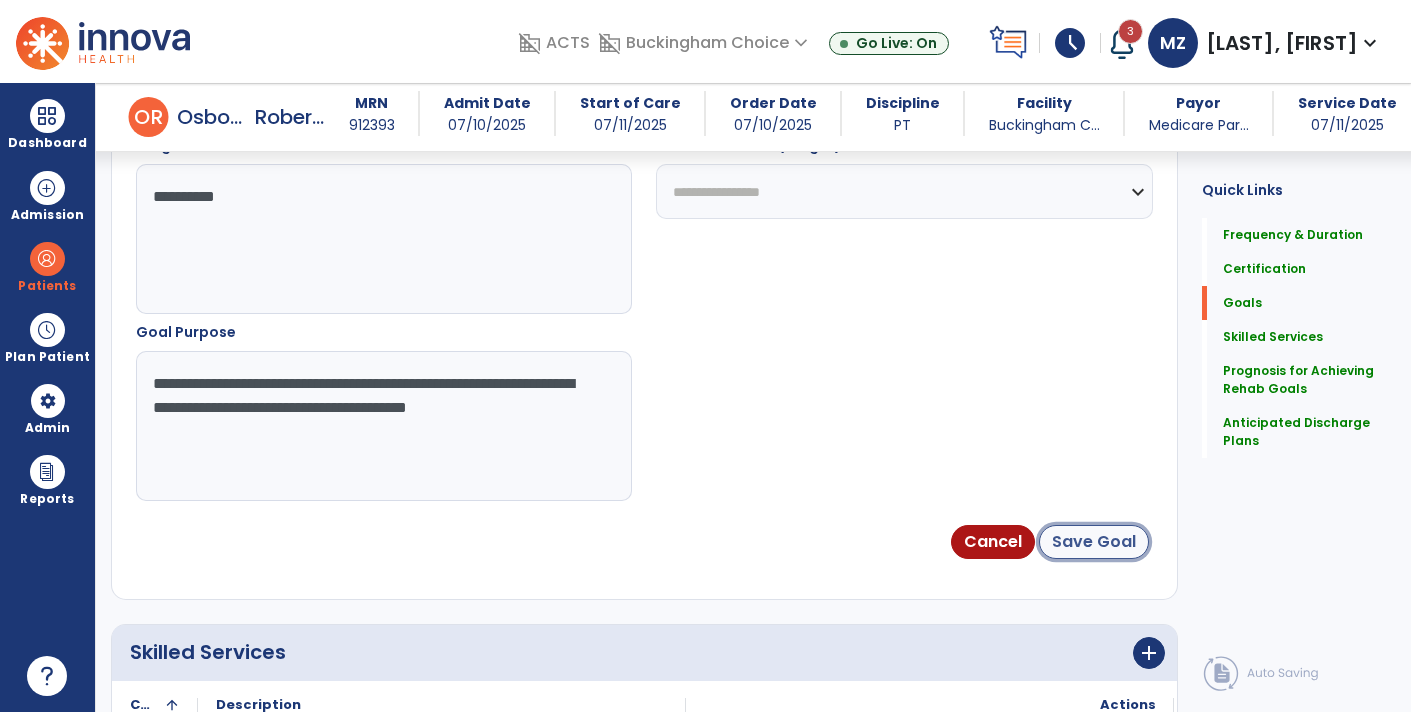 click on "Save Goal" at bounding box center (1094, 542) 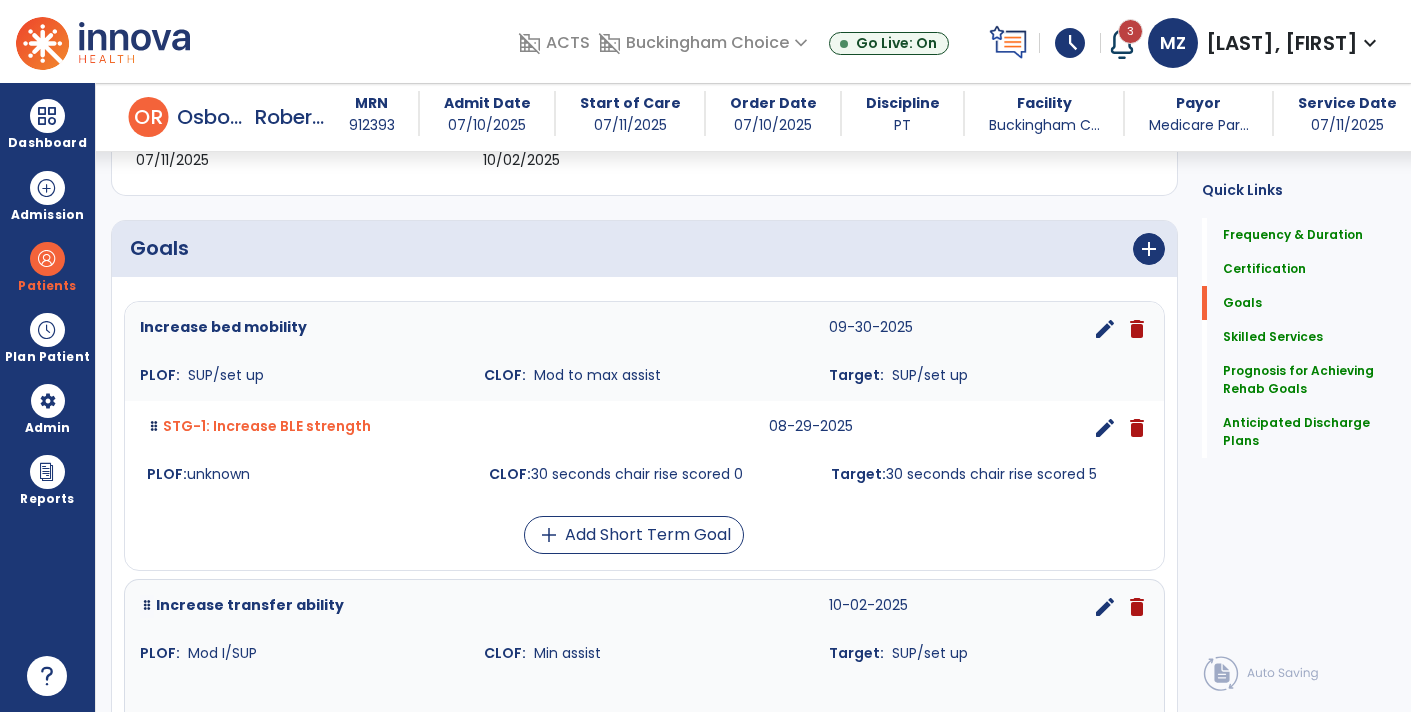 scroll, scrollTop: 397, scrollLeft: 0, axis: vertical 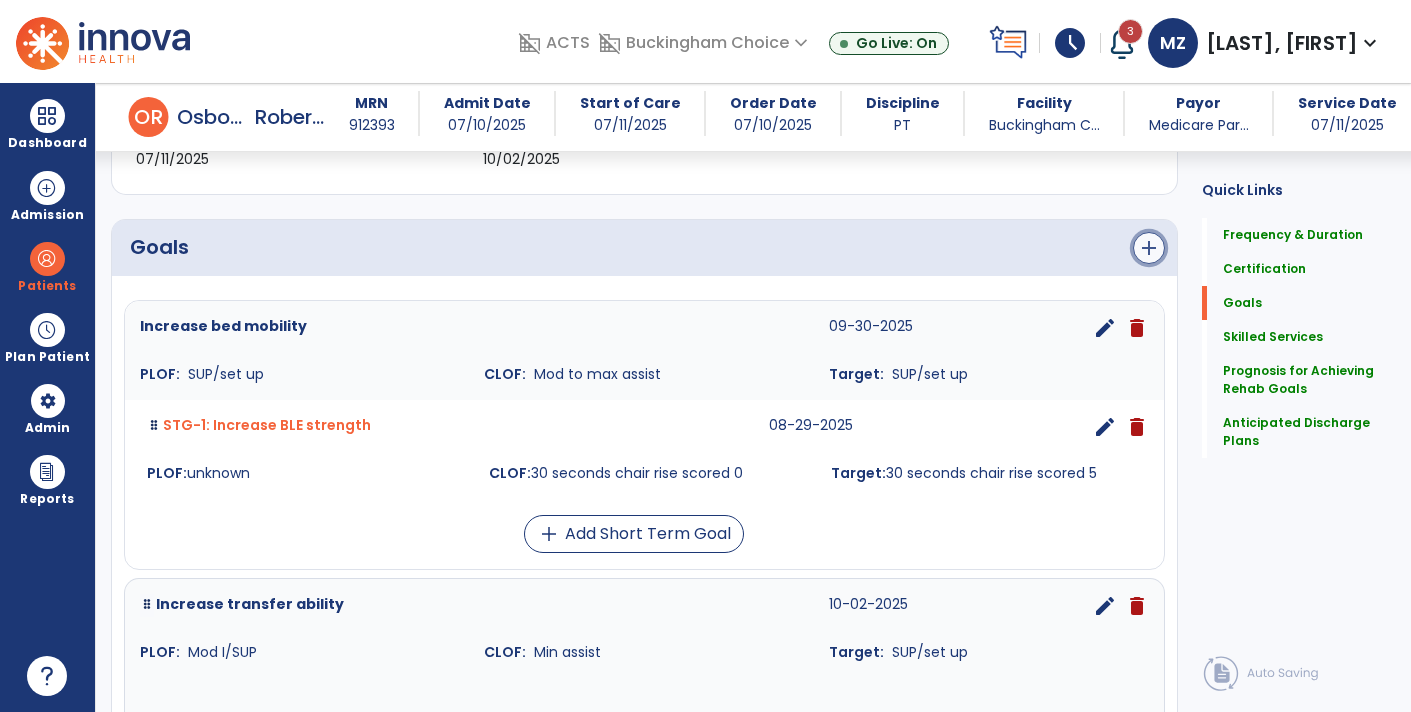 click on "add" at bounding box center [1149, 248] 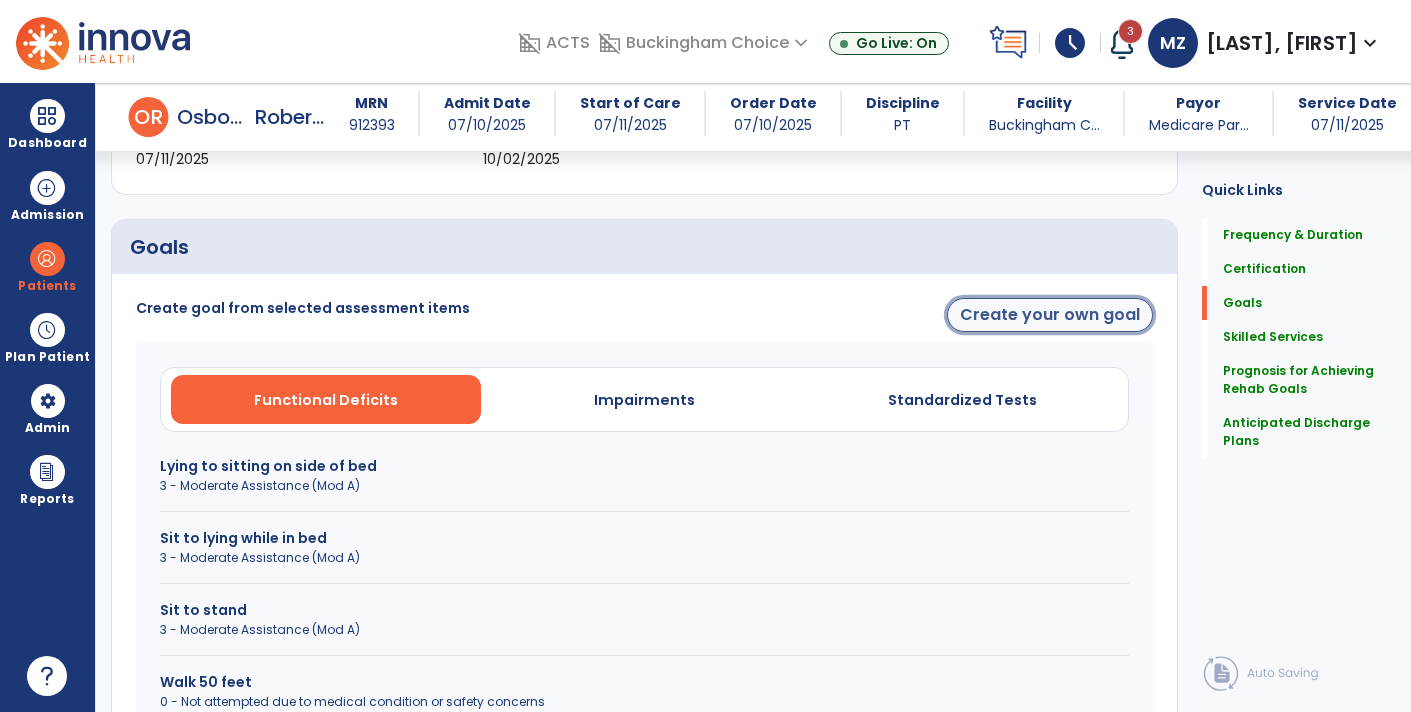 click on "Create your own goal" at bounding box center (1050, 315) 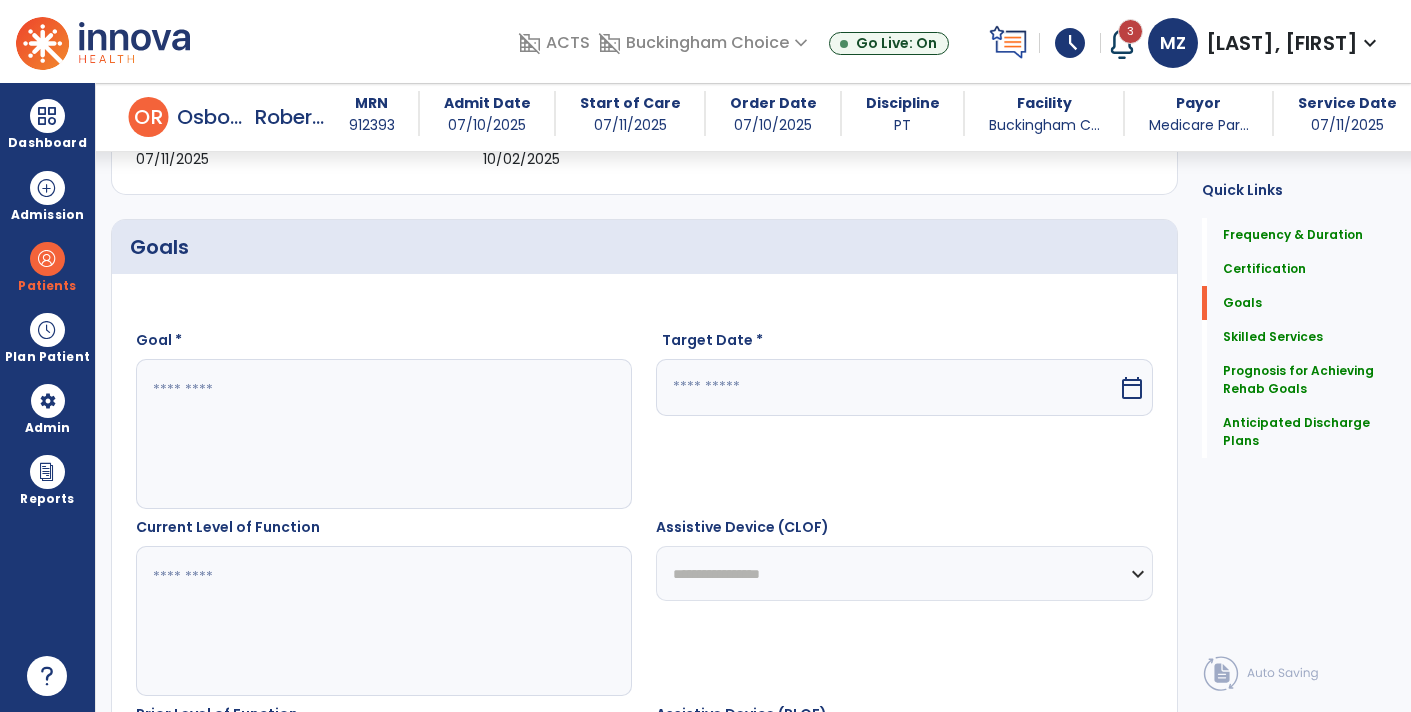 click at bounding box center [383, 434] 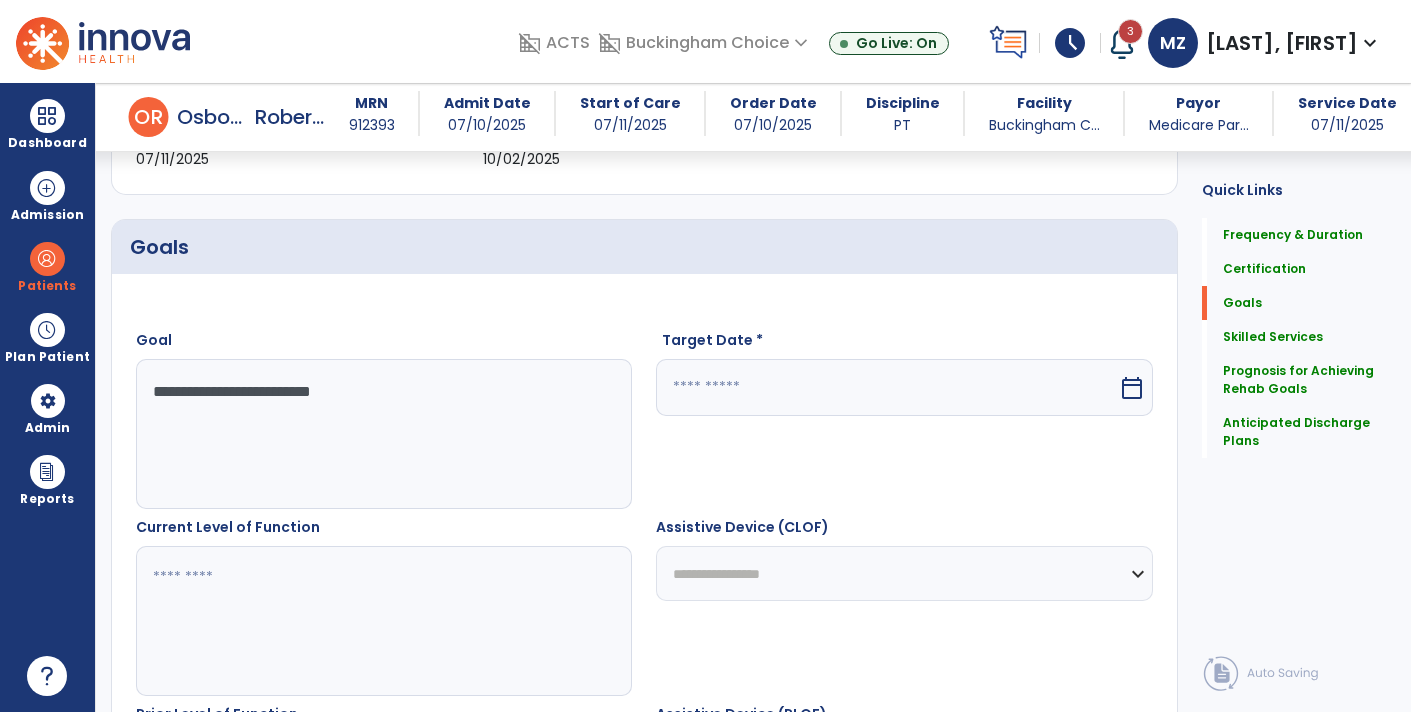 type on "**********" 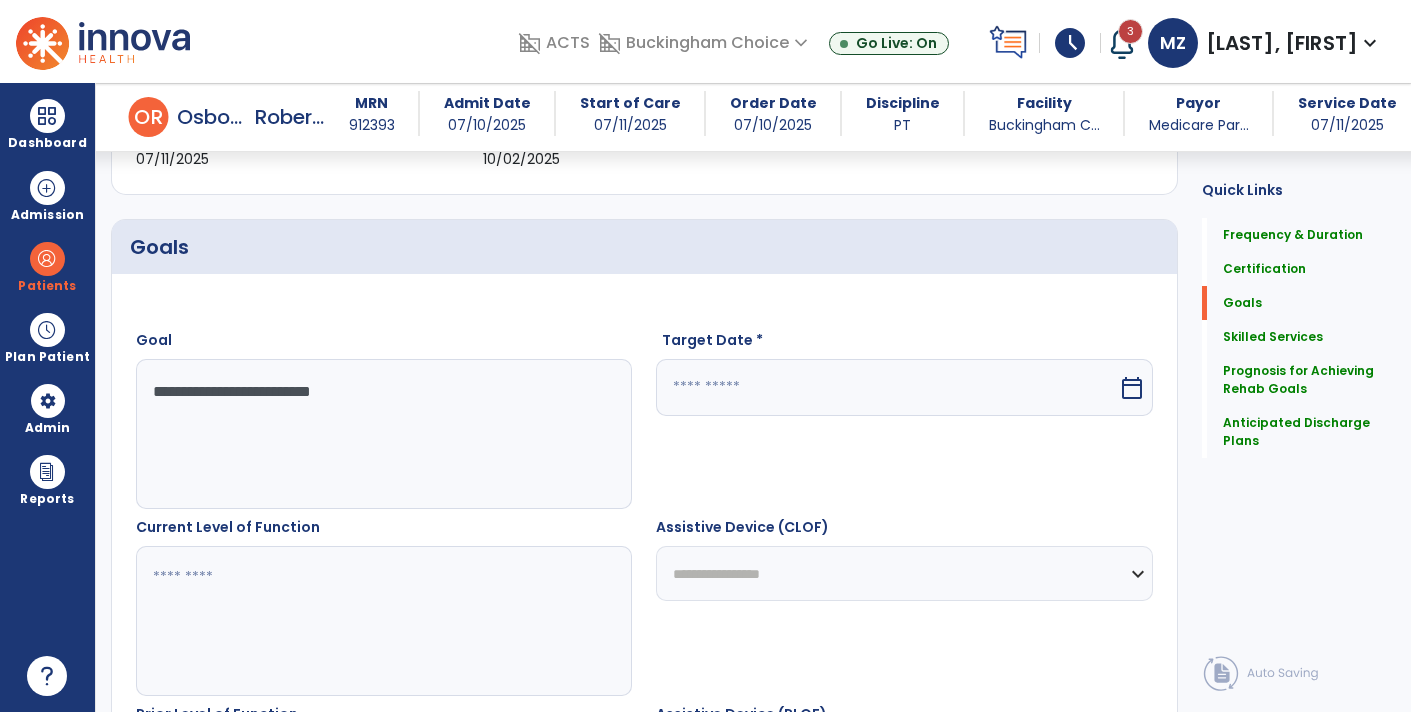 click at bounding box center (383, 621) 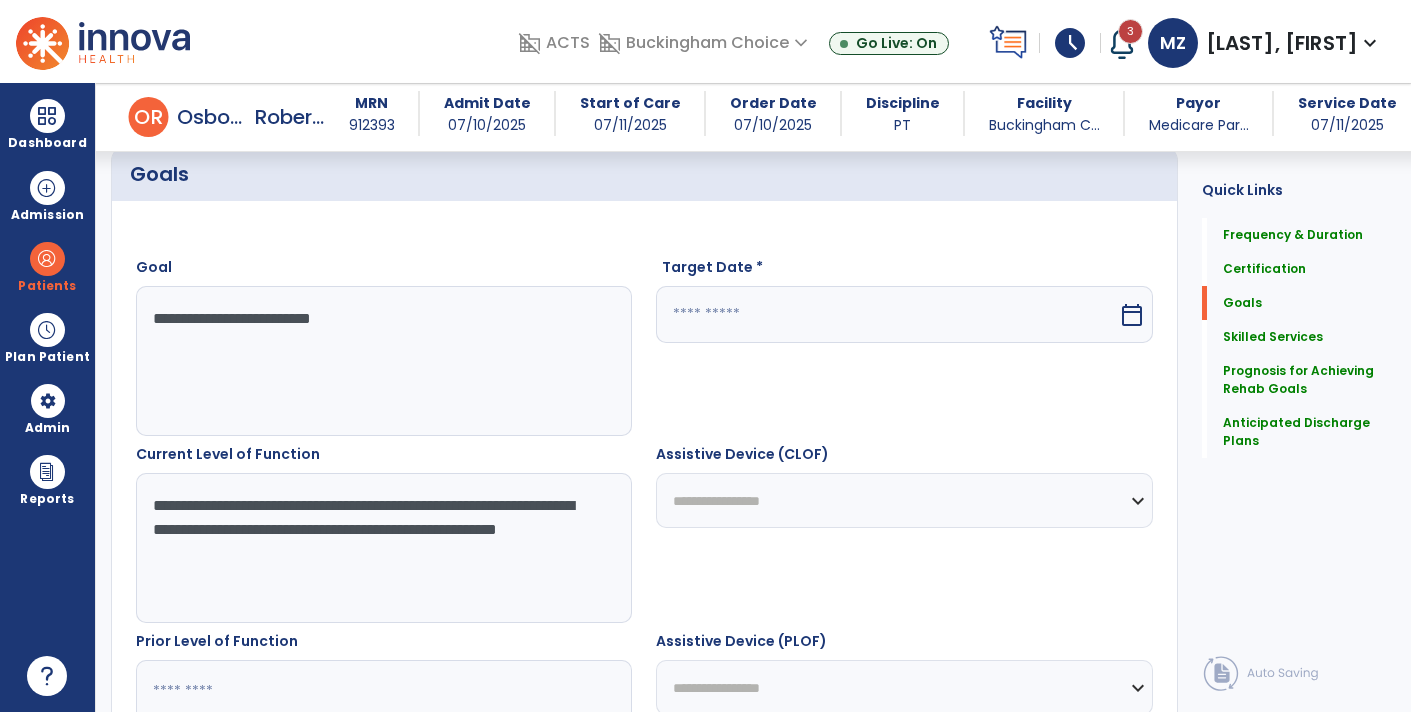 scroll, scrollTop: 544, scrollLeft: 0, axis: vertical 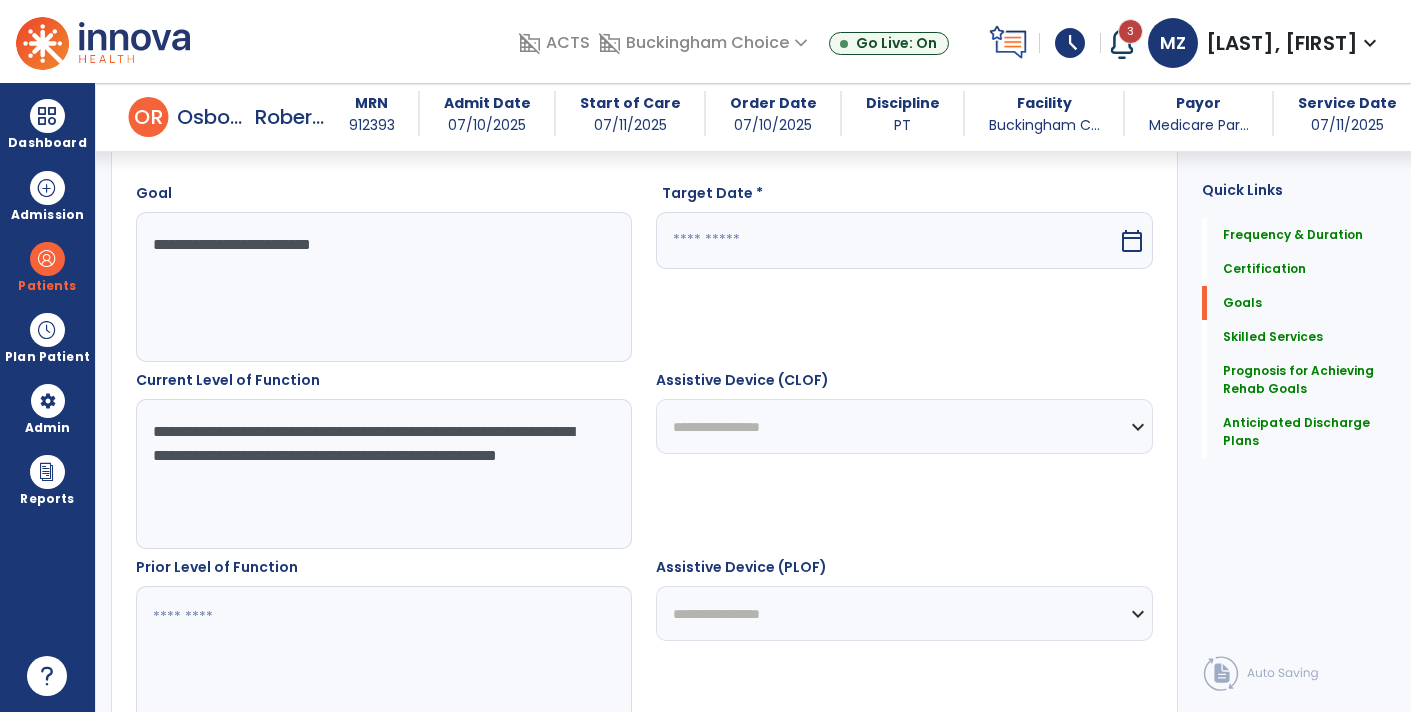 type on "**********" 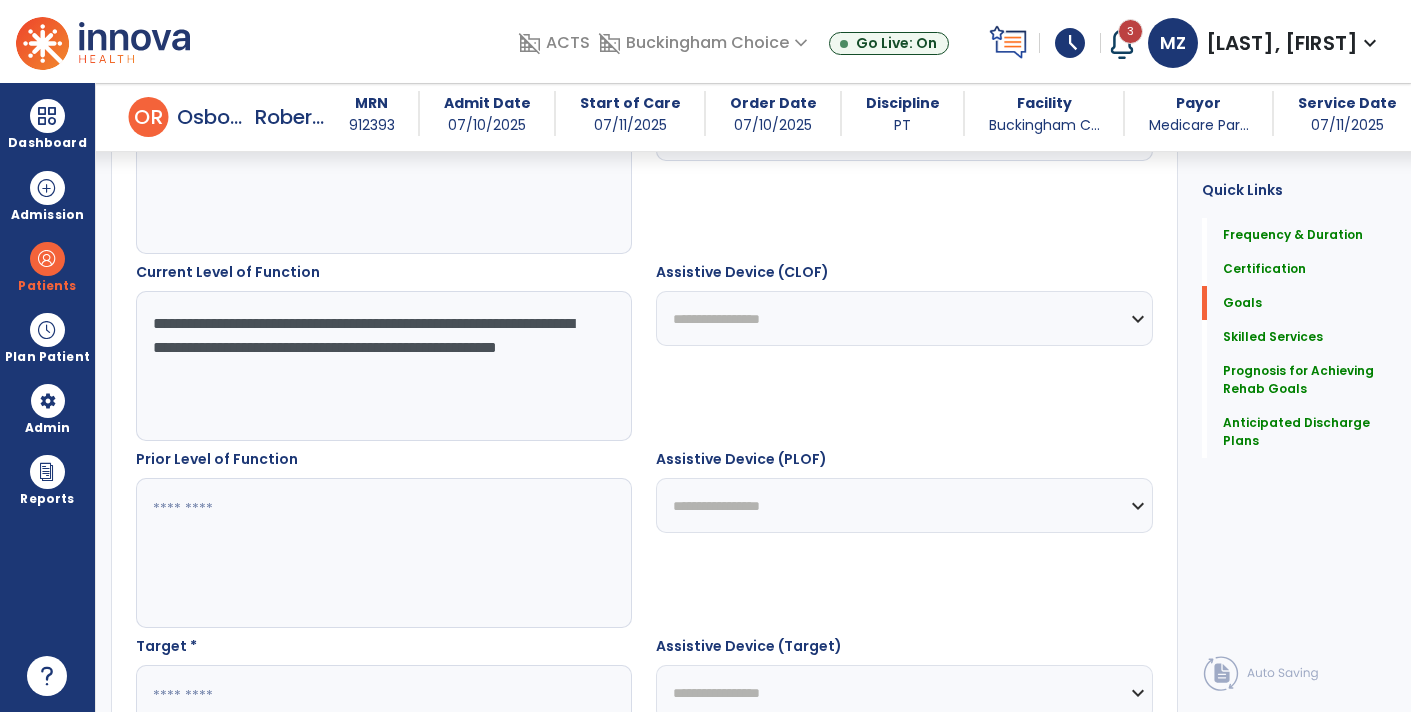 scroll, scrollTop: 761, scrollLeft: 0, axis: vertical 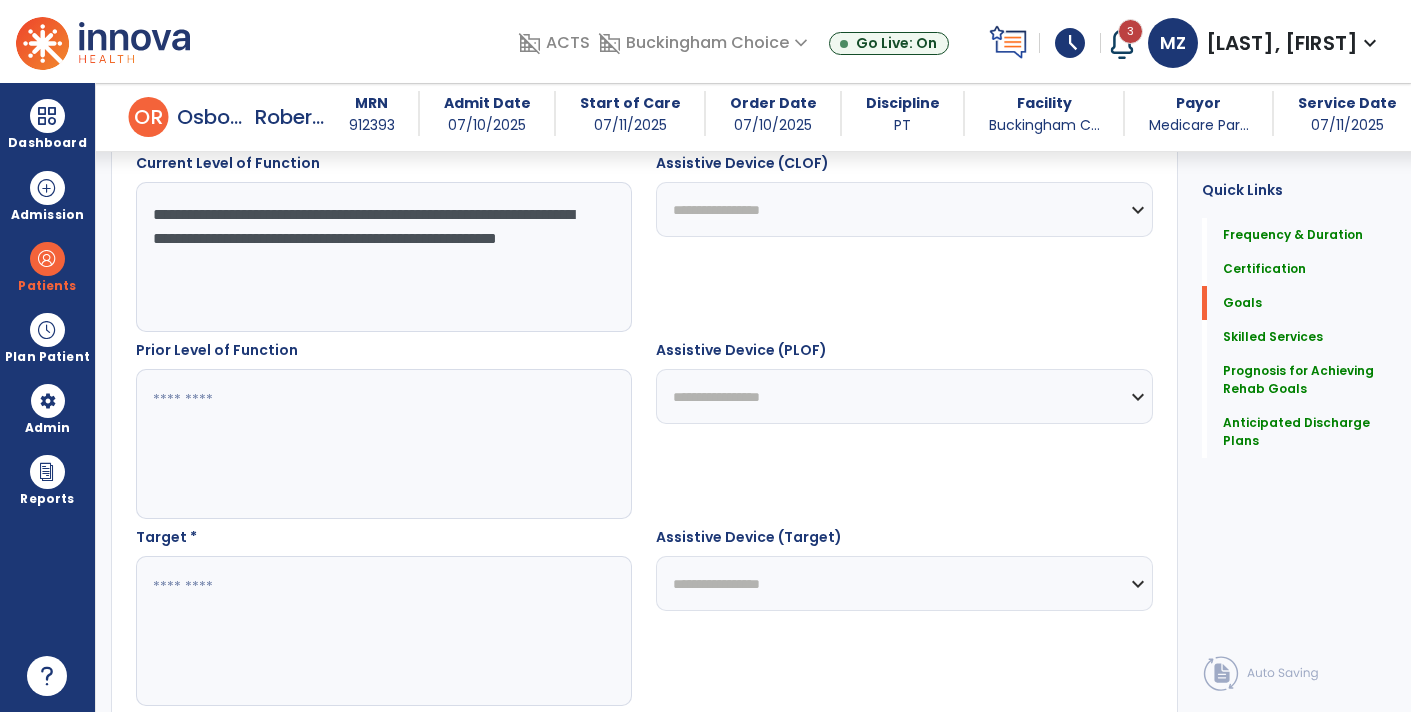 click at bounding box center (383, 444) 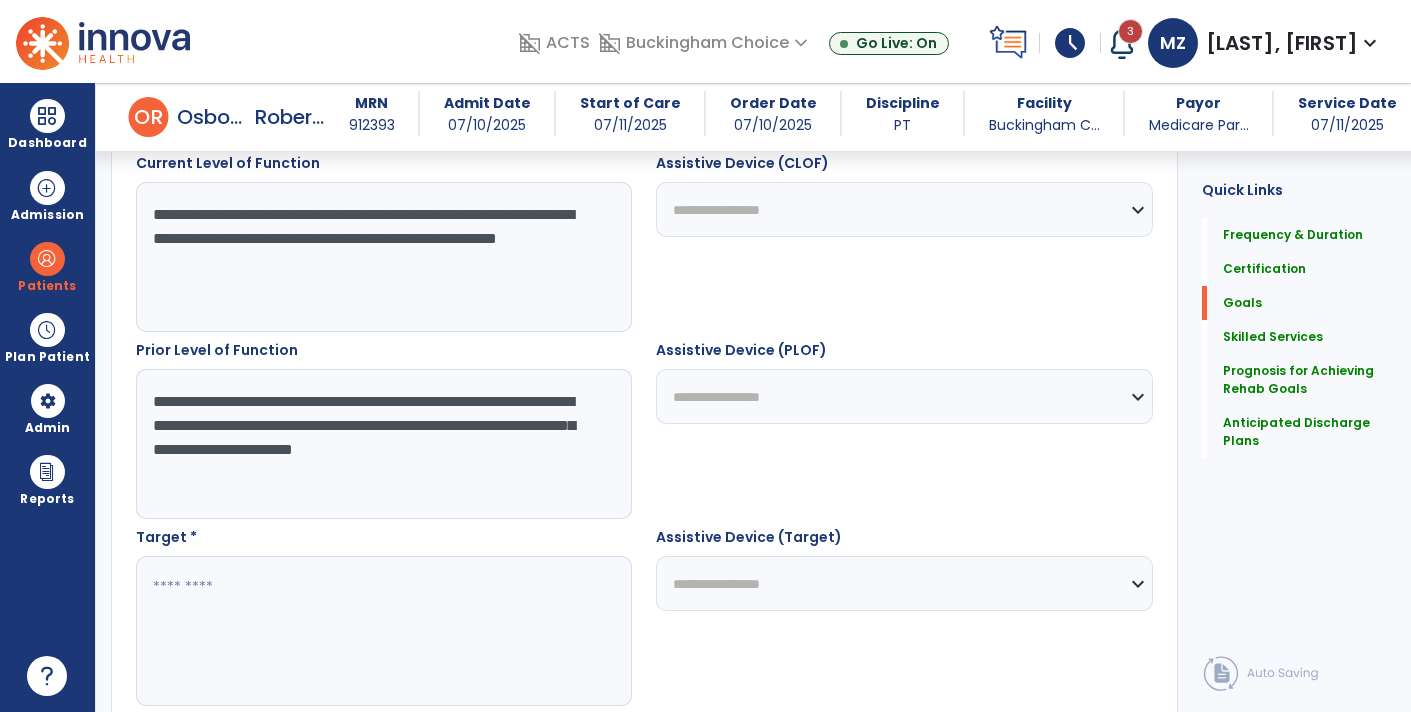 type on "**********" 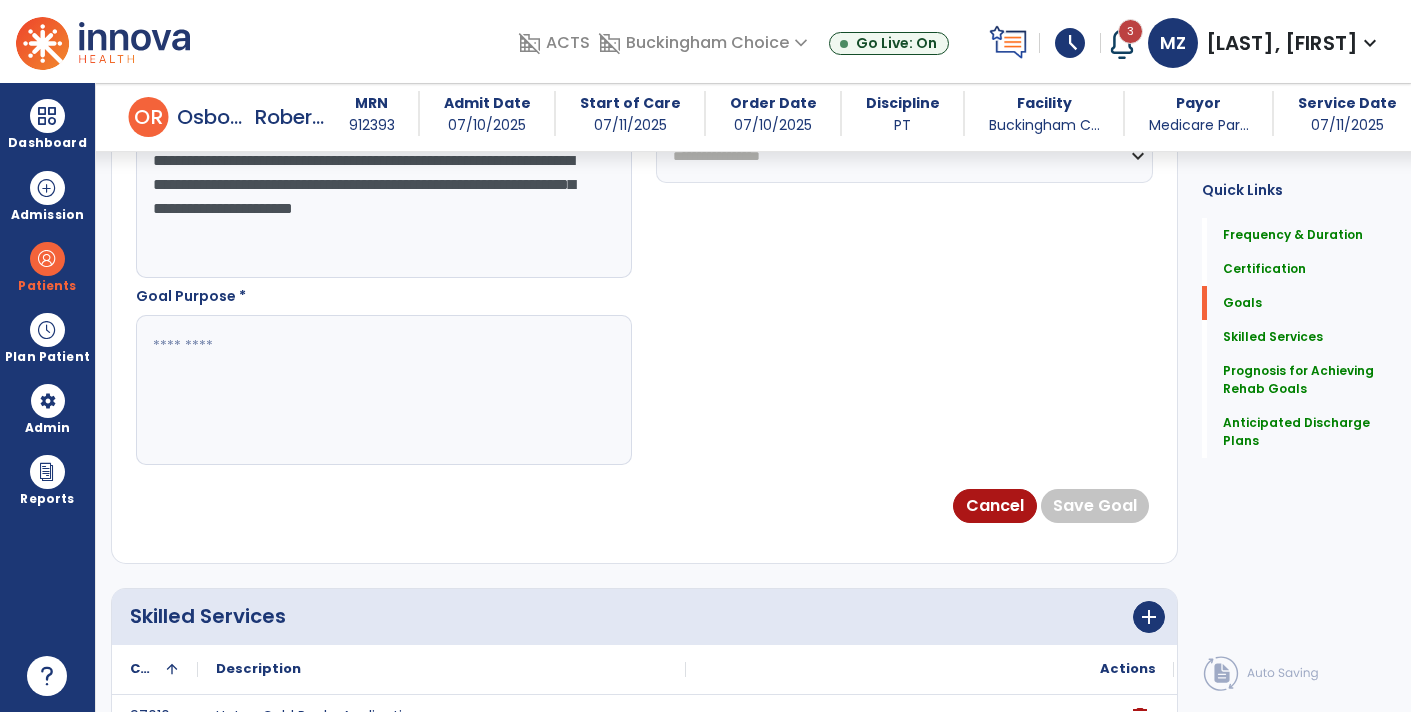 scroll, scrollTop: 1197, scrollLeft: 0, axis: vertical 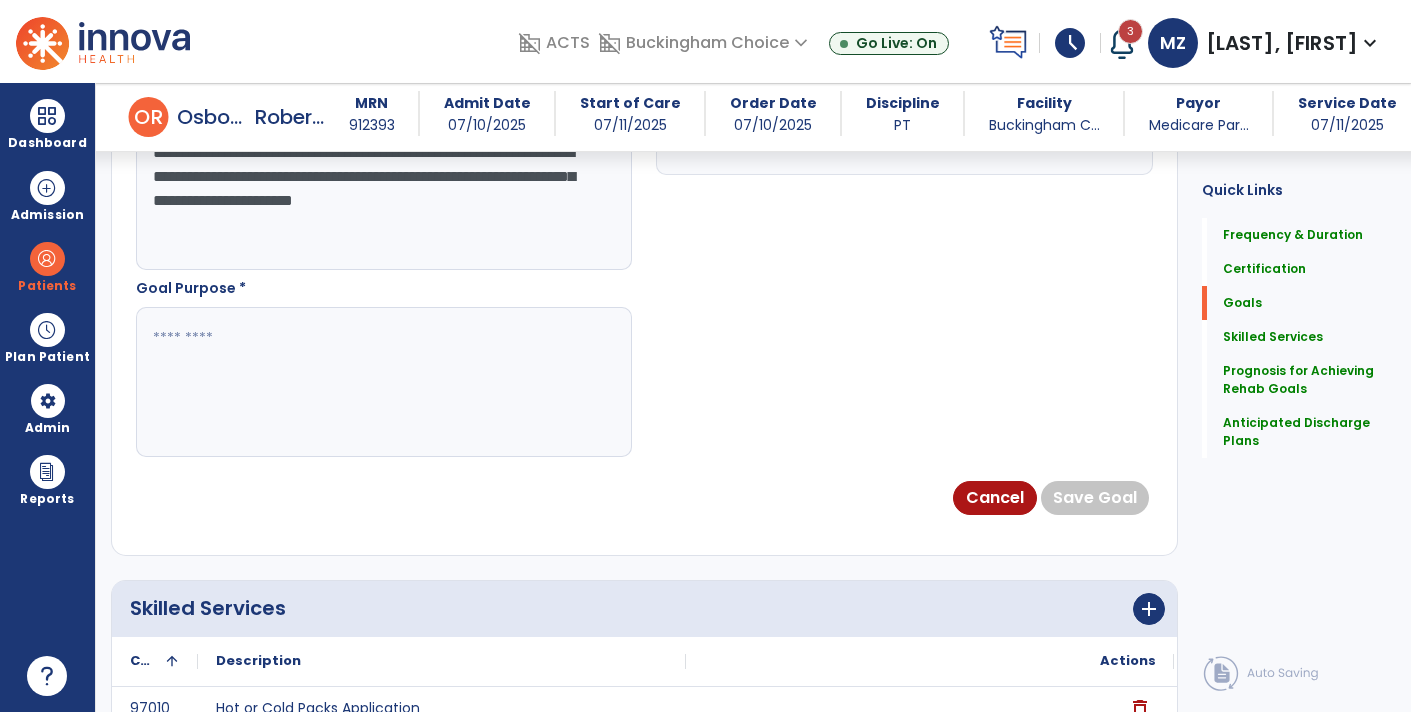 type on "**********" 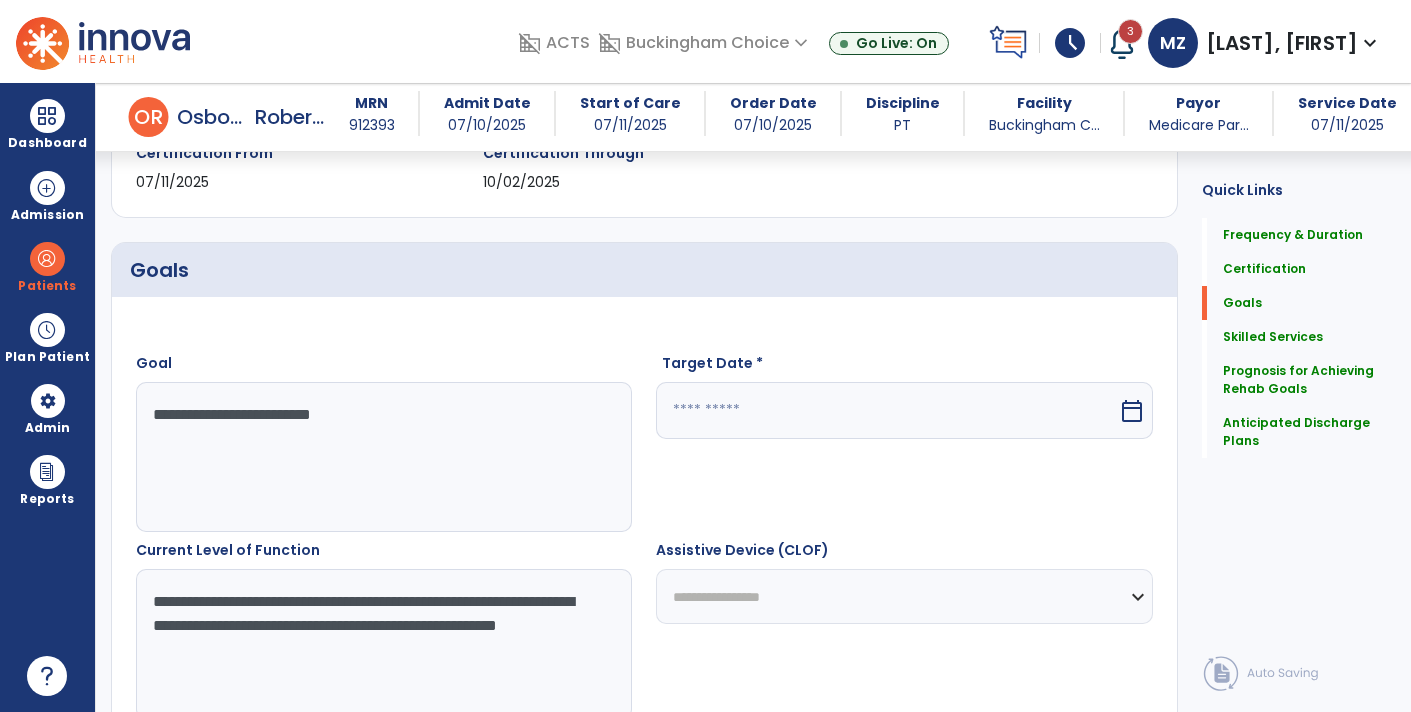 scroll, scrollTop: 374, scrollLeft: 0, axis: vertical 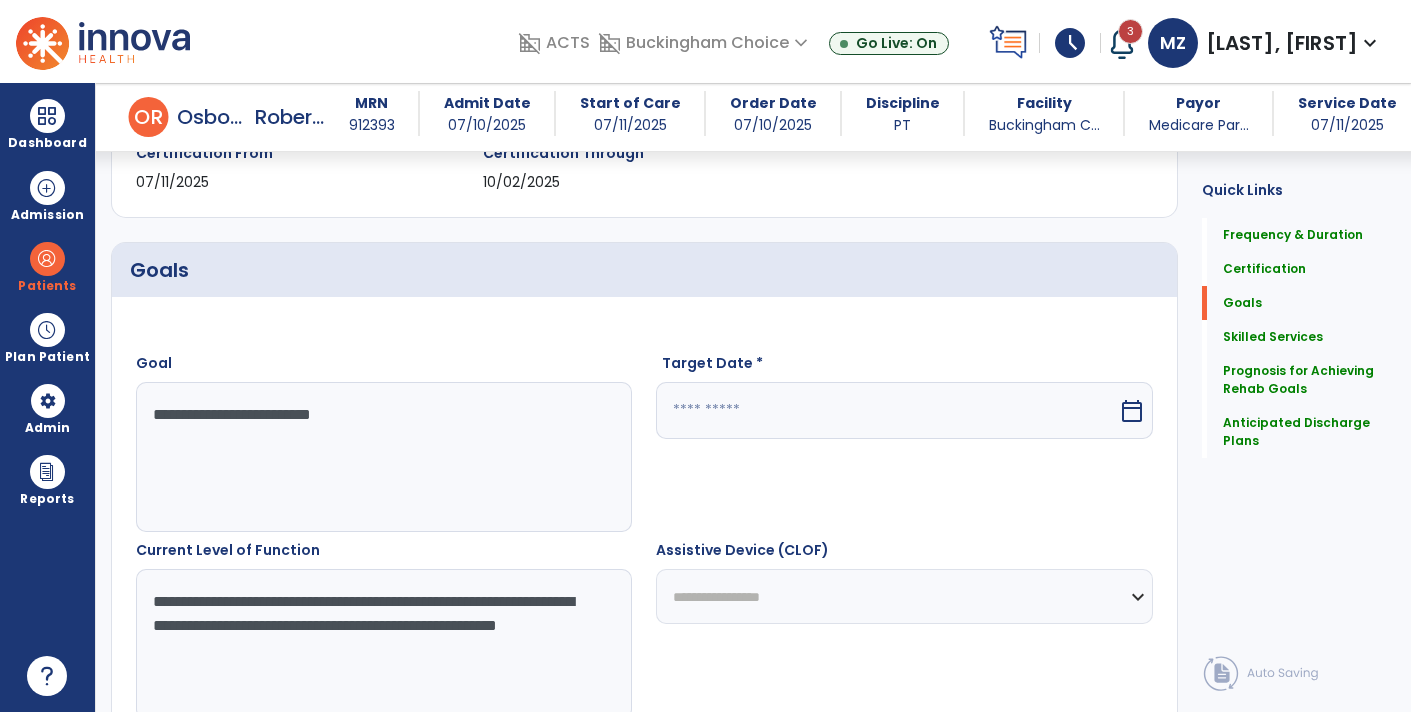 type on "**********" 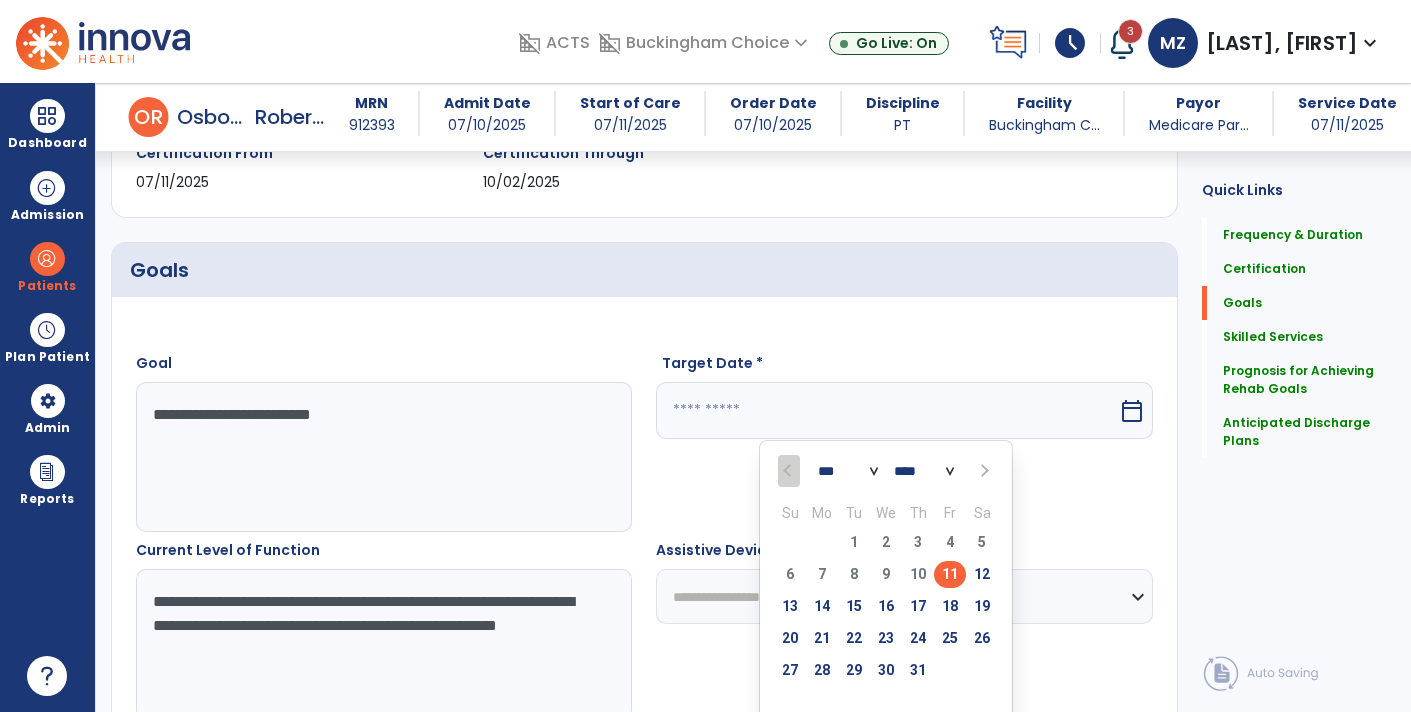 click on "*** *** *** ***" at bounding box center (848, 472) 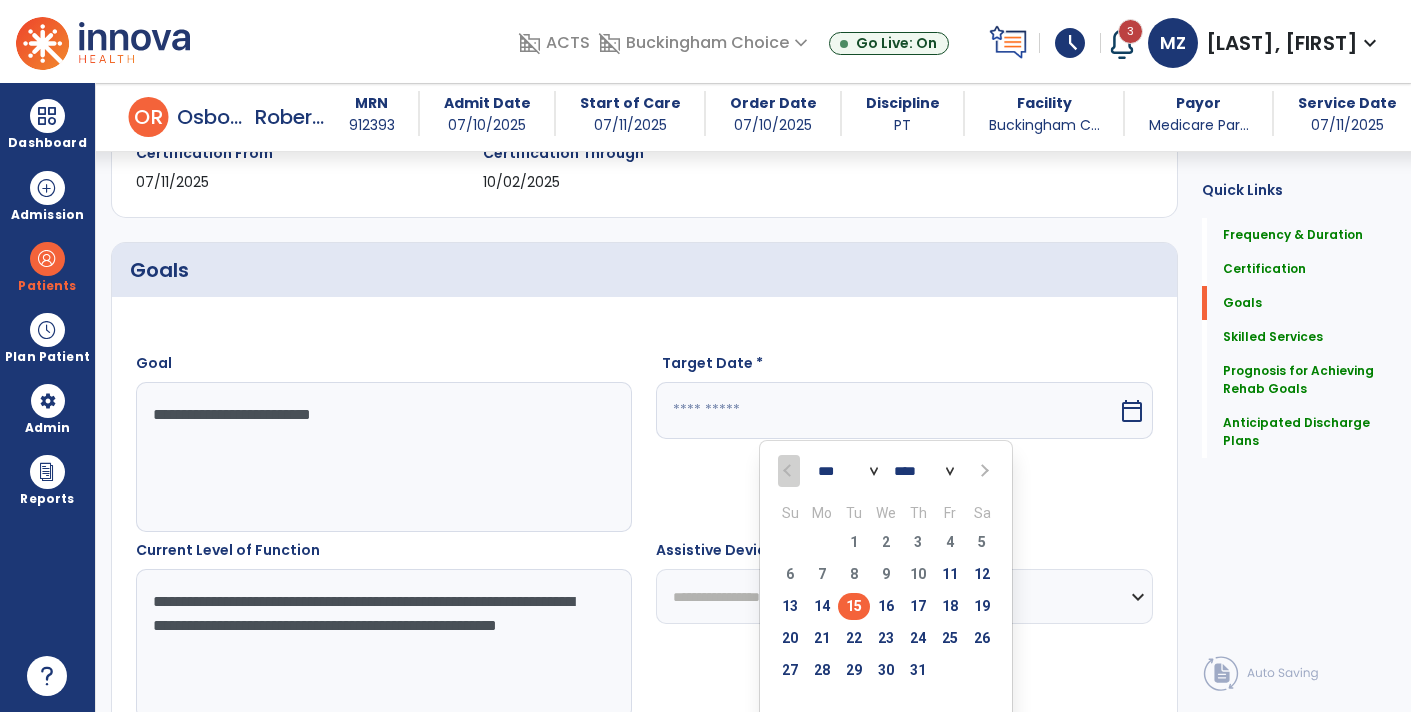click on "15" at bounding box center [854, 606] 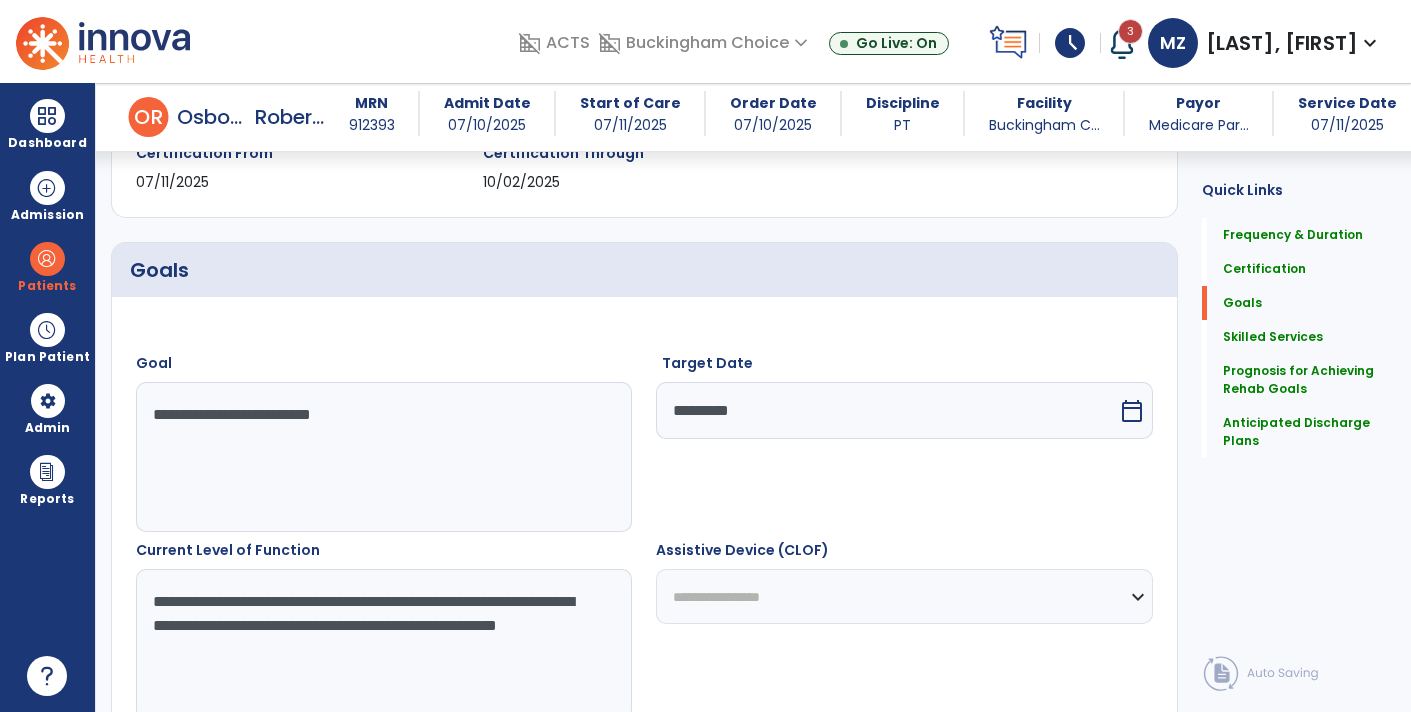 click on "calendar_today" at bounding box center (1132, 411) 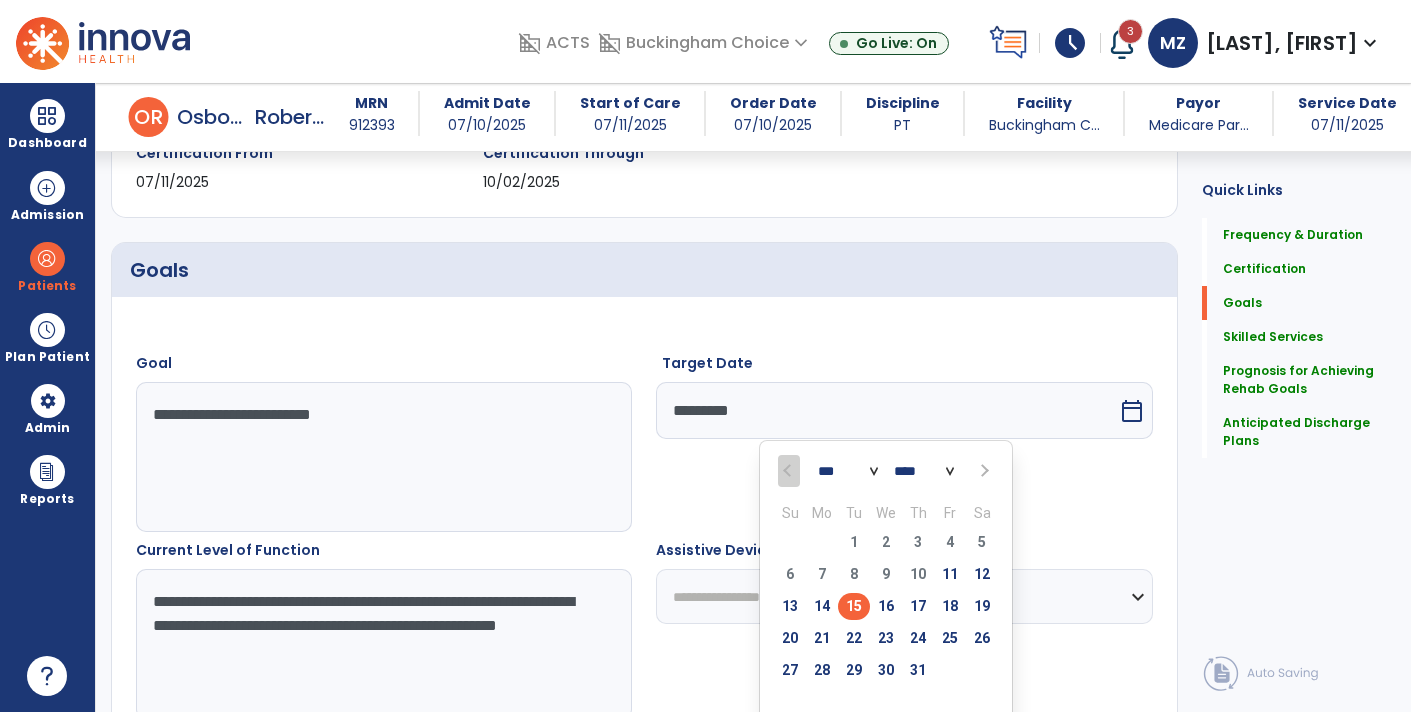 click on "*** *** *** ***" at bounding box center (848, 472) 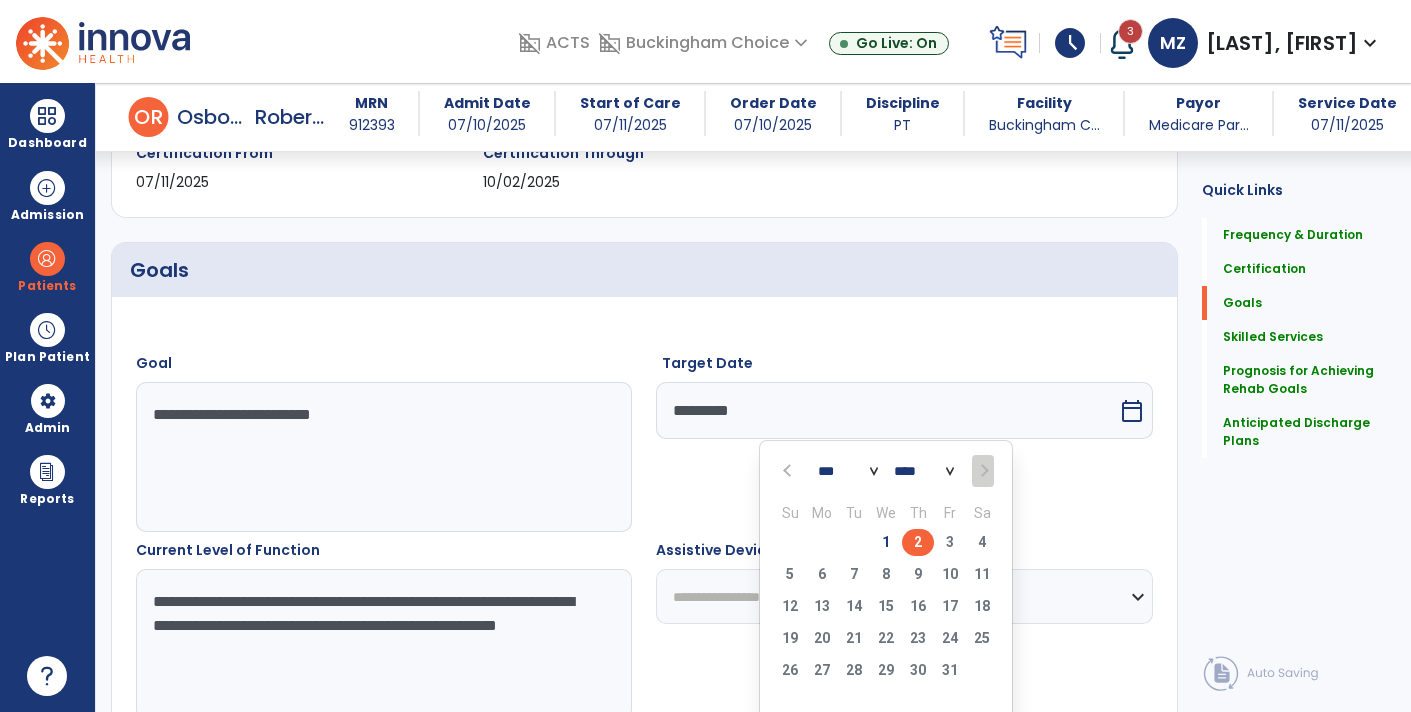 click on "2" at bounding box center [918, 542] 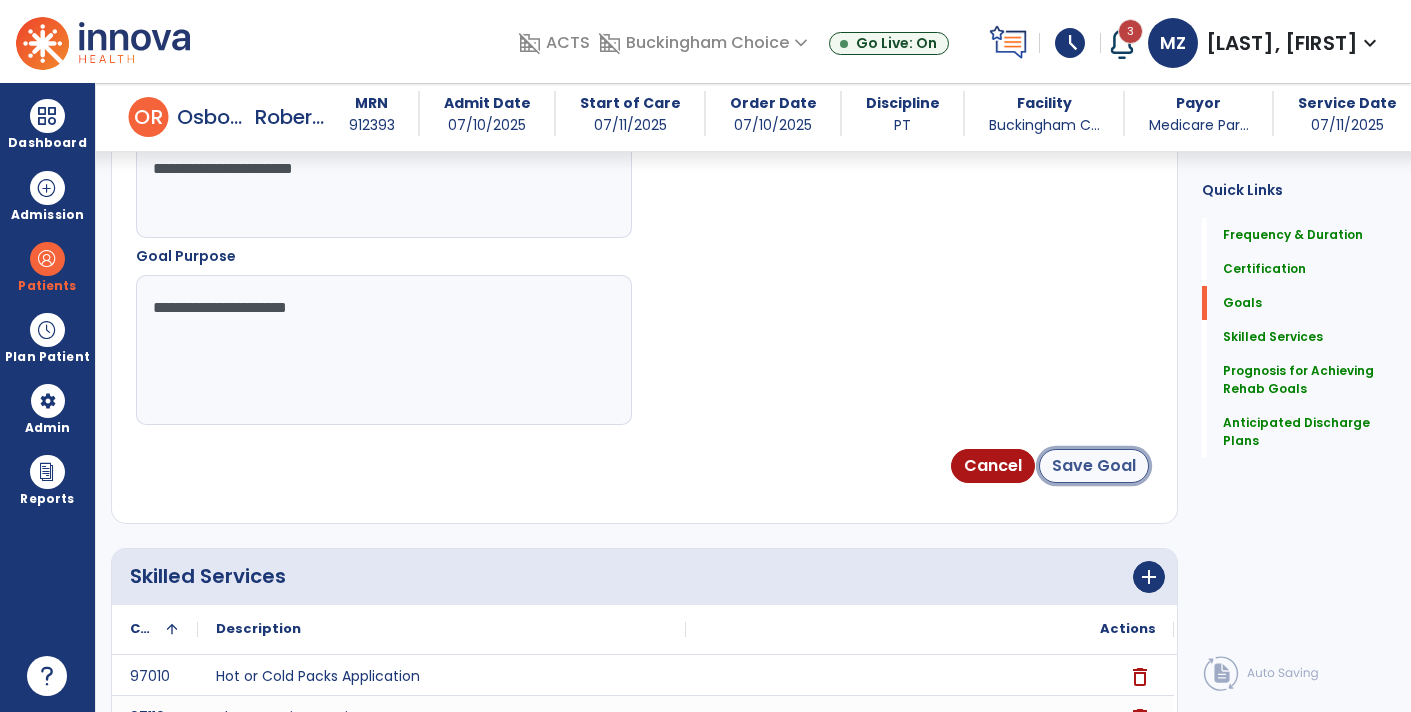 click on "Save Goal" at bounding box center (1094, 466) 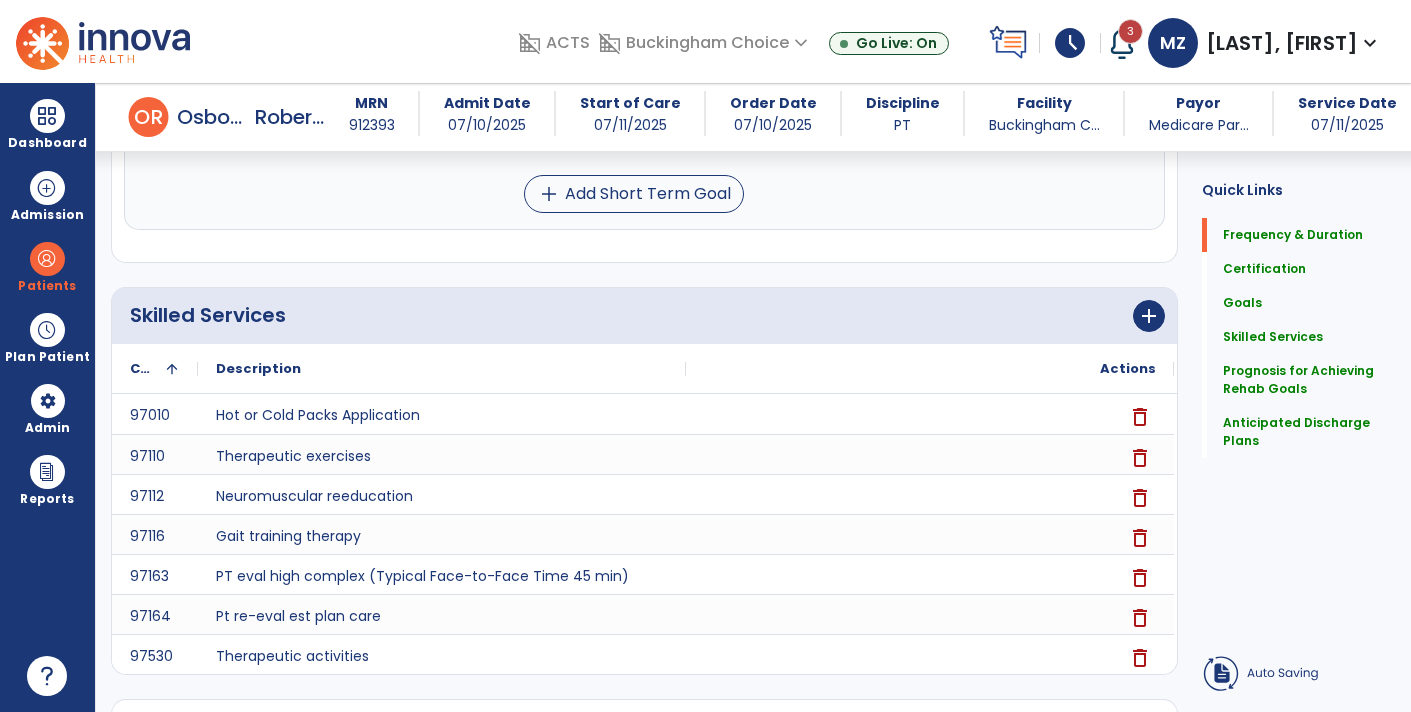 scroll, scrollTop: 154, scrollLeft: 0, axis: vertical 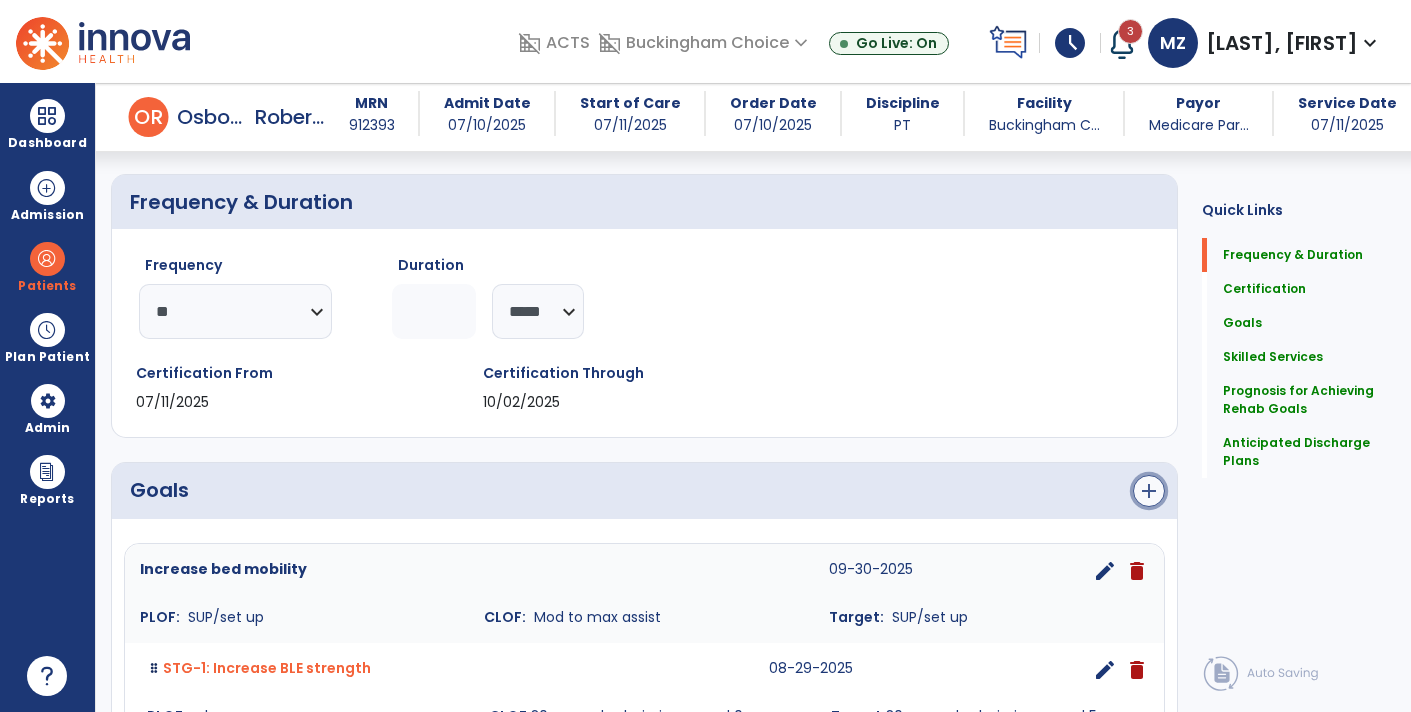 click on "add" at bounding box center [1149, 491] 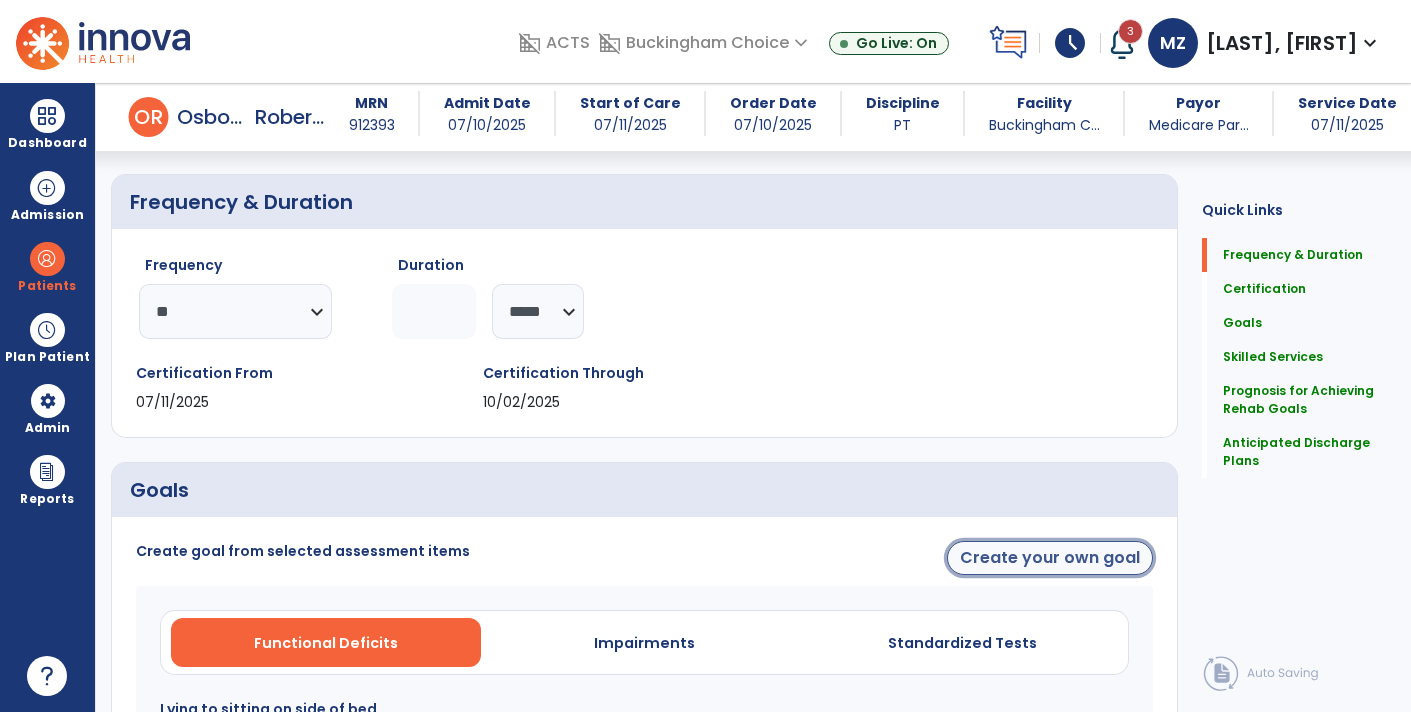 click on "Create your own goal" at bounding box center [1050, 558] 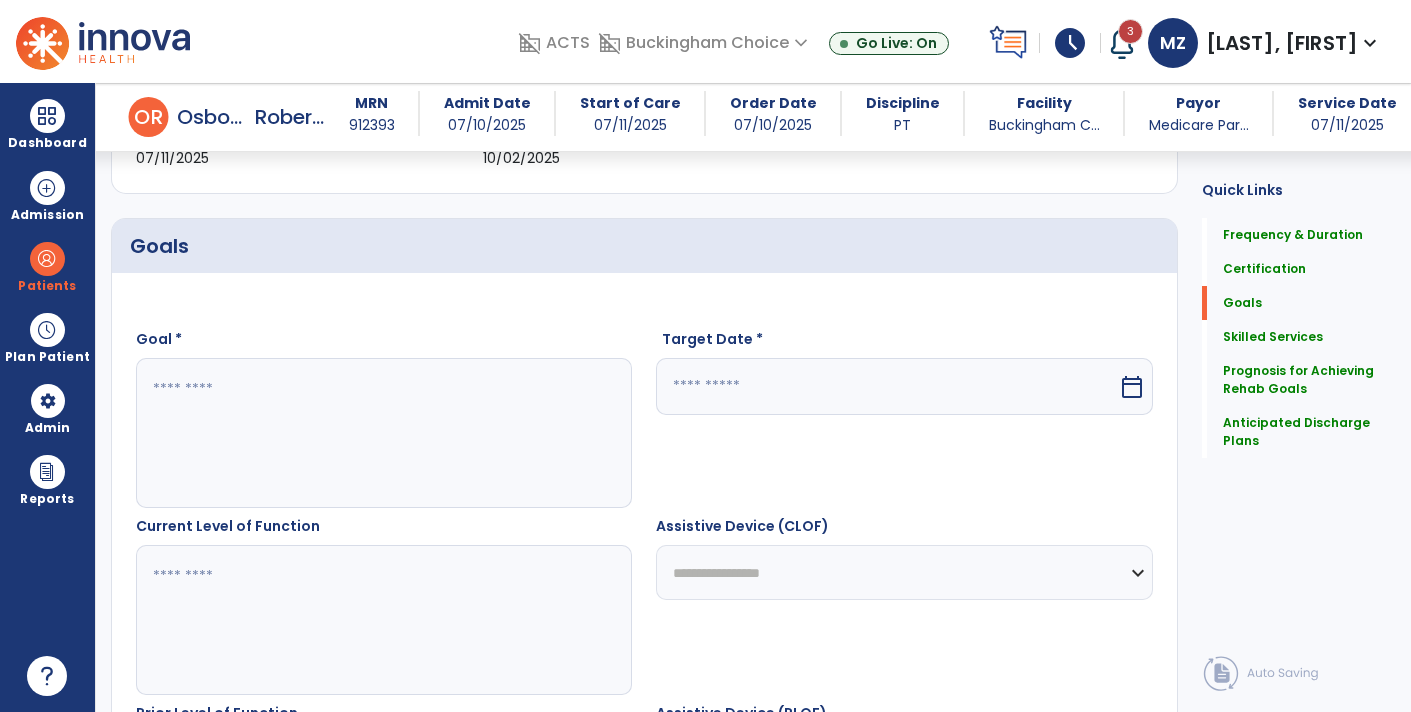 scroll, scrollTop: 399, scrollLeft: 0, axis: vertical 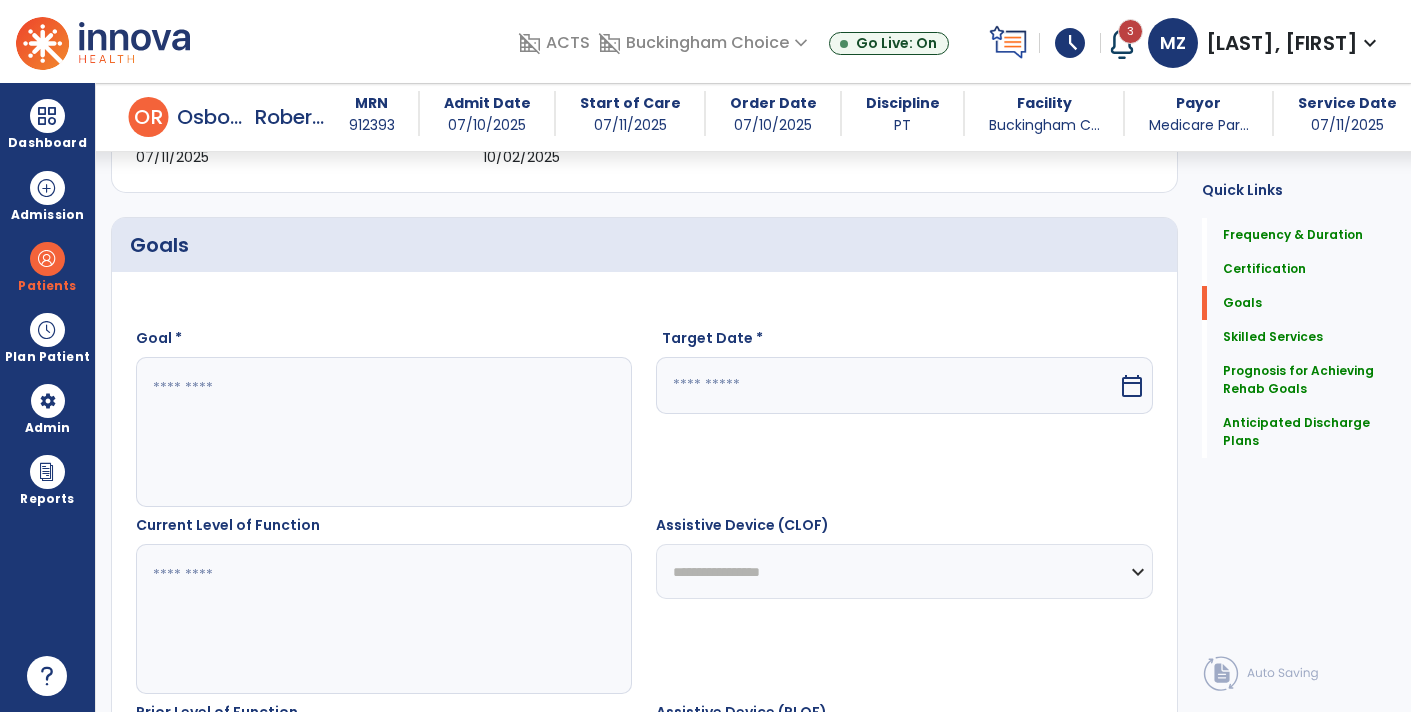click at bounding box center (383, 432) 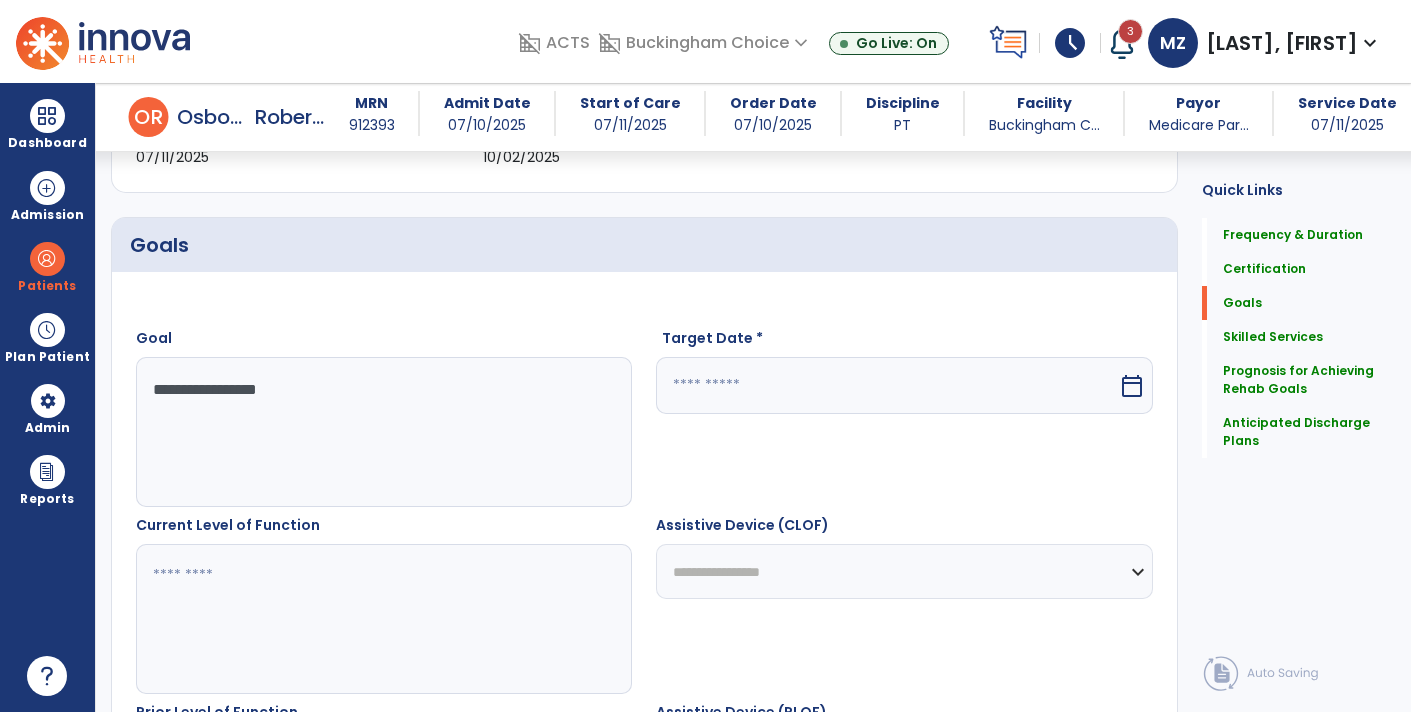 type on "**********" 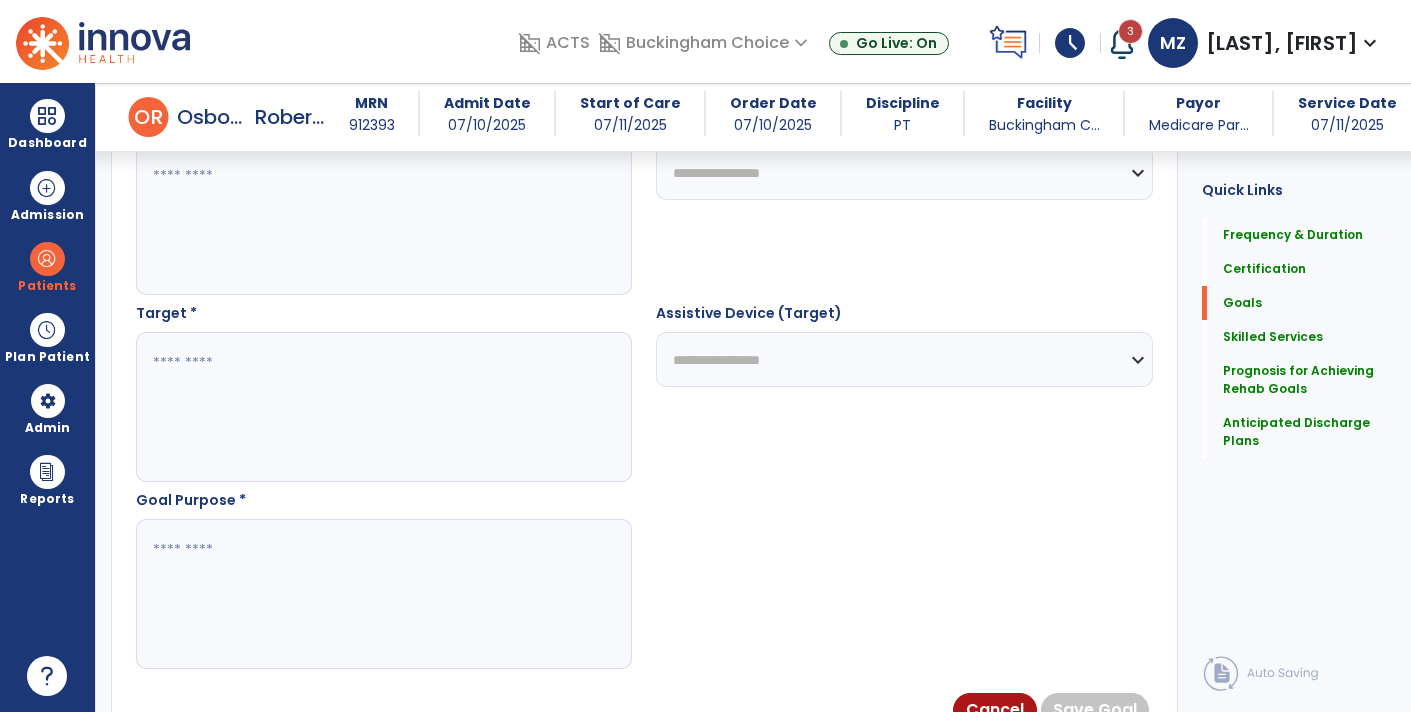 scroll, scrollTop: 1037, scrollLeft: 0, axis: vertical 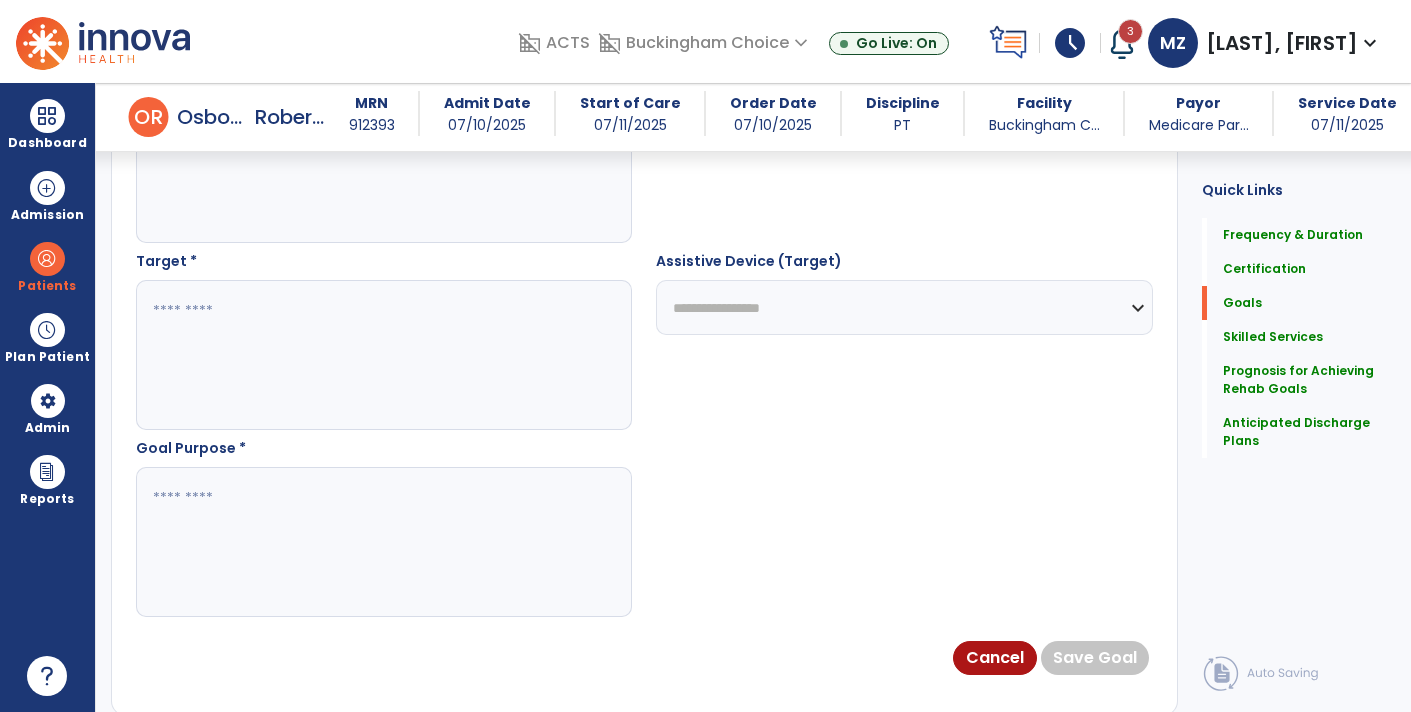 click on "**********" at bounding box center [644, 157] 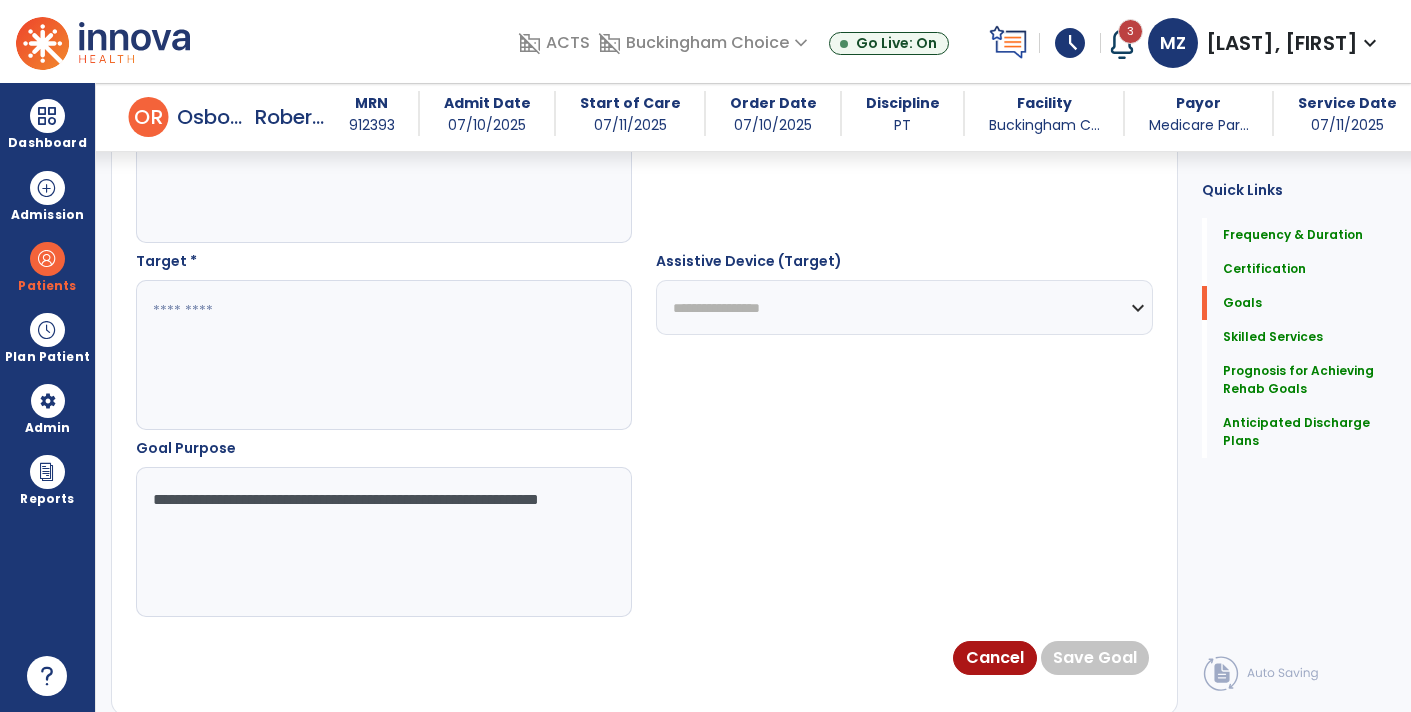 click on "**********" at bounding box center (383, 542) 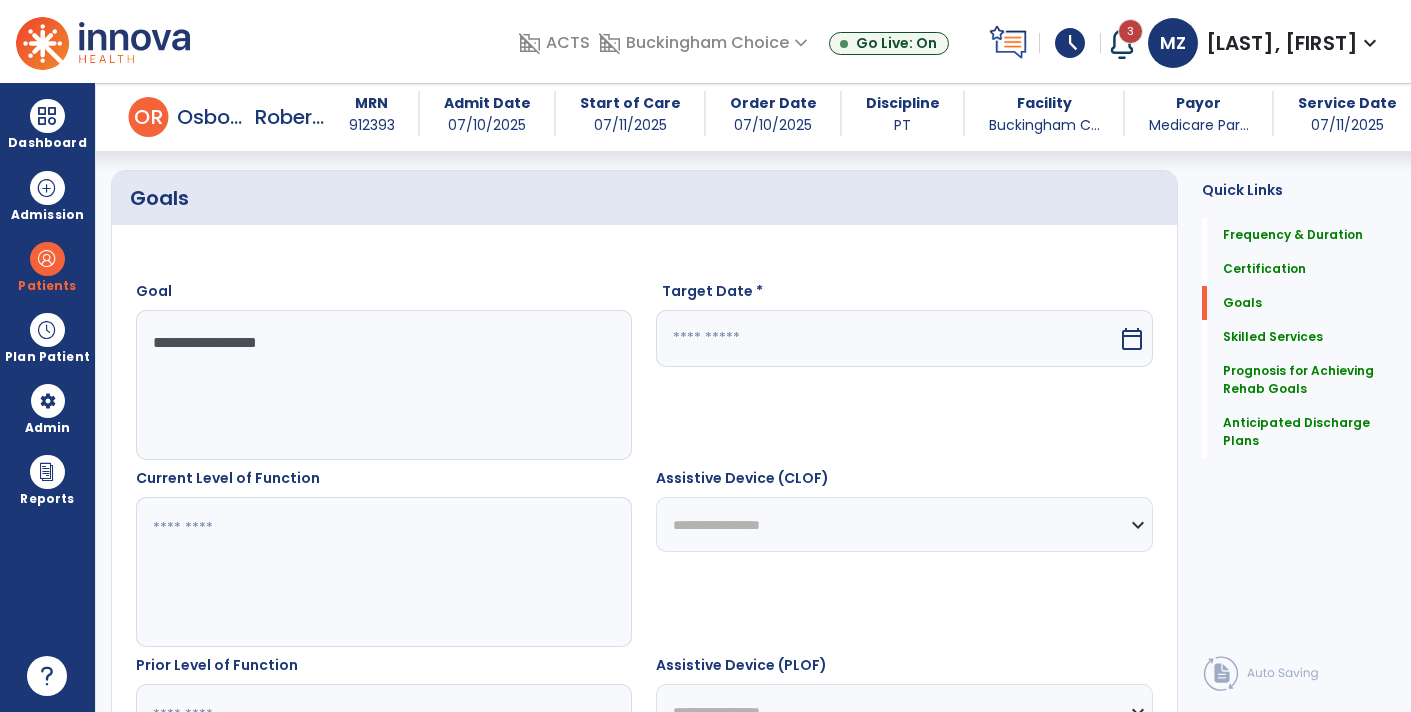 scroll, scrollTop: 445, scrollLeft: 0, axis: vertical 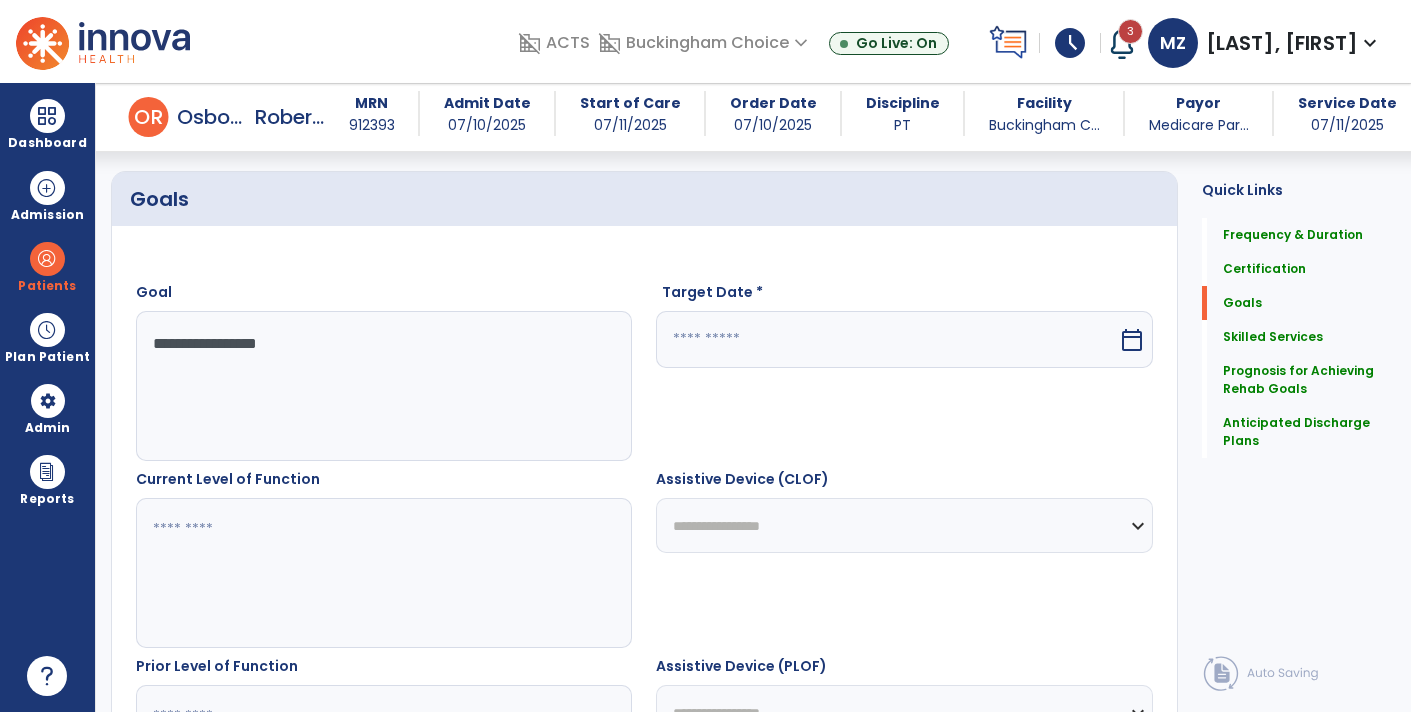 type on "**********" 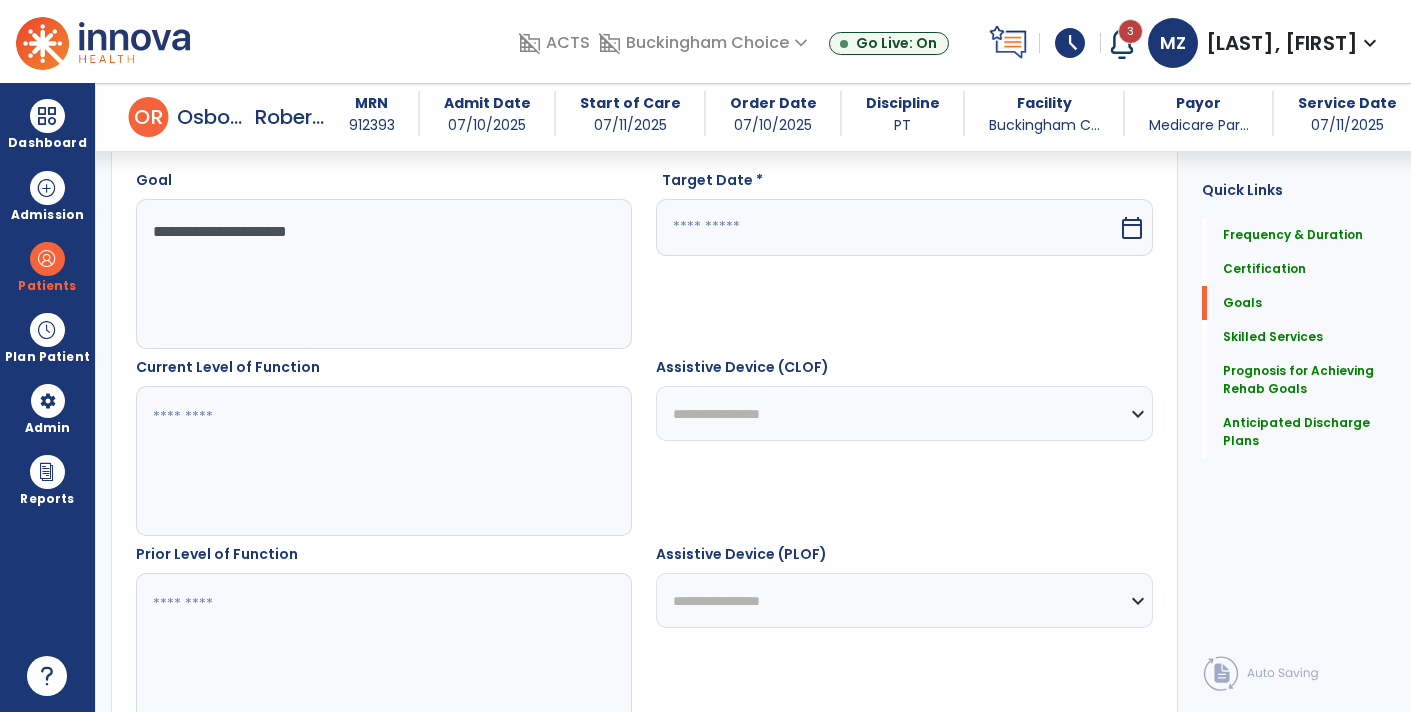 scroll, scrollTop: 565, scrollLeft: 0, axis: vertical 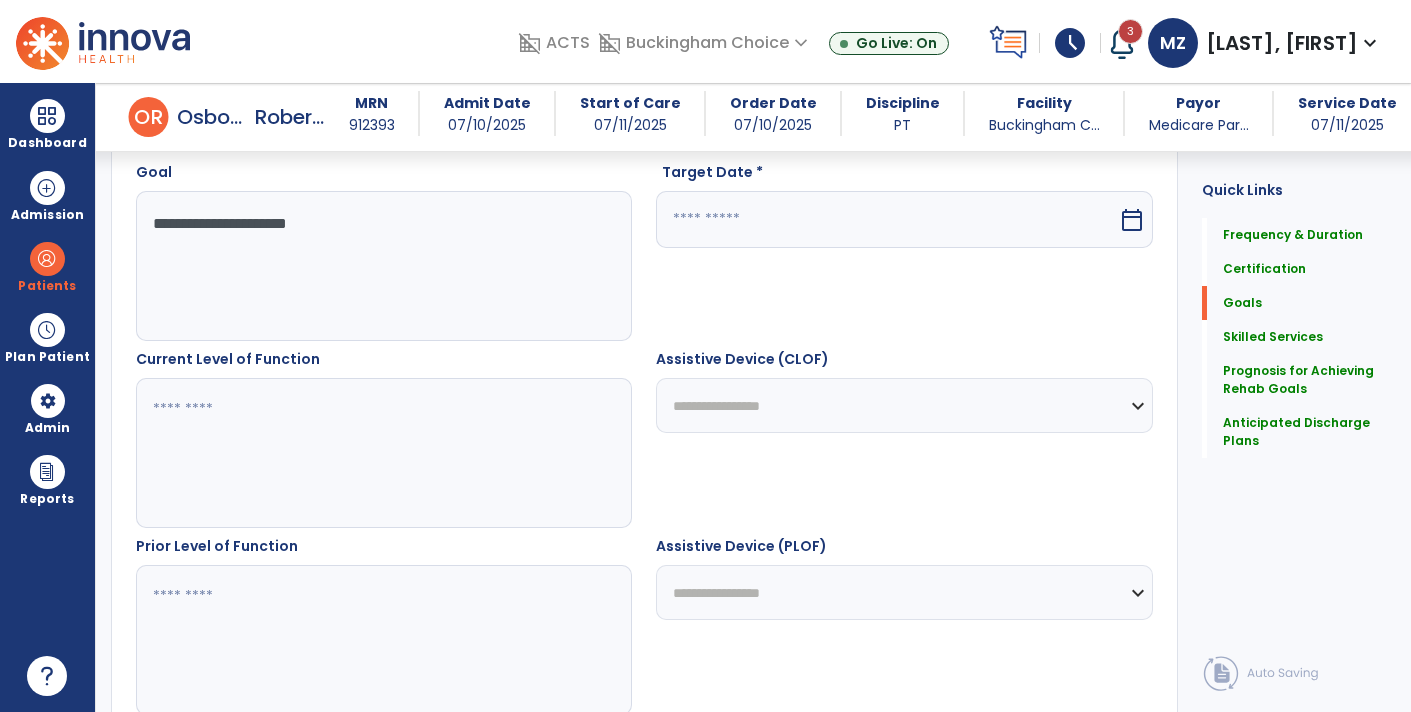 type on "**********" 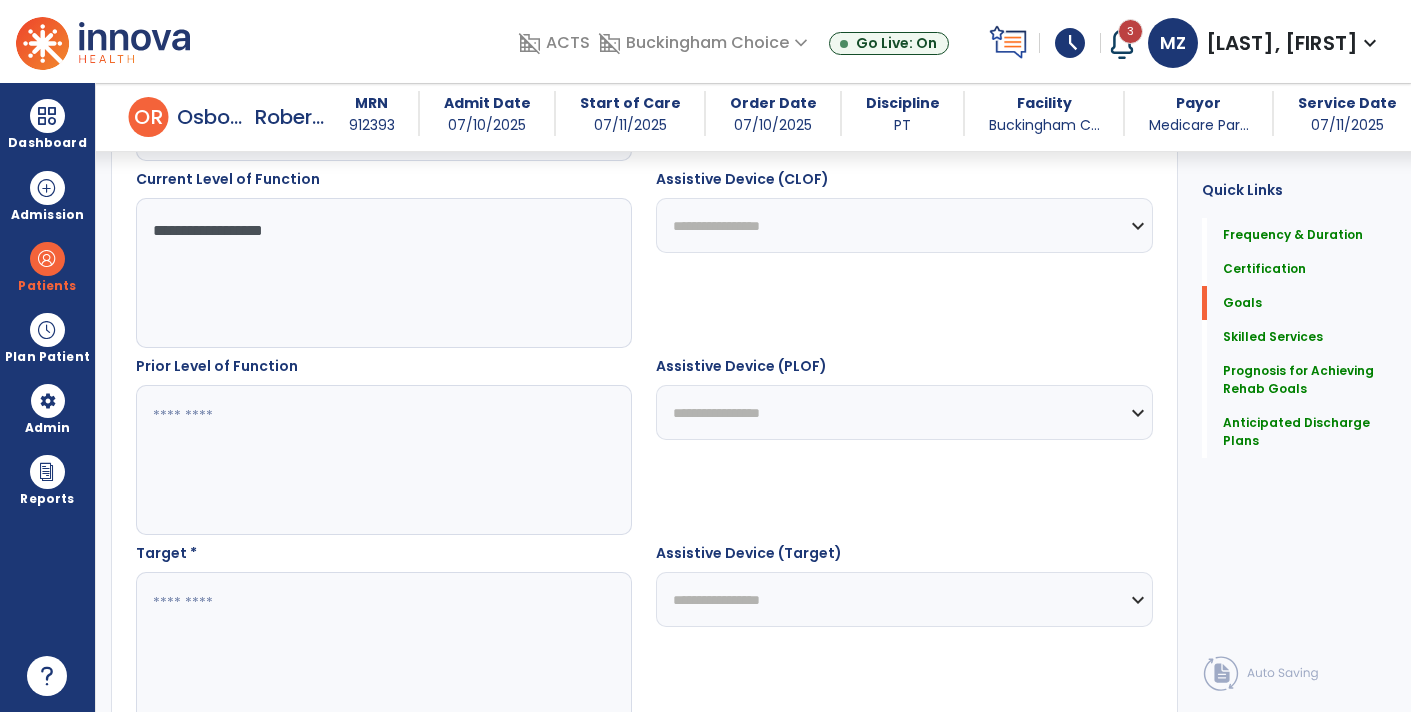 scroll, scrollTop: 747, scrollLeft: 0, axis: vertical 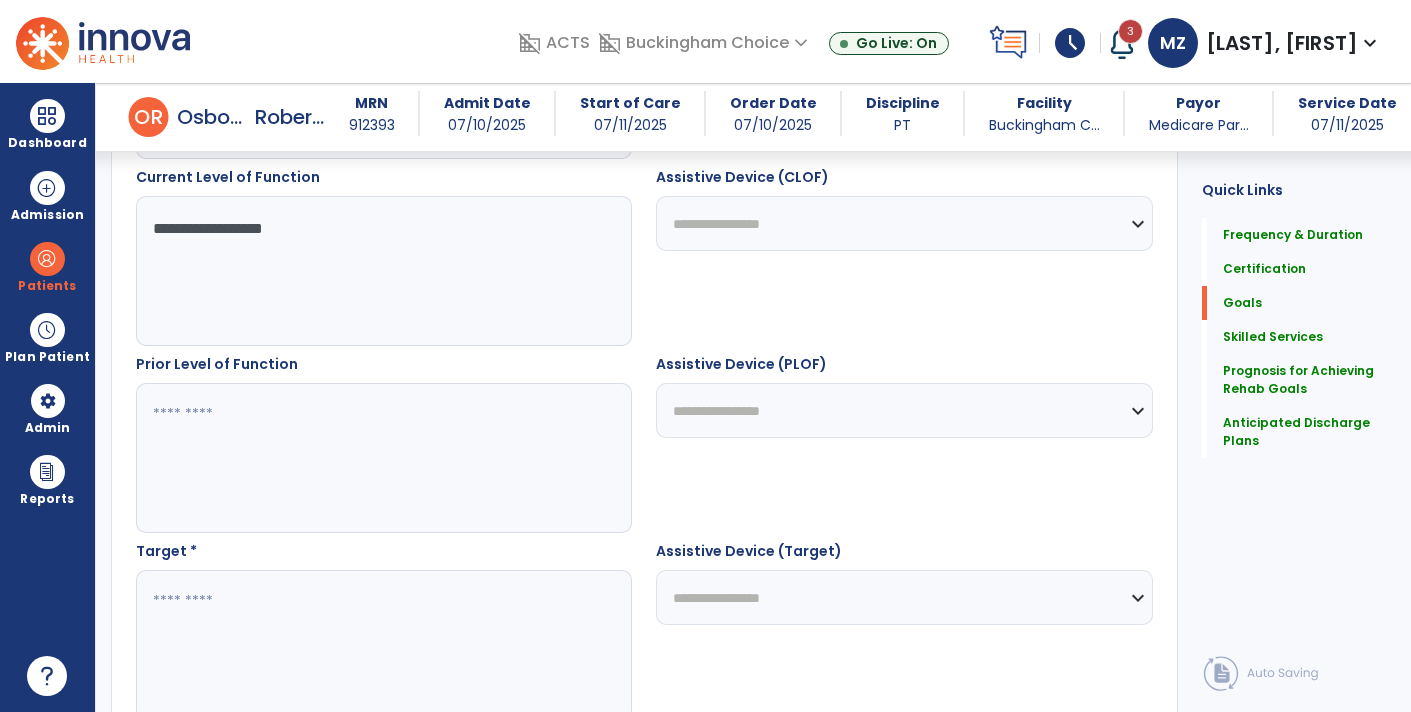 type on "**********" 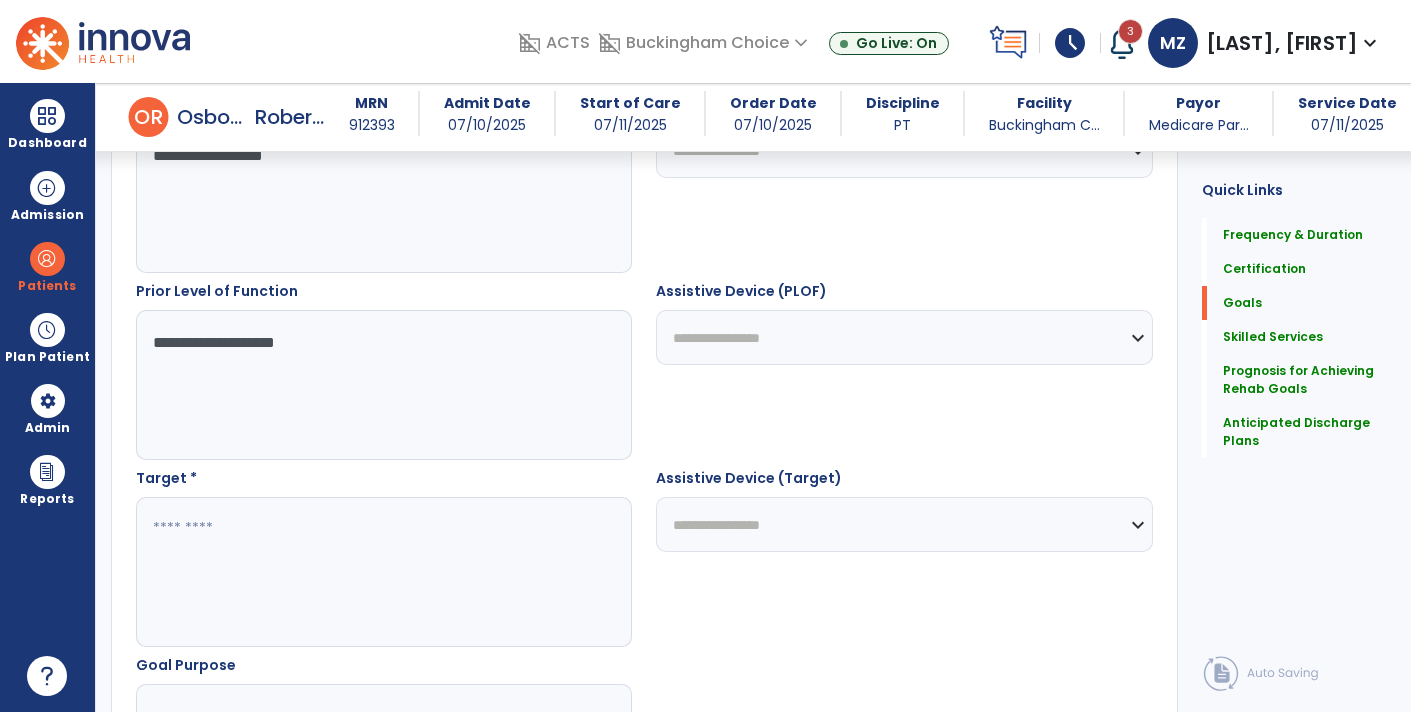 scroll, scrollTop: 891, scrollLeft: 0, axis: vertical 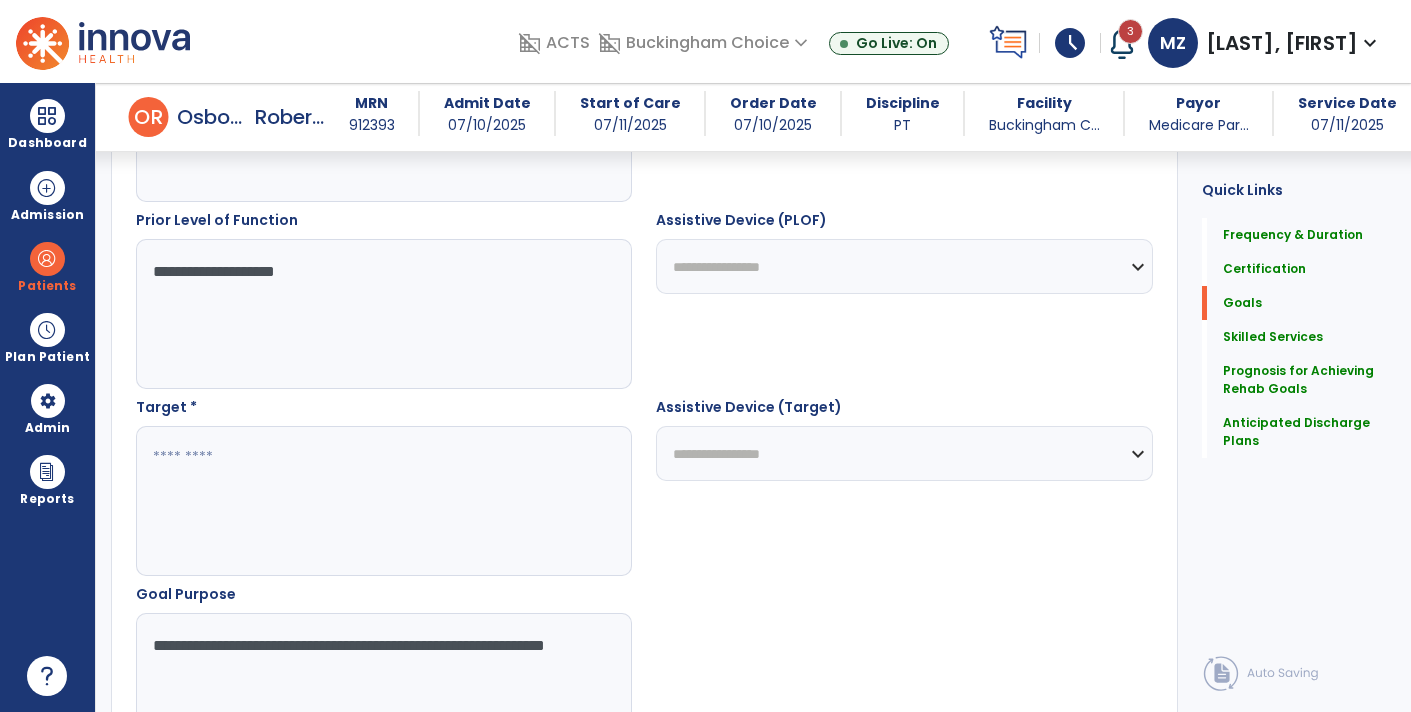 type on "**********" 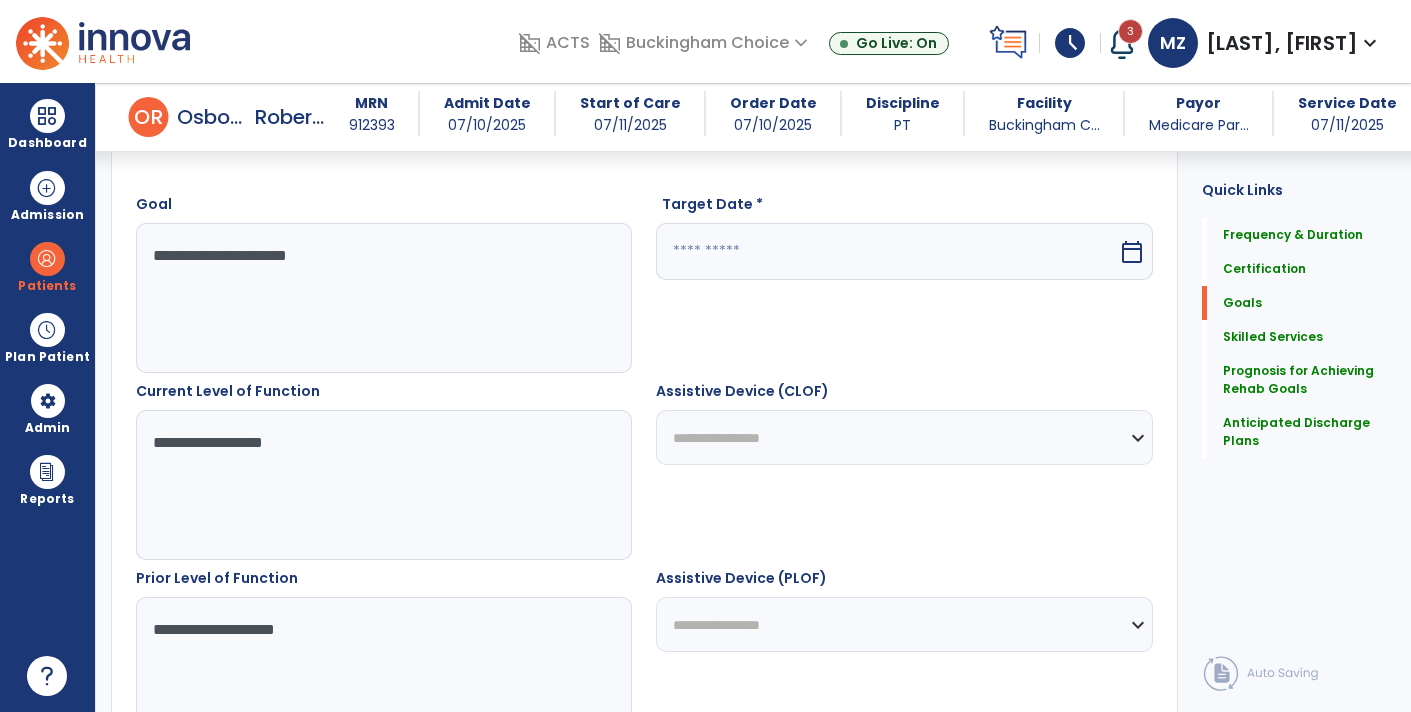 scroll, scrollTop: 535, scrollLeft: 0, axis: vertical 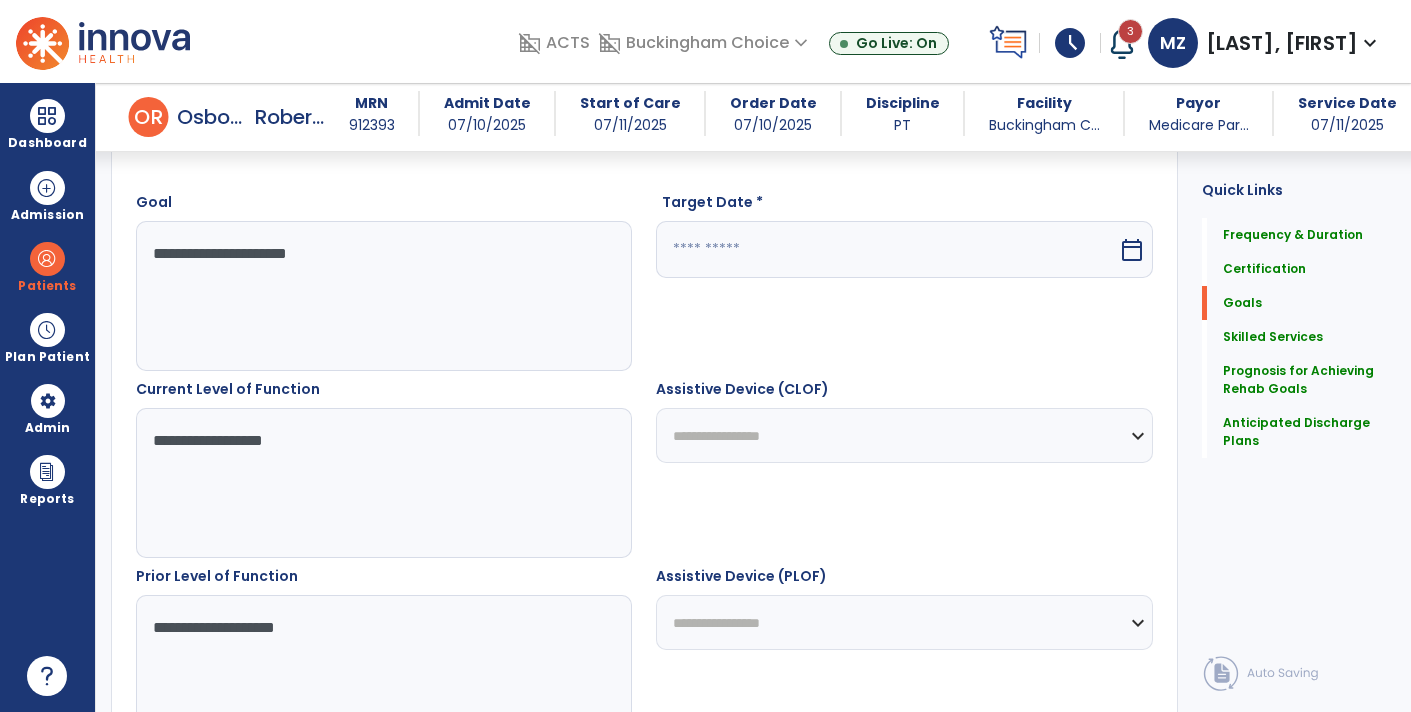 type on "**********" 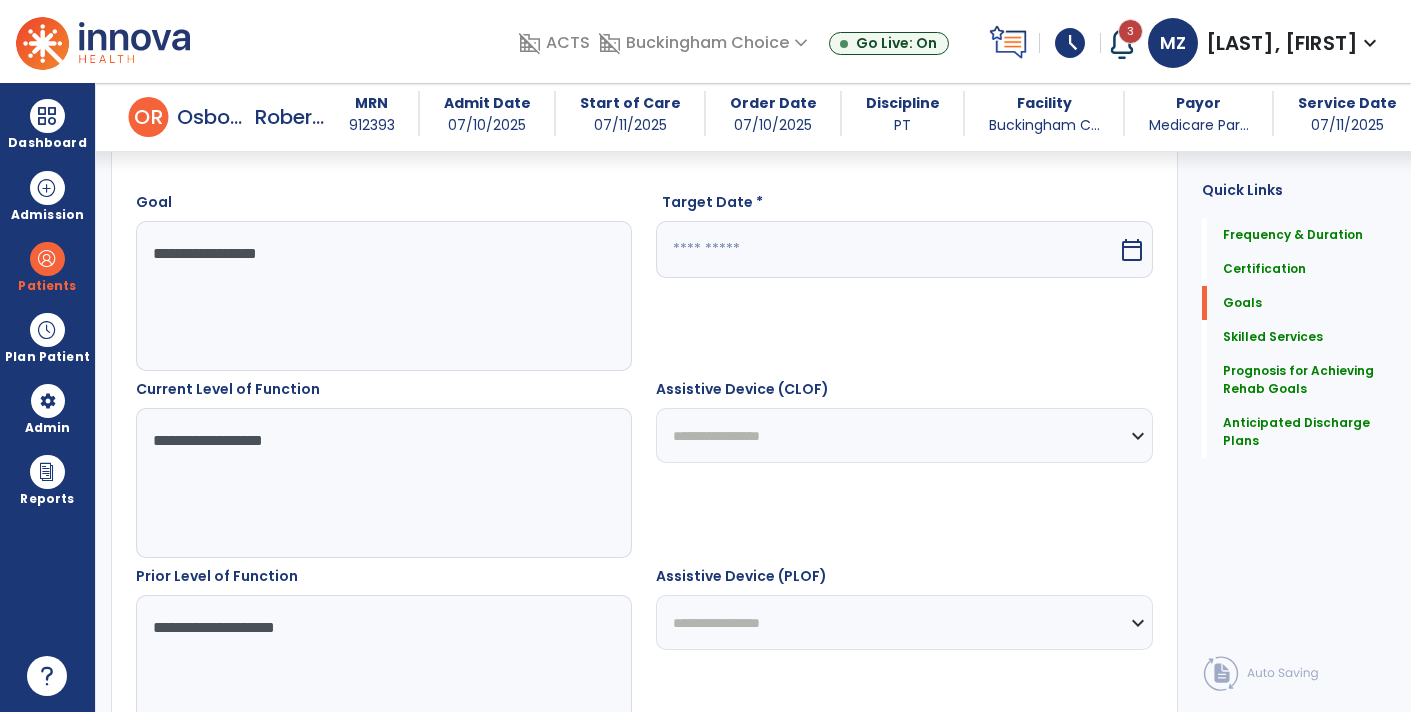type on "**********" 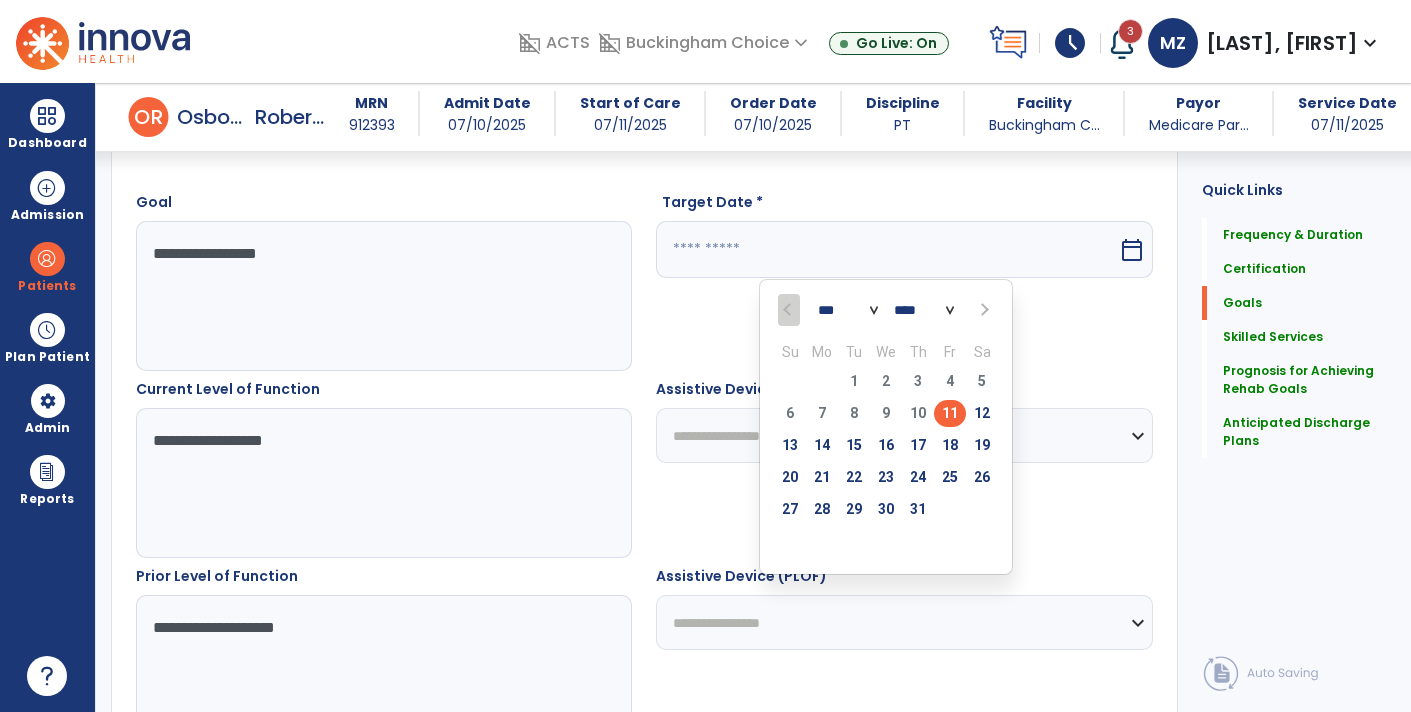 click on "*** *** *** ***" at bounding box center [848, 311] 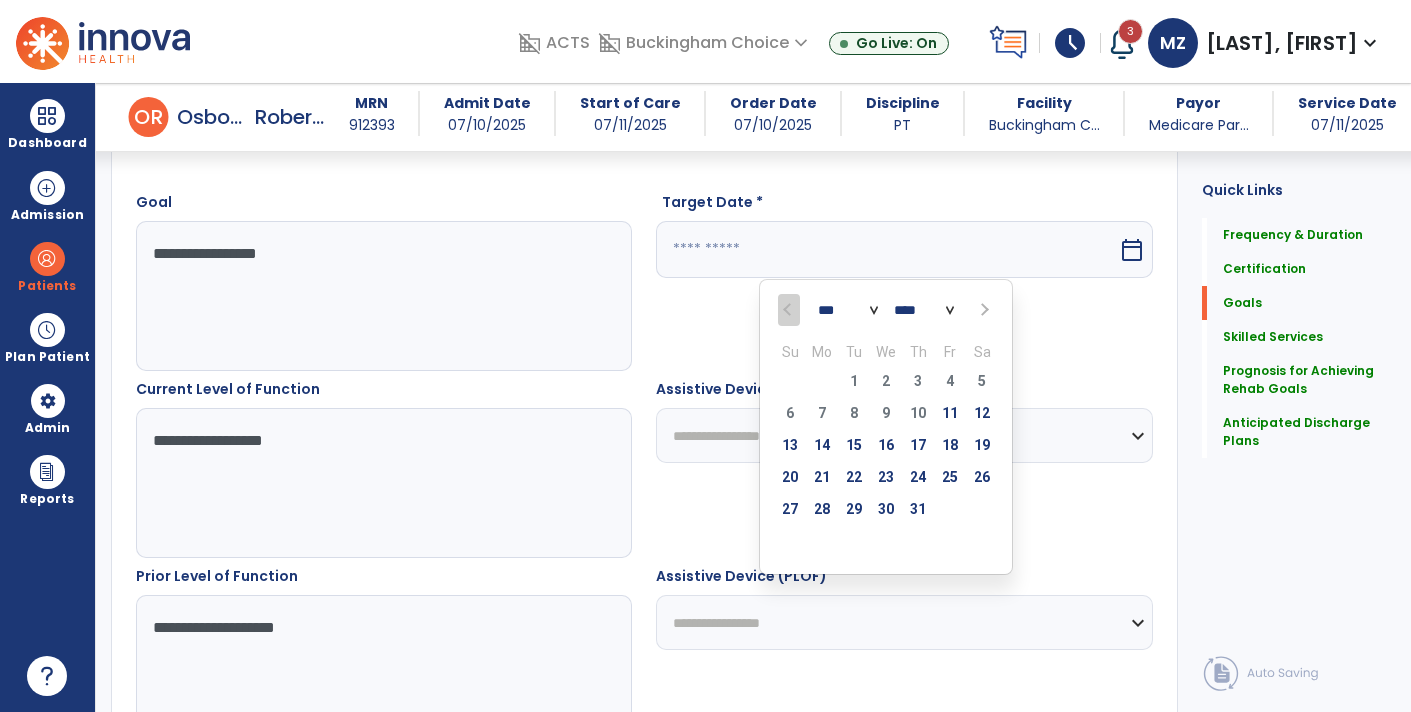 select on "**" 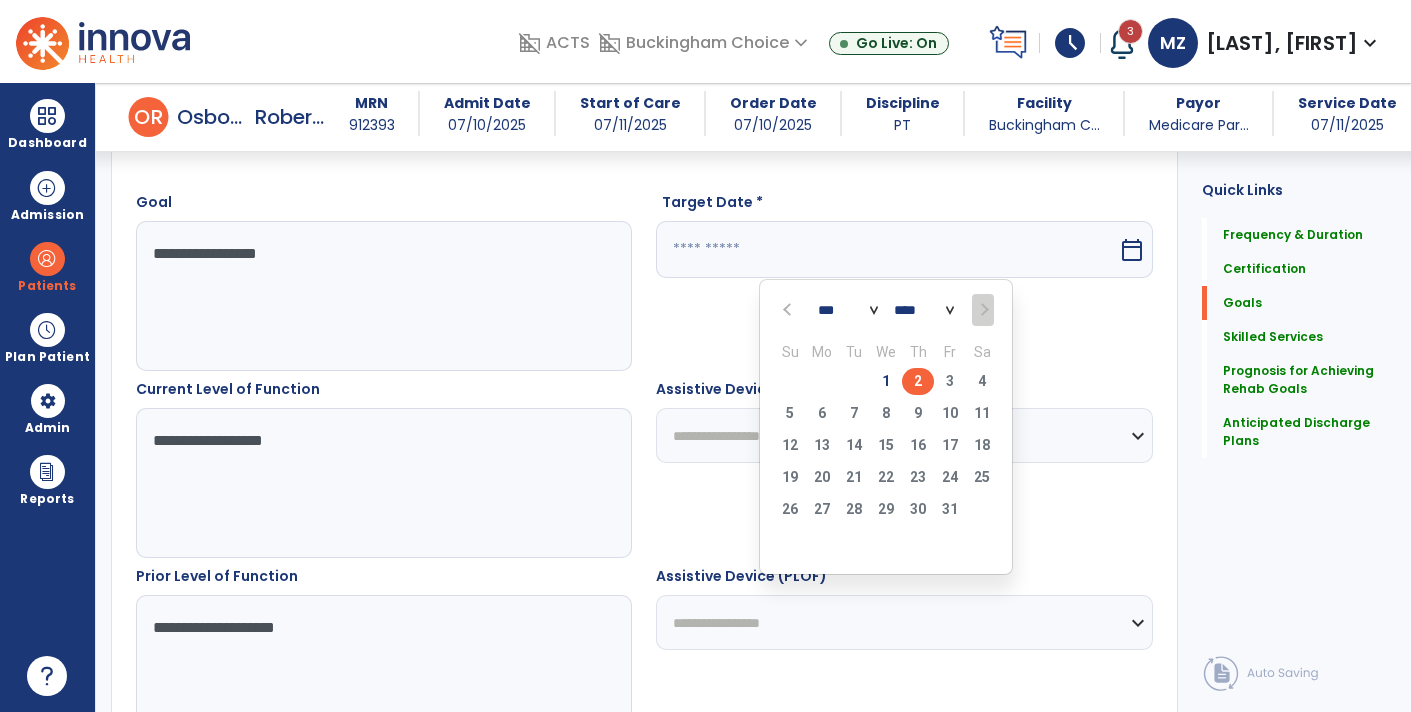 click on "2" at bounding box center [918, 381] 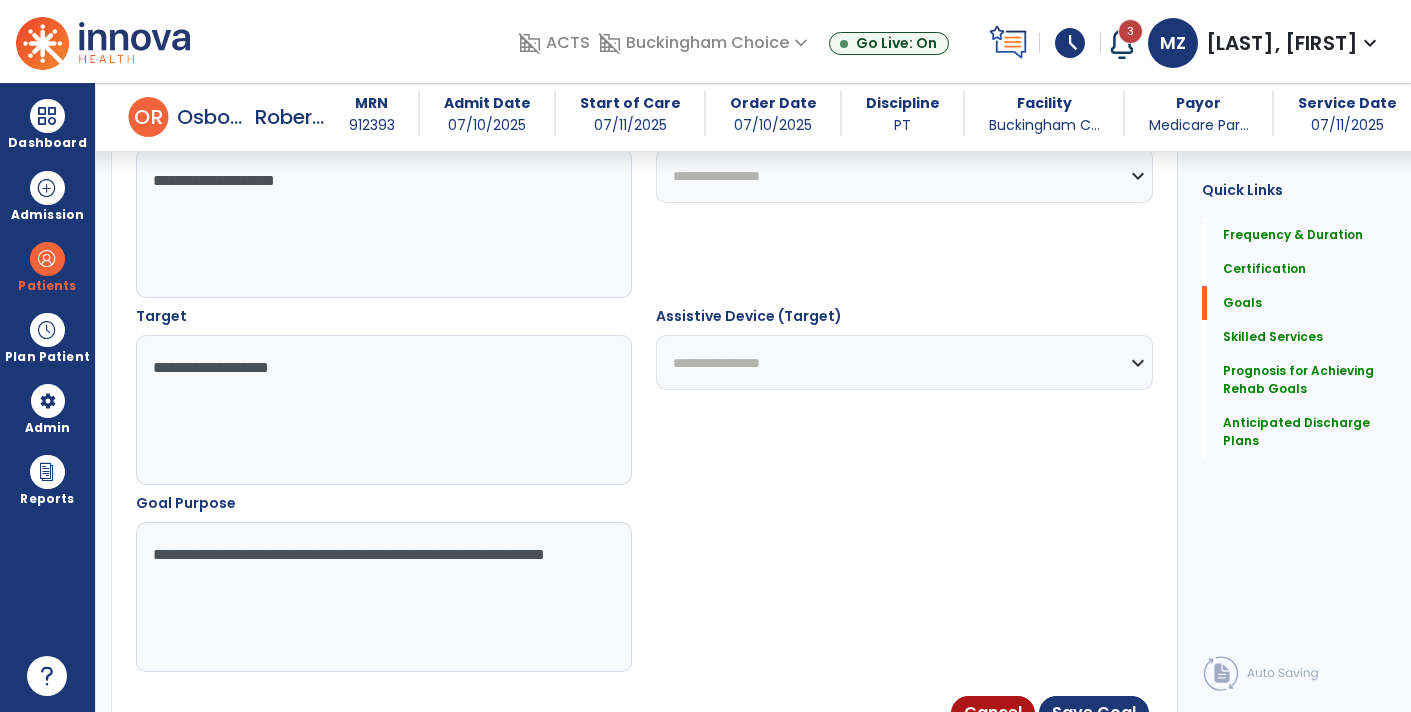 scroll, scrollTop: 956, scrollLeft: 0, axis: vertical 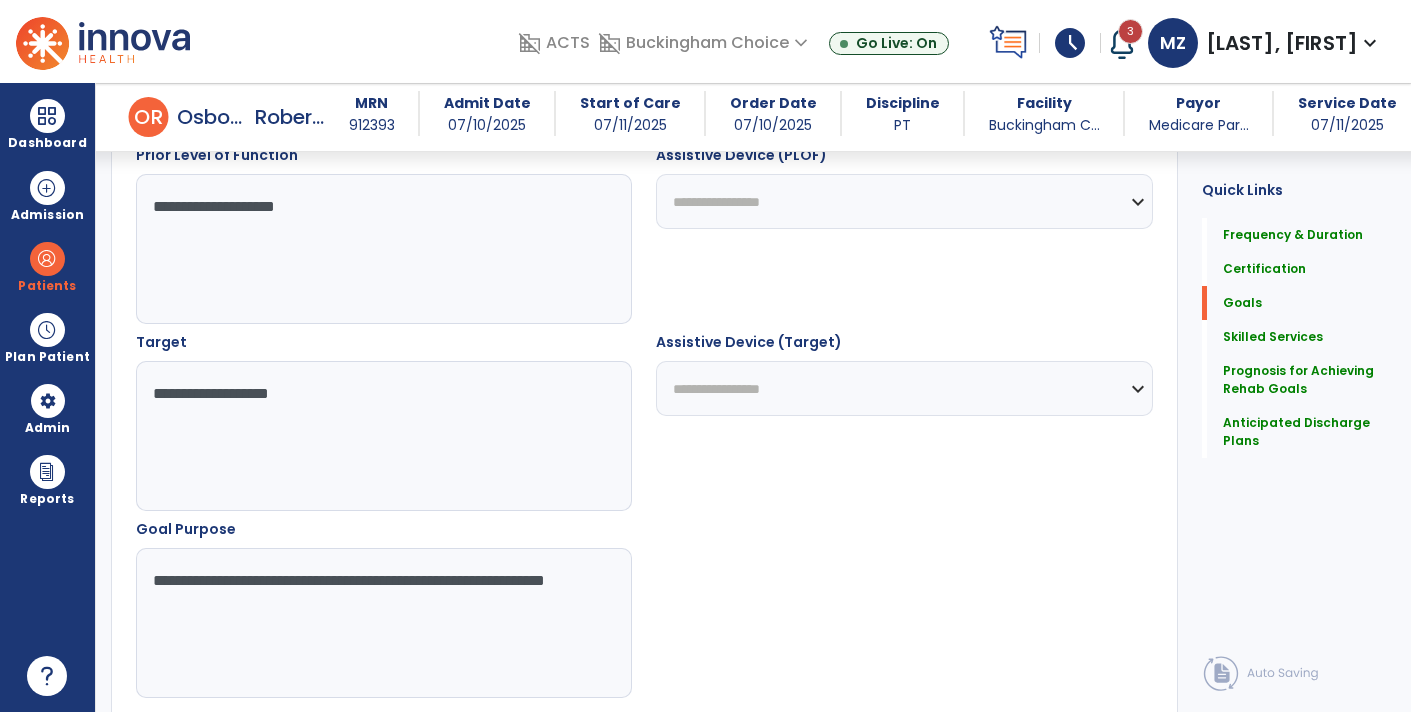 click on "**********" at bounding box center (383, 436) 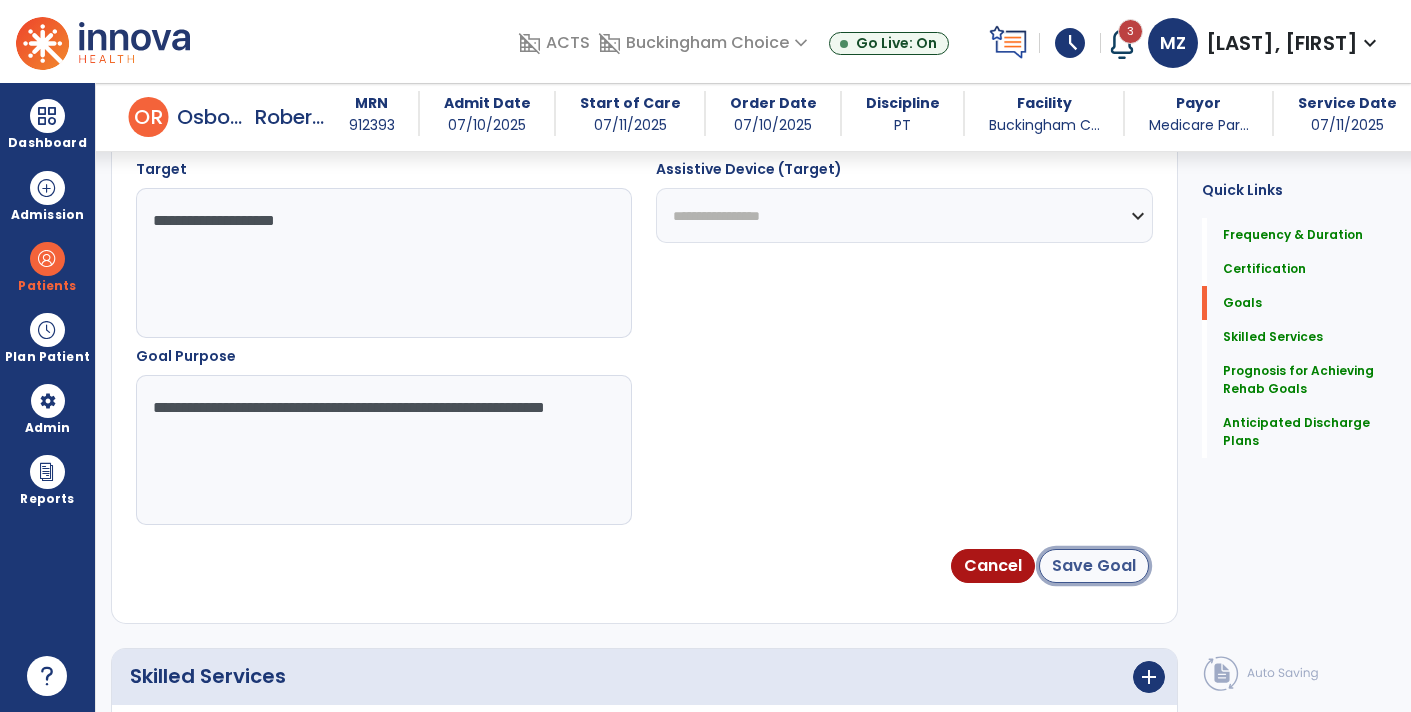 click on "Save Goal" at bounding box center (1094, 566) 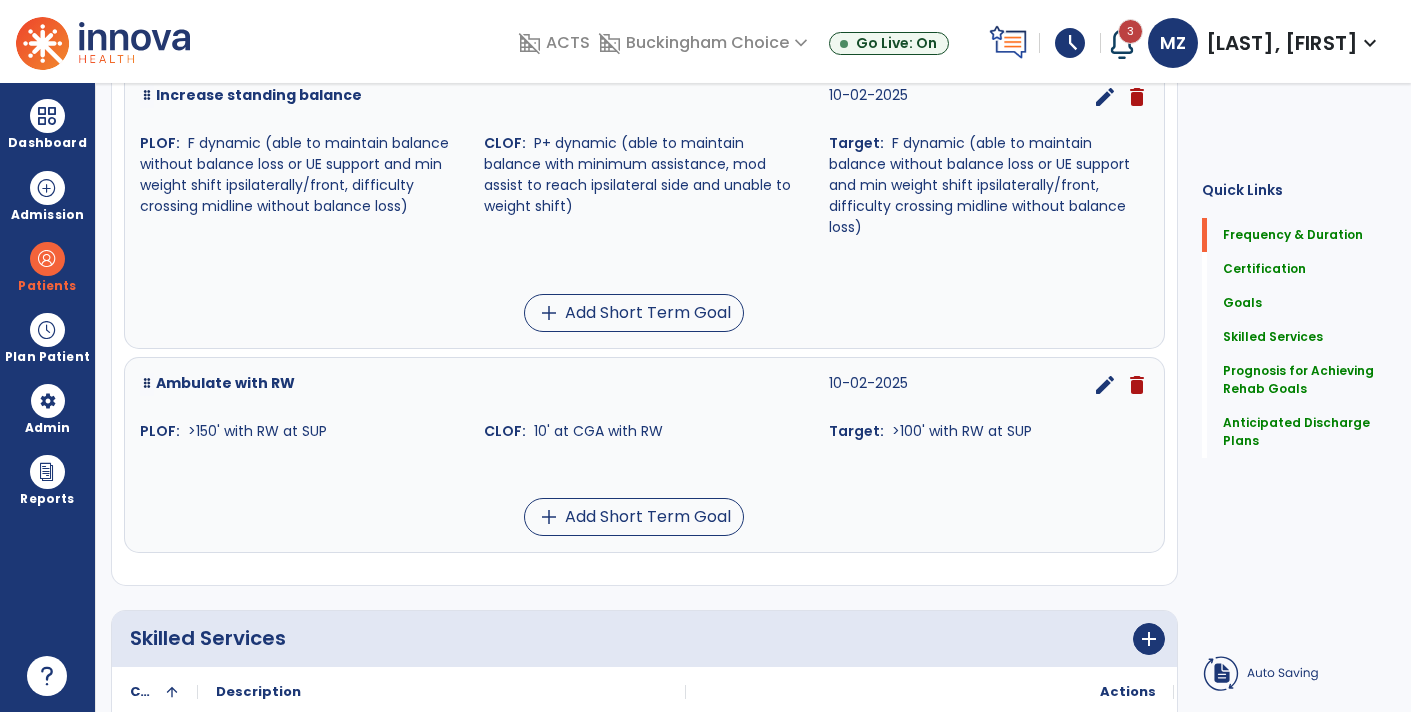 scroll, scrollTop: 54, scrollLeft: 0, axis: vertical 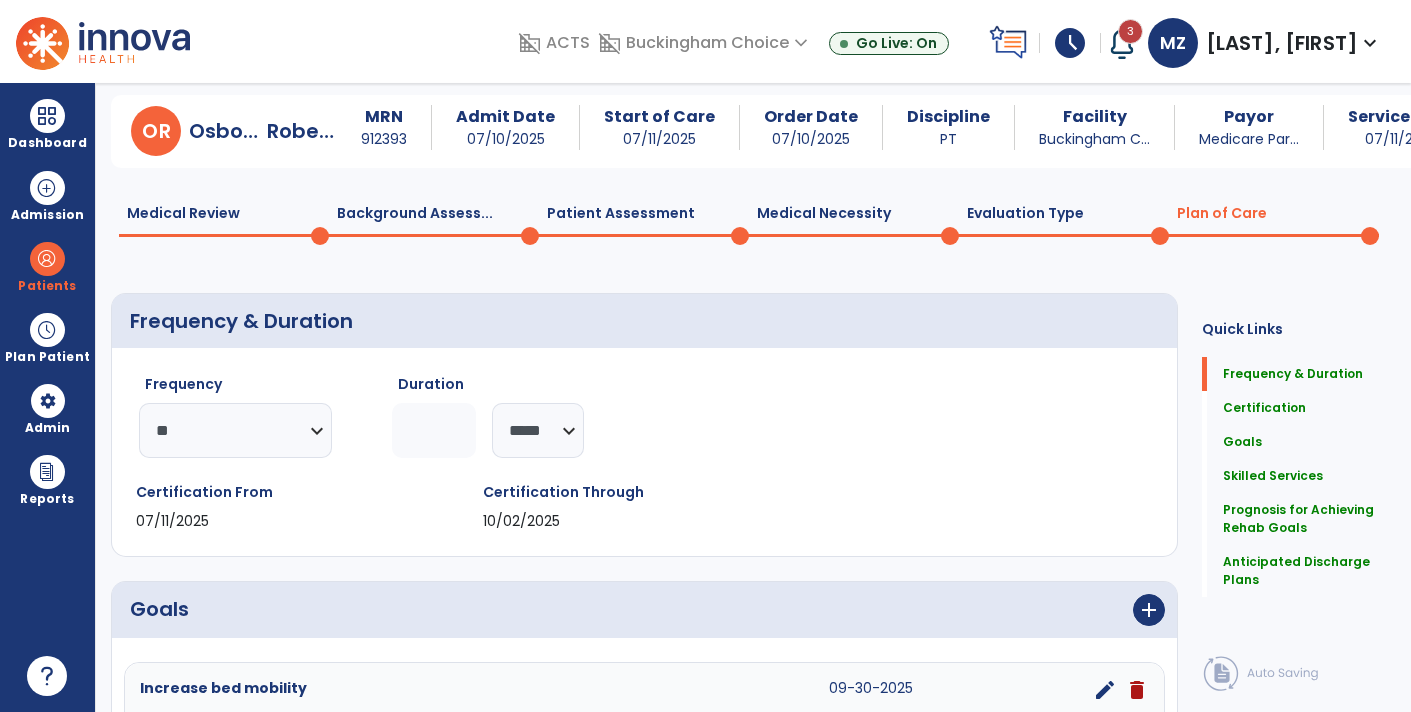 click 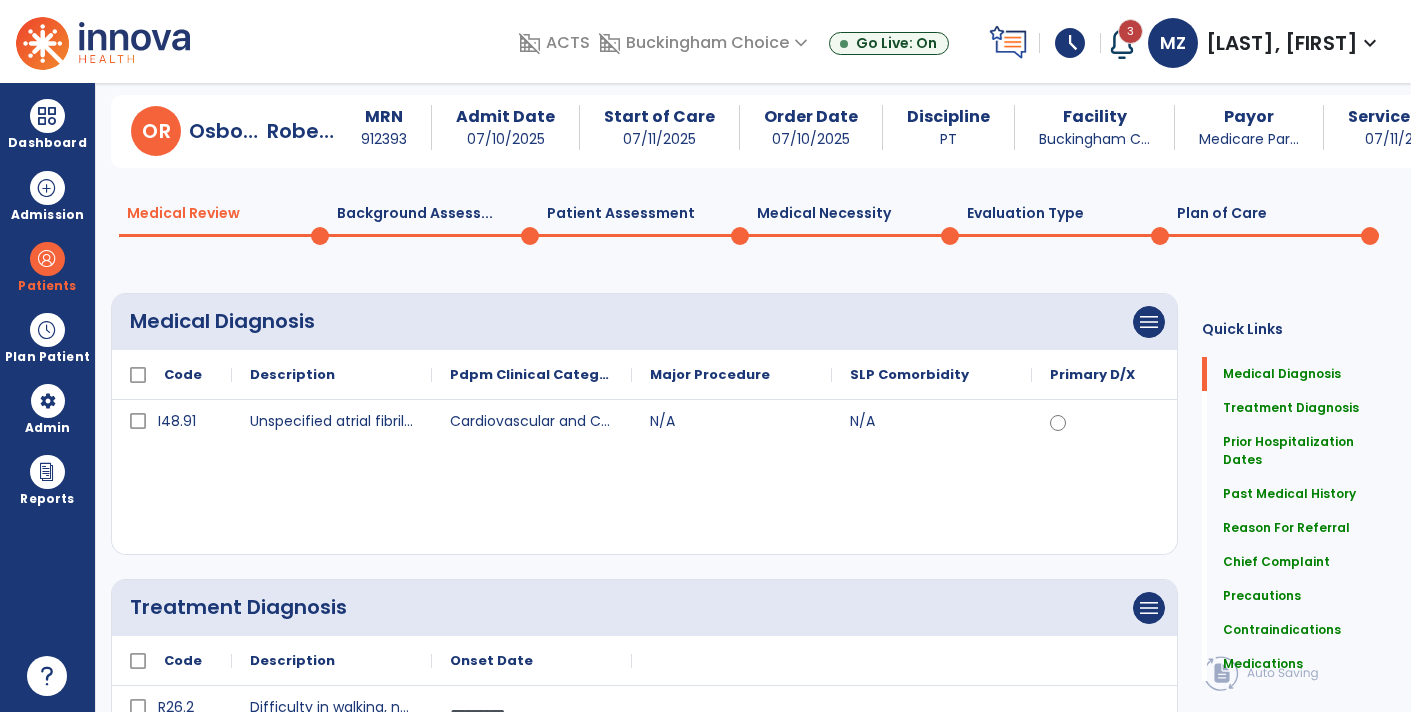 click on "Medical Review  0" 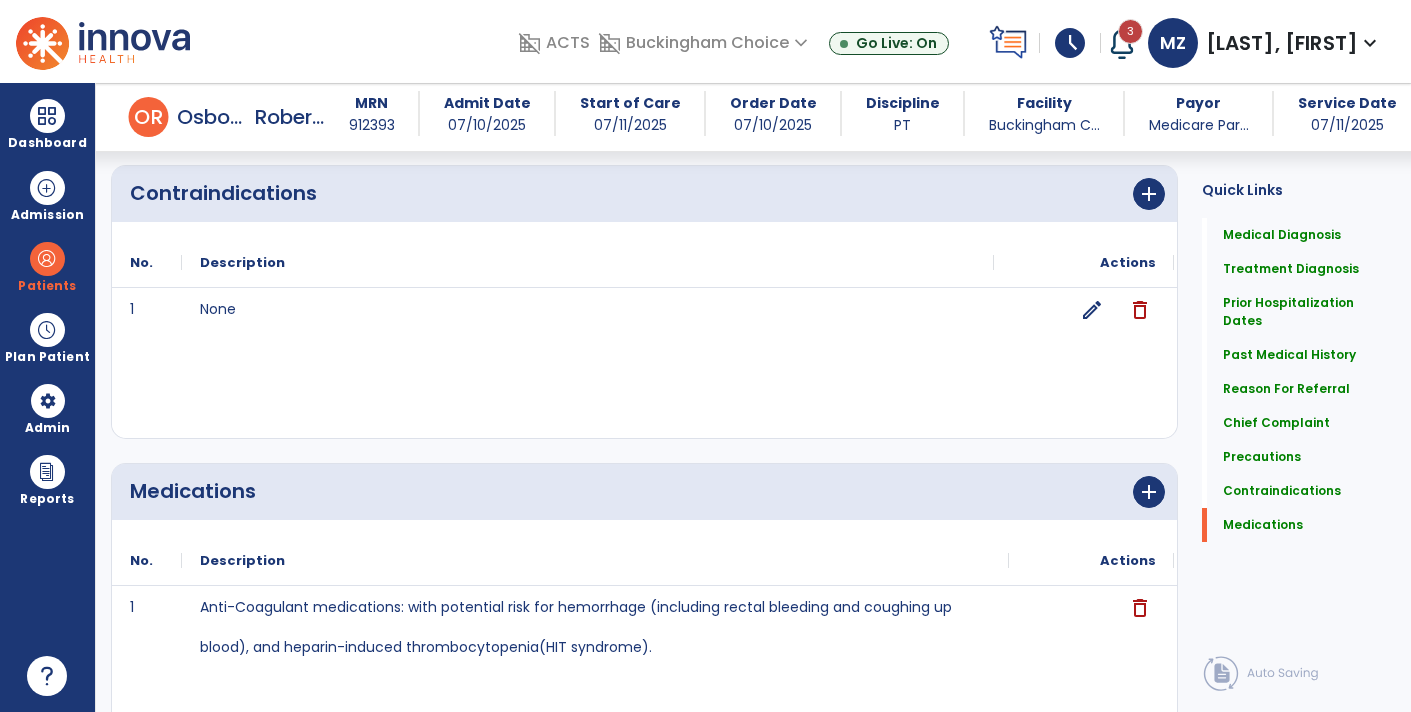 scroll, scrollTop: 2289, scrollLeft: 0, axis: vertical 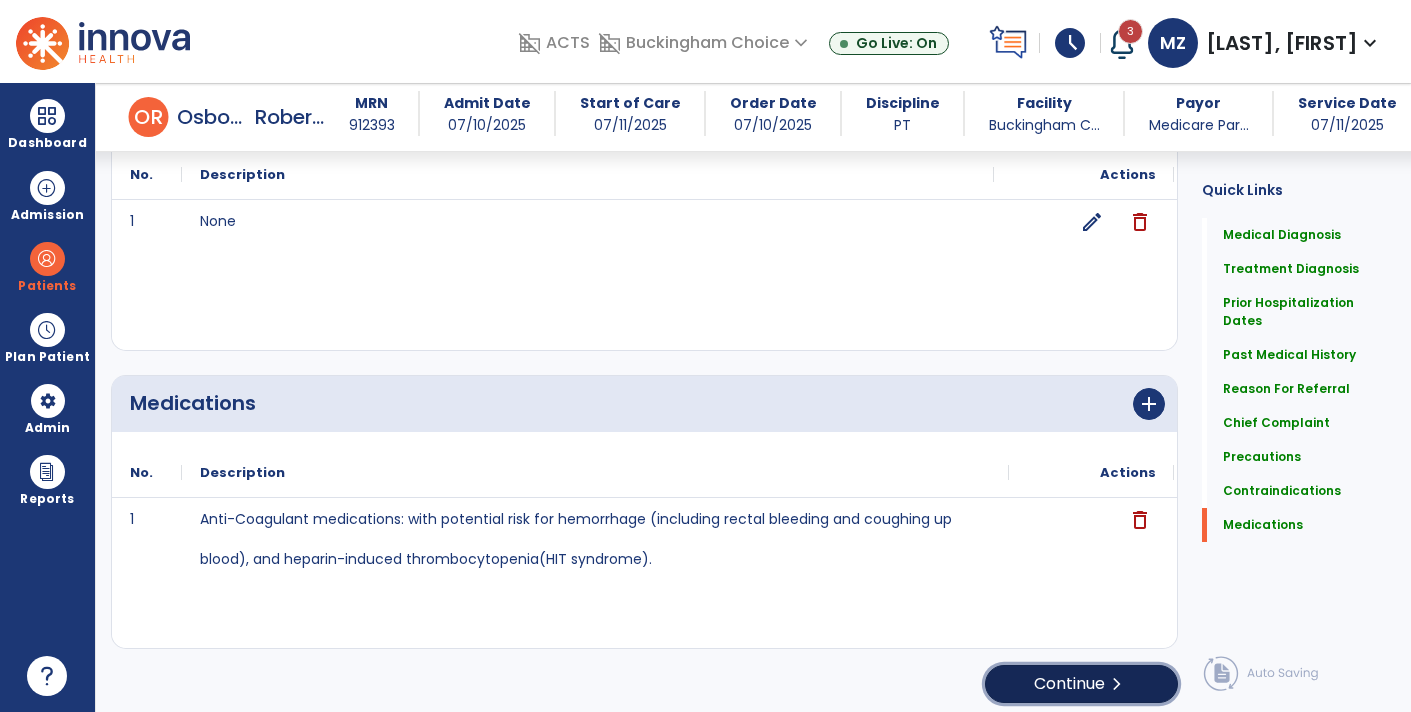 click on "Continue  chevron_right" 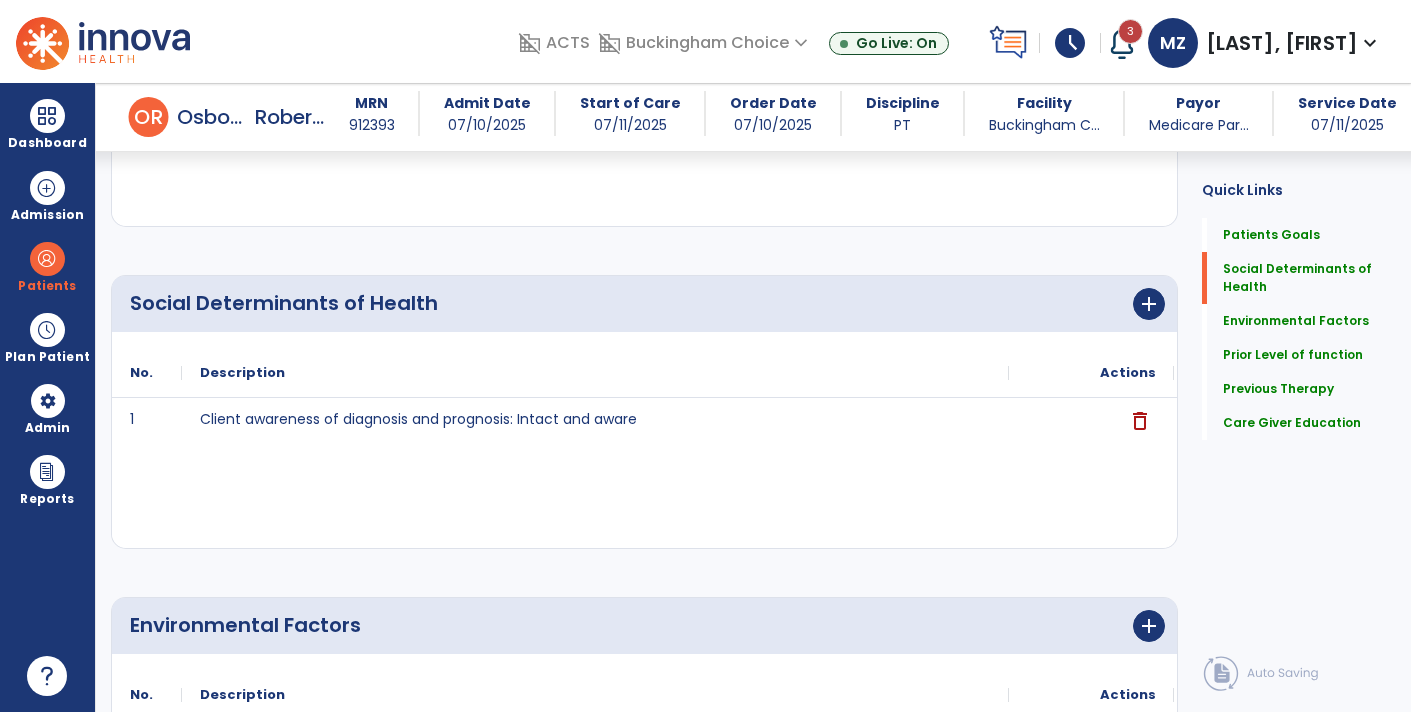 scroll, scrollTop: 0, scrollLeft: 0, axis: both 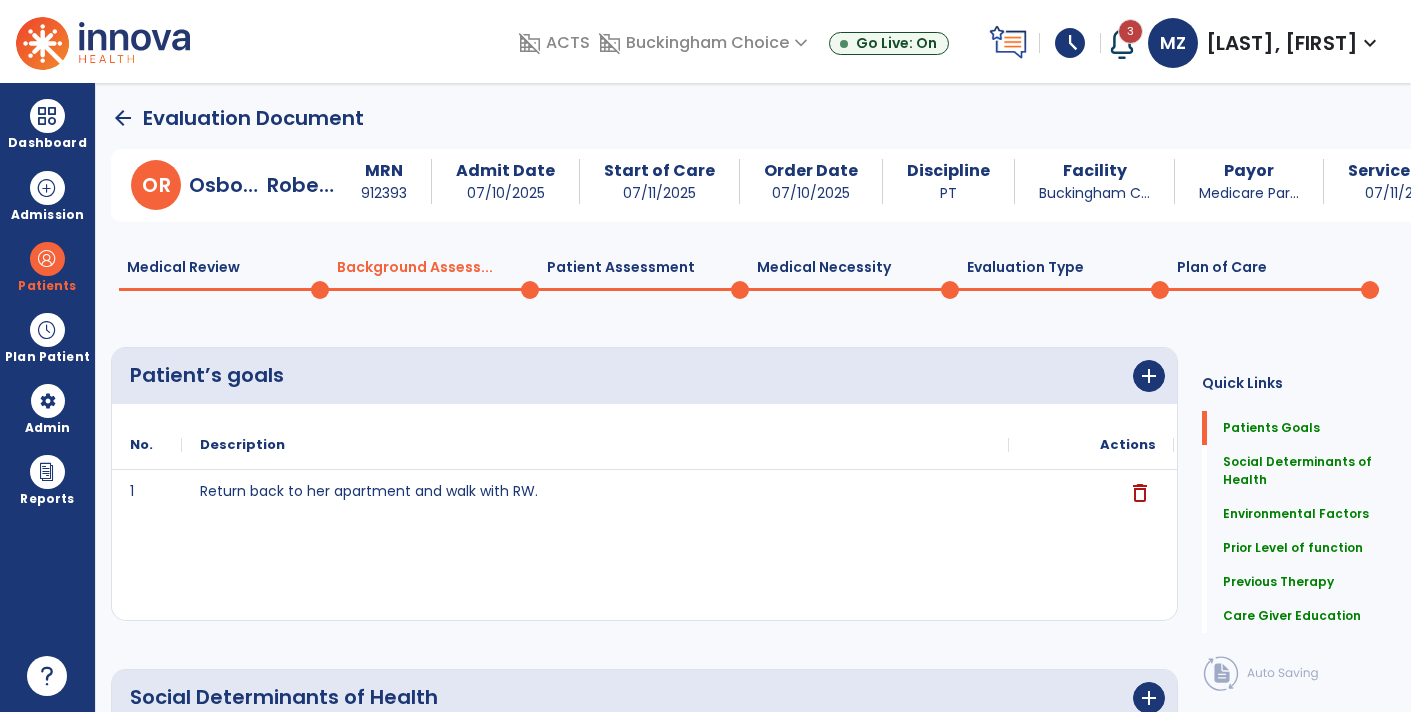 click 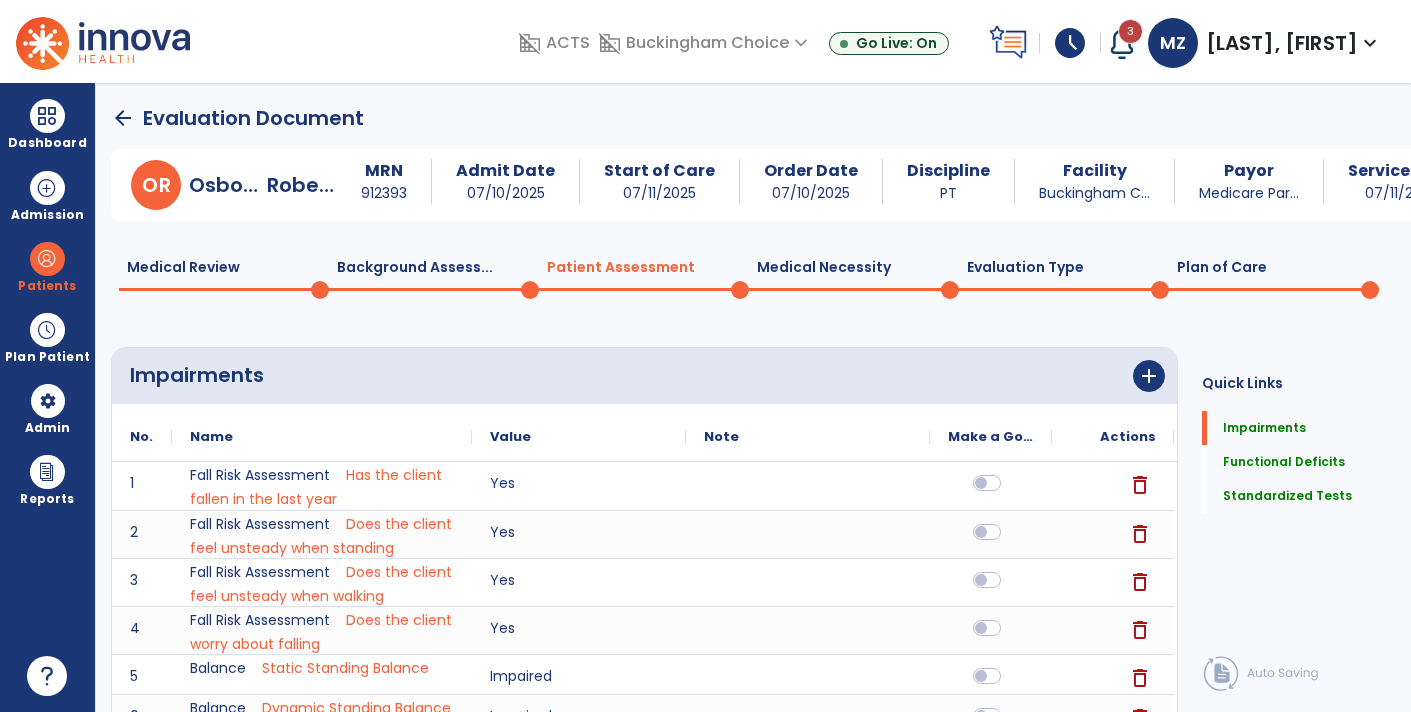 click on "Medical Necessity  0" 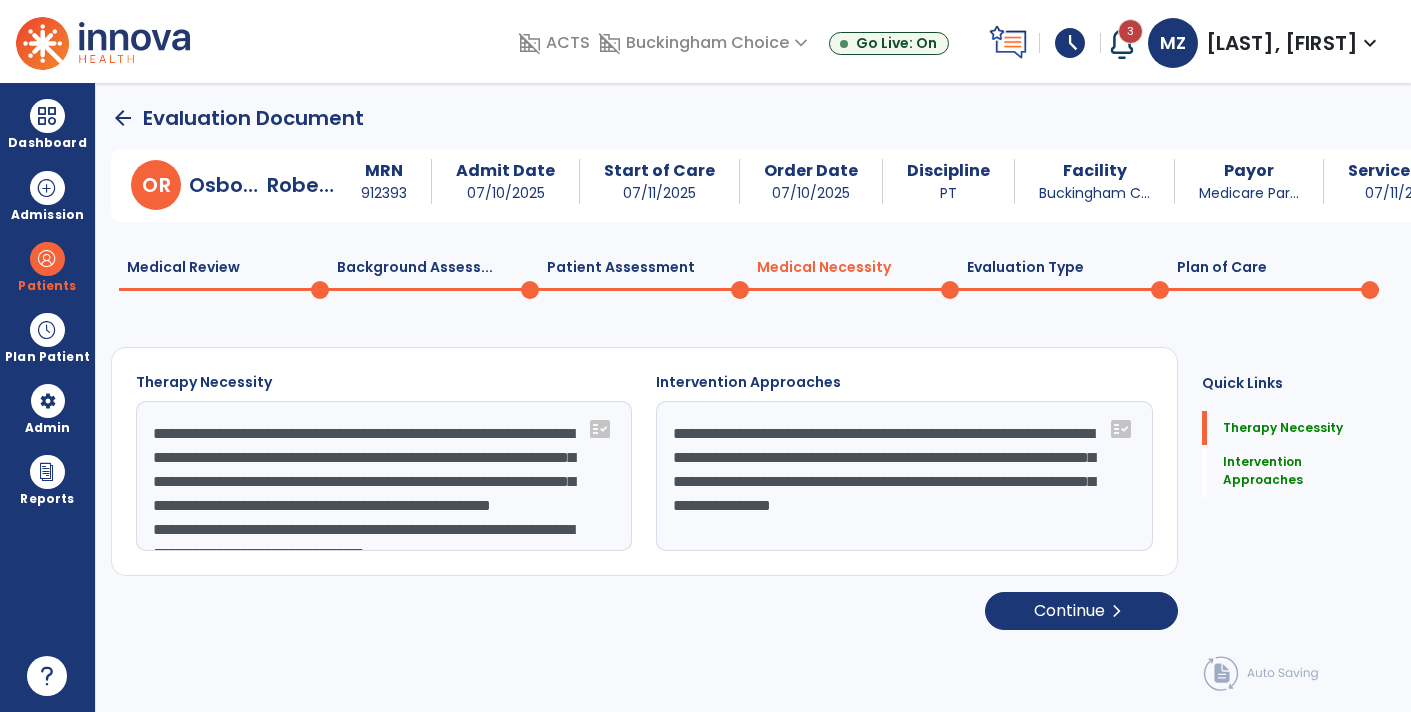 scroll, scrollTop: 96, scrollLeft: 0, axis: vertical 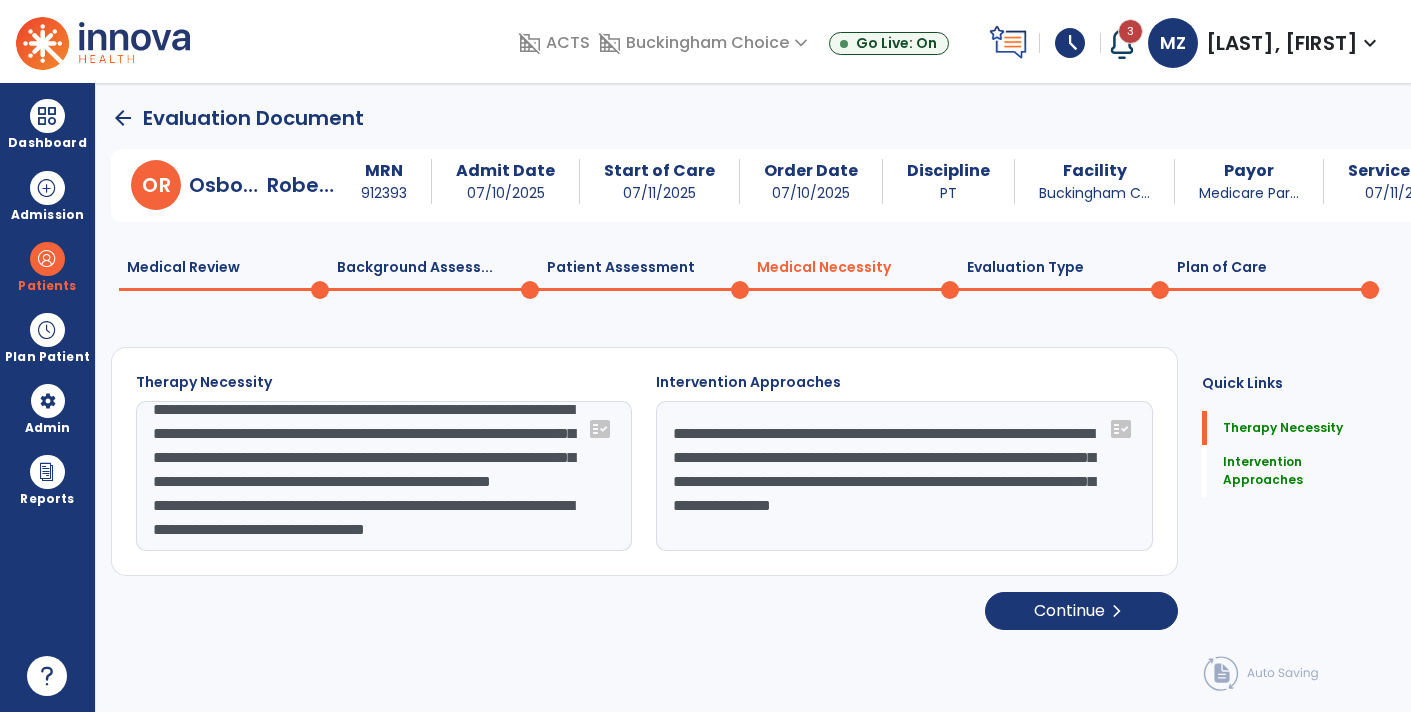 click on "**********" 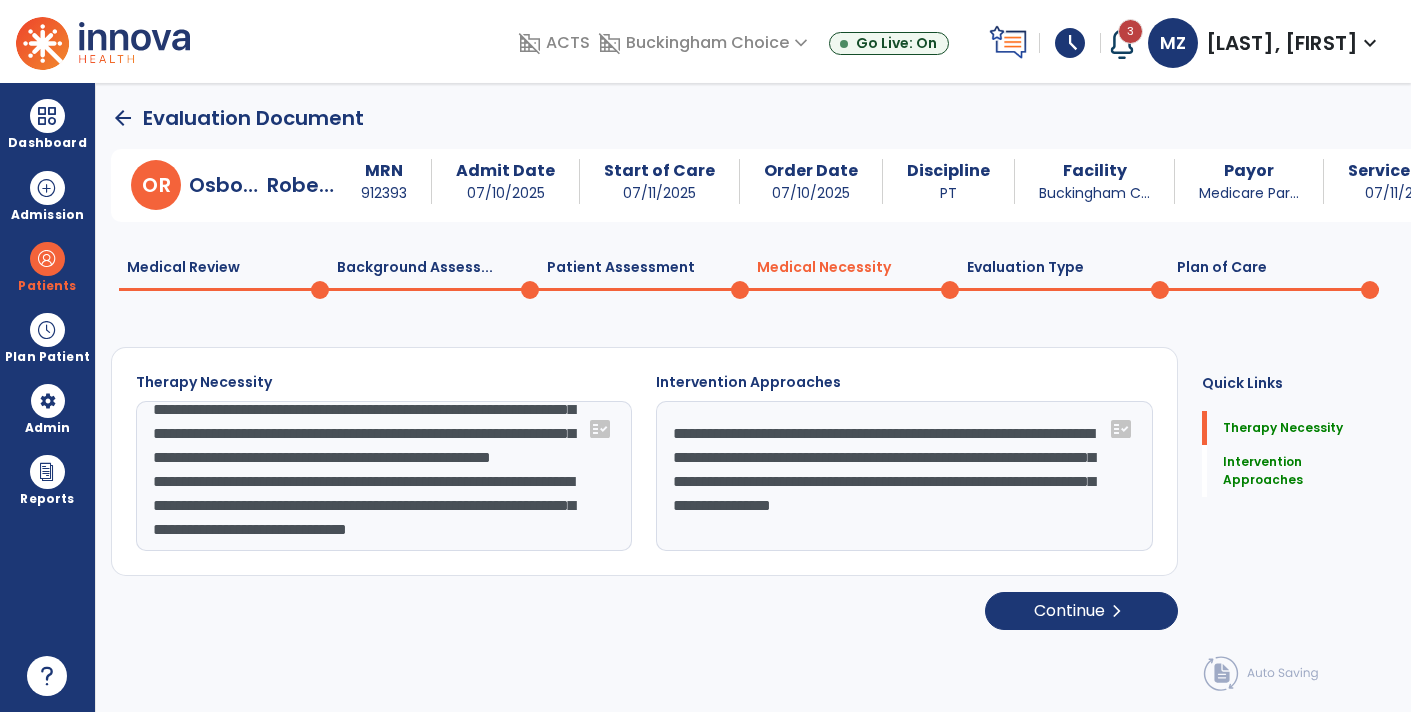 scroll, scrollTop: 110, scrollLeft: 0, axis: vertical 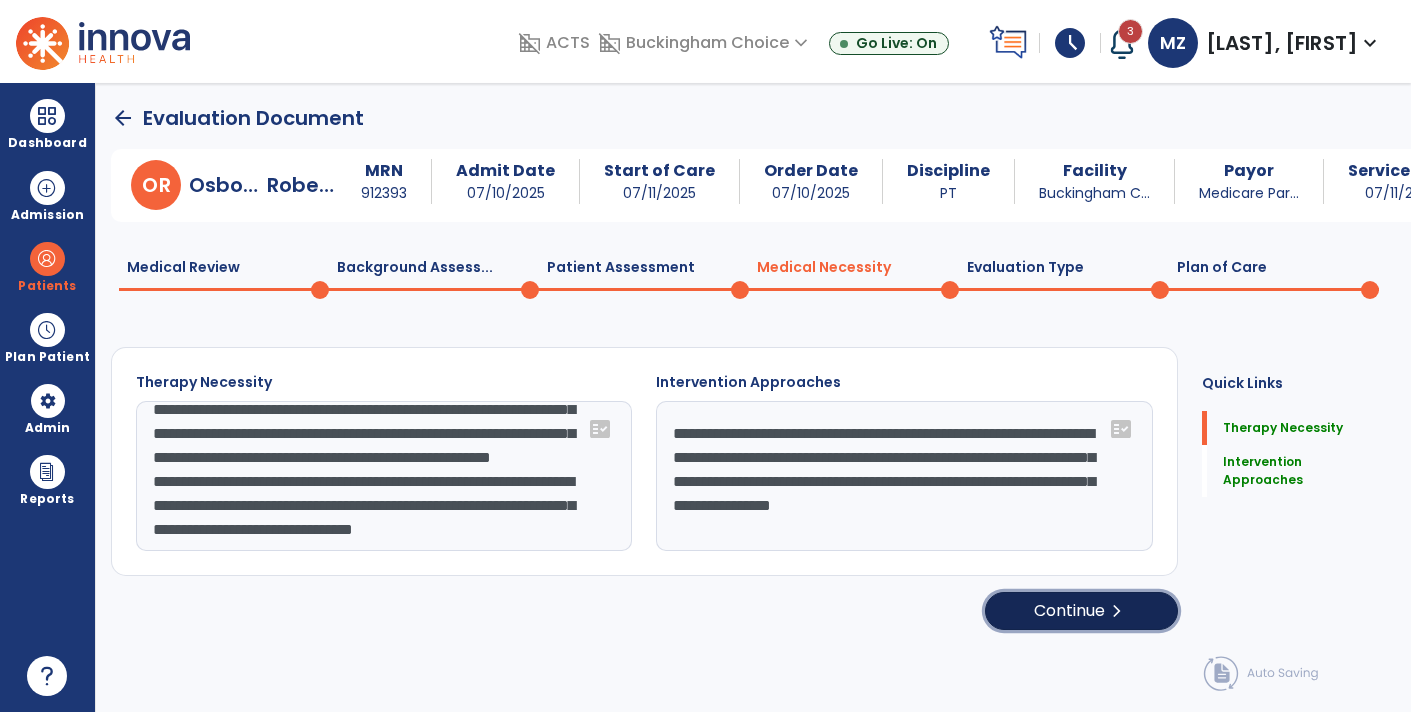click on "Continue  chevron_right" 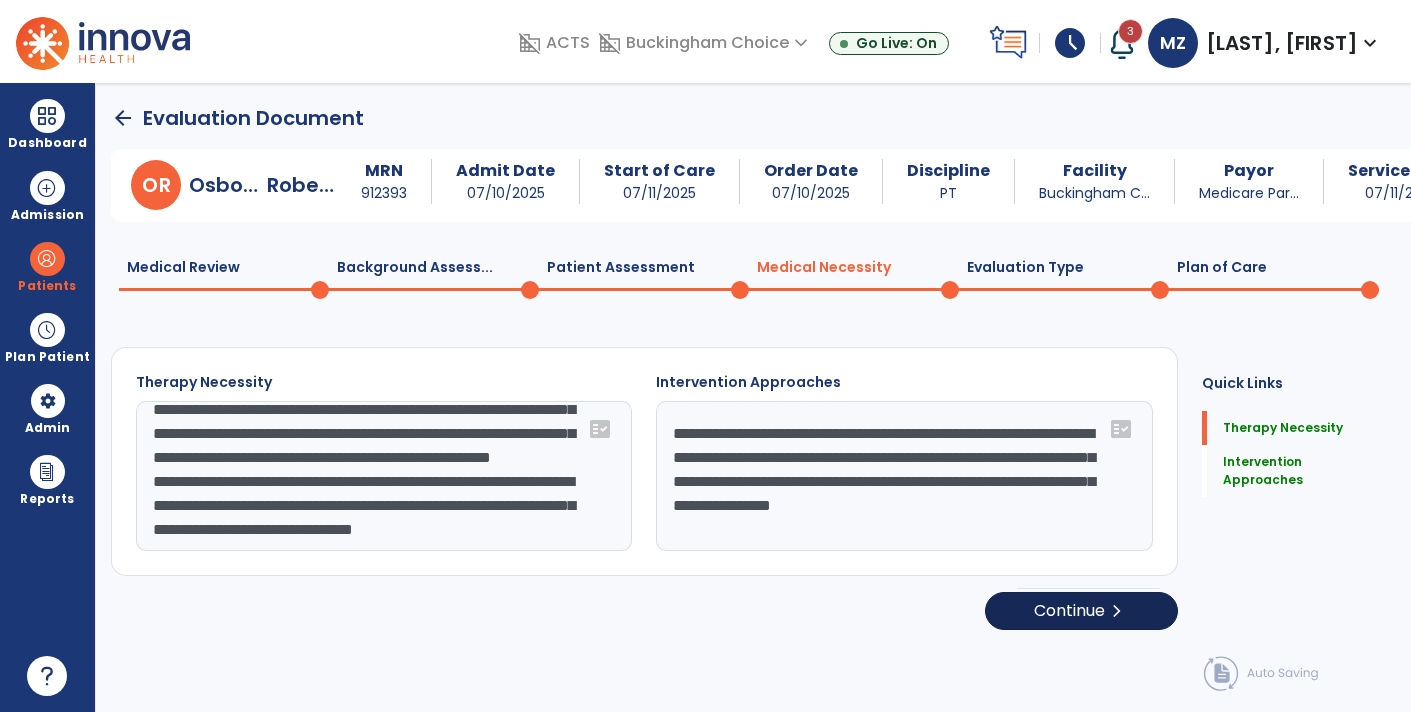 select on "**********" 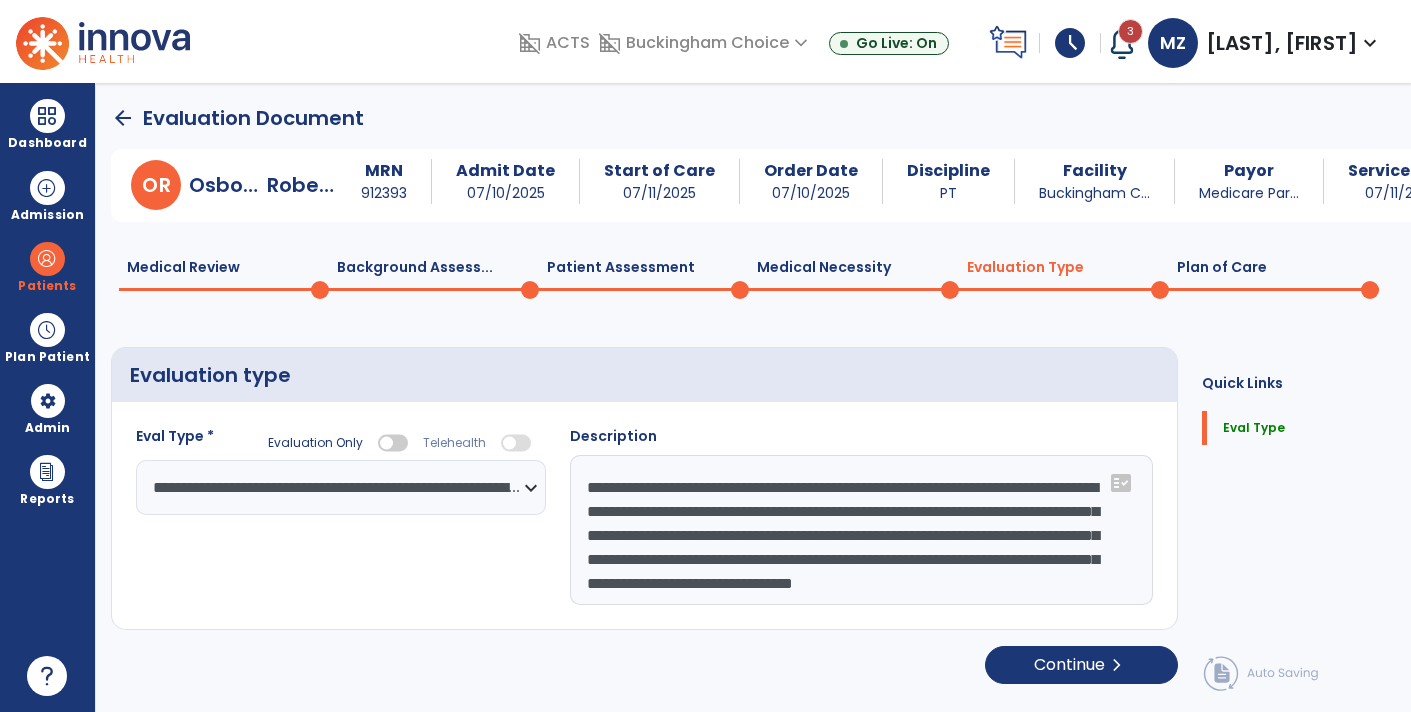 click on "Plan of Care  0" 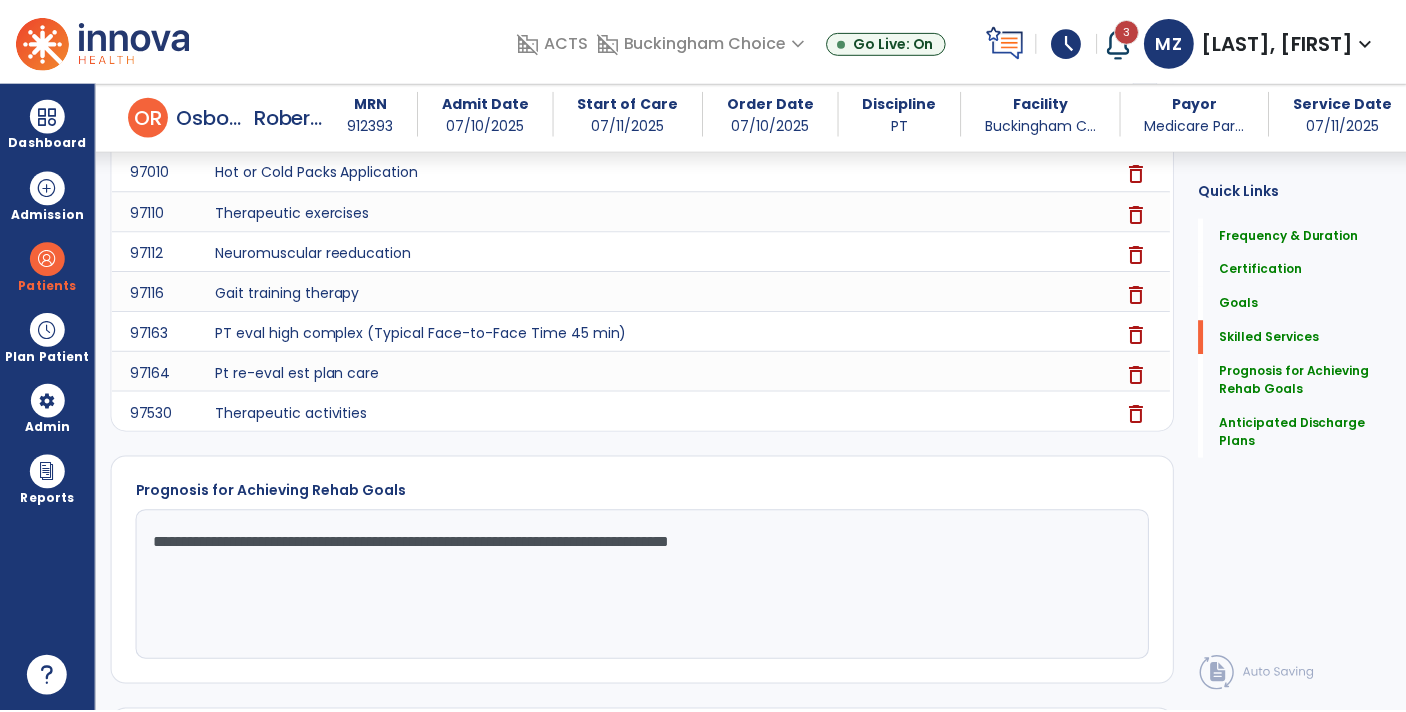 scroll, scrollTop: 1969, scrollLeft: 0, axis: vertical 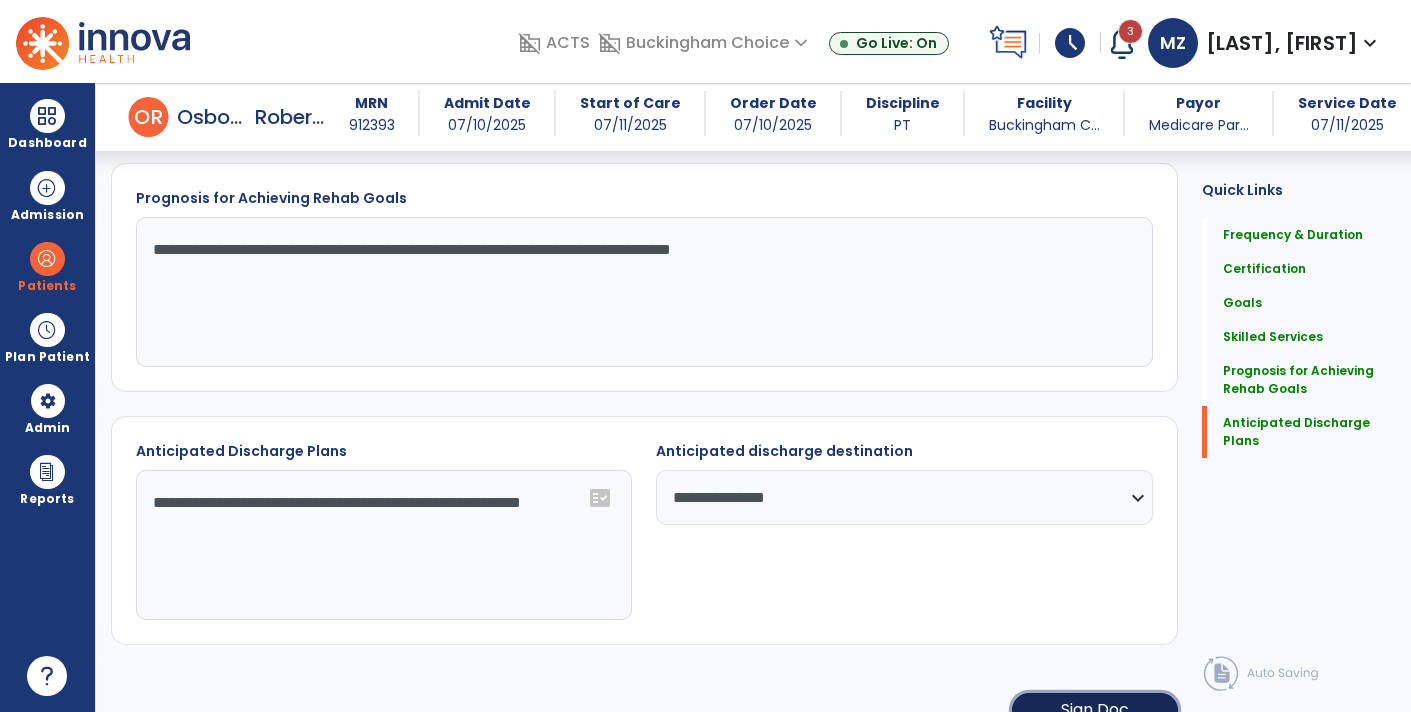 click on "Sign Doc" 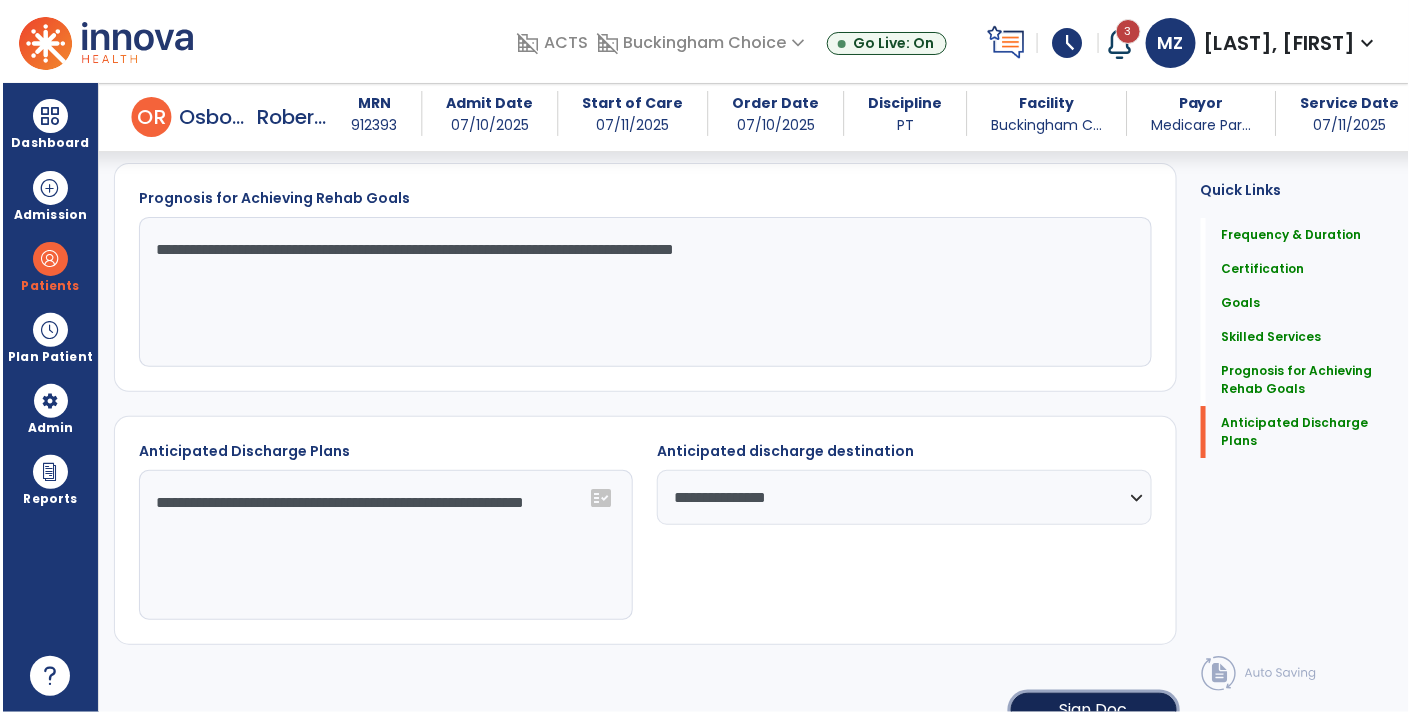 scroll, scrollTop: 1990, scrollLeft: 0, axis: vertical 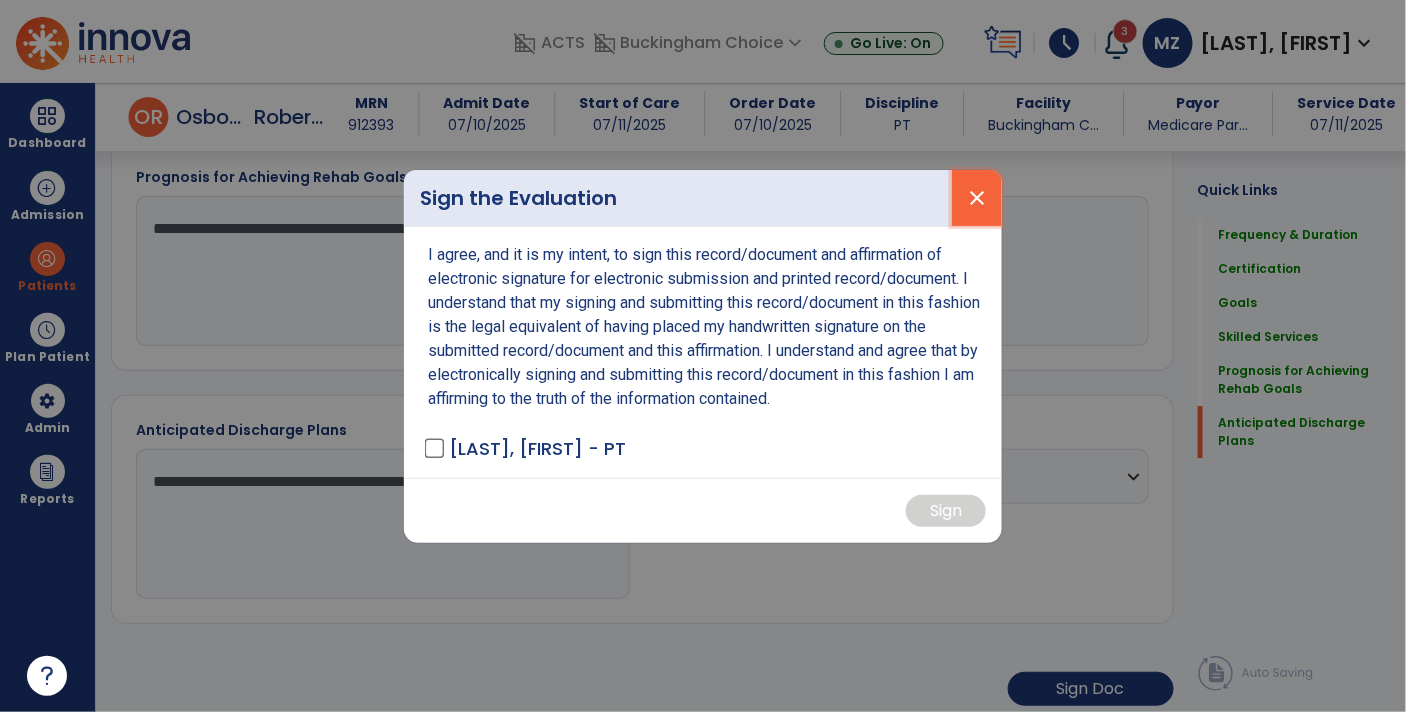 click on "close" at bounding box center (977, 198) 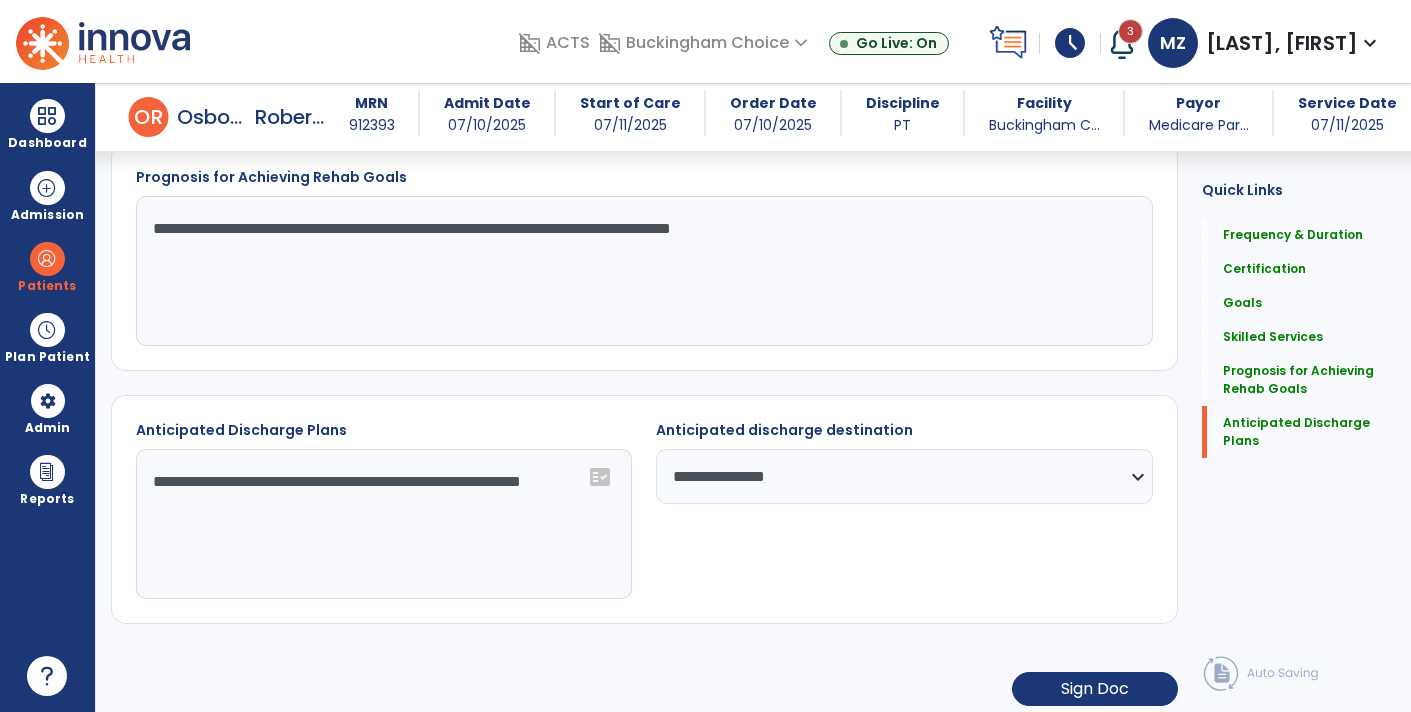 scroll, scrollTop: 1969, scrollLeft: 0, axis: vertical 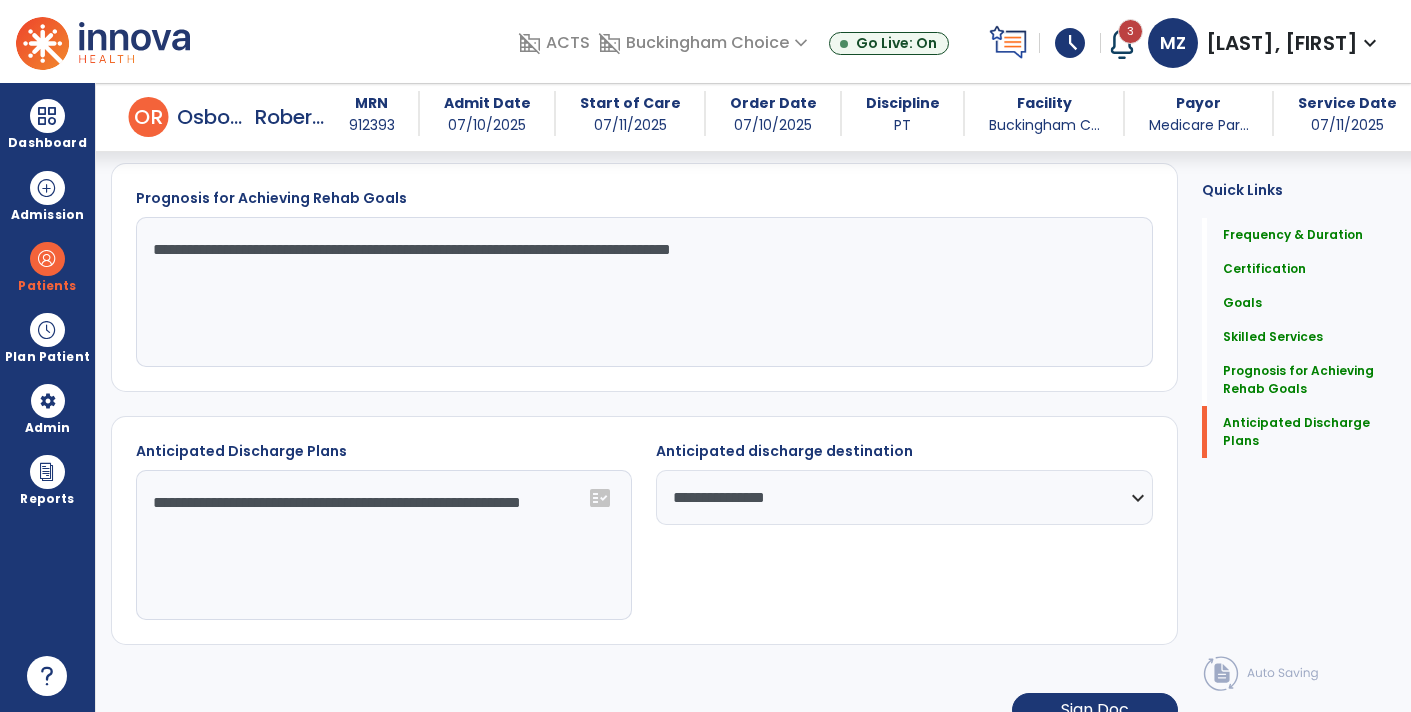 click on "**********" 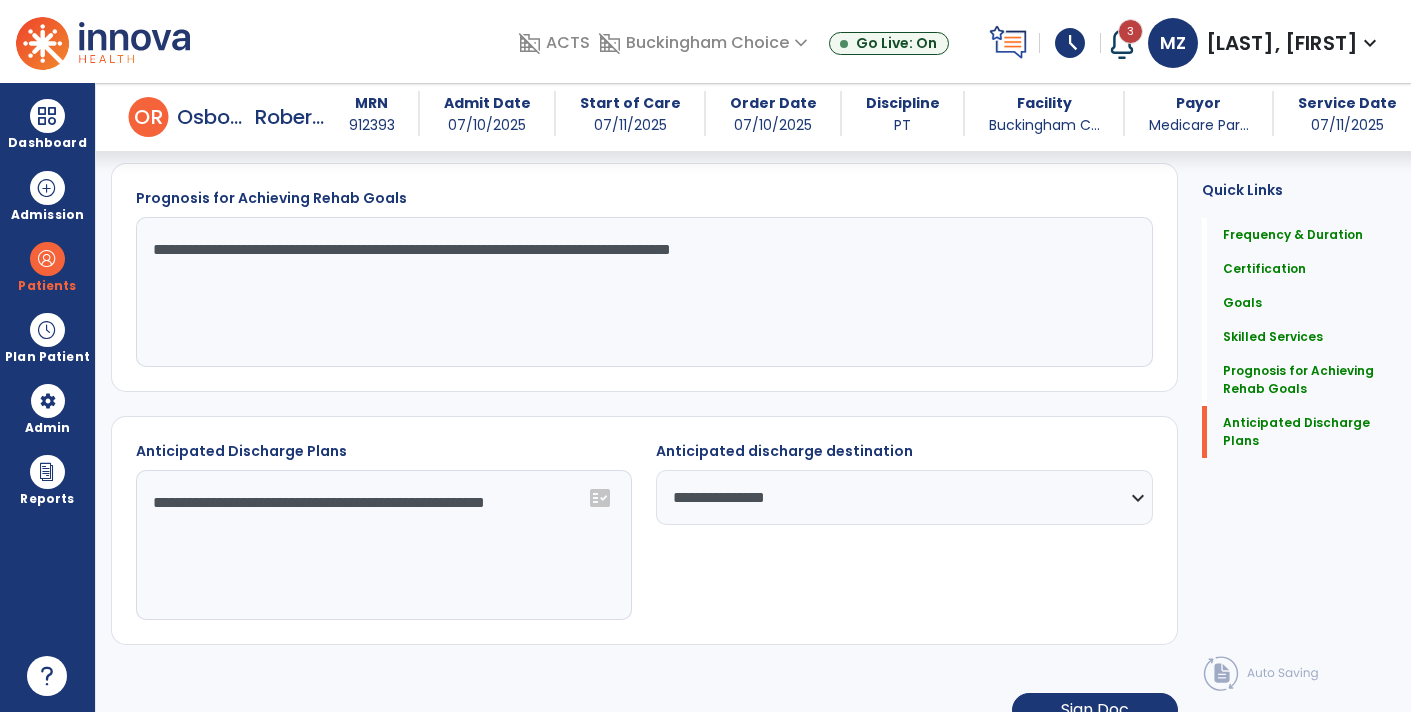 click on "**********" 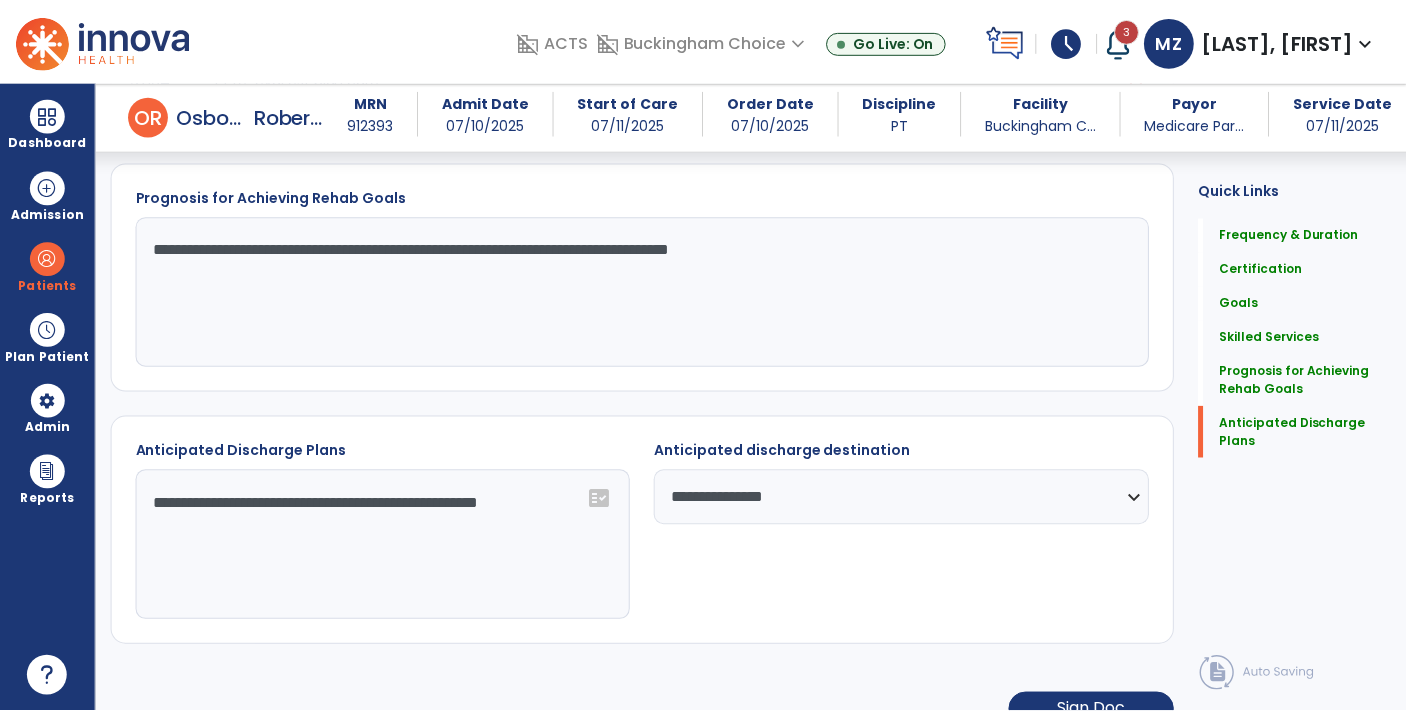 scroll, scrollTop: 1968, scrollLeft: 0, axis: vertical 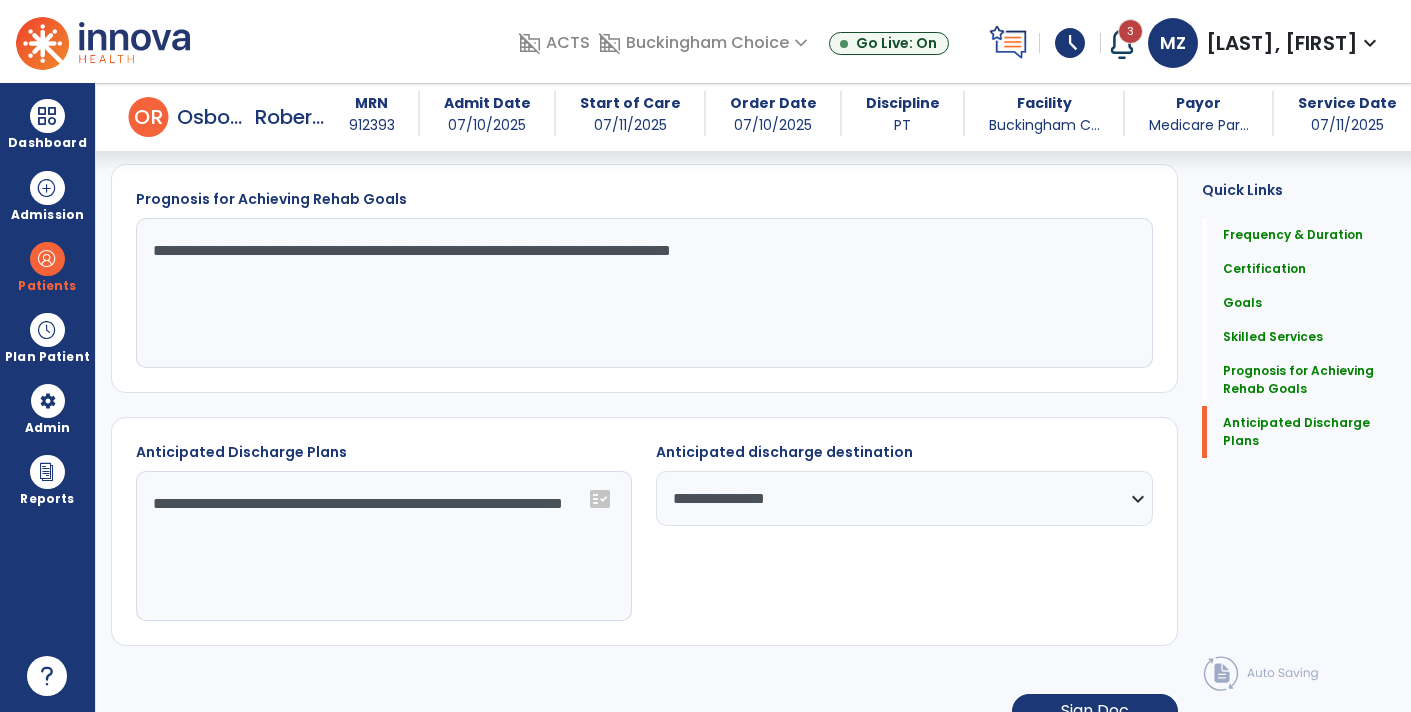 click on "**********" 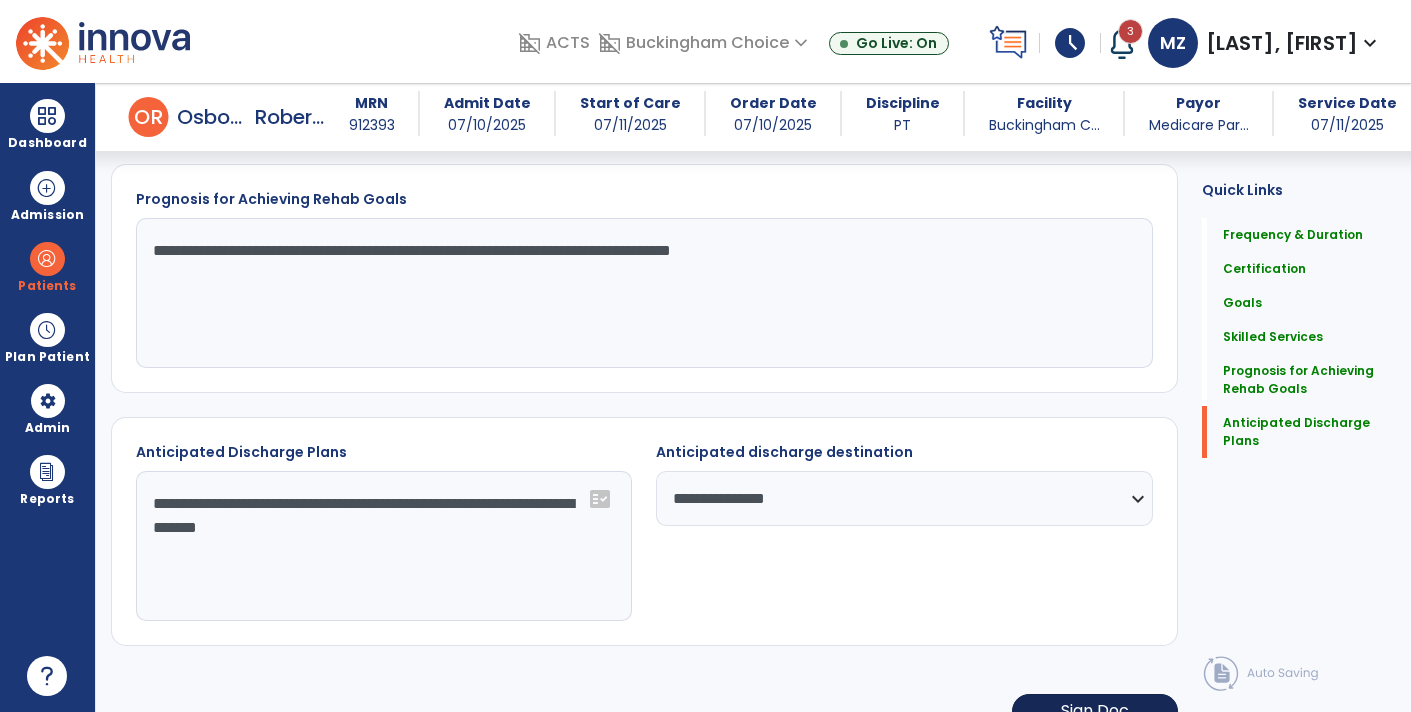 type on "**********" 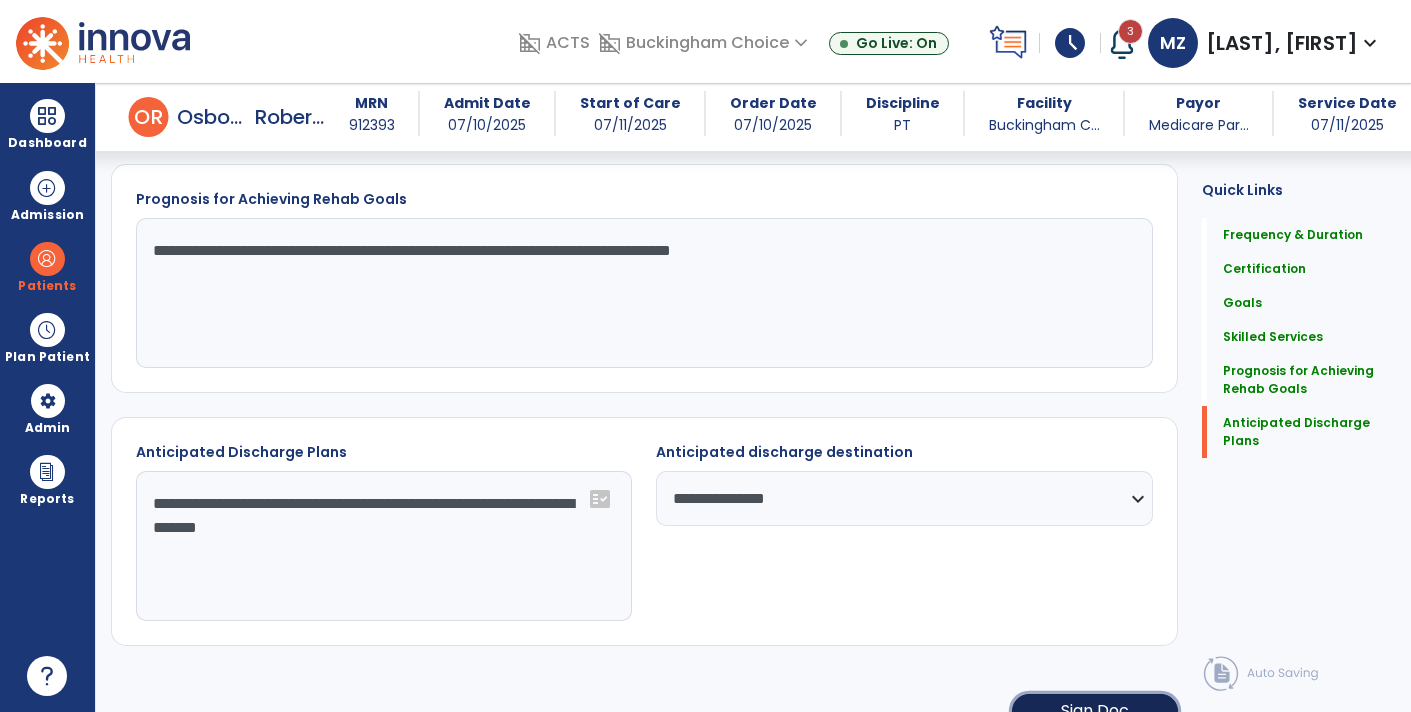 click on "Sign Doc" 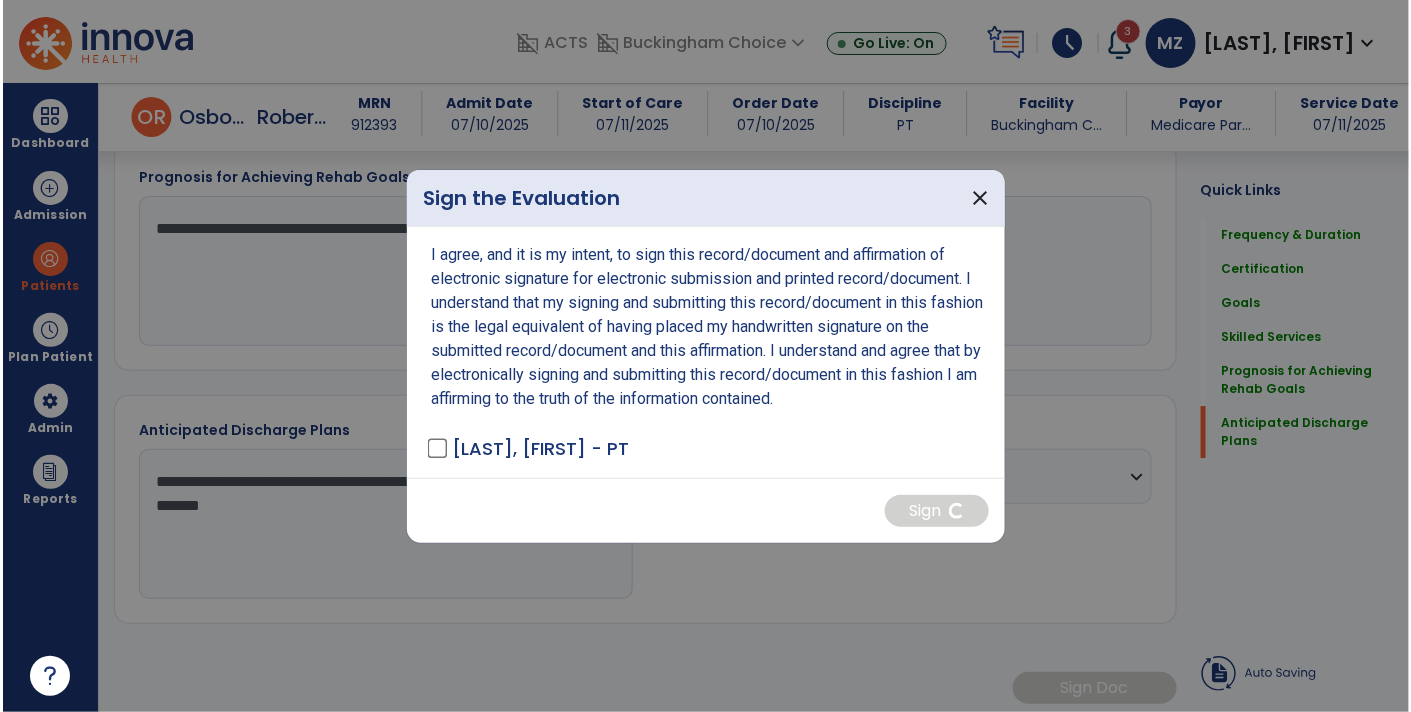scroll, scrollTop: 1988, scrollLeft: 0, axis: vertical 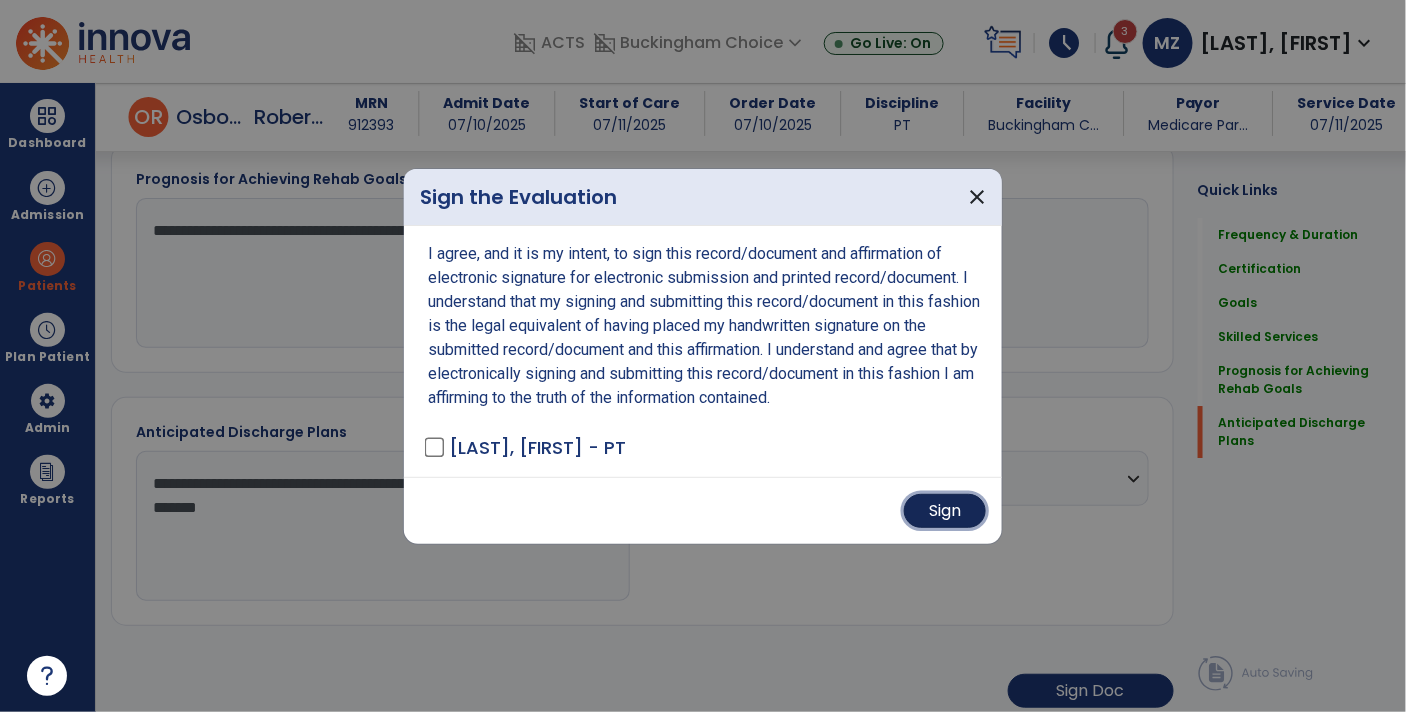 click on "Sign" at bounding box center (945, 511) 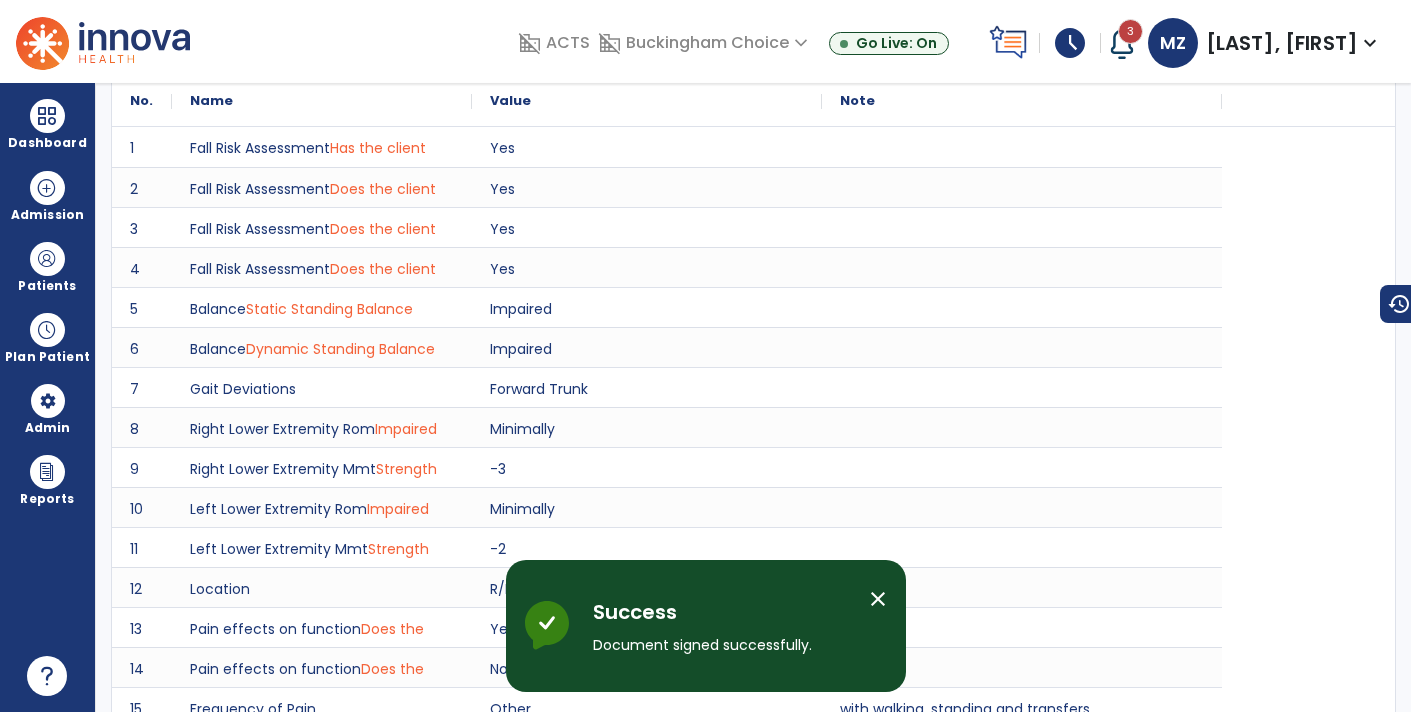scroll, scrollTop: 0, scrollLeft: 0, axis: both 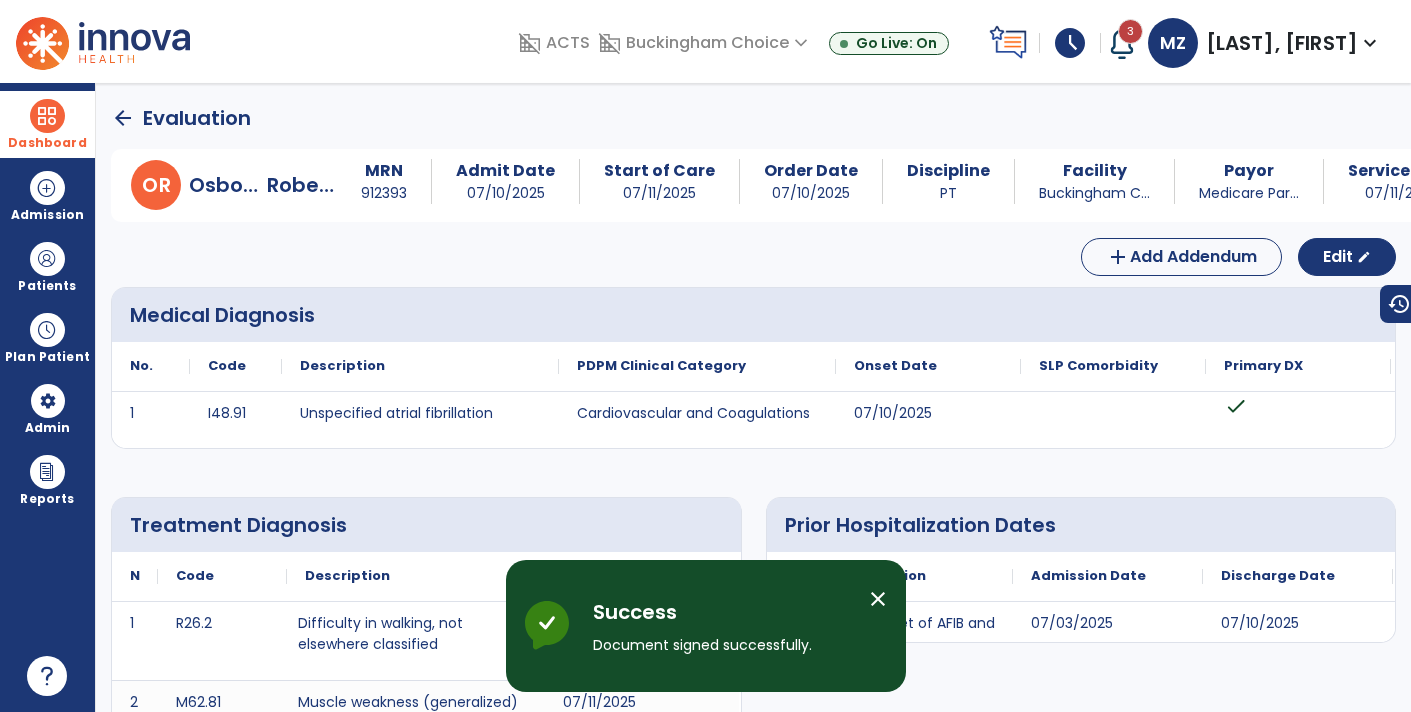 click on "Dashboard" at bounding box center (47, 124) 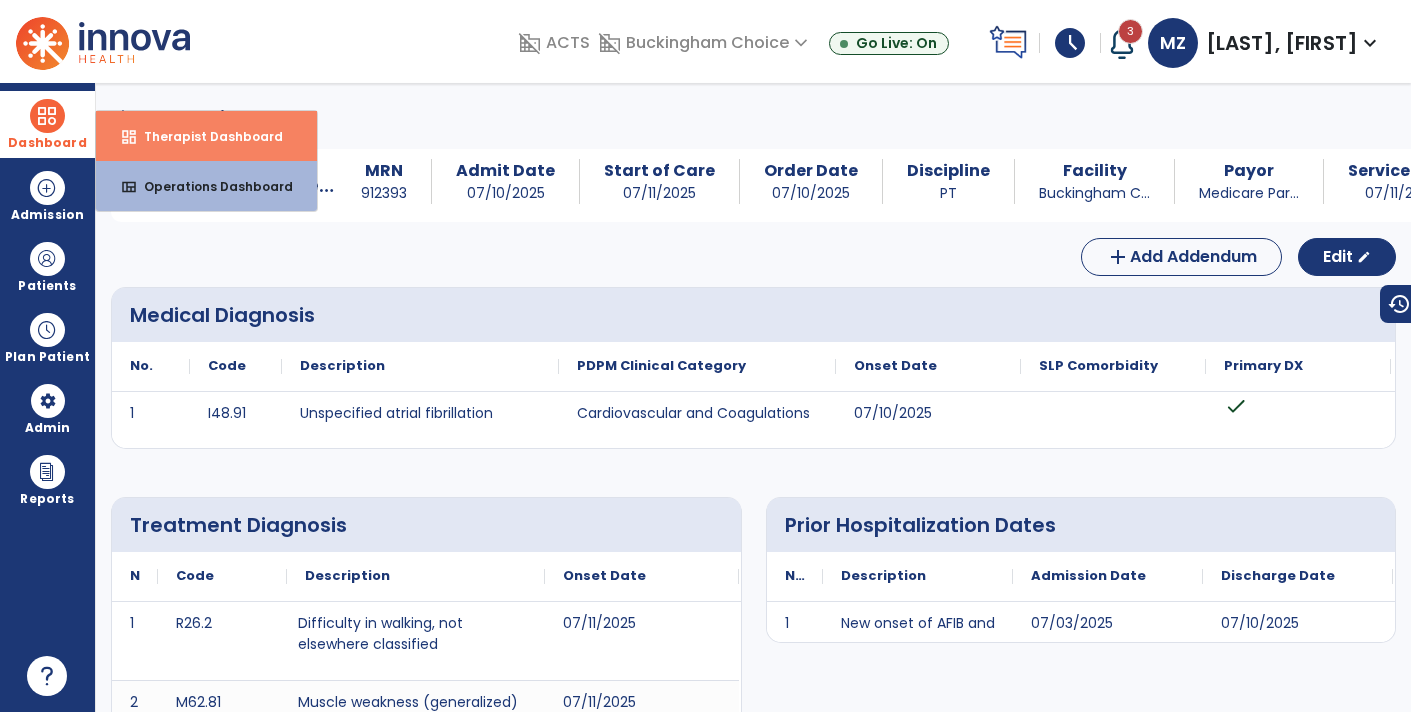 click on "Therapist Dashboard" at bounding box center [205, 136] 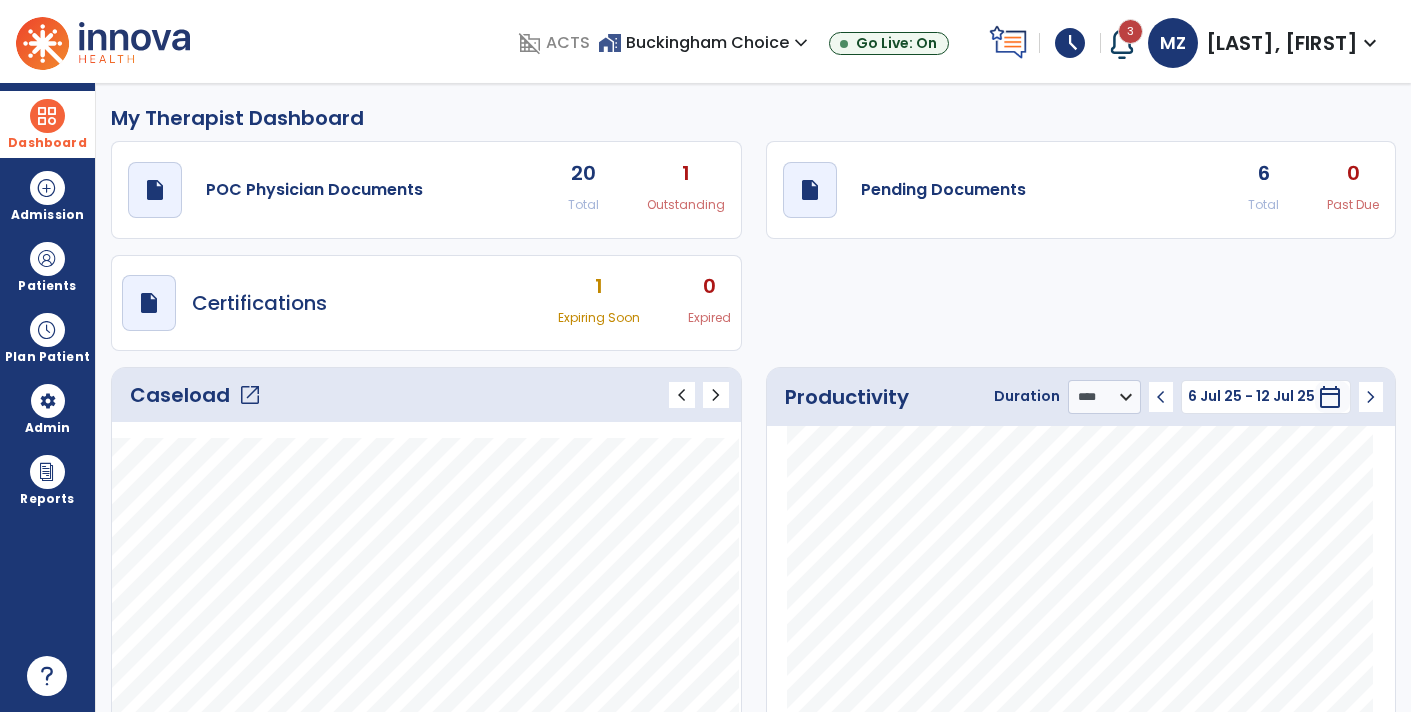 click on "6" 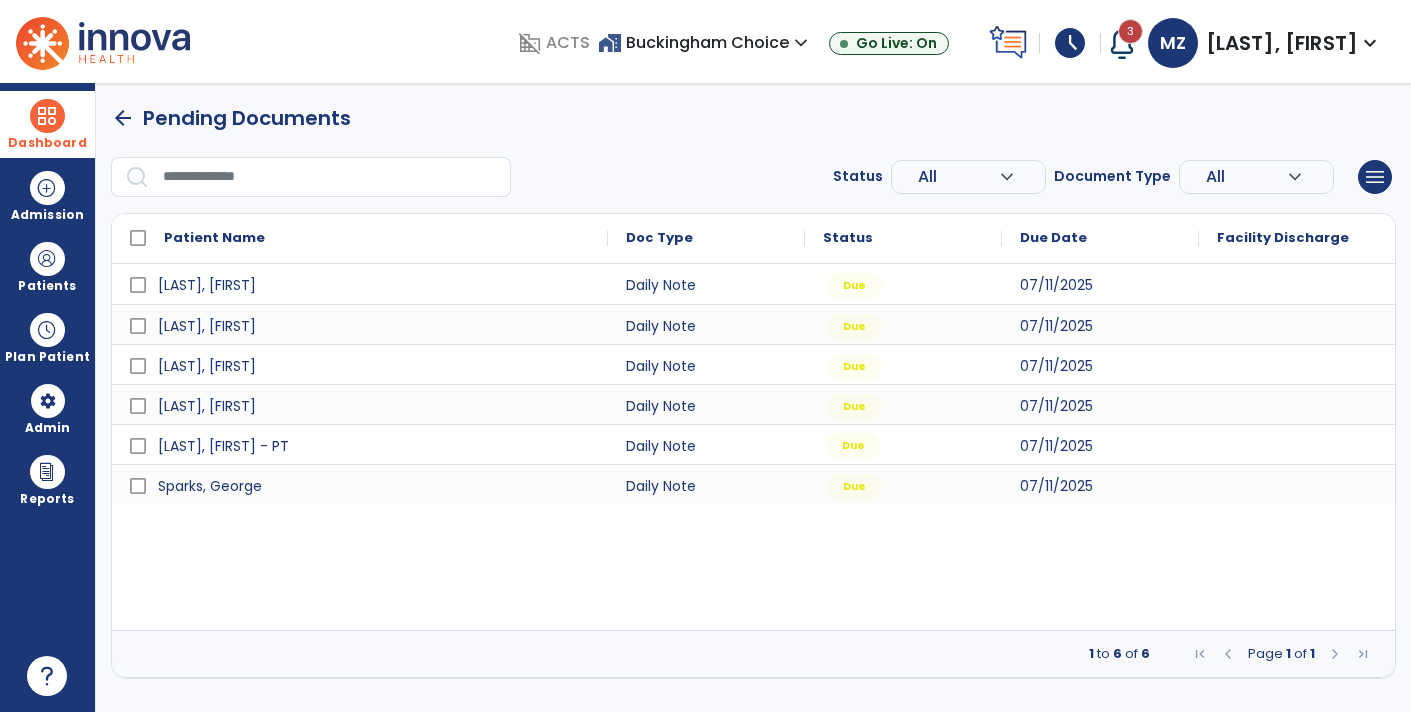 click on "Due" at bounding box center [903, 444] 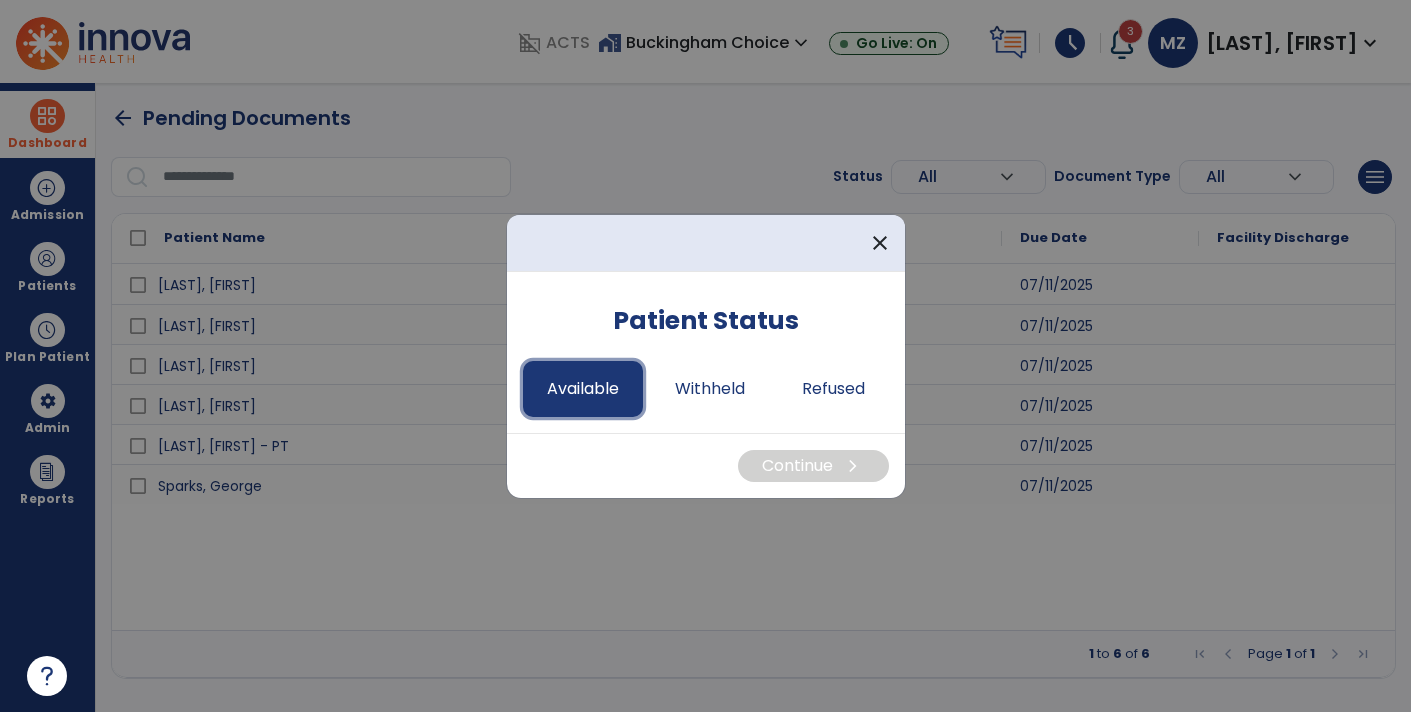 click on "Available" at bounding box center (583, 389) 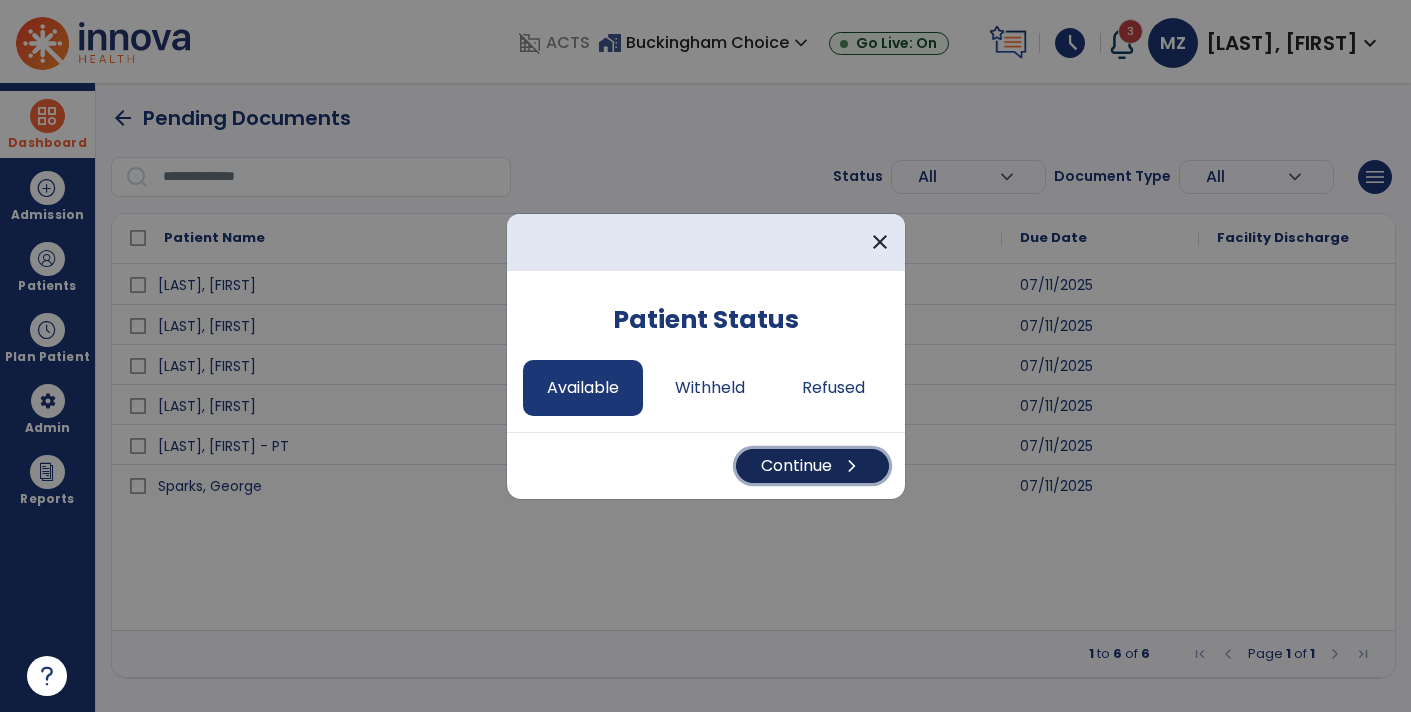 click on "Continue   chevron_right" at bounding box center (812, 466) 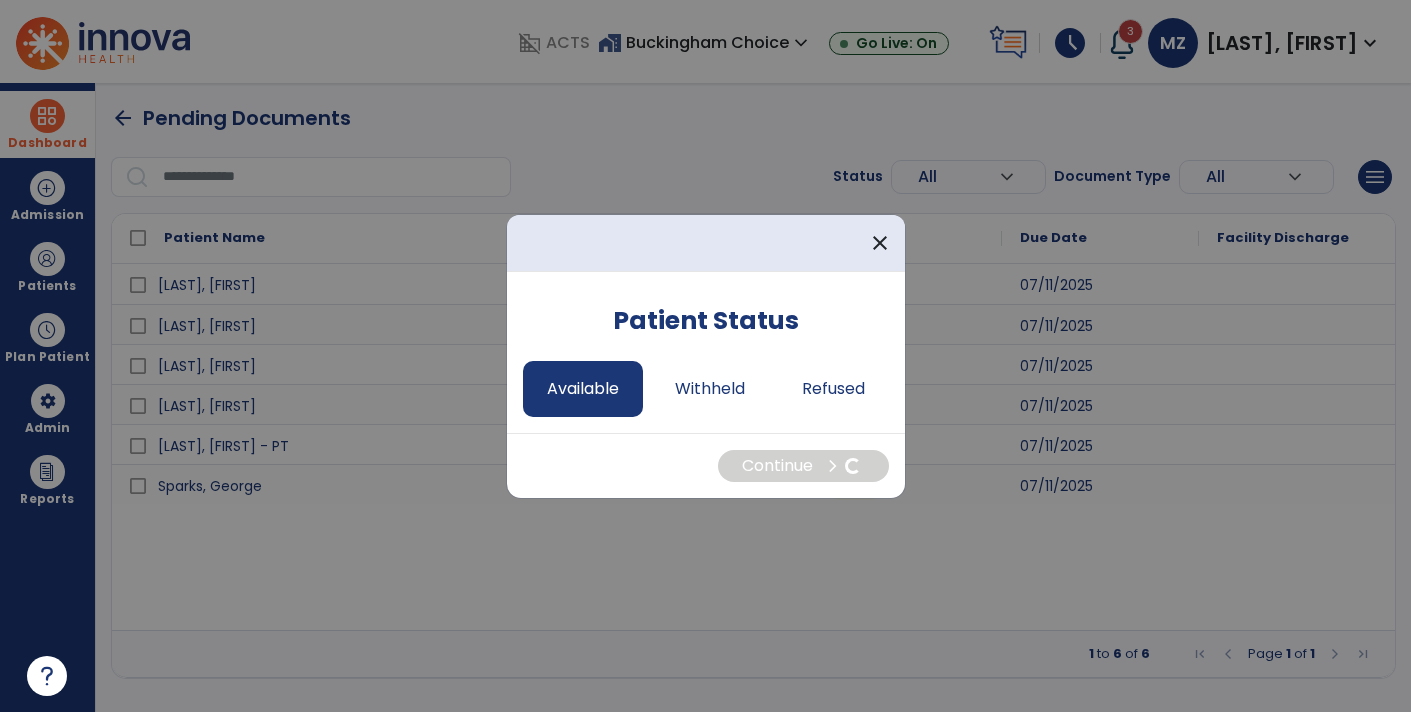 select on "*" 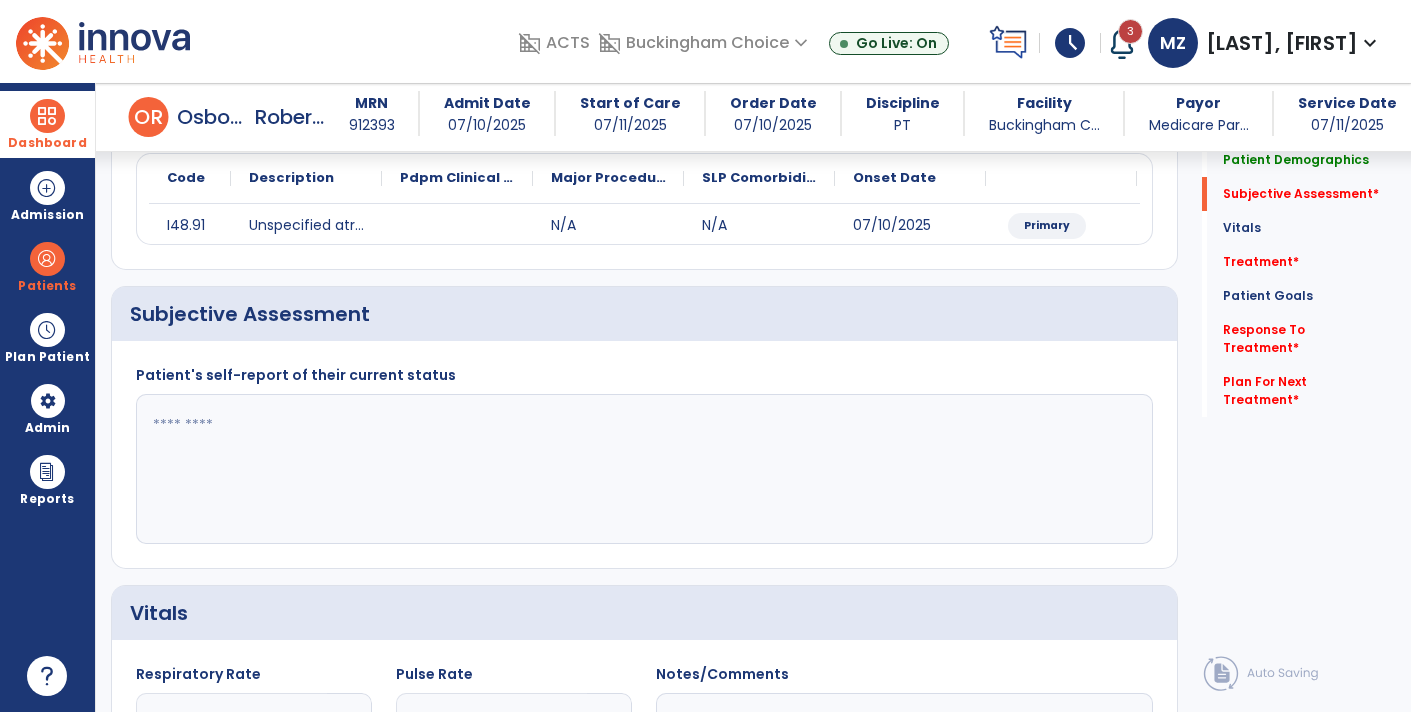 scroll, scrollTop: 256, scrollLeft: 0, axis: vertical 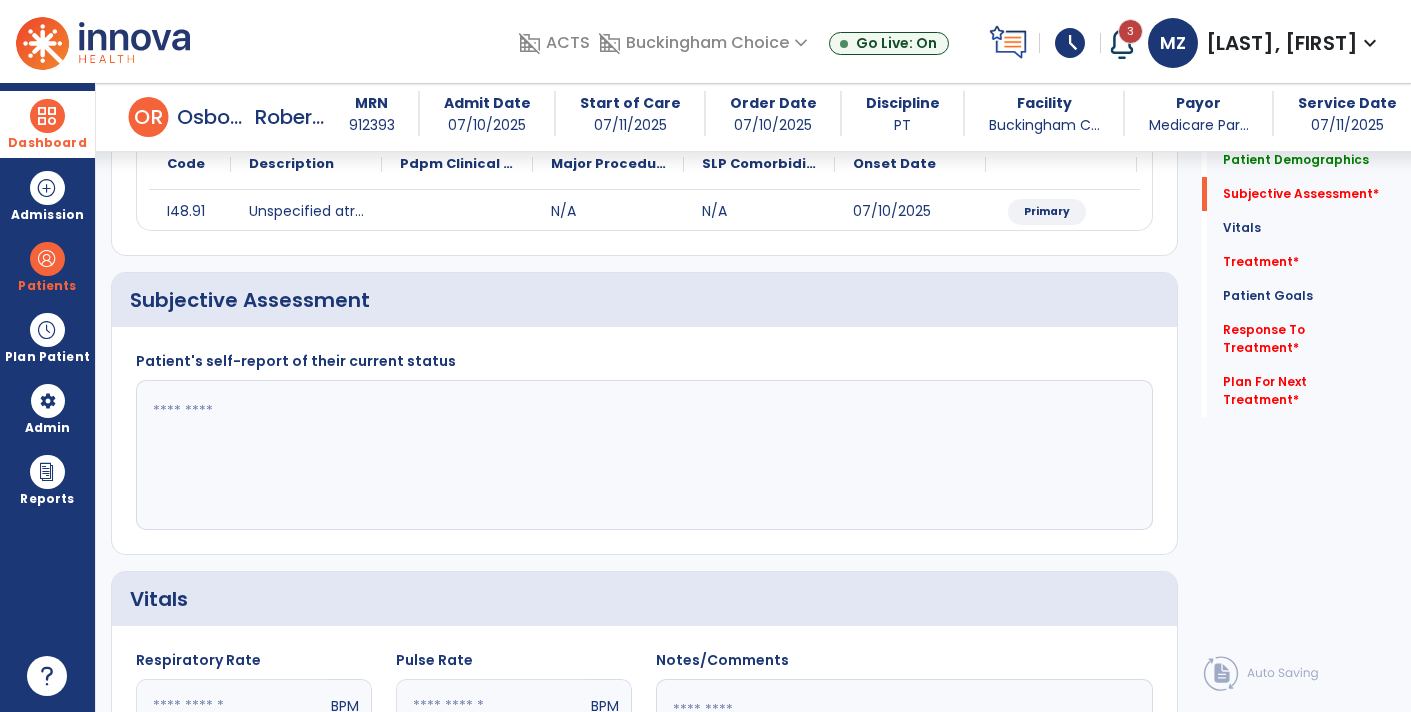 click 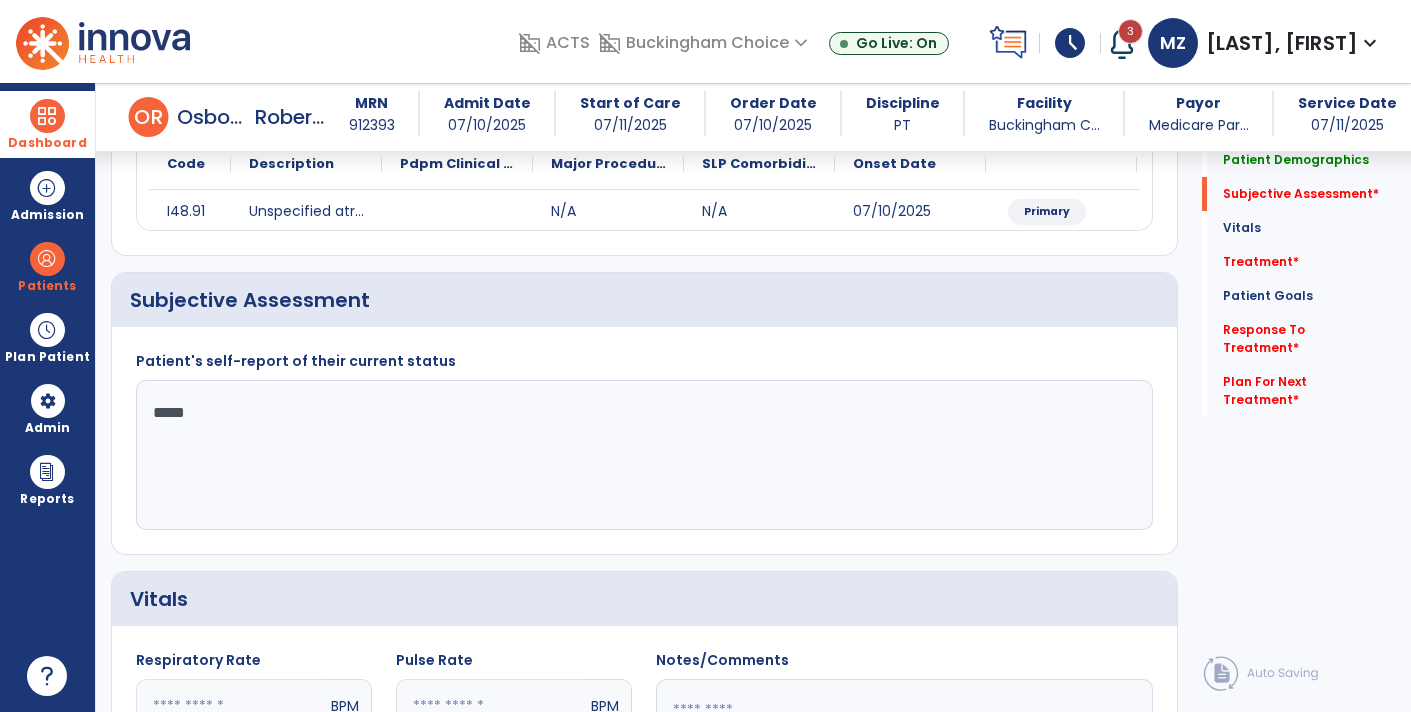 type on "******" 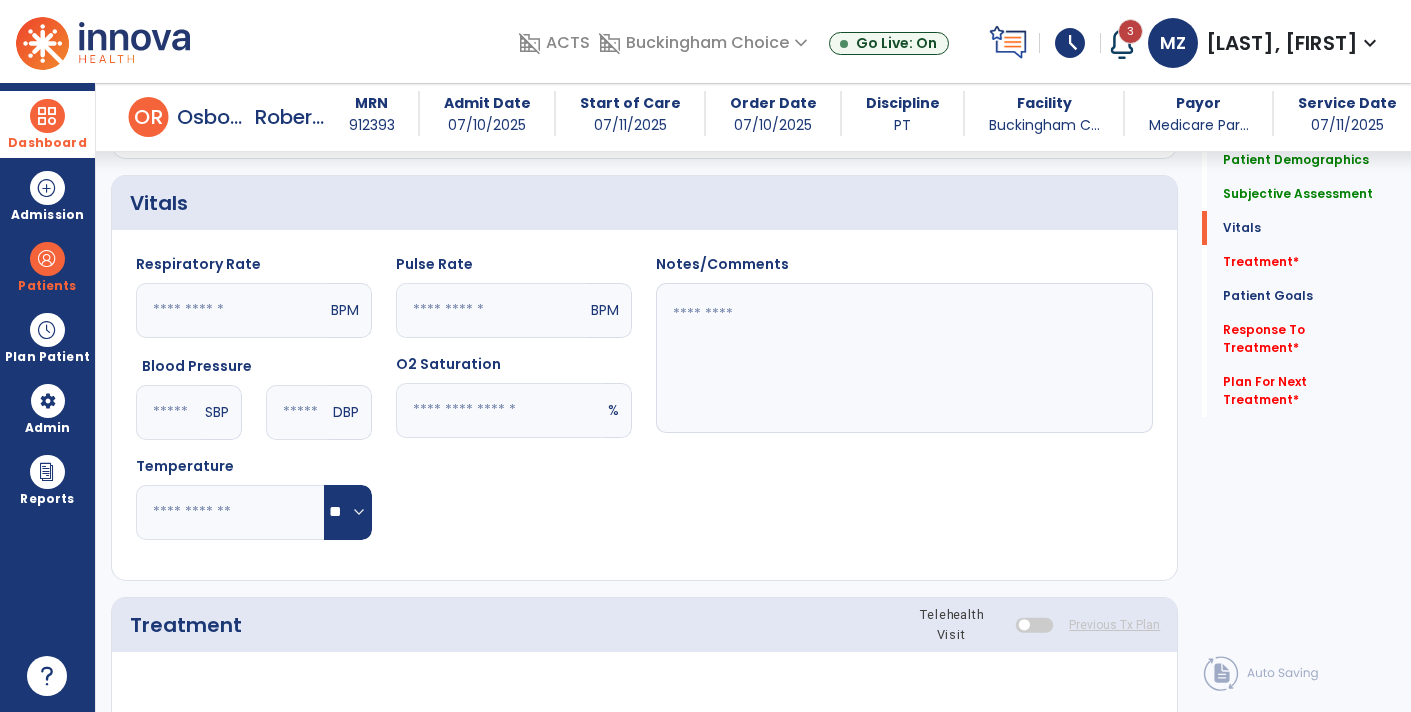 scroll, scrollTop: 661, scrollLeft: 0, axis: vertical 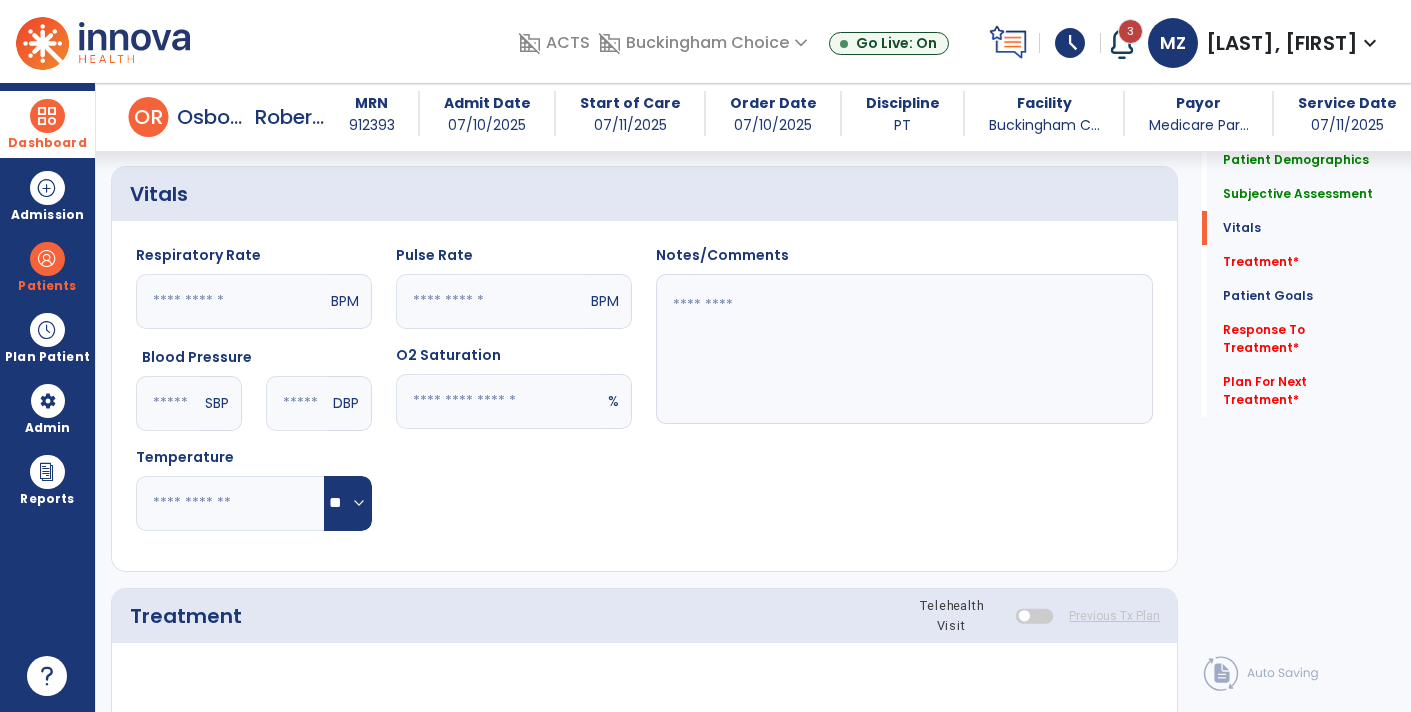 type on "**********" 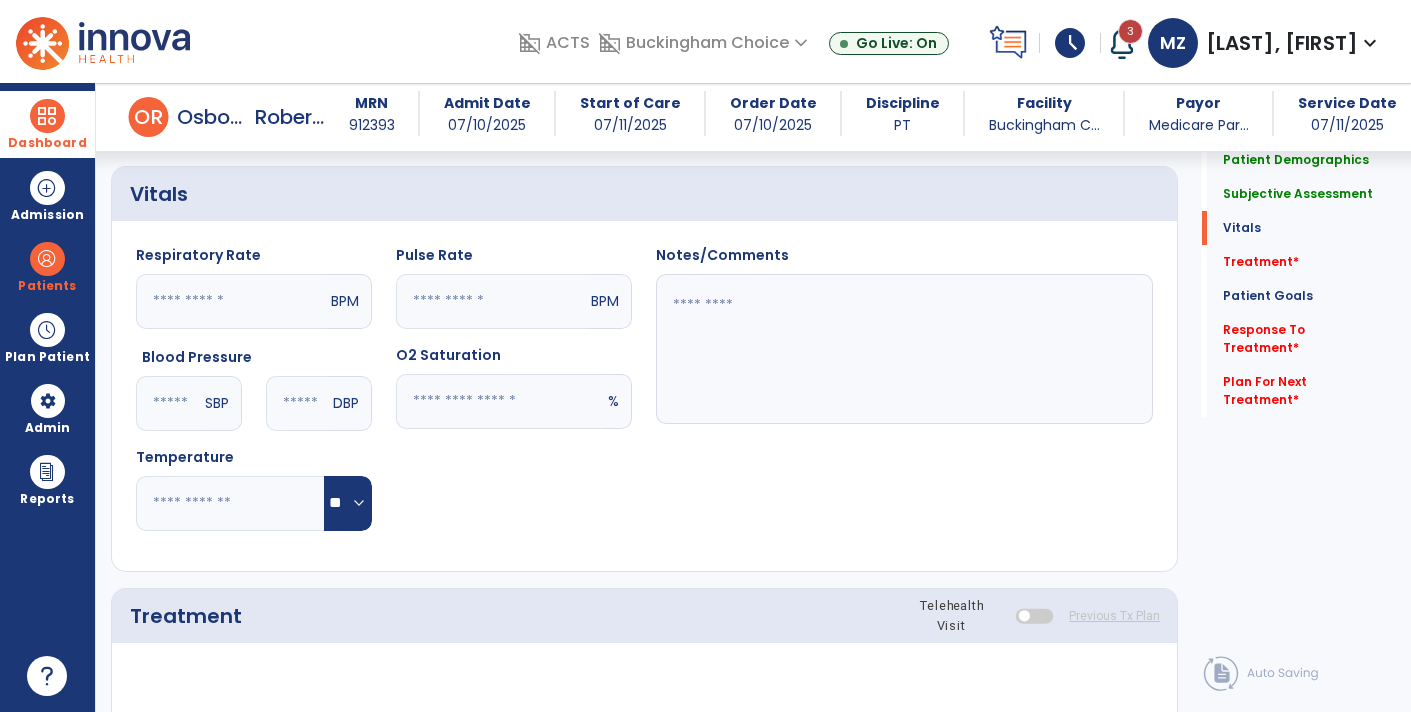 click 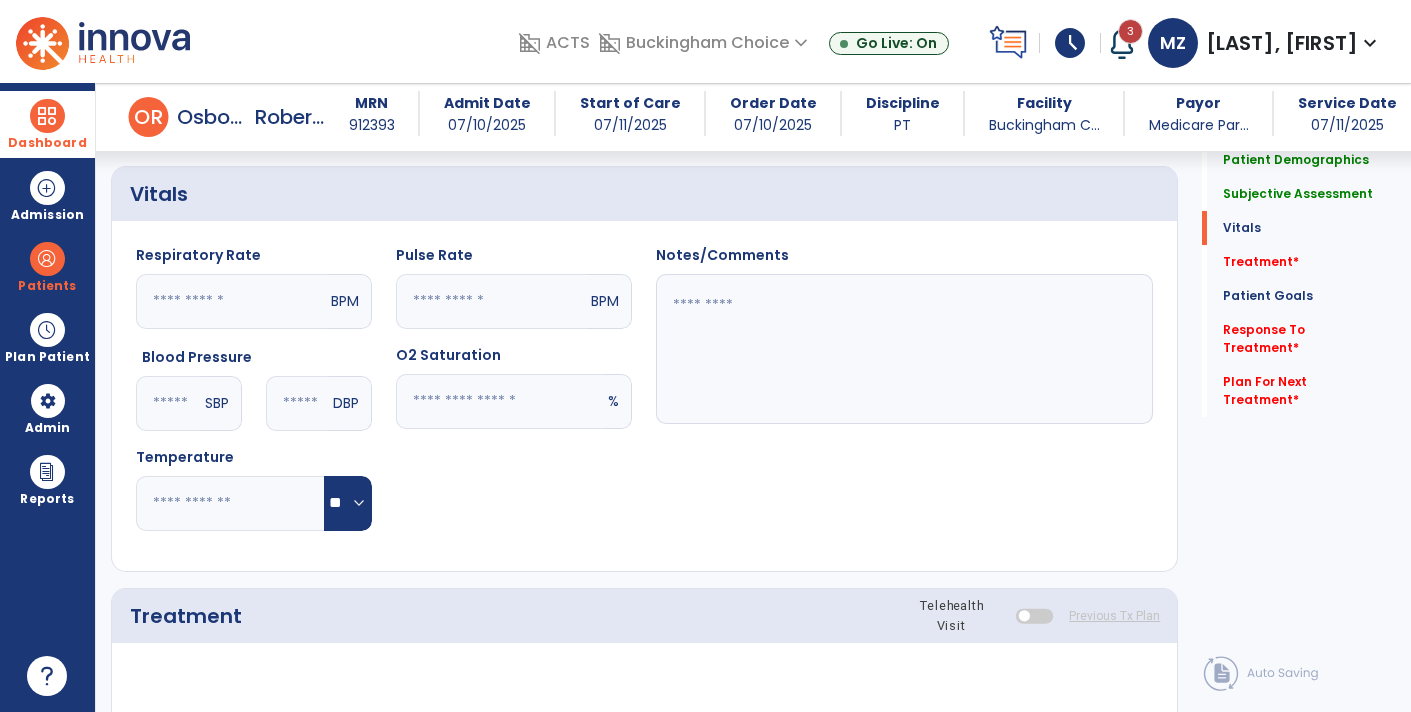 type on "**" 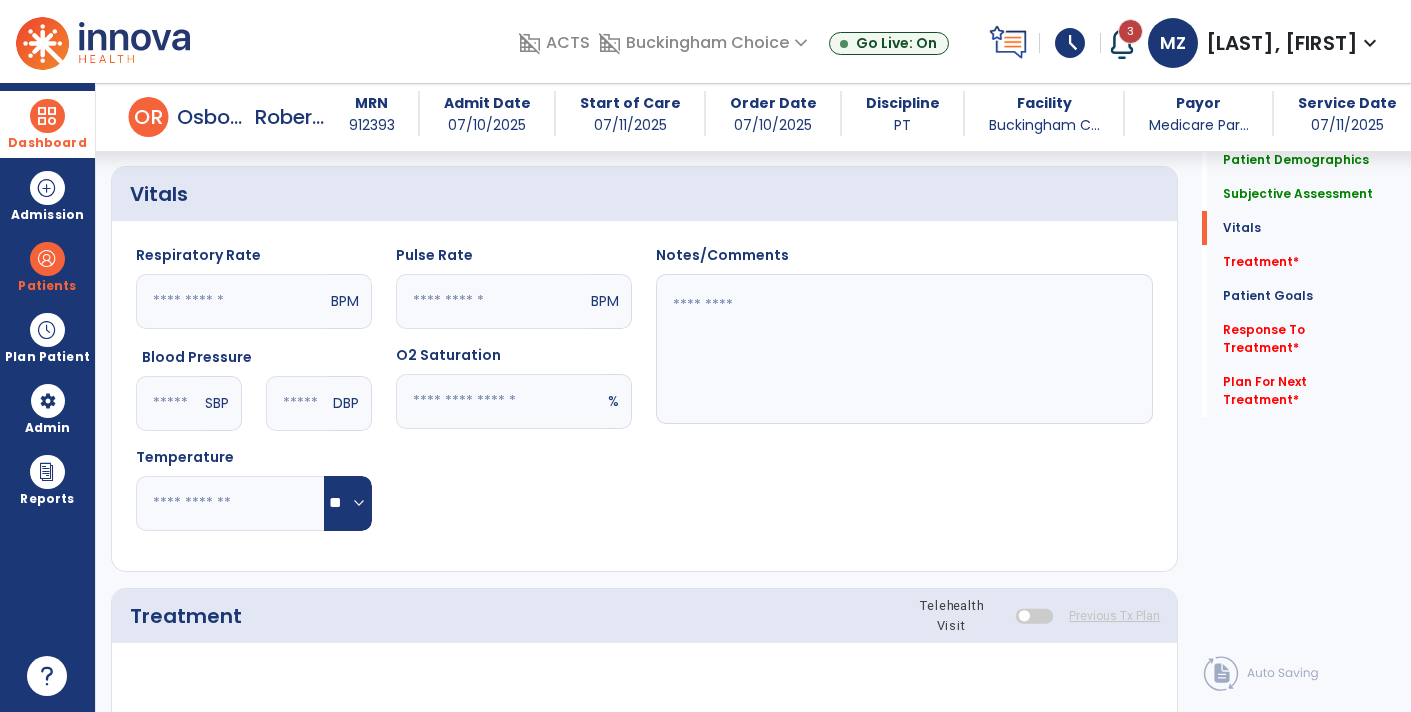 type on "**" 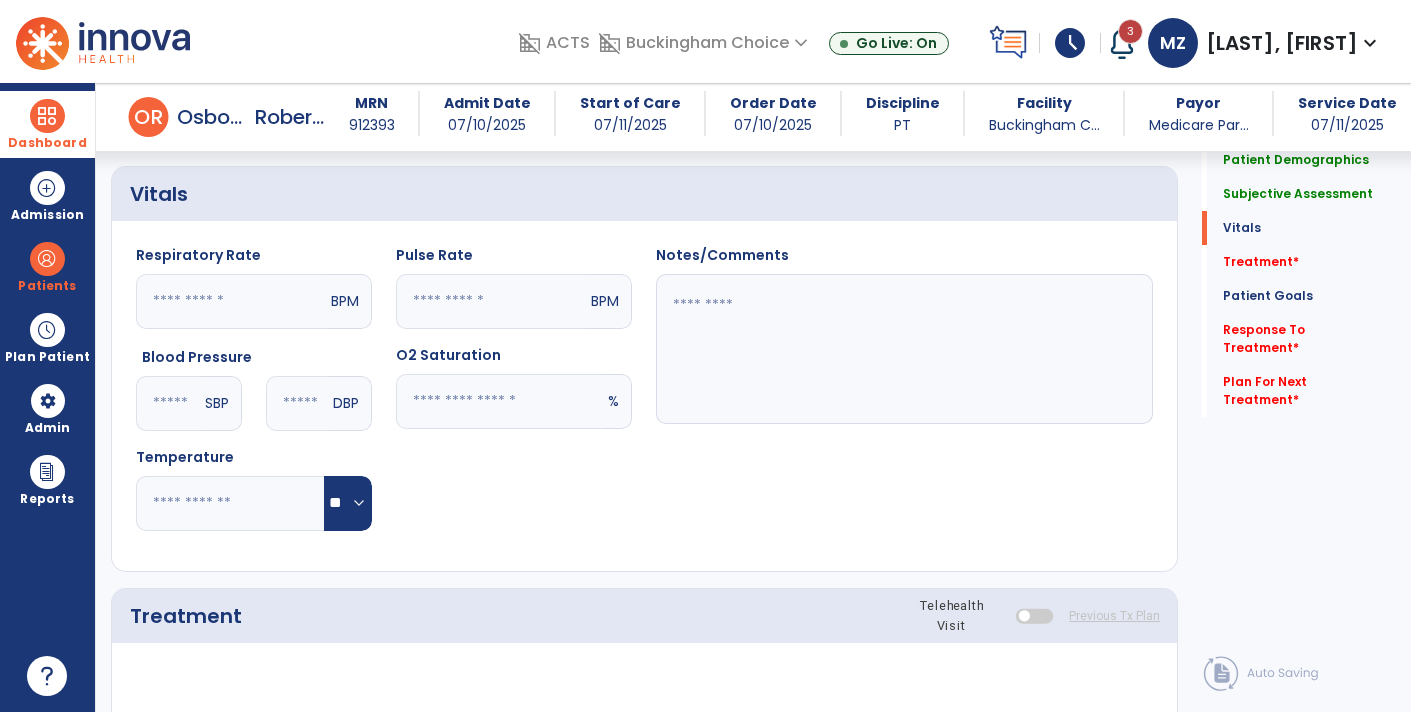 click 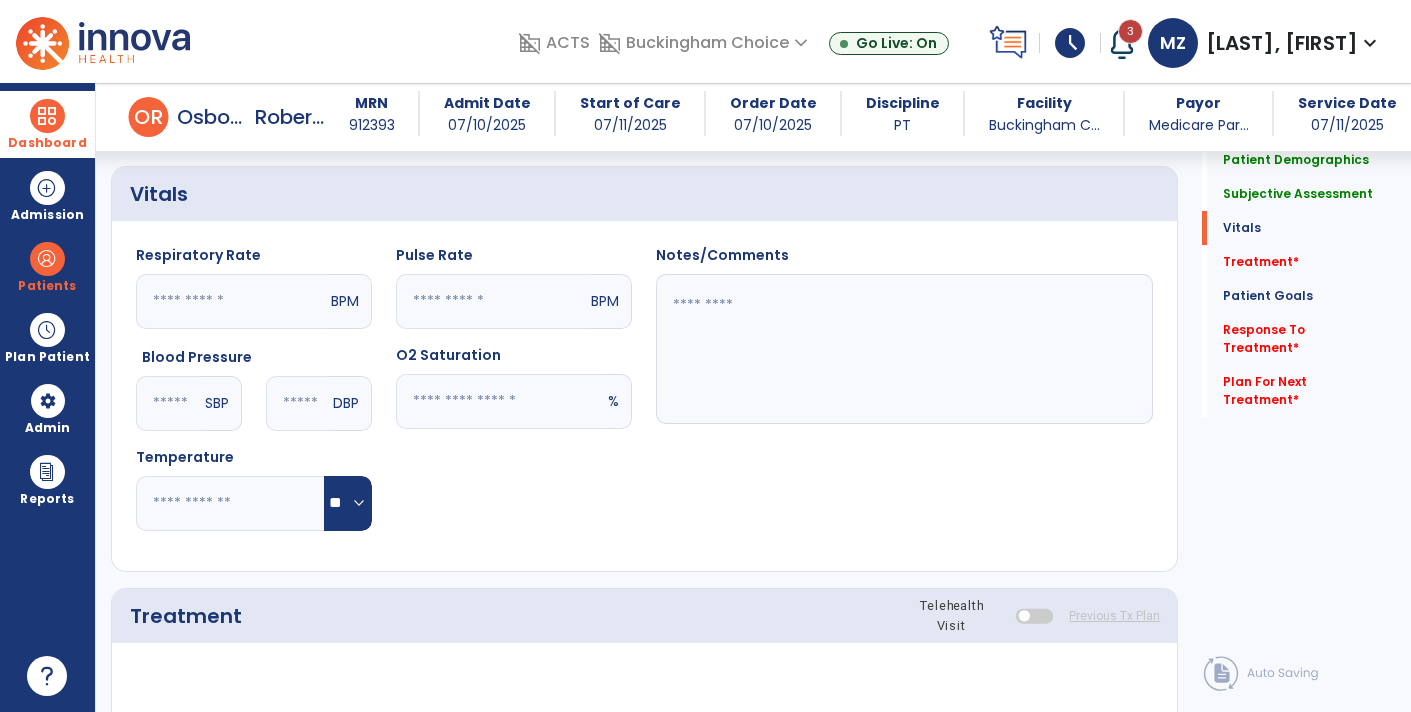 click 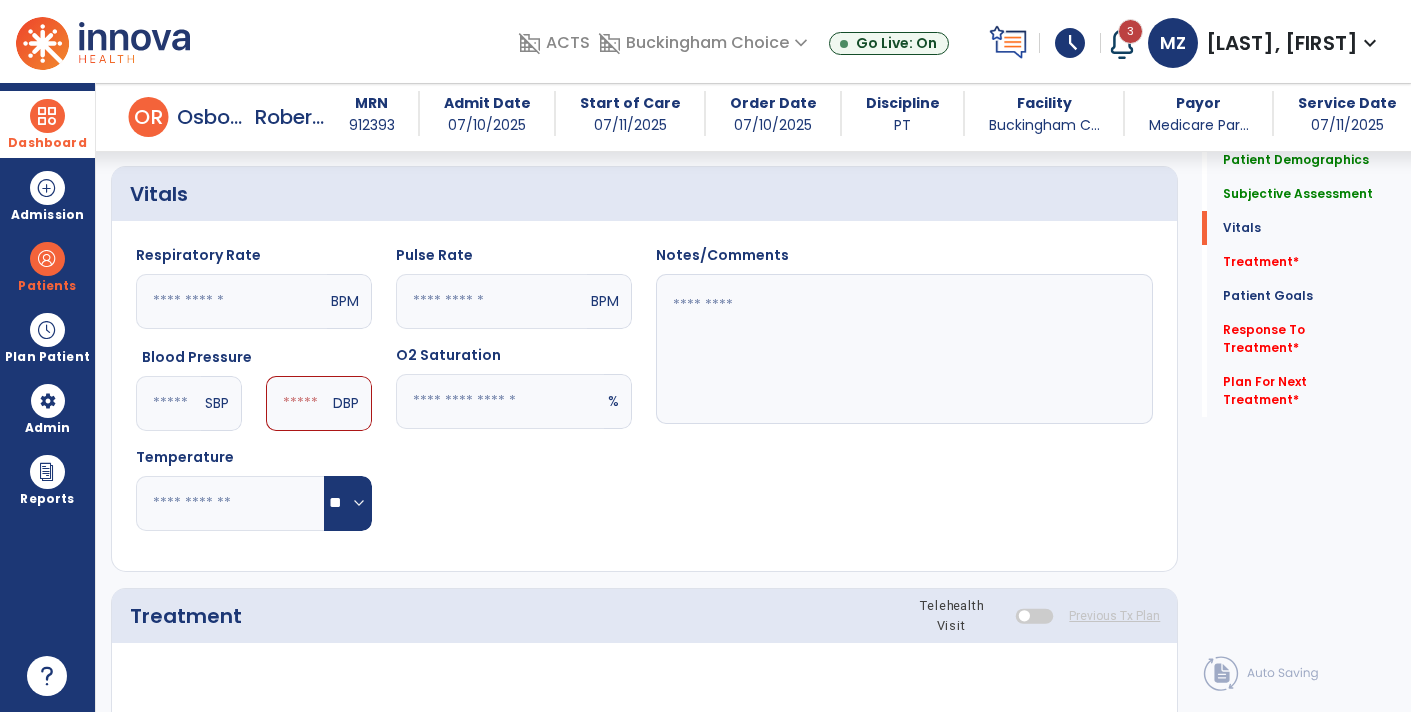 type on "***" 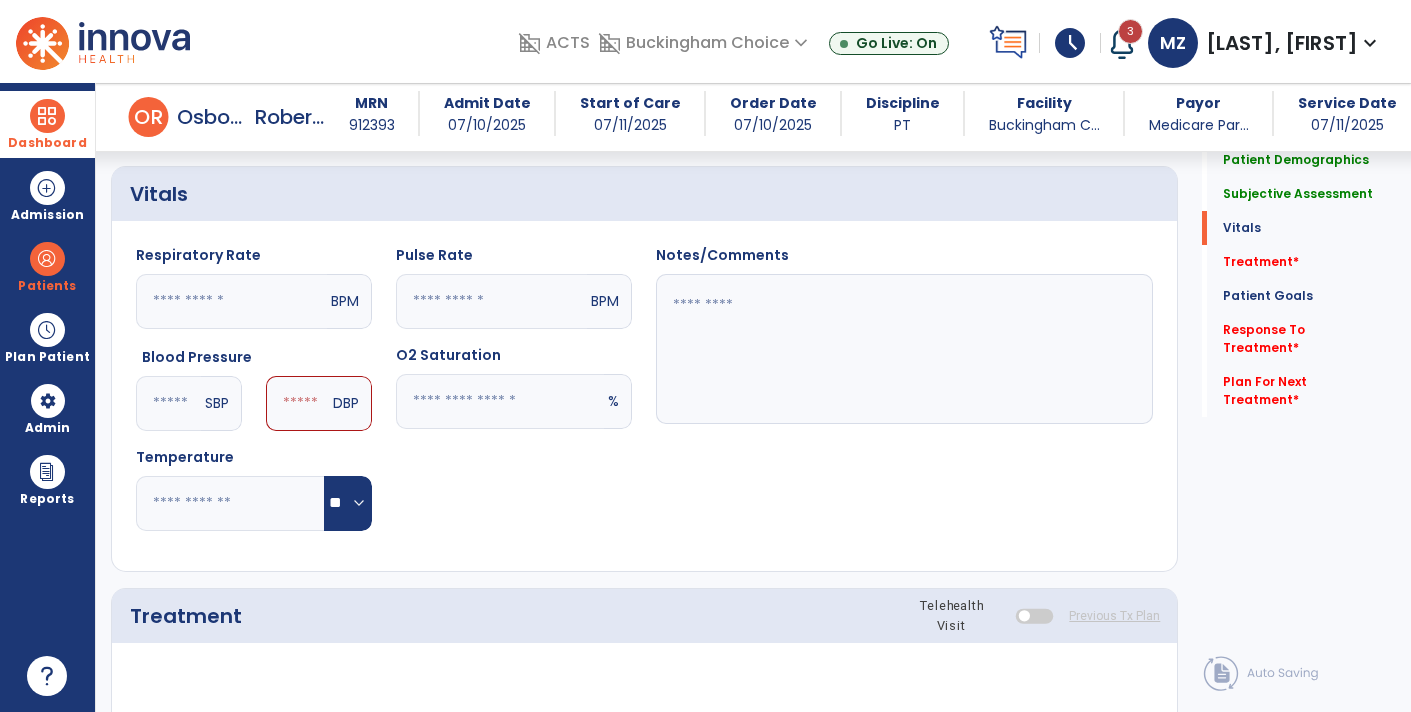 click 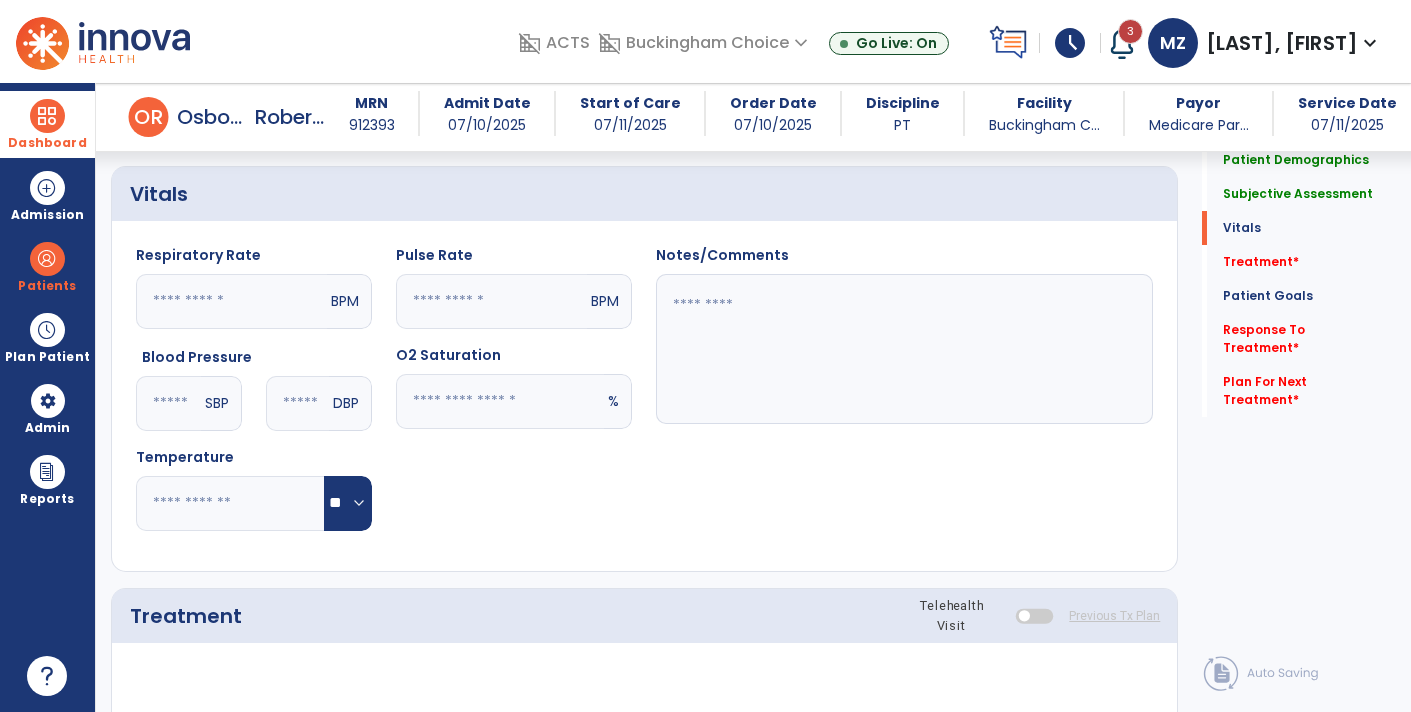 type on "**" 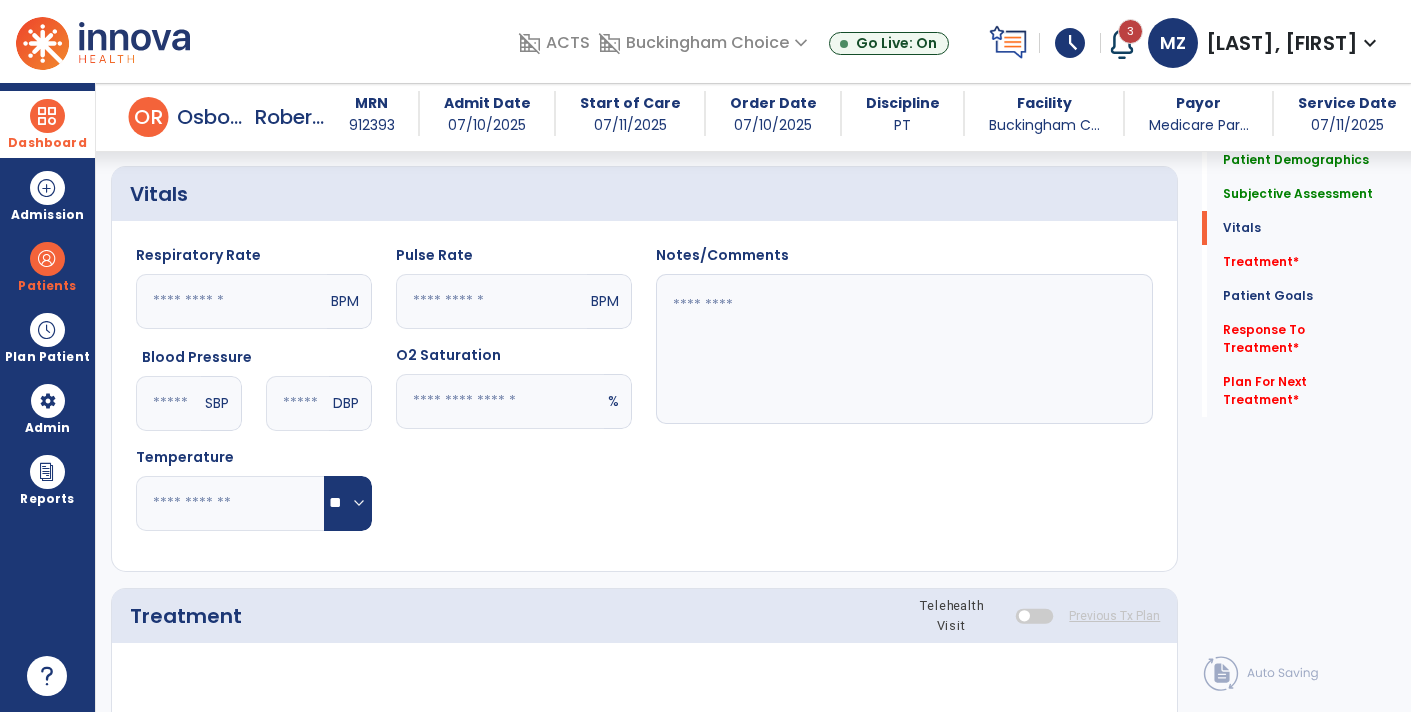 click 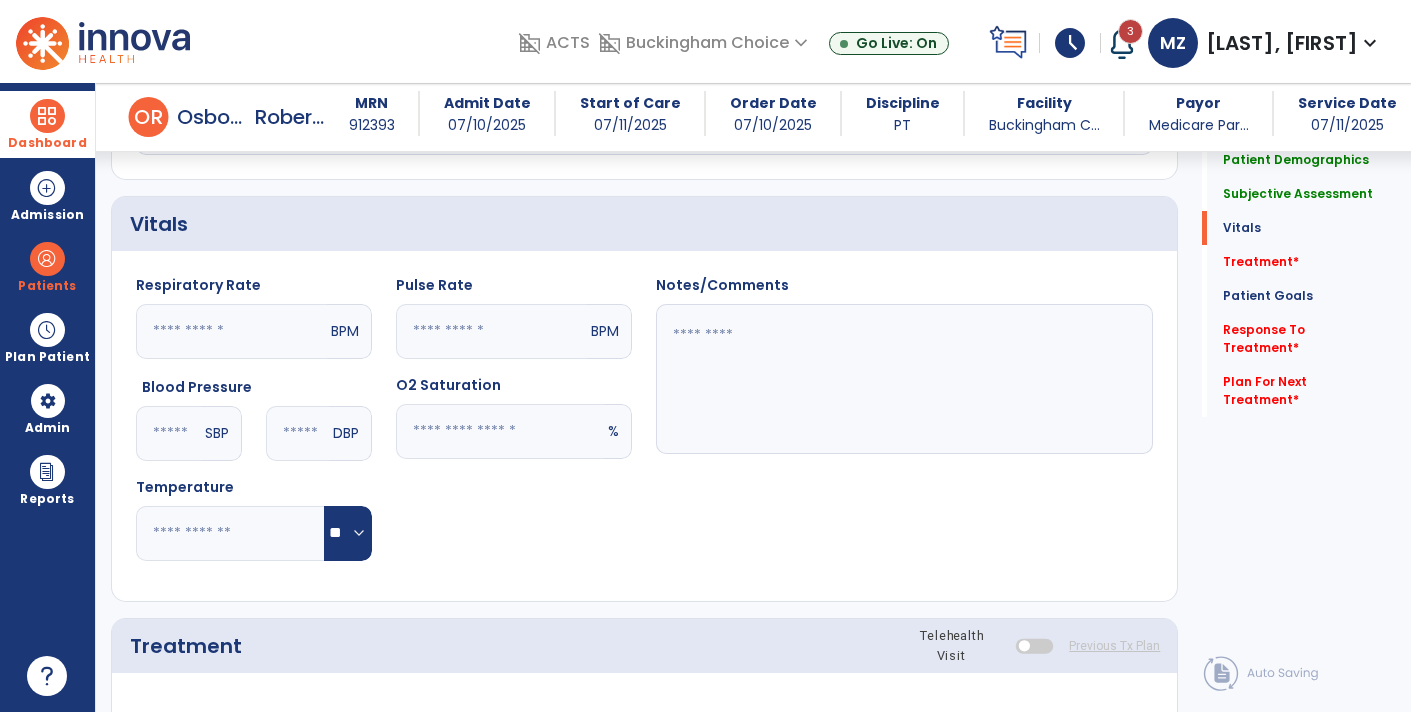 scroll, scrollTop: 616, scrollLeft: 0, axis: vertical 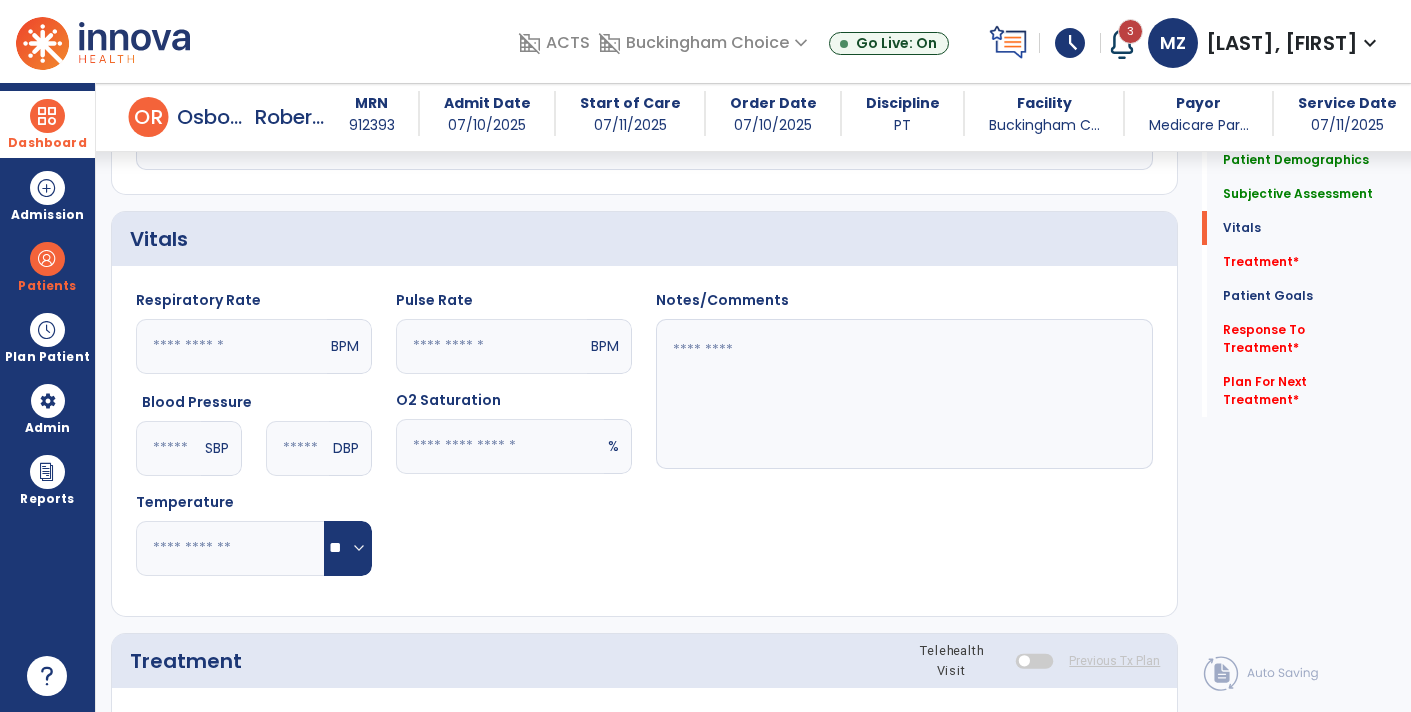 type on "**" 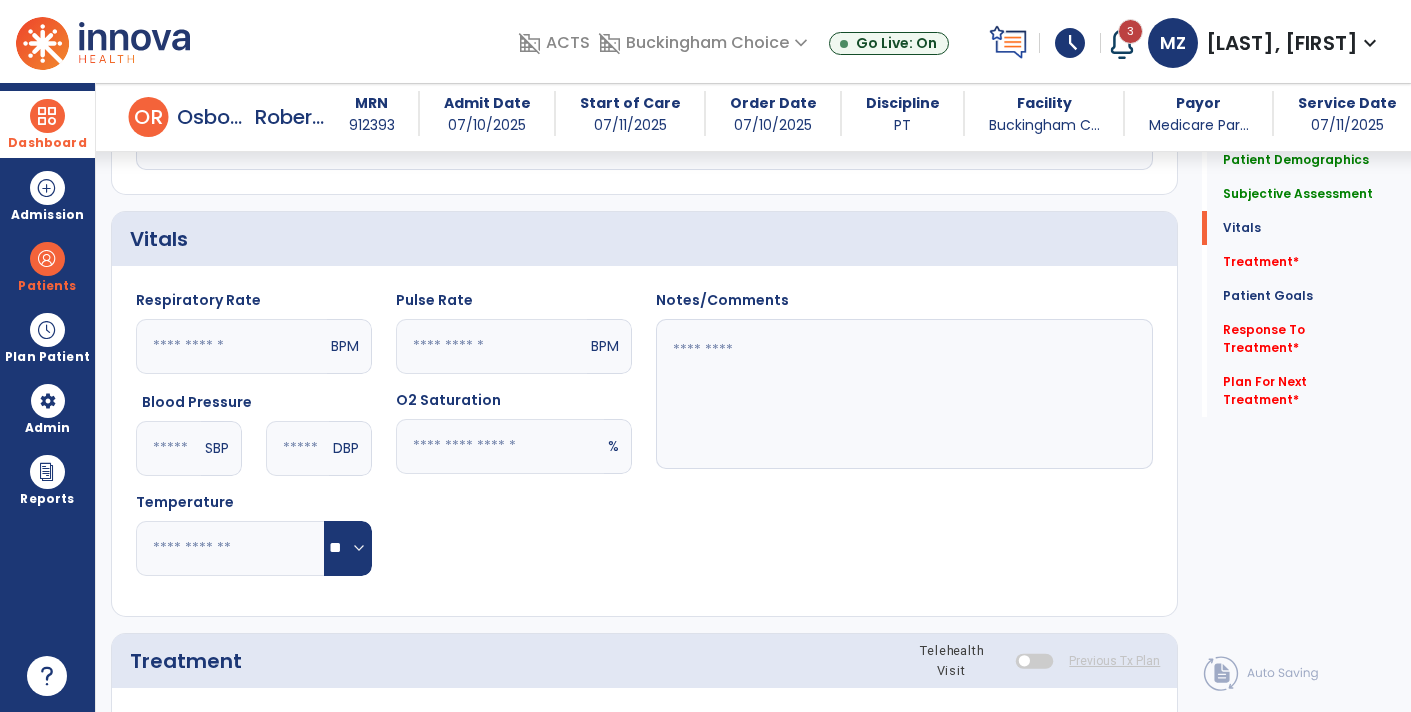 click 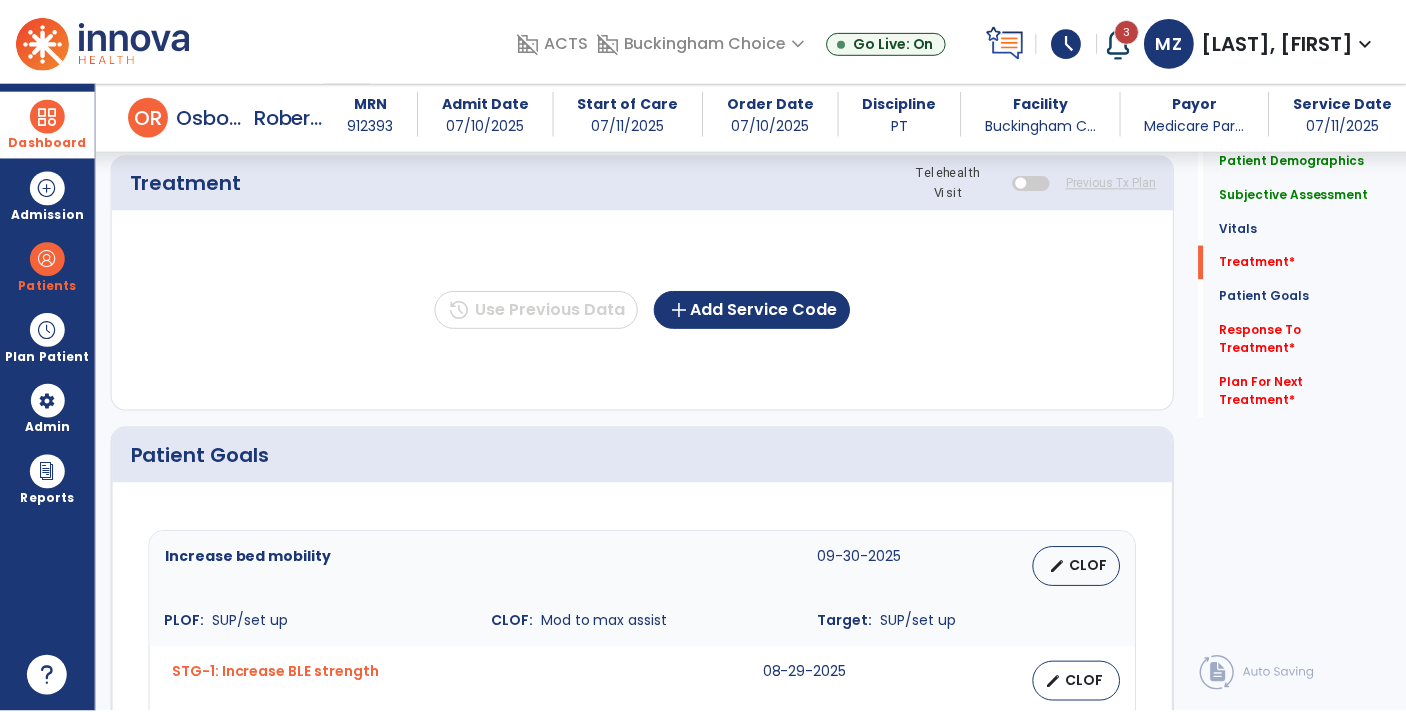 scroll, scrollTop: 1094, scrollLeft: 0, axis: vertical 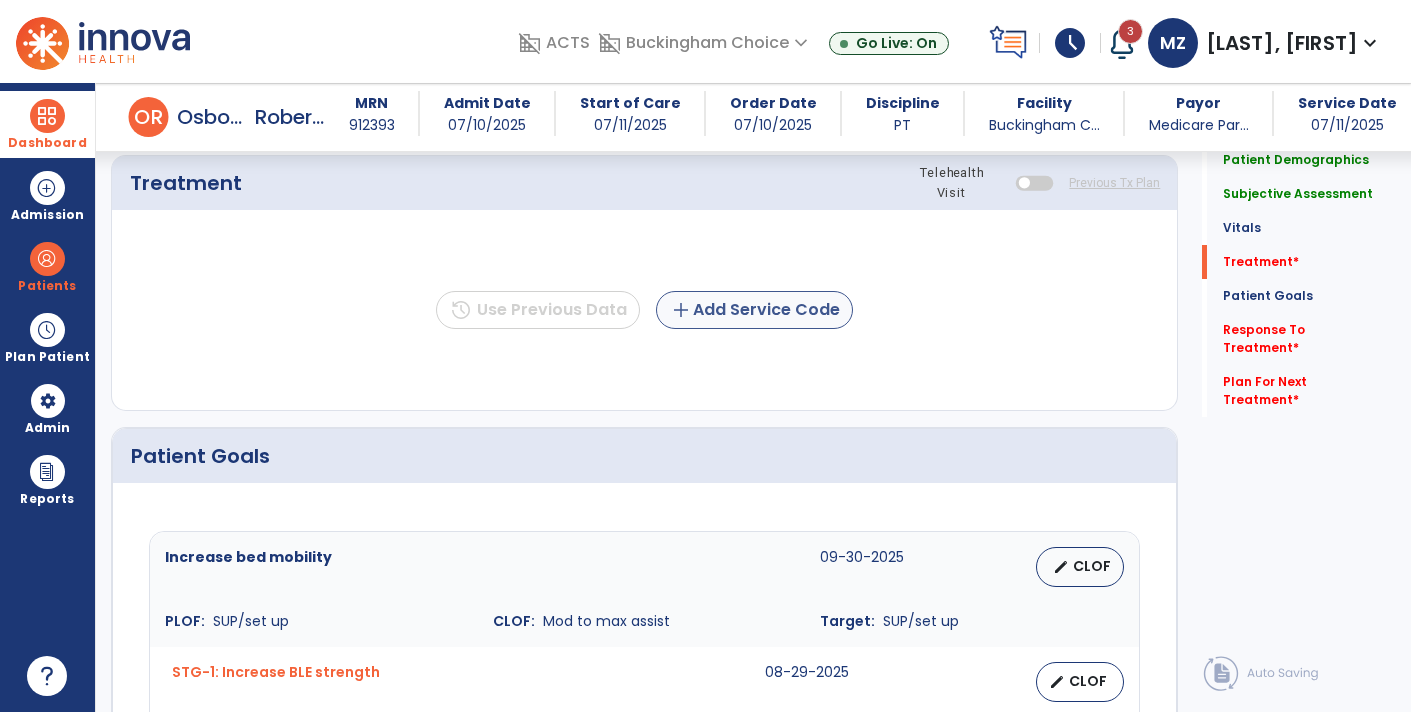 type on "**********" 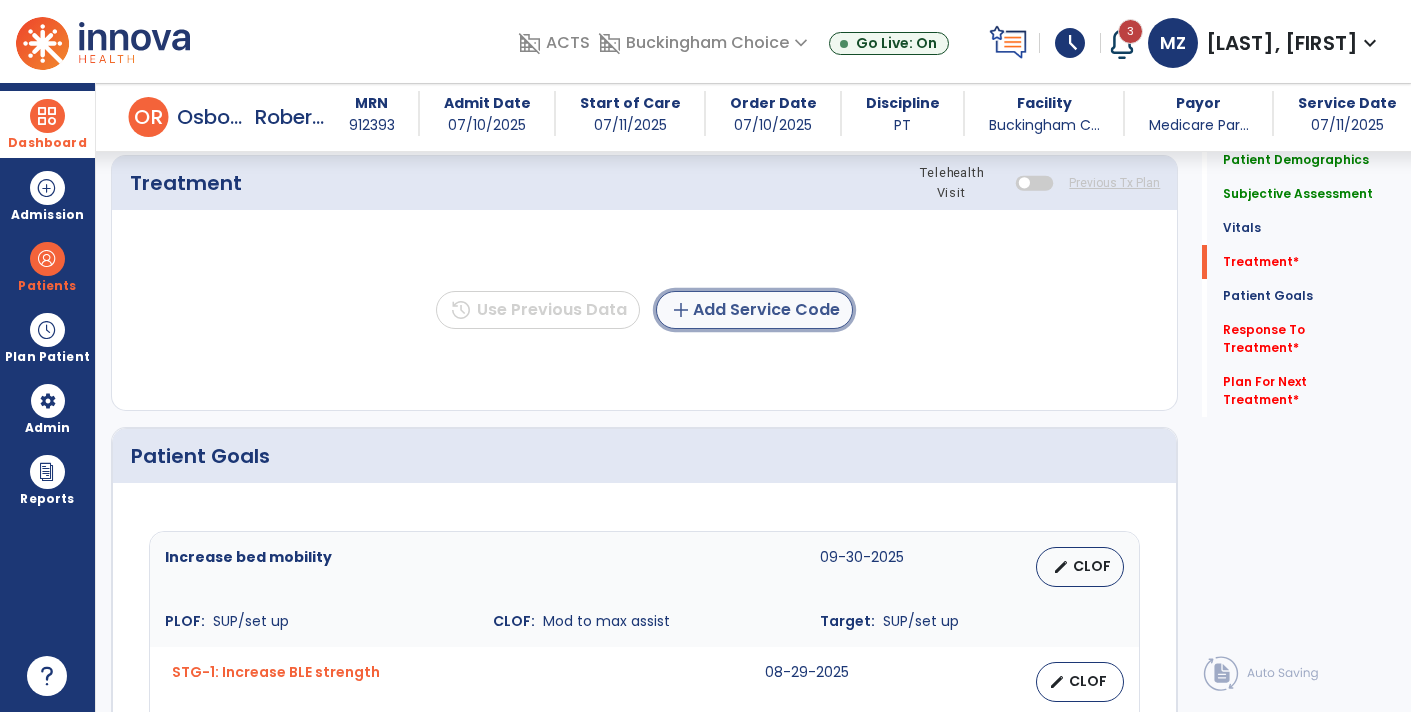 click on "add  Add Service Code" 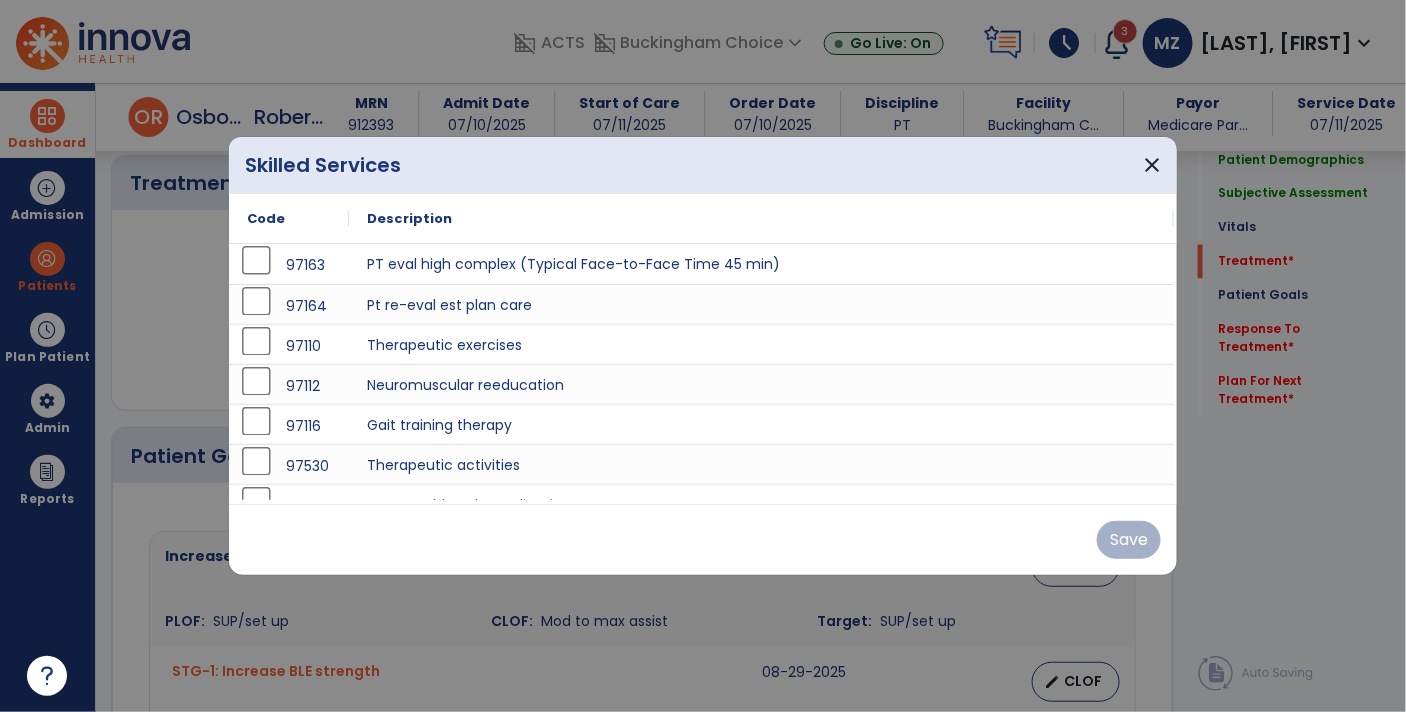 scroll, scrollTop: 1094, scrollLeft: 0, axis: vertical 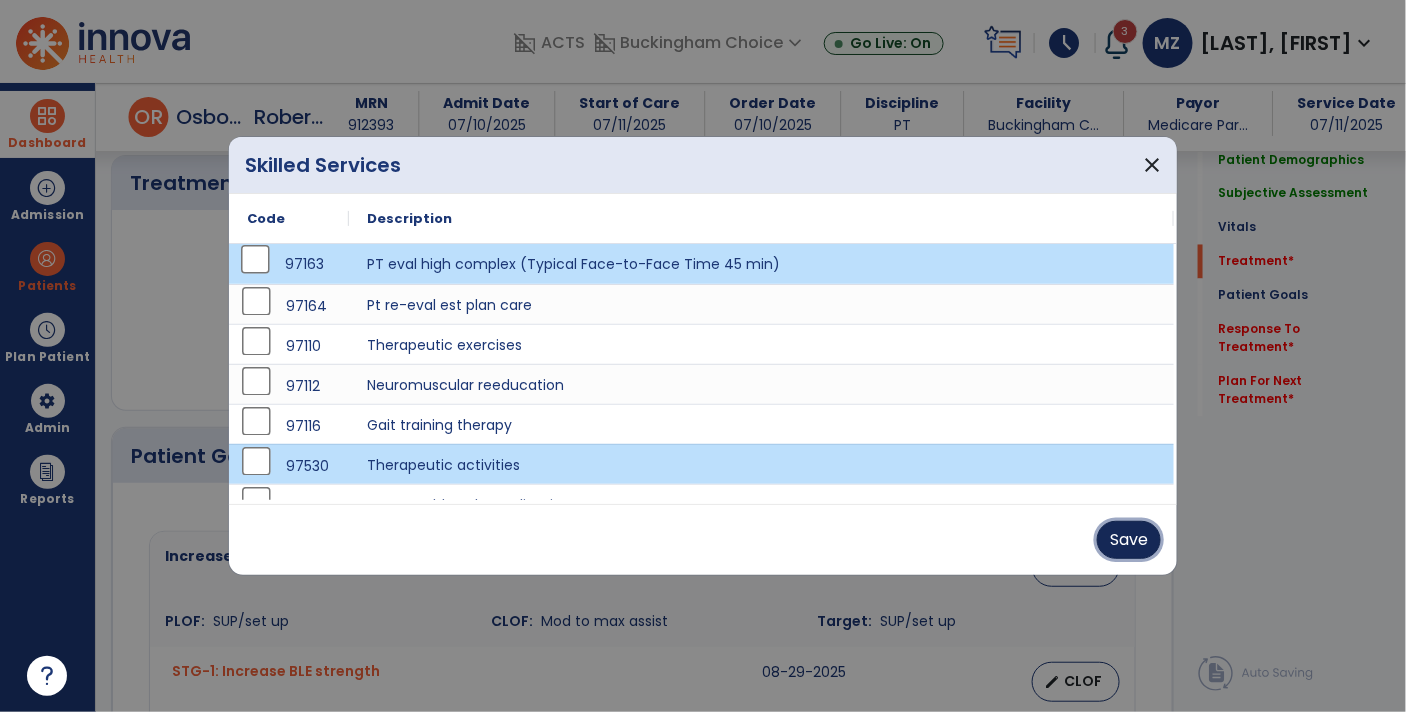 click on "Save" at bounding box center [1129, 540] 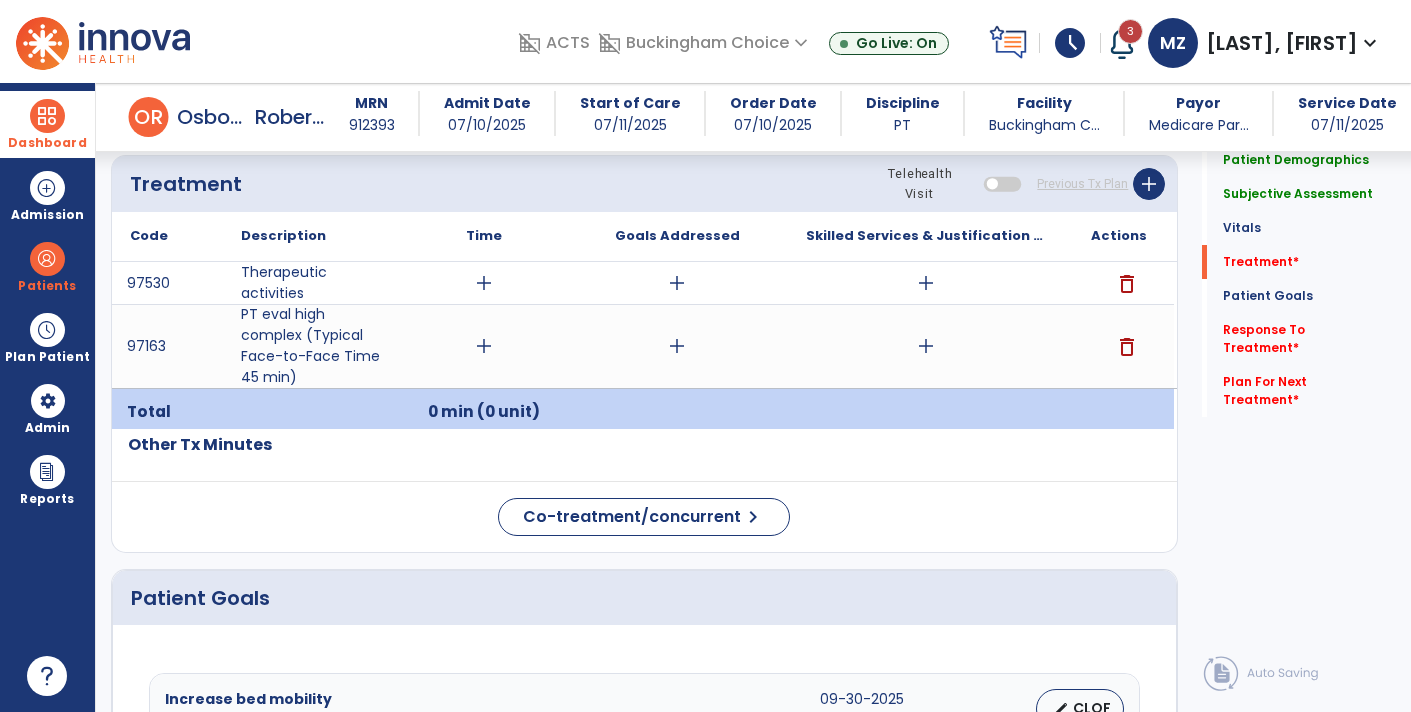 click on "add" at bounding box center [926, 283] 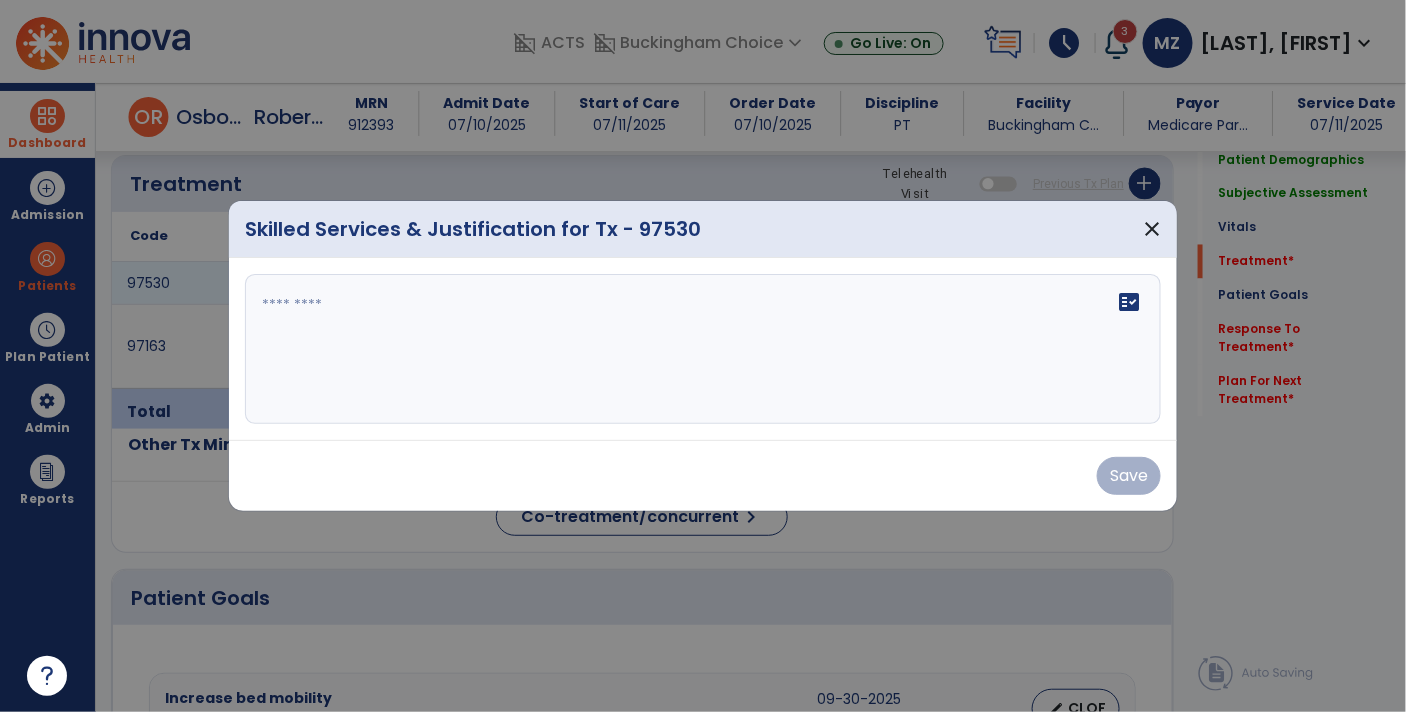 scroll, scrollTop: 1094, scrollLeft: 0, axis: vertical 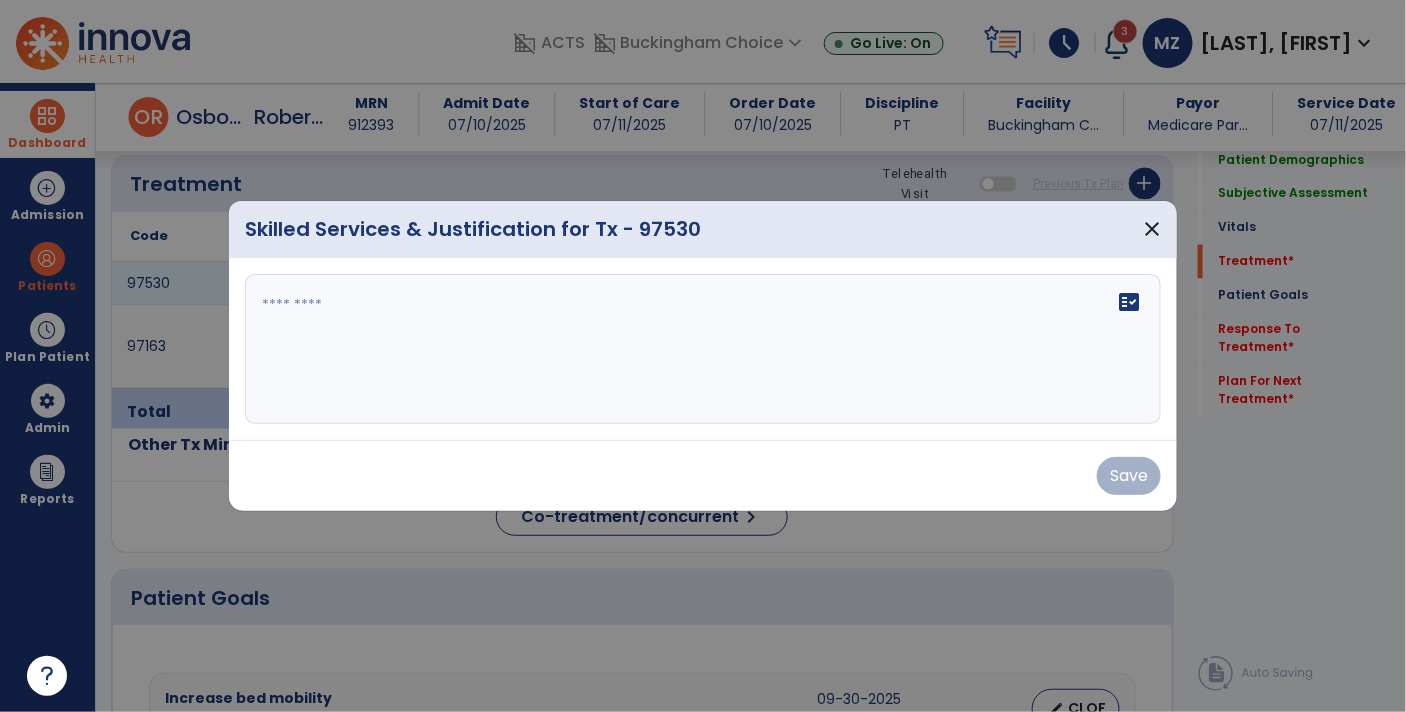 click on "fact_check" at bounding box center (703, 349) 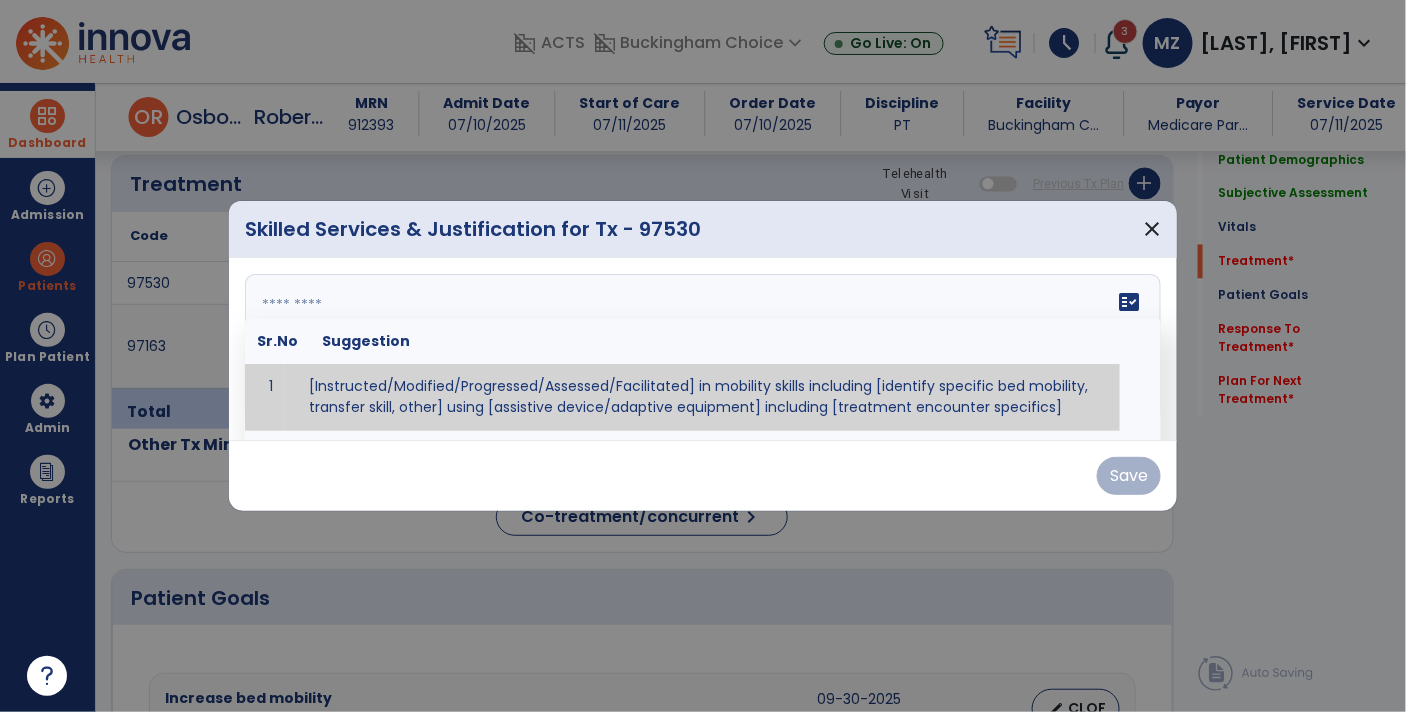 paste on "**********" 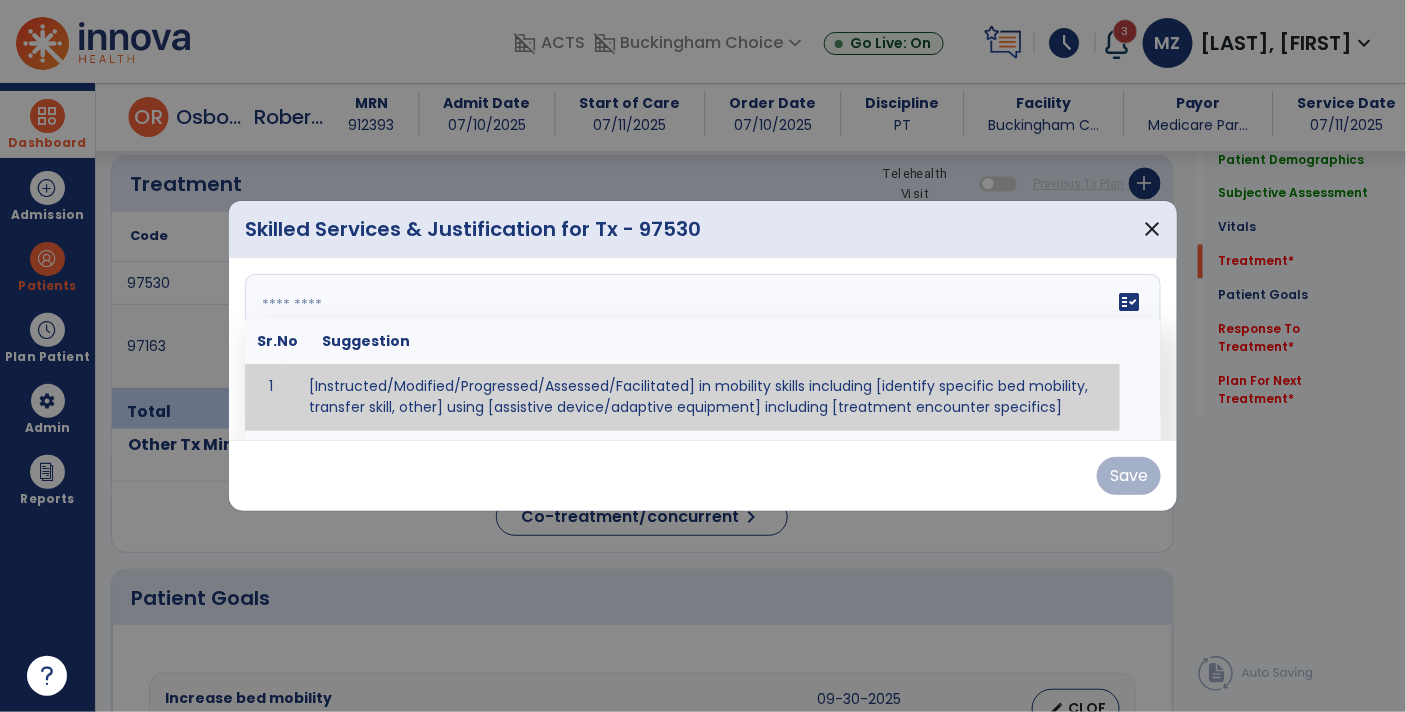 type on "**********" 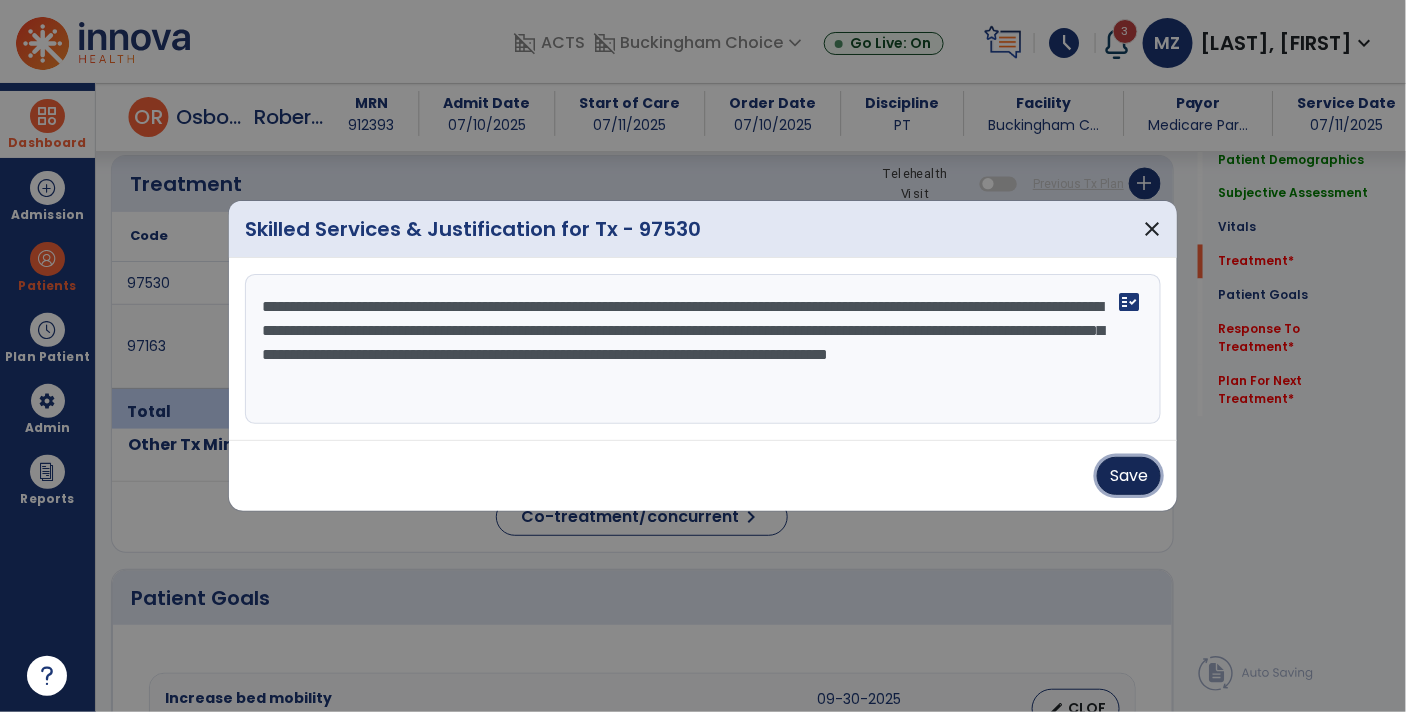 click on "Save" at bounding box center [1129, 476] 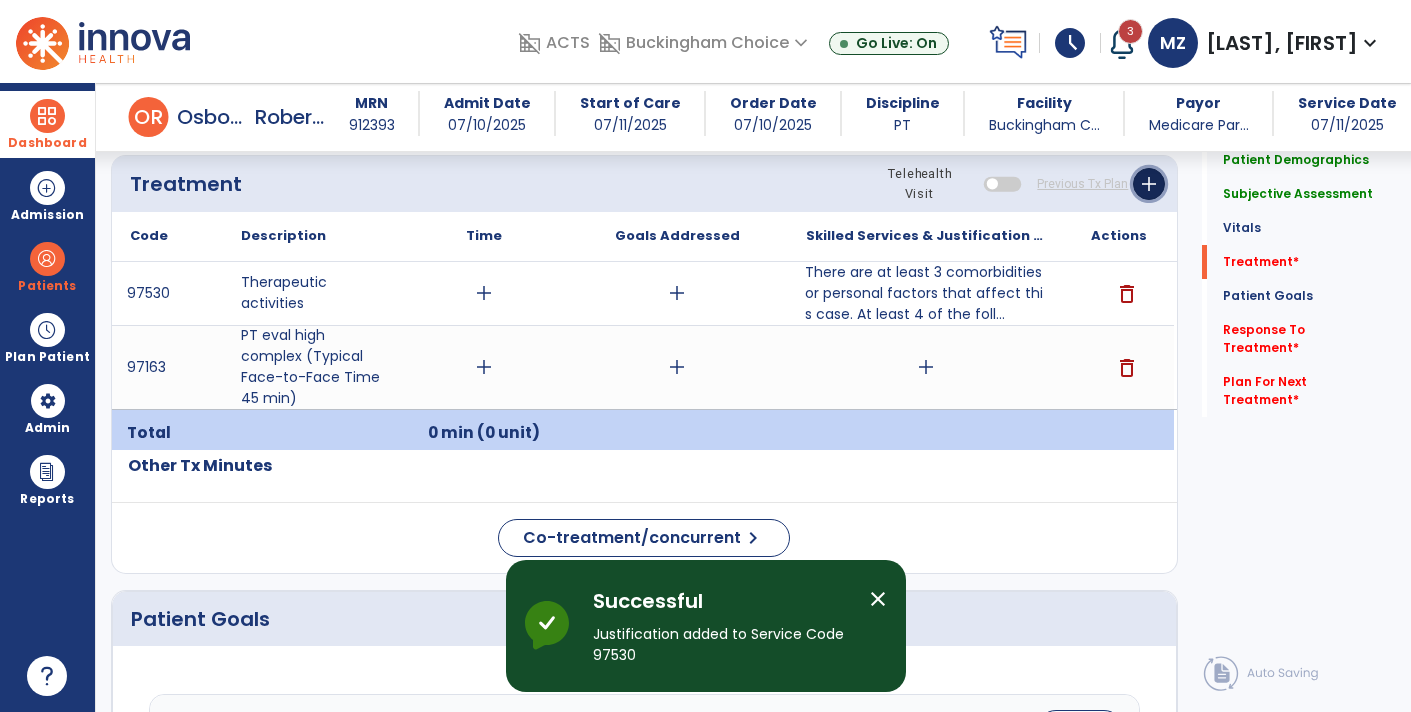 click on "add" 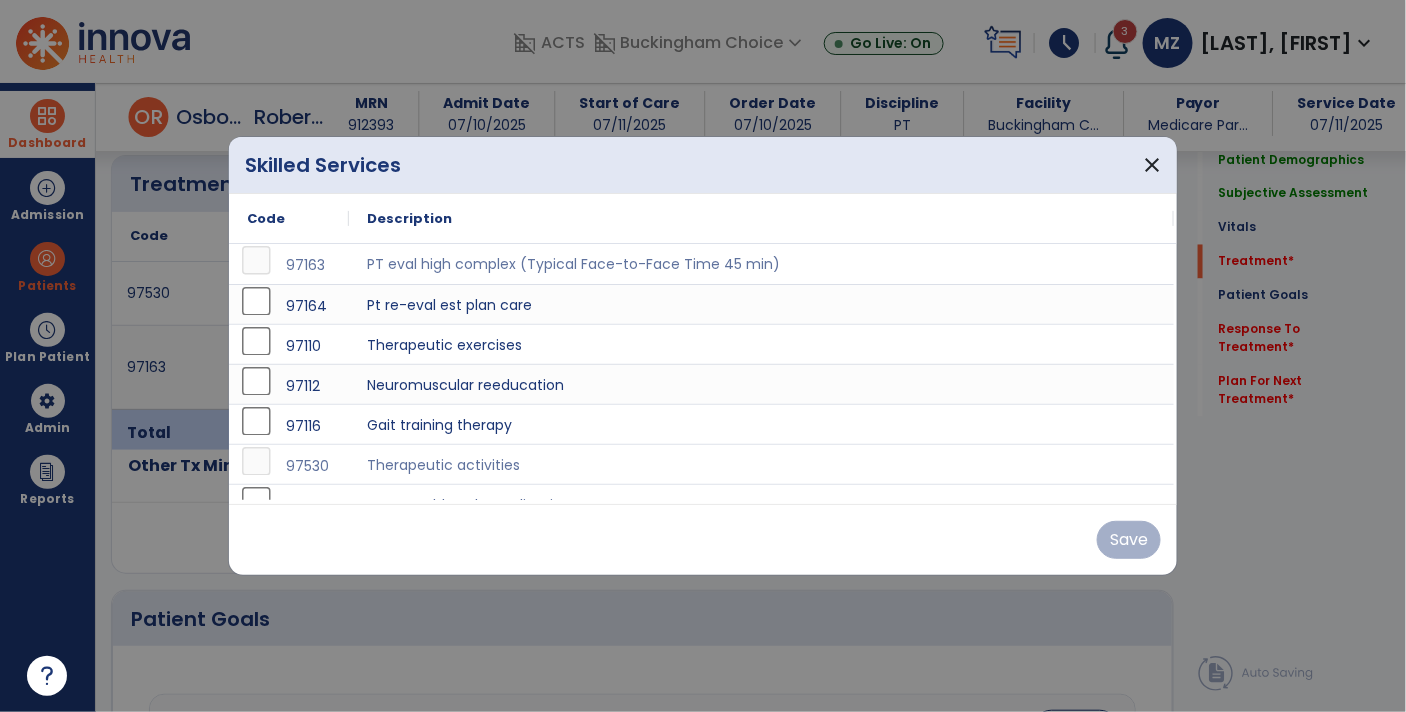 scroll, scrollTop: 1094, scrollLeft: 0, axis: vertical 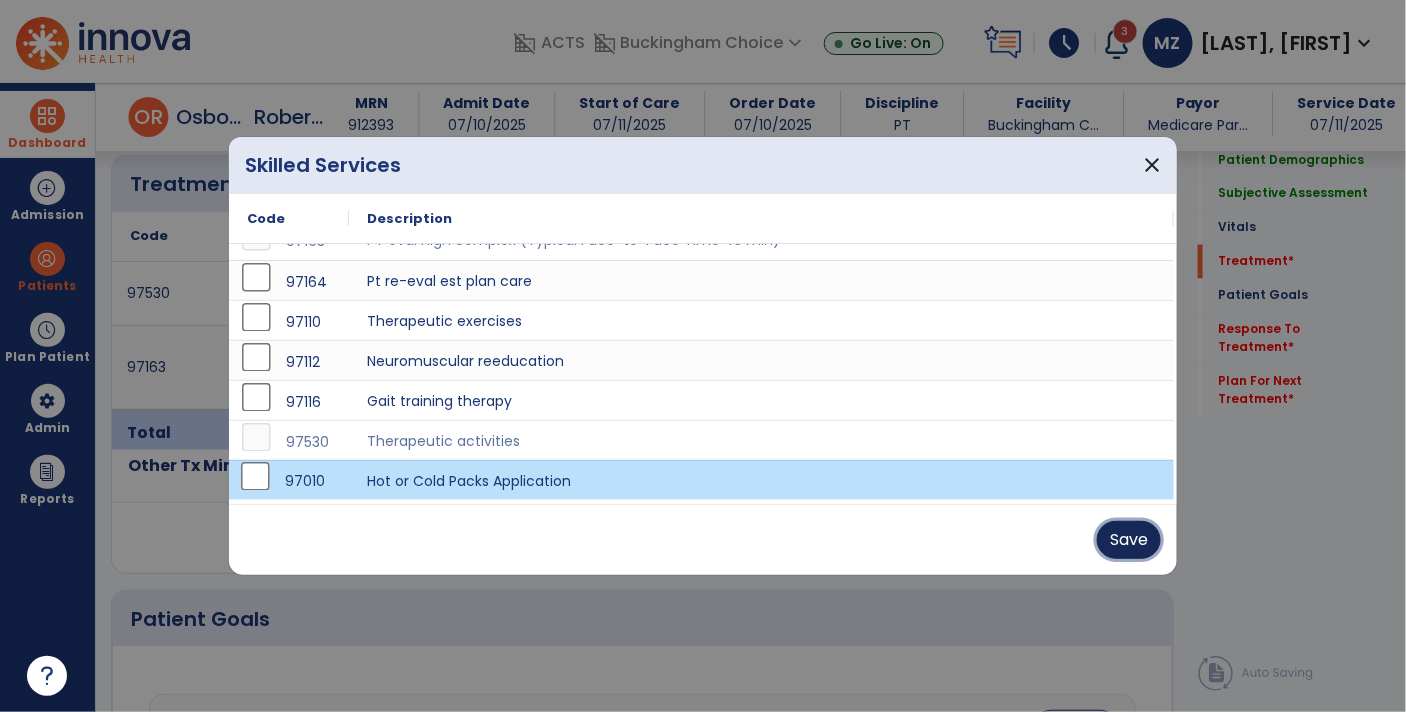 click on "Save" at bounding box center (1129, 540) 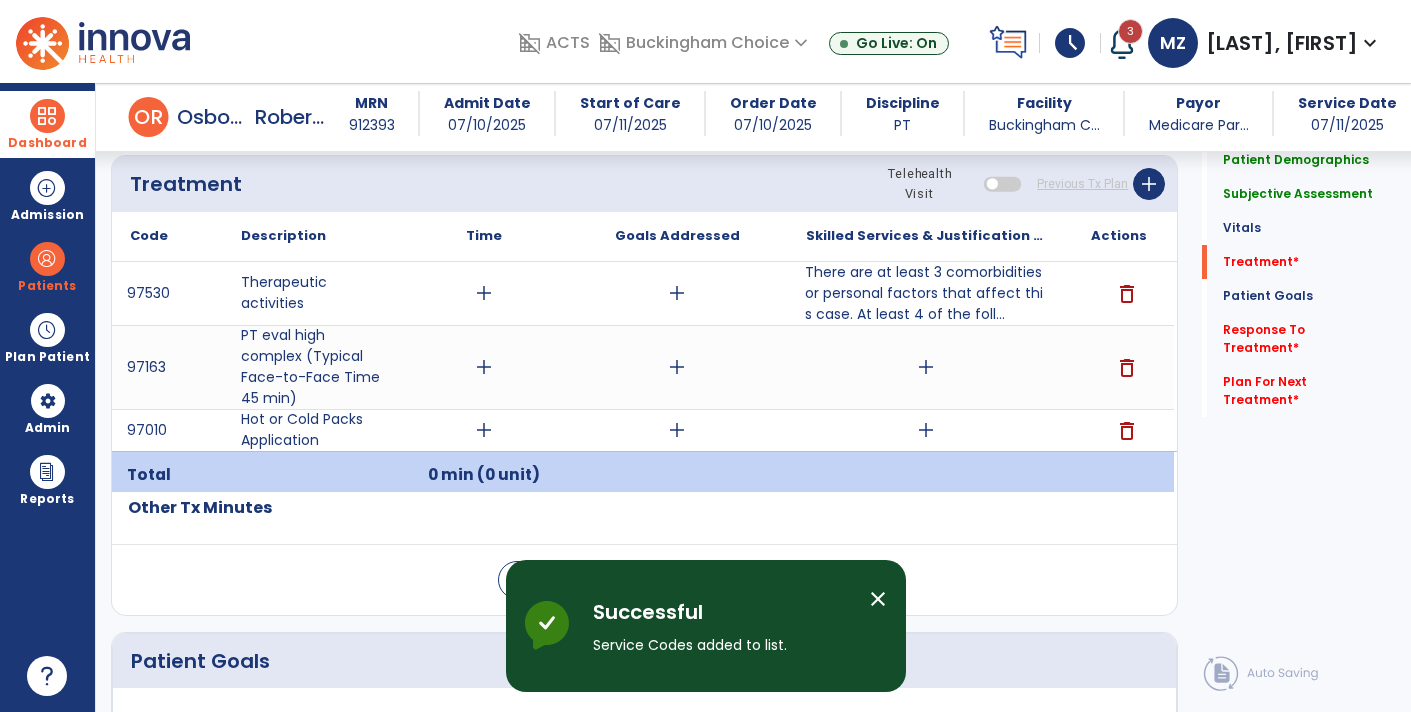 click on "There are at least 3 comorbidities or personal factors that affect this case. At least 4 of the foll..." at bounding box center (926, 293) 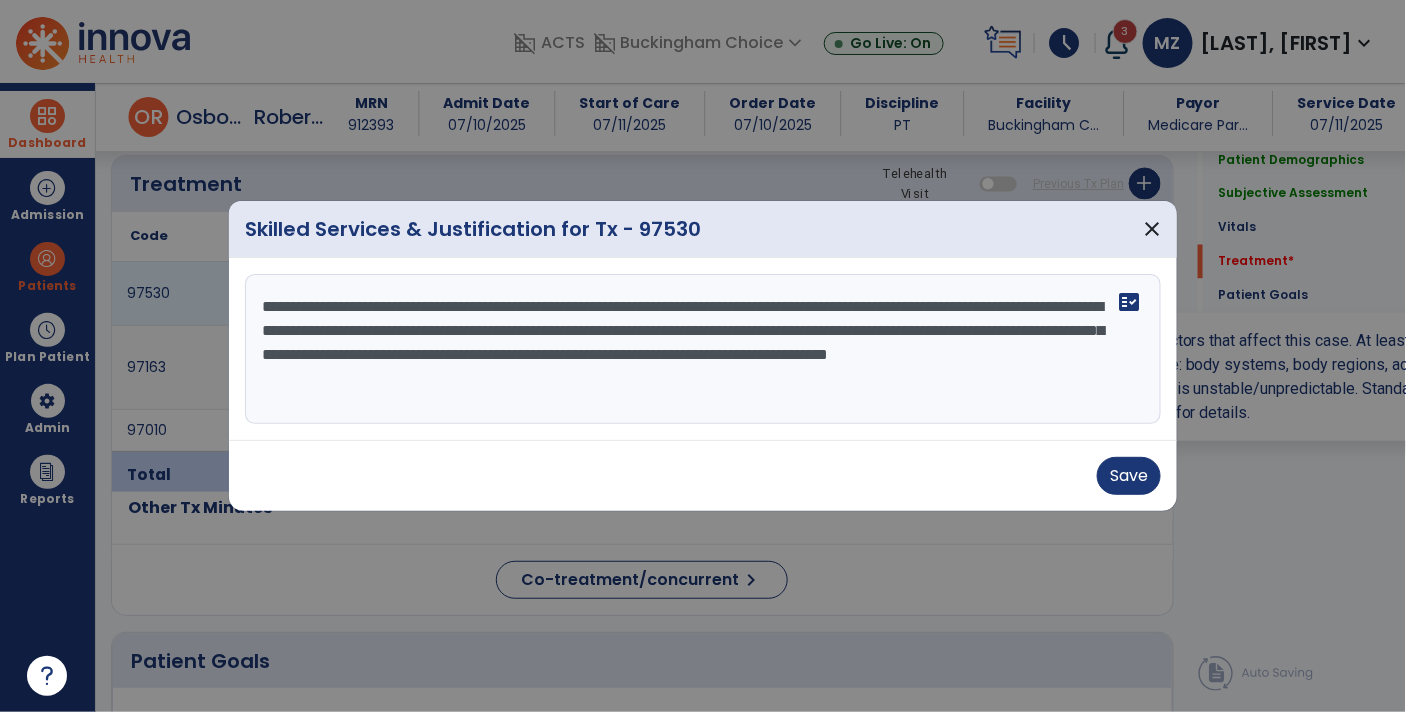 scroll, scrollTop: 1094, scrollLeft: 0, axis: vertical 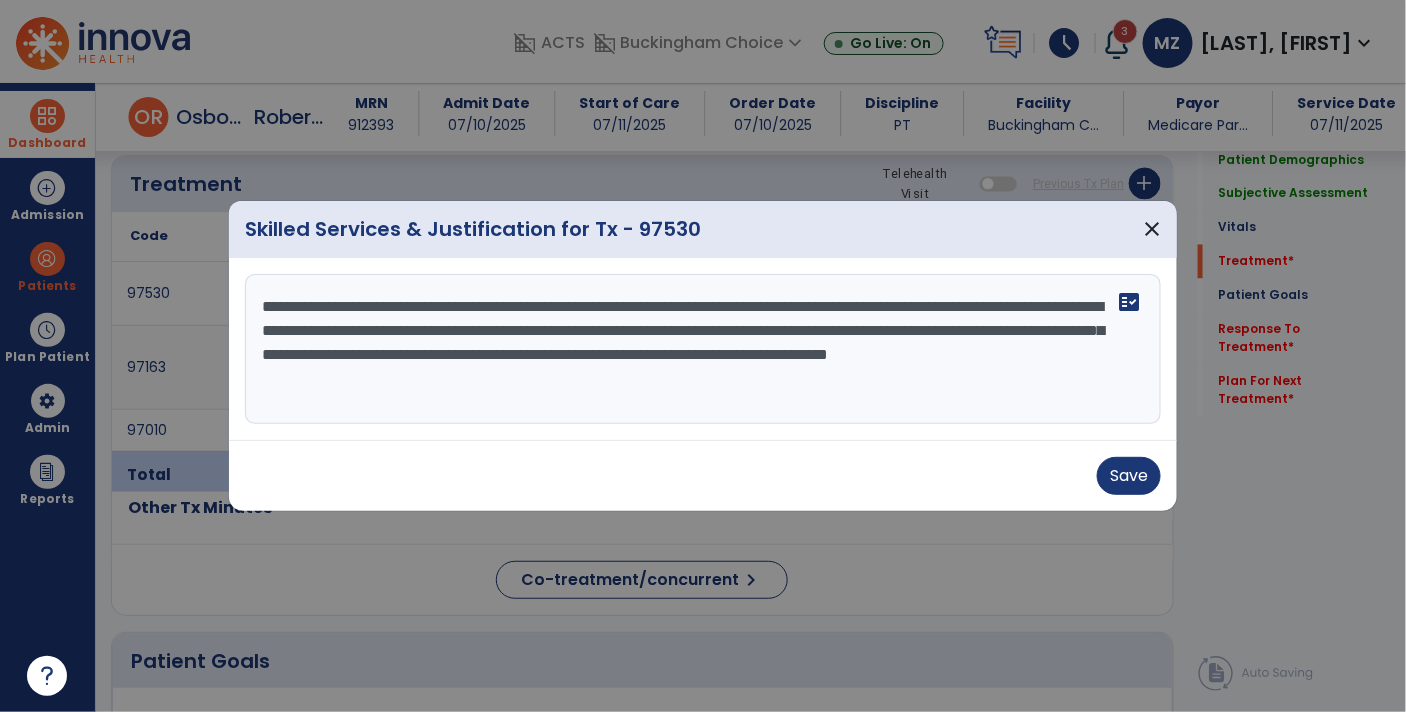 click on "**********" at bounding box center (703, 349) 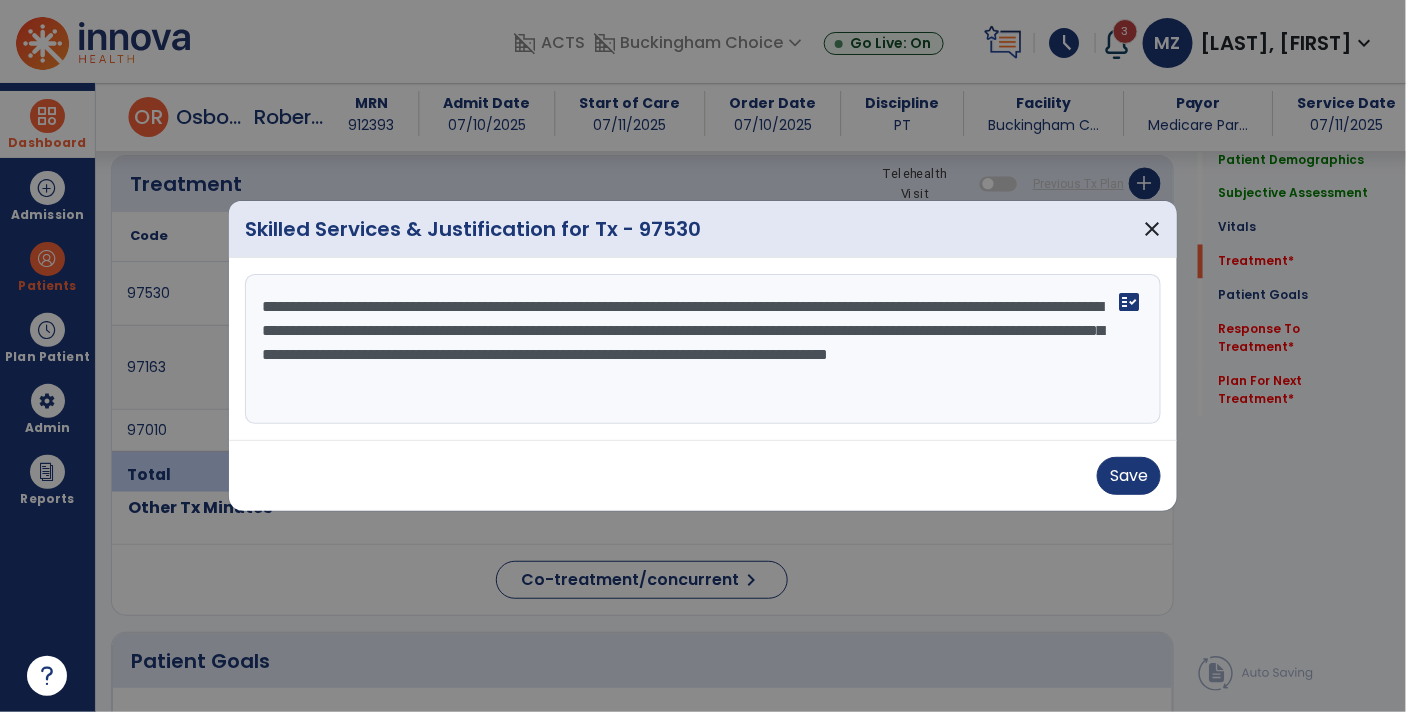 type 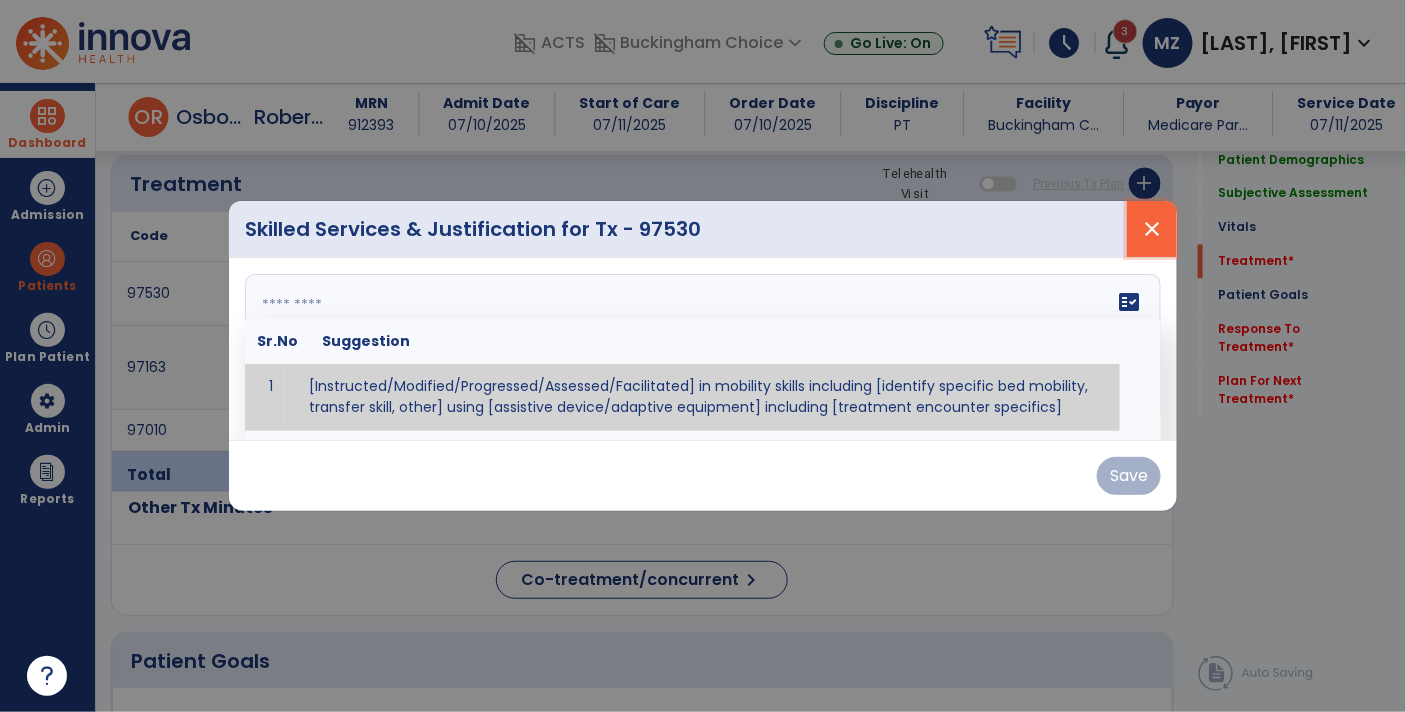 click on "close" at bounding box center [1152, 229] 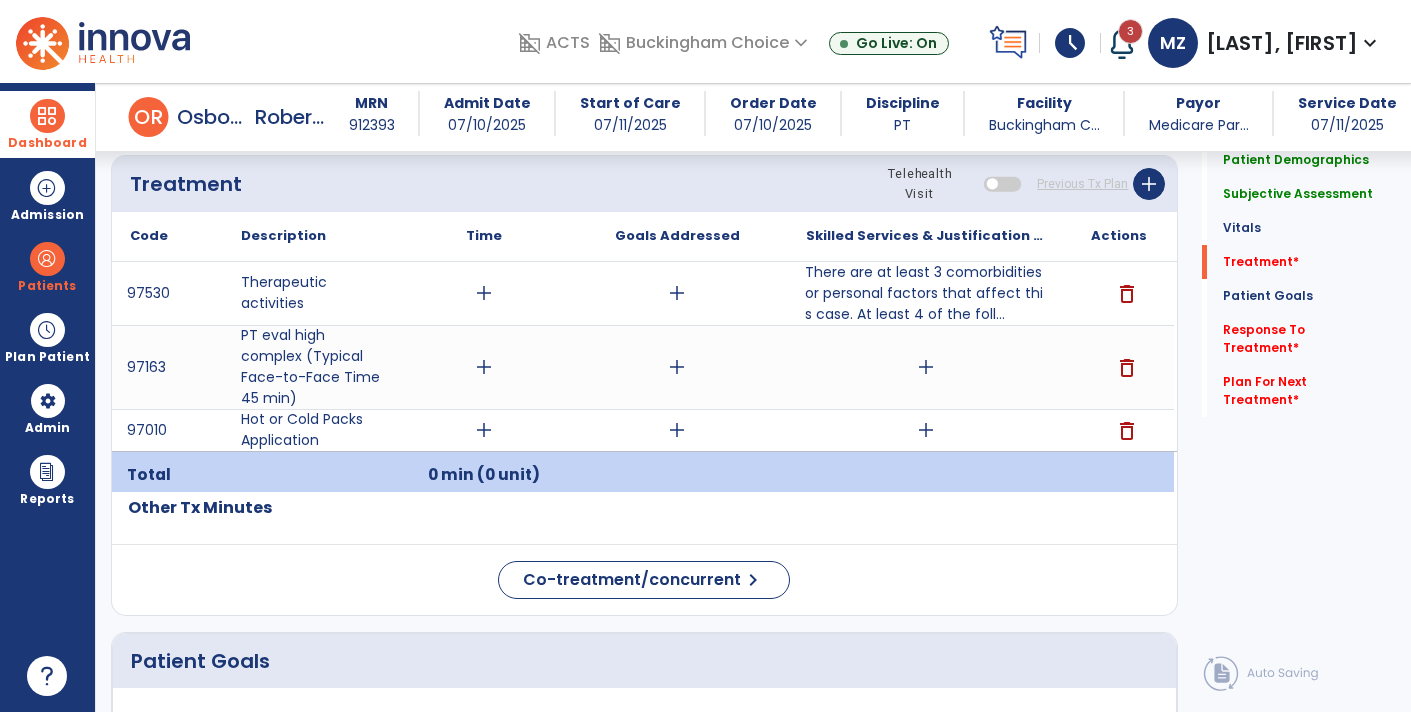 click on "add" at bounding box center [926, 367] 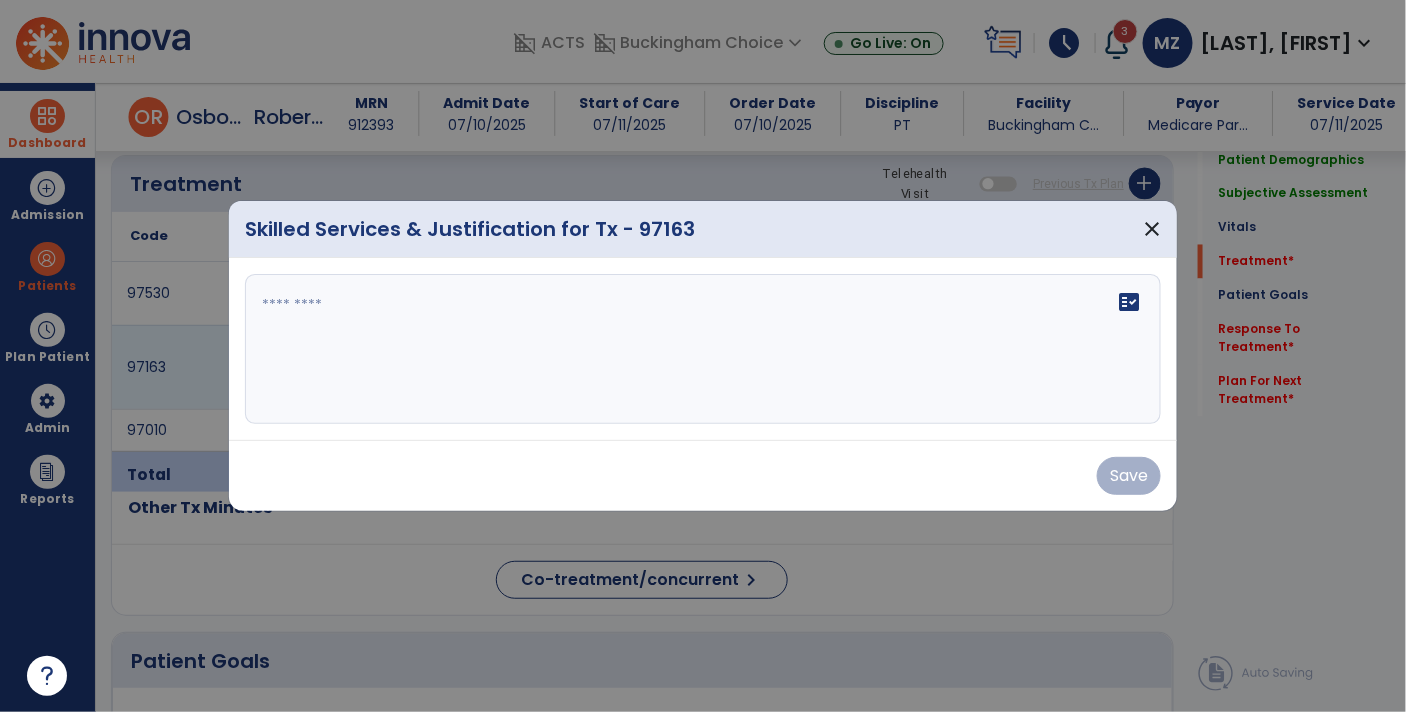 scroll, scrollTop: 1094, scrollLeft: 0, axis: vertical 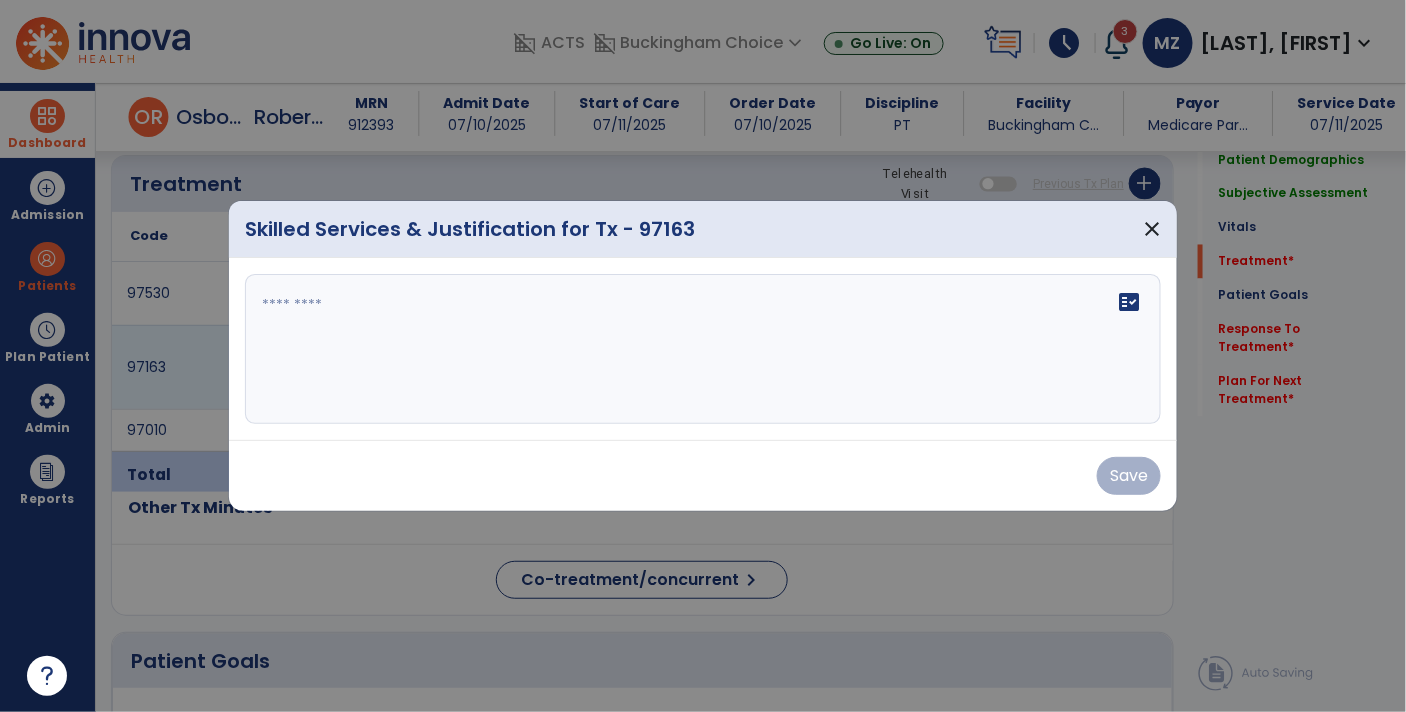 click on "fact_check" at bounding box center (703, 349) 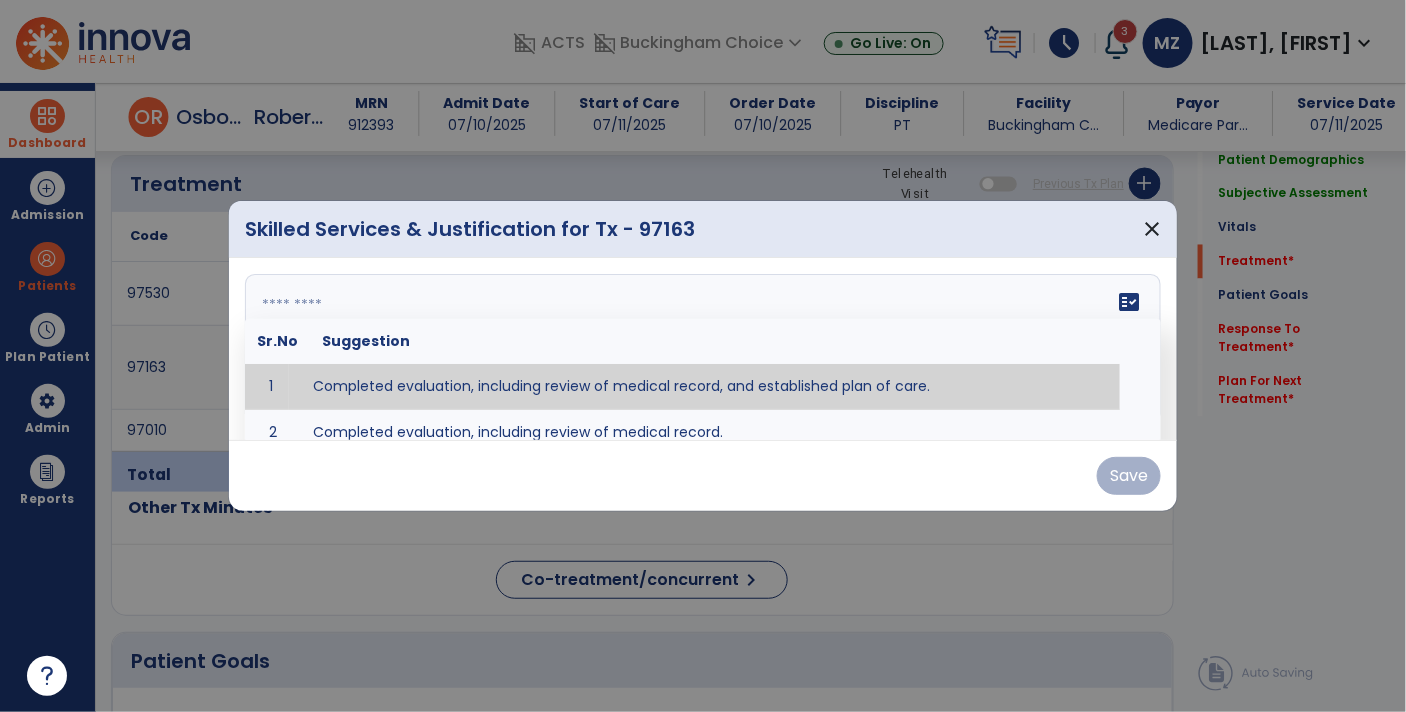 paste on "**********" 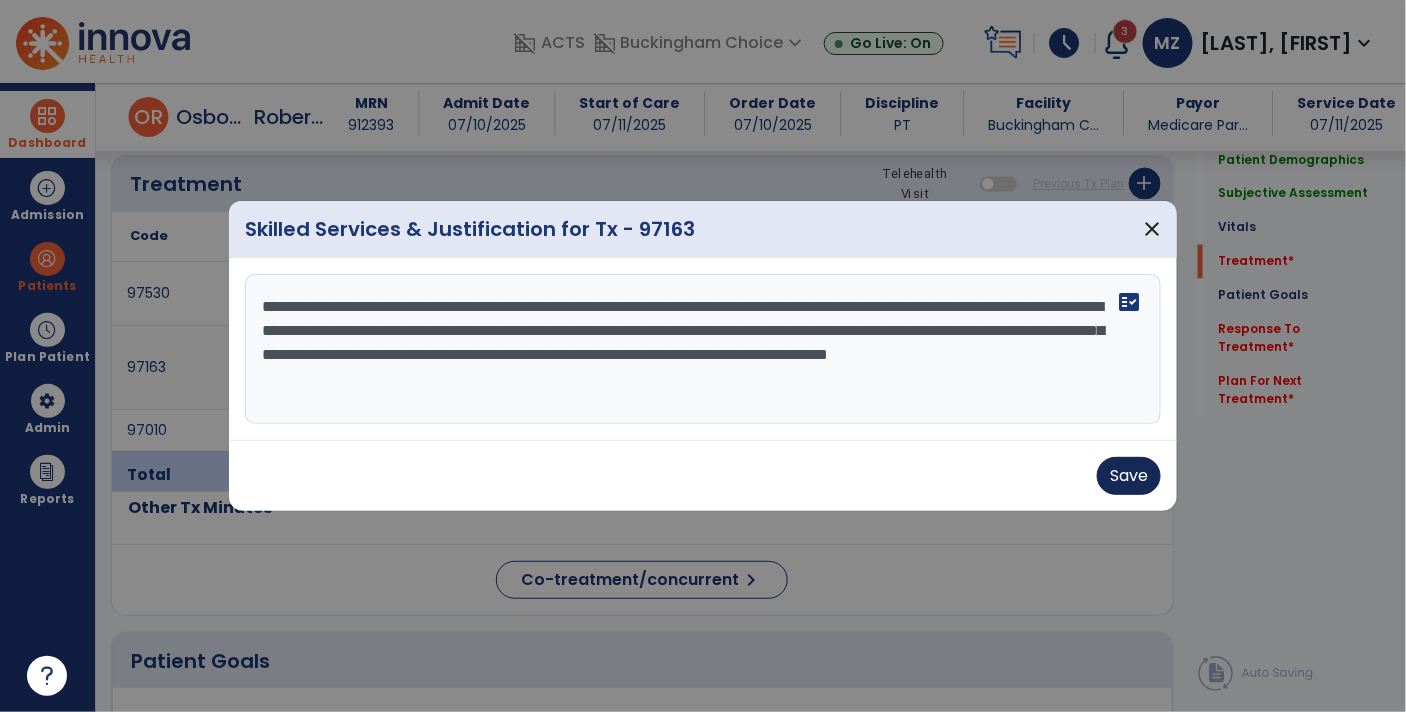 type on "**********" 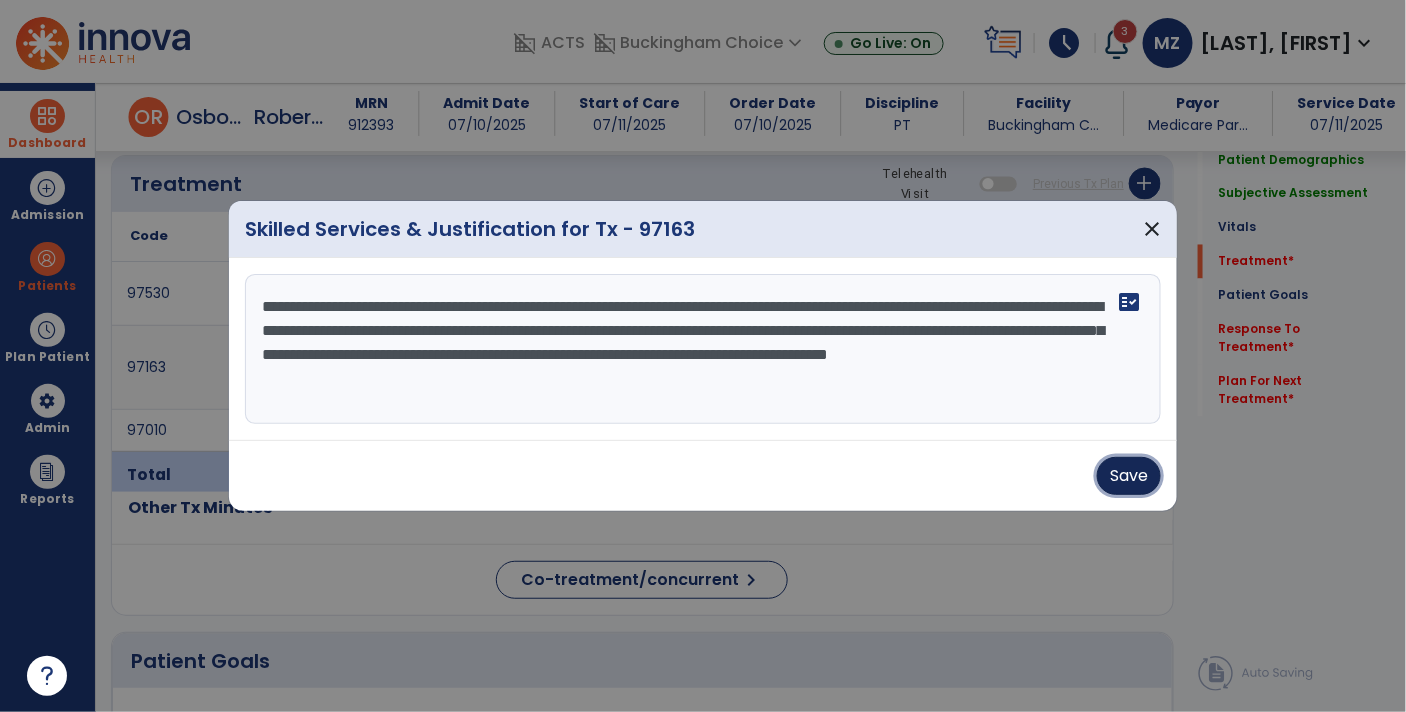 click on "Save" at bounding box center [1129, 476] 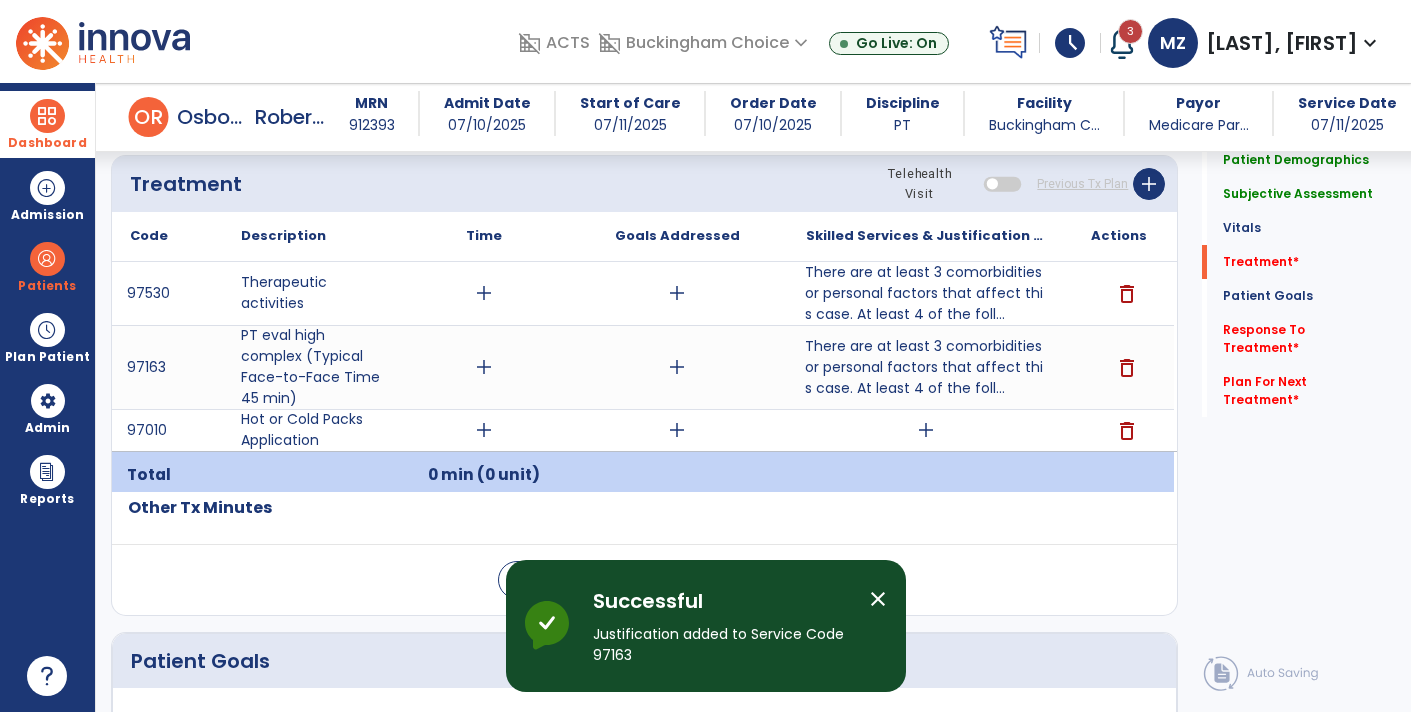 click on "There are at least 3 comorbidities or personal factors that affect this case. At least 4 of the foll..." at bounding box center (926, 293) 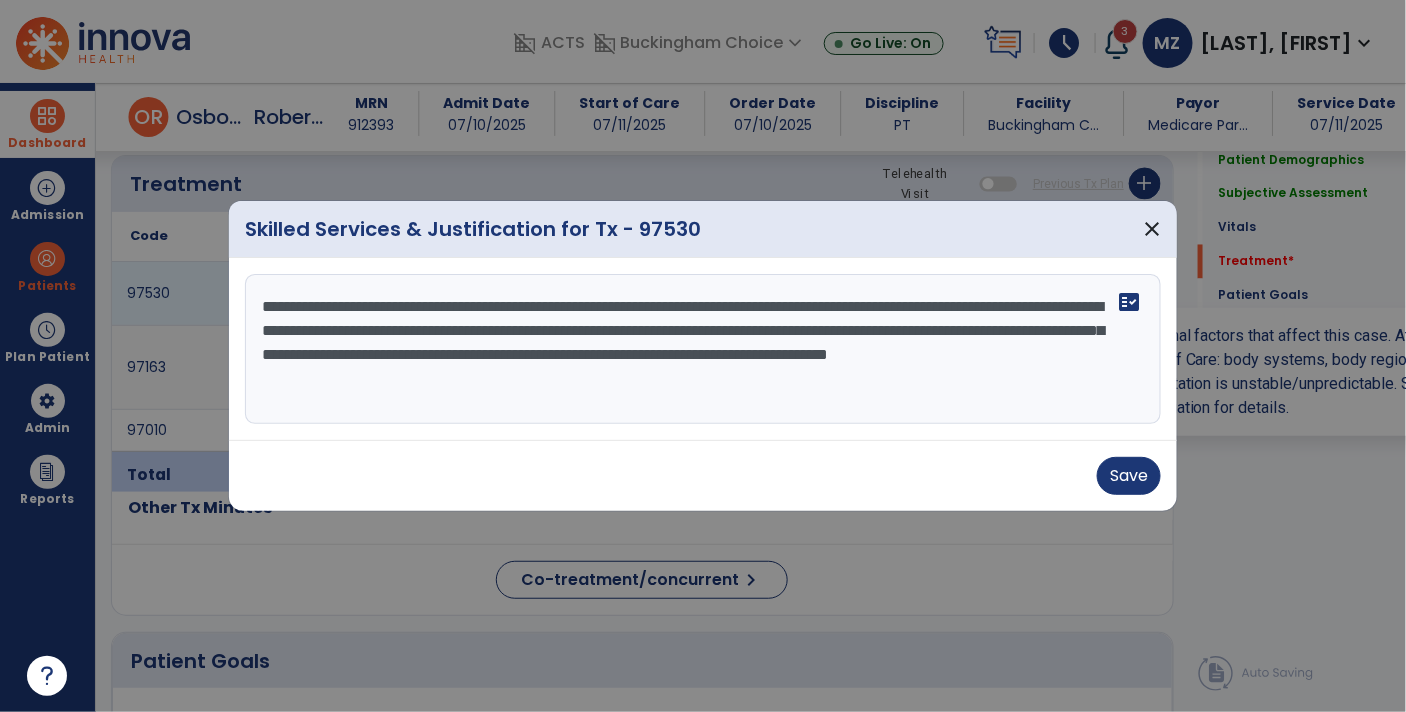 scroll, scrollTop: 1094, scrollLeft: 0, axis: vertical 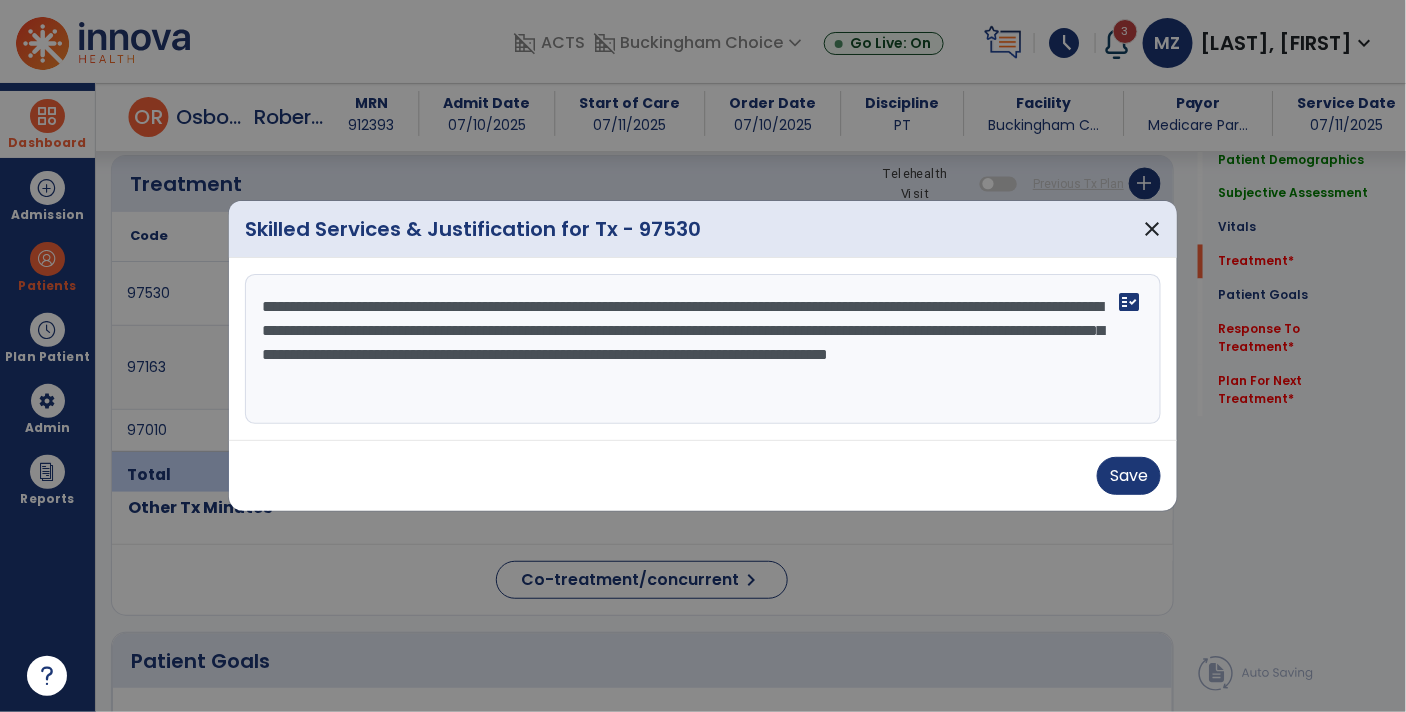click on "**********" at bounding box center [703, 349] 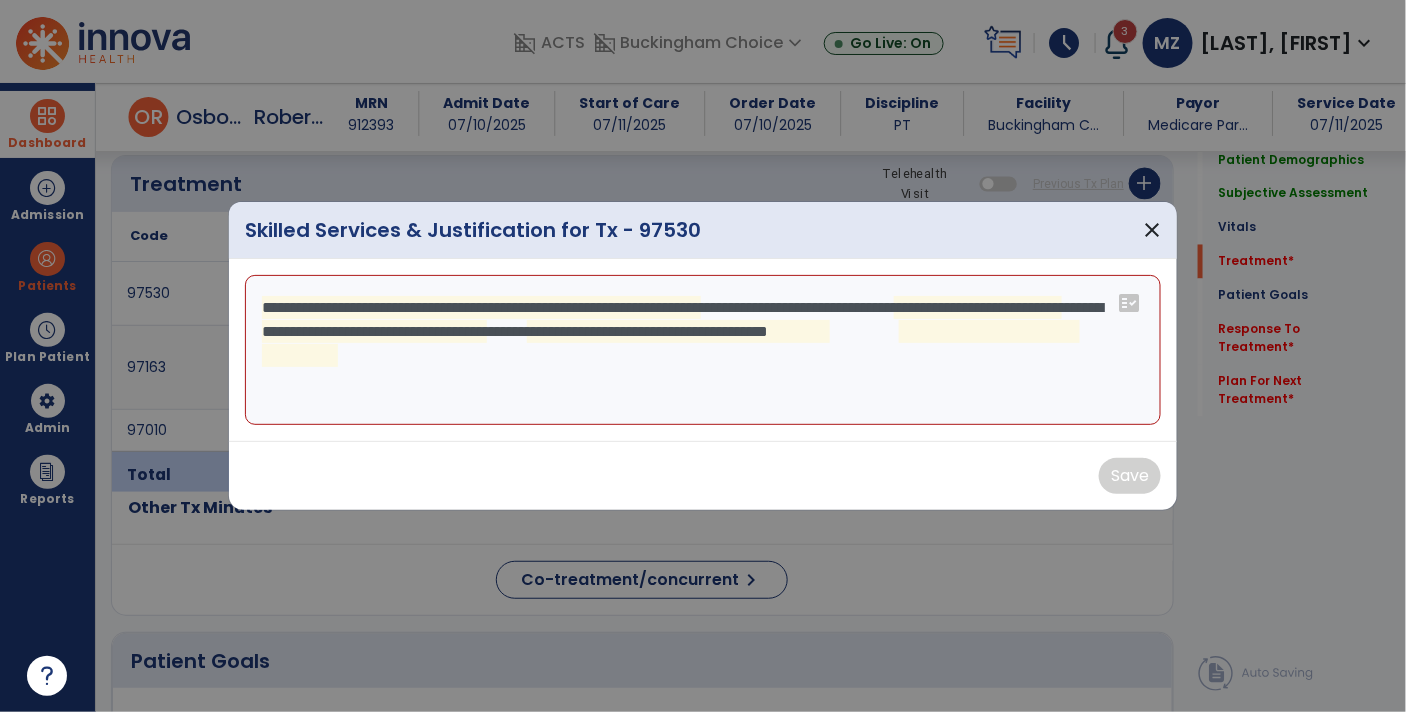 click on "**********" at bounding box center [703, 350] 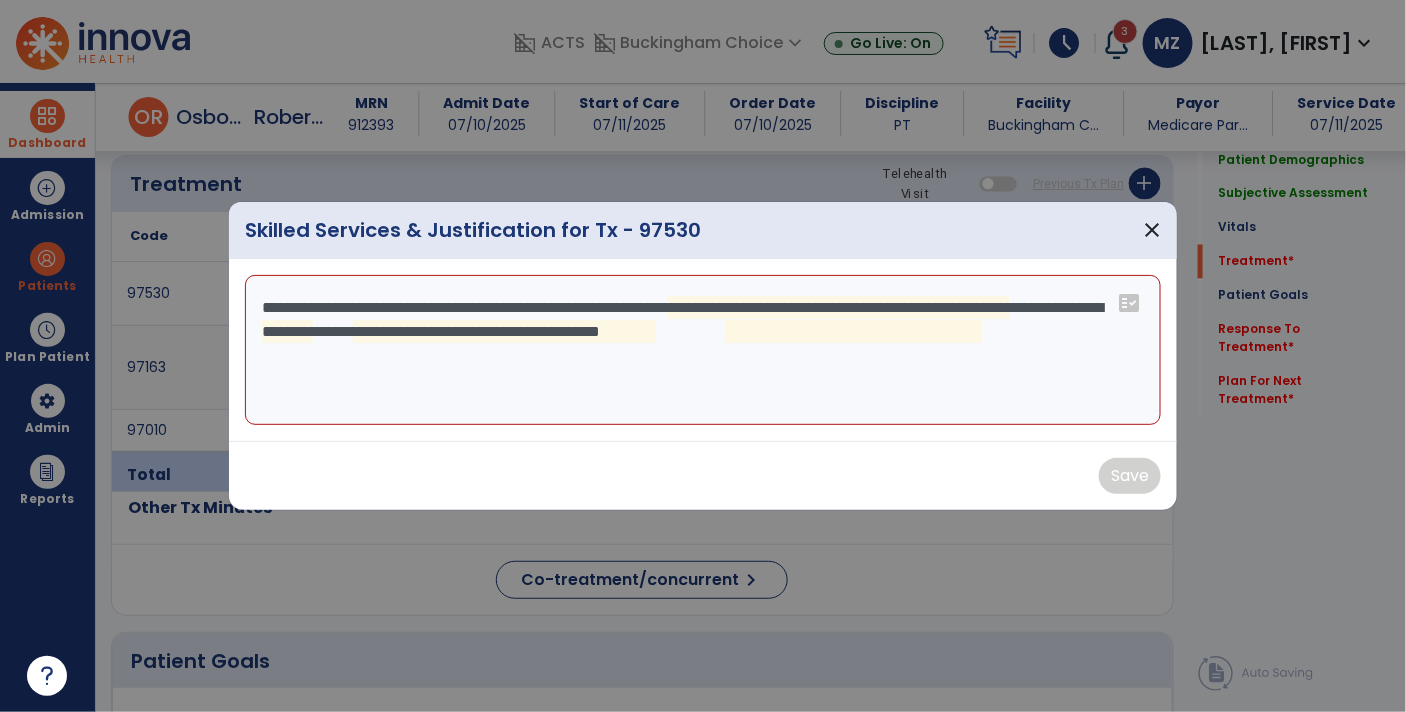 click on "**********" at bounding box center (703, 350) 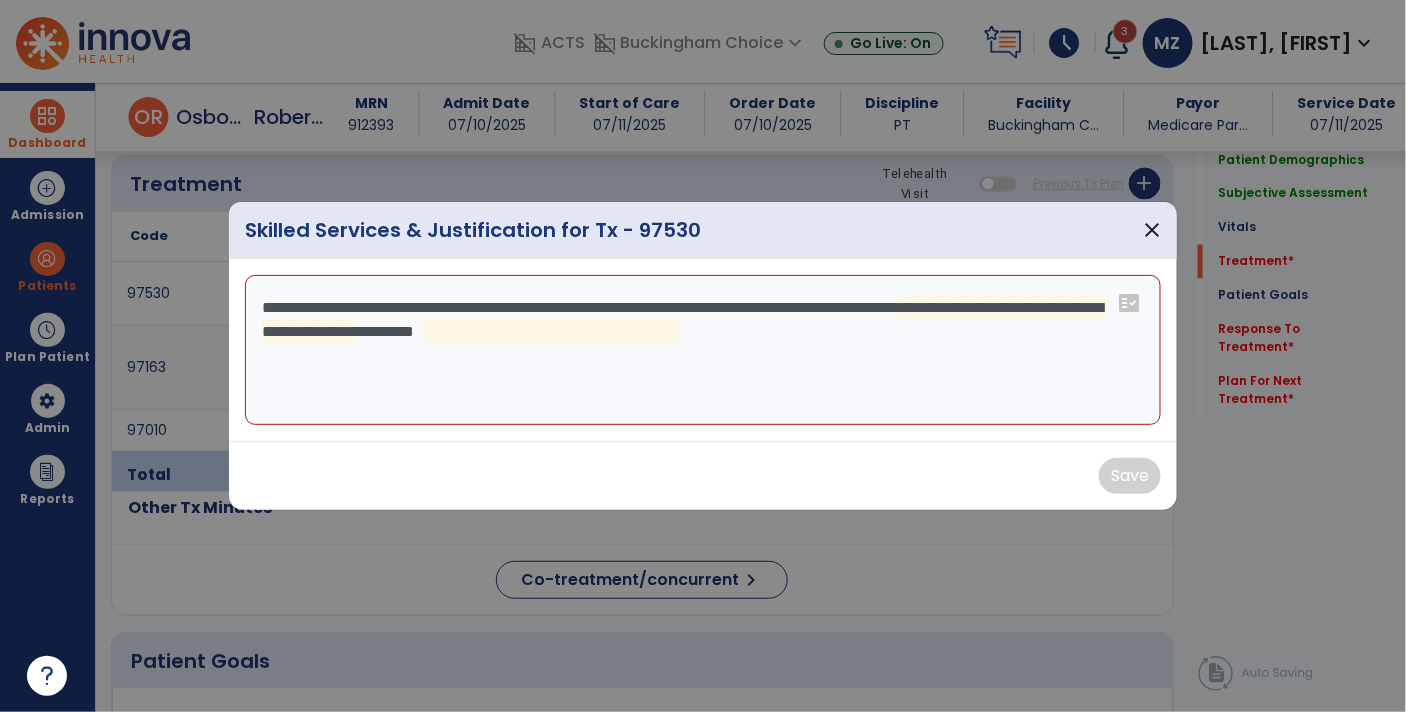 click on "**********" at bounding box center [703, 350] 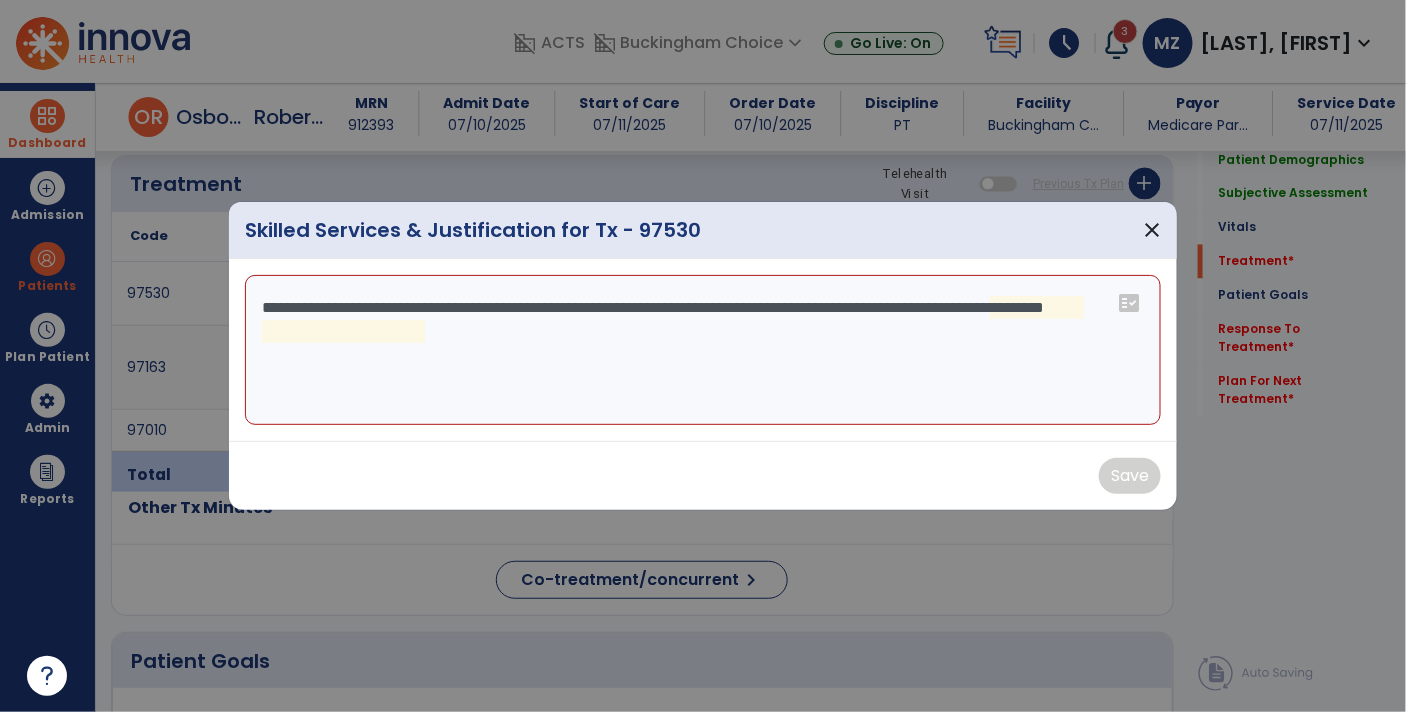 click on "**********" at bounding box center (703, 350) 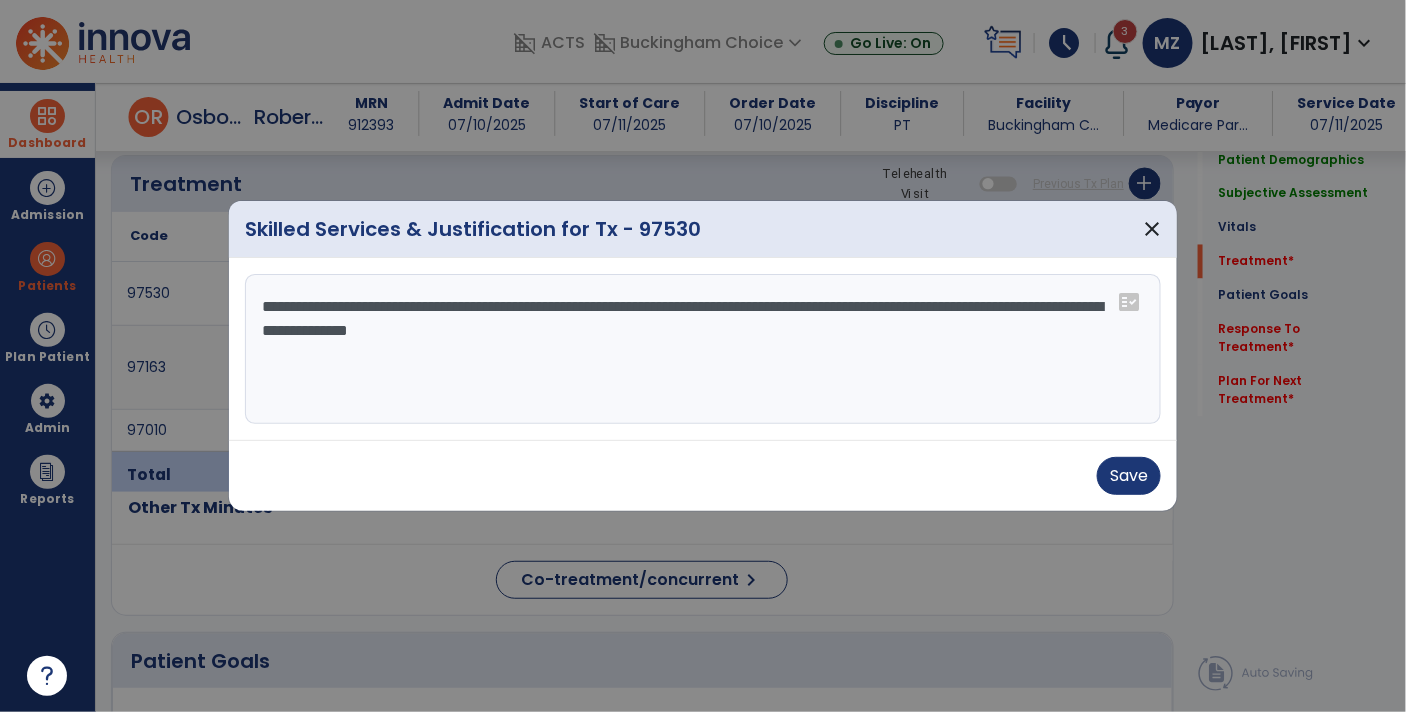type on "**********" 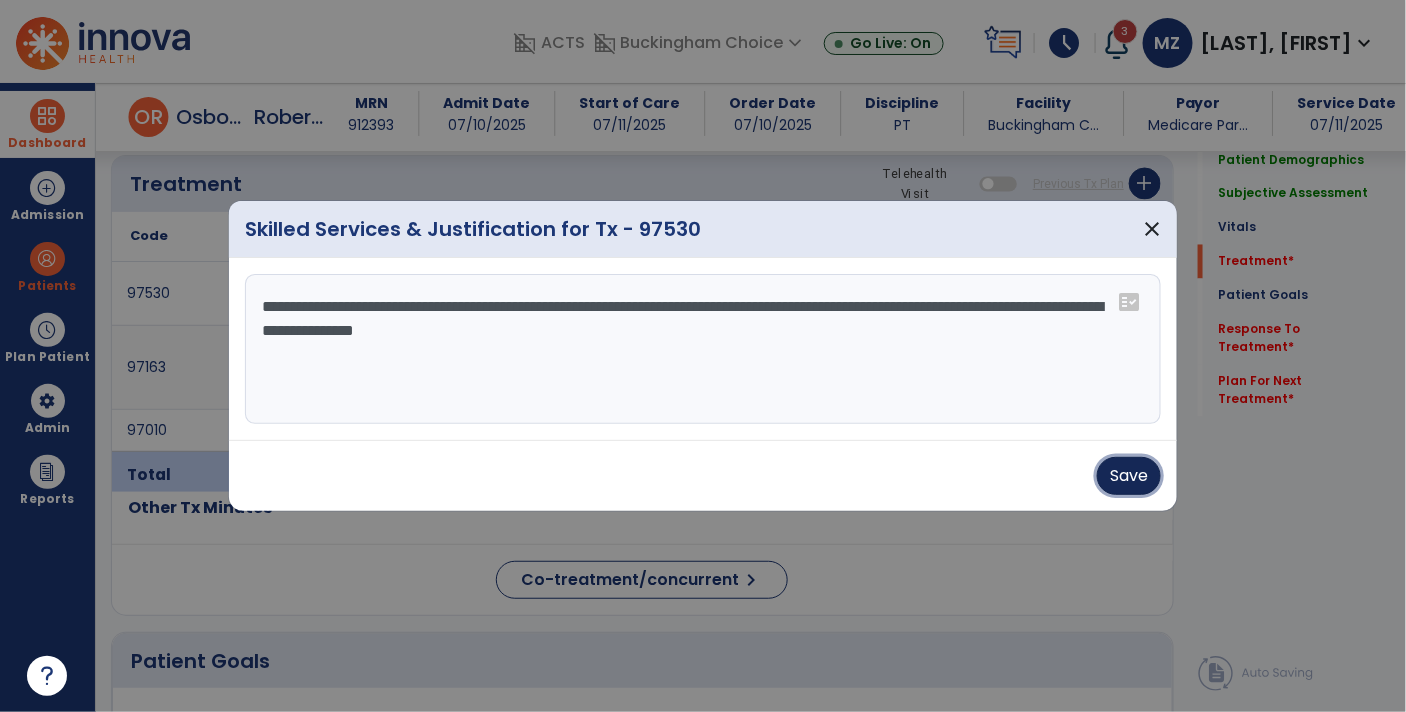 click on "Save" at bounding box center [1129, 476] 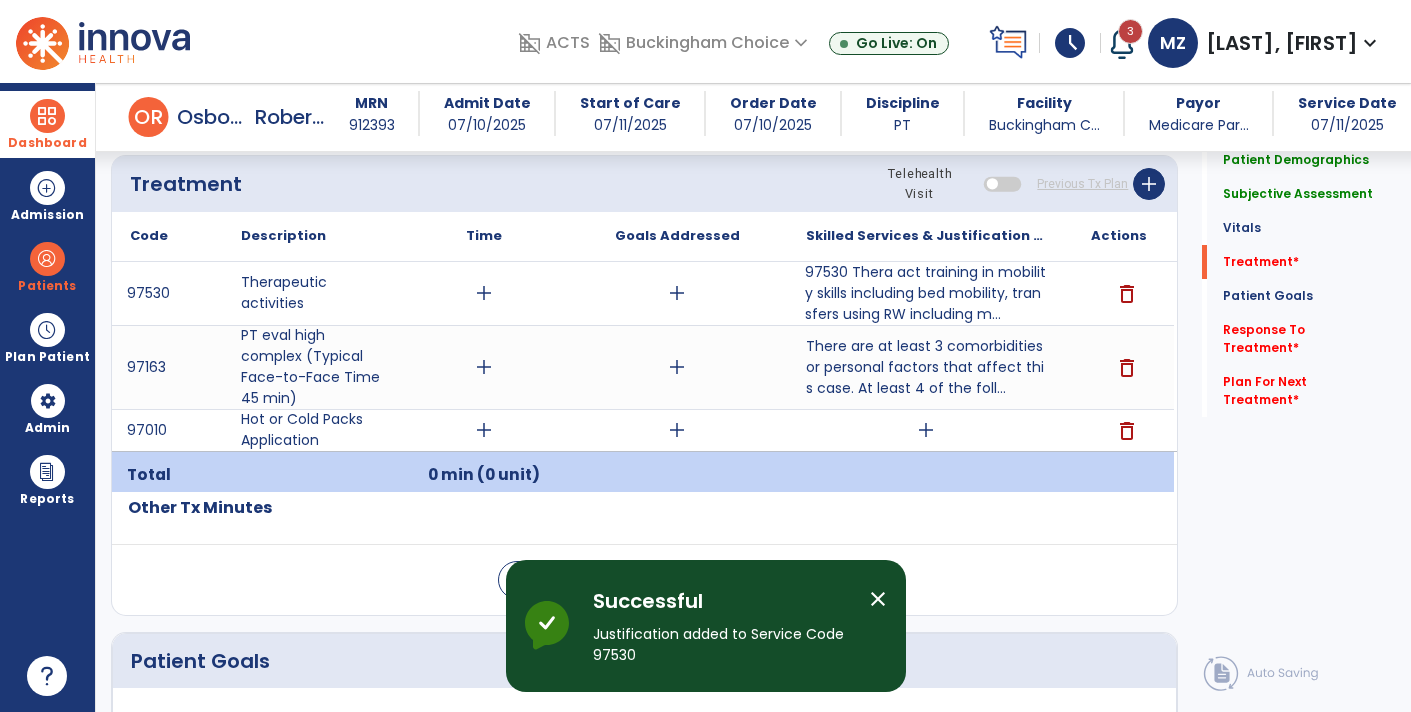 click on "add" at bounding box center [926, 430] 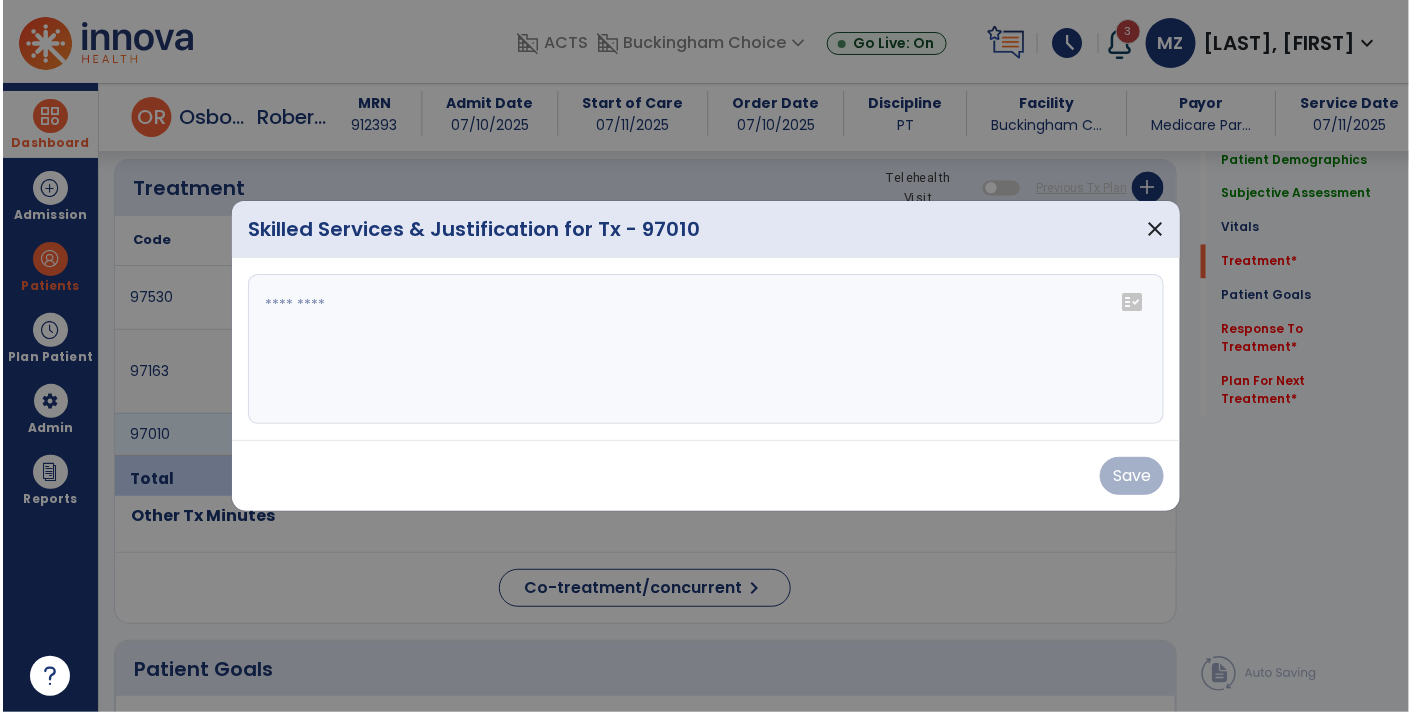 scroll, scrollTop: 1094, scrollLeft: 0, axis: vertical 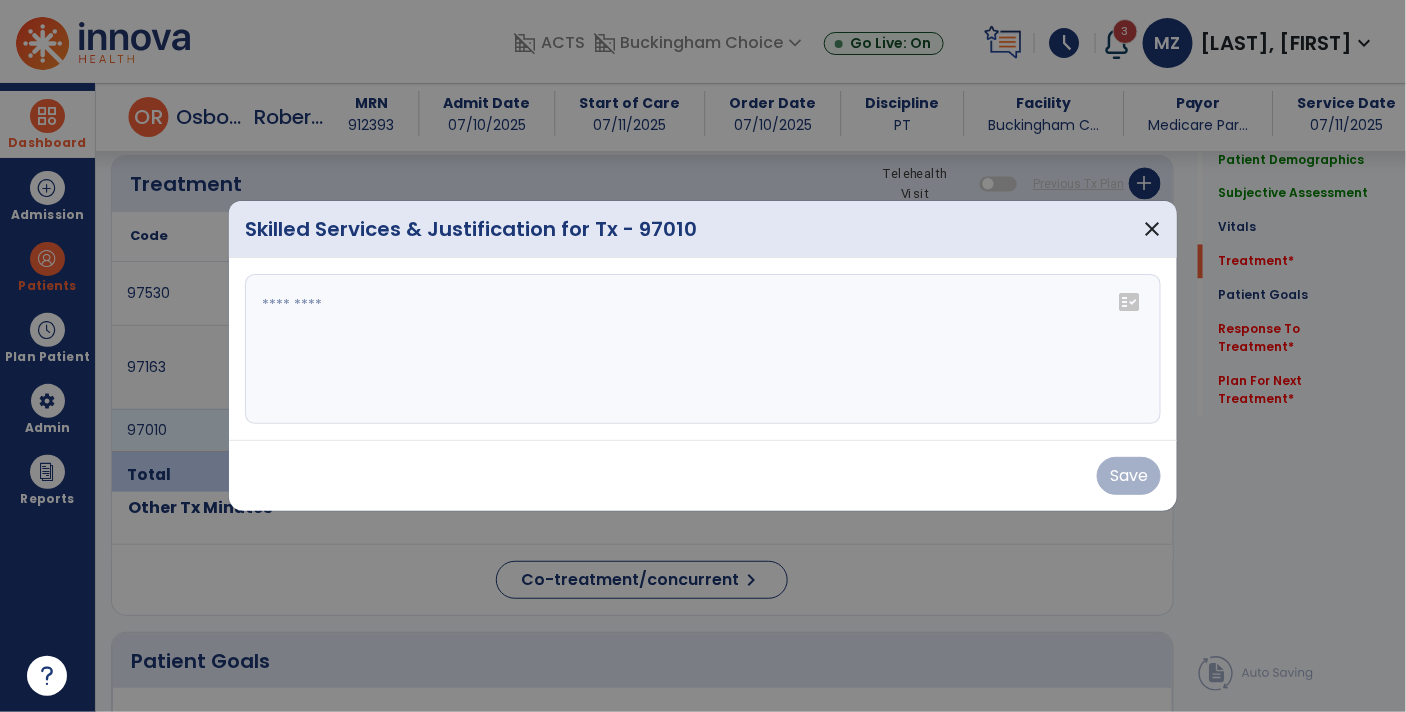 click at bounding box center [703, 349] 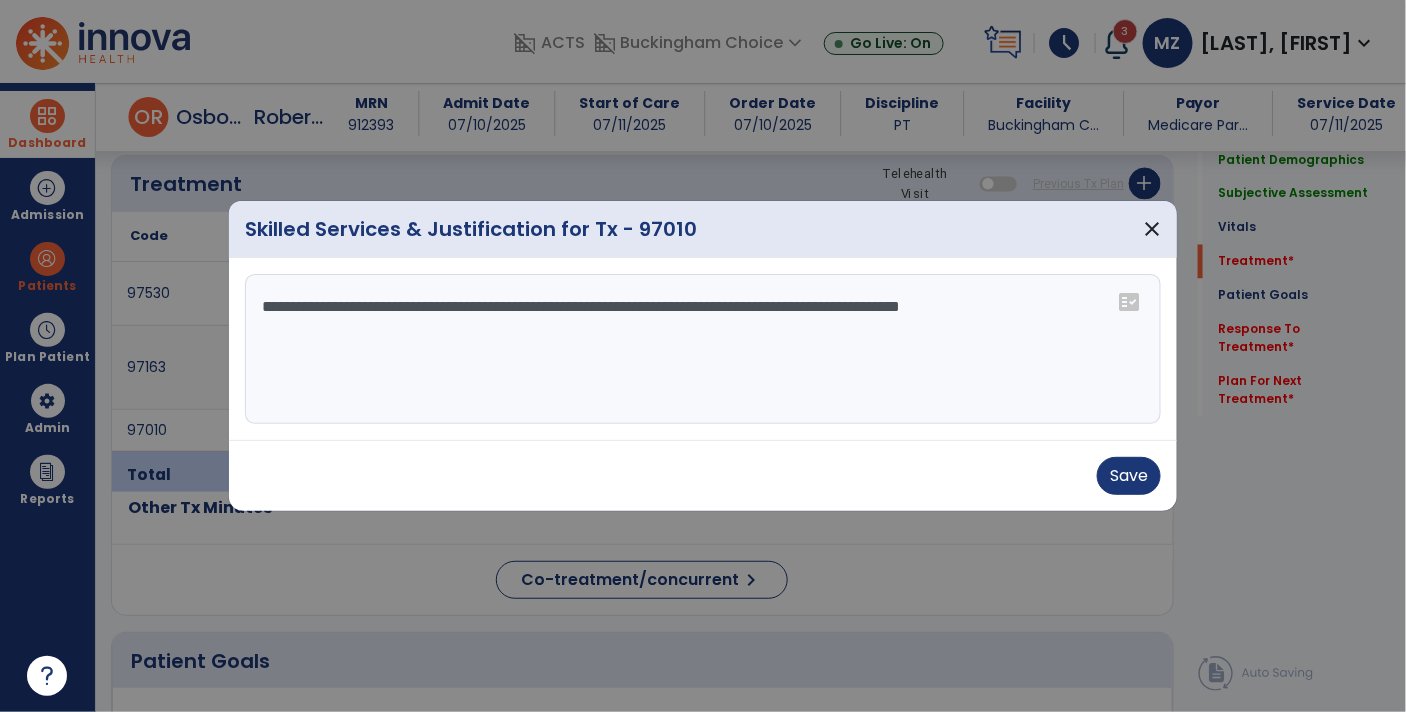 type on "**********" 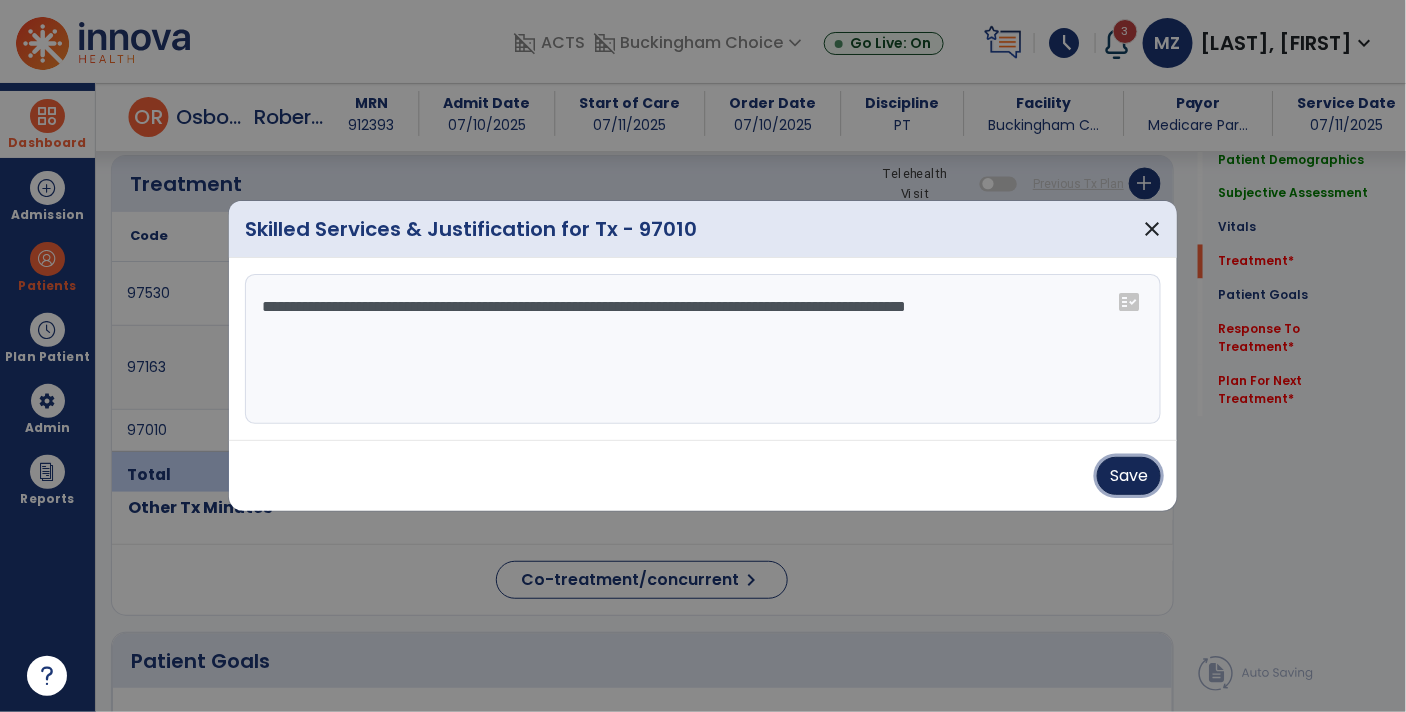 click on "Save" at bounding box center [1129, 476] 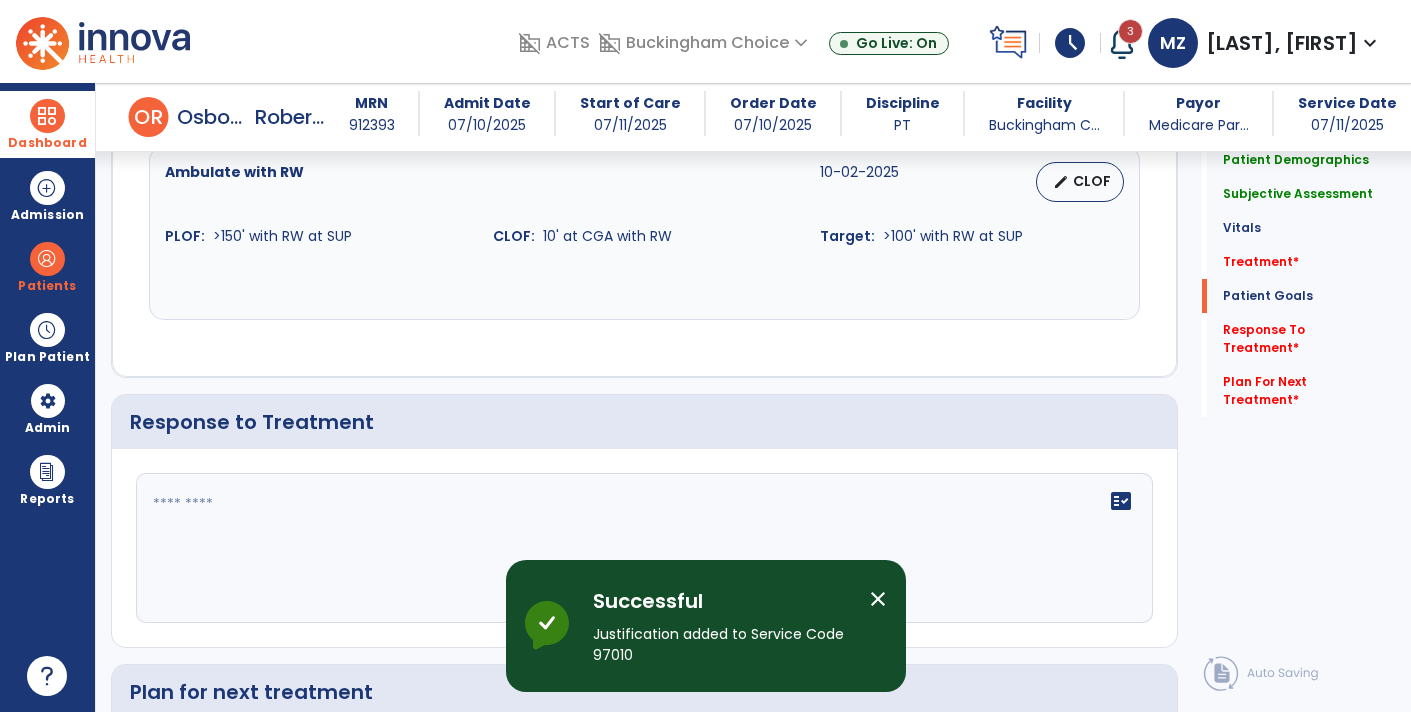 scroll, scrollTop: 2686, scrollLeft: 0, axis: vertical 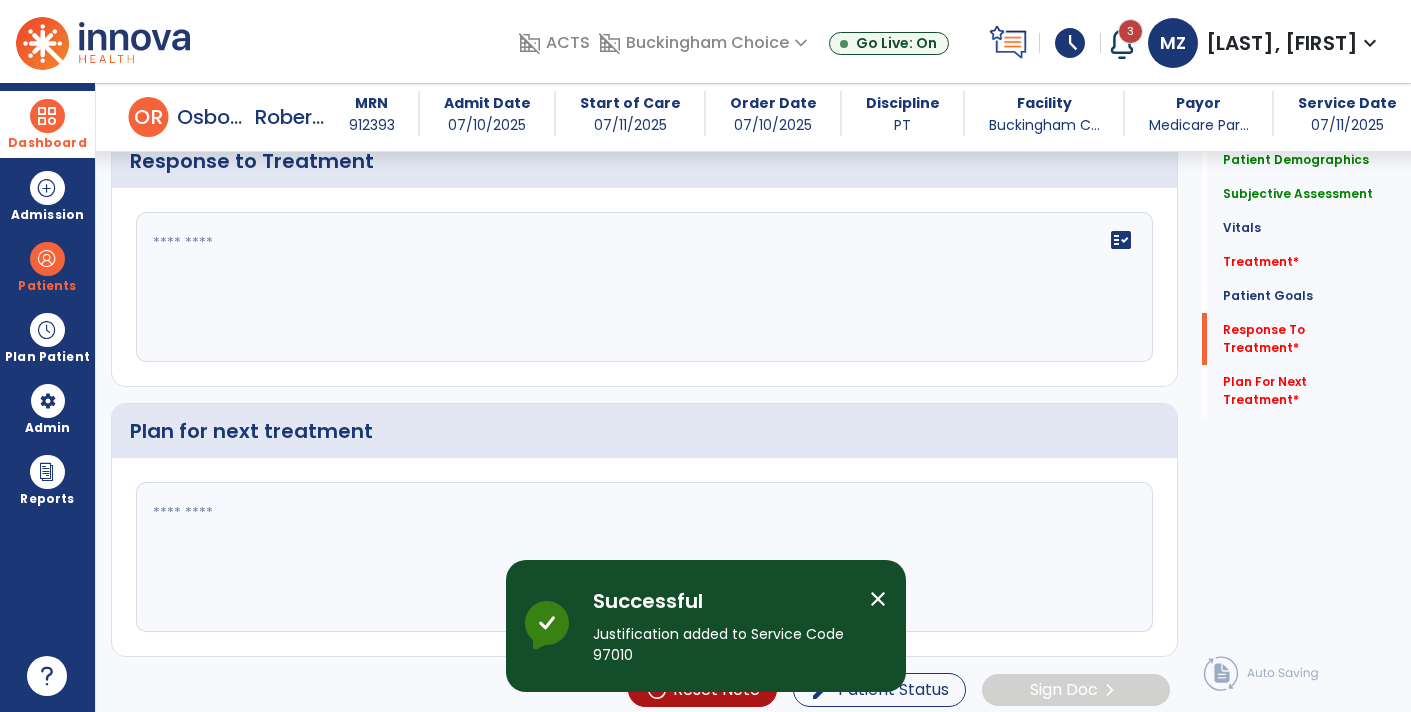 click on "fact_check" 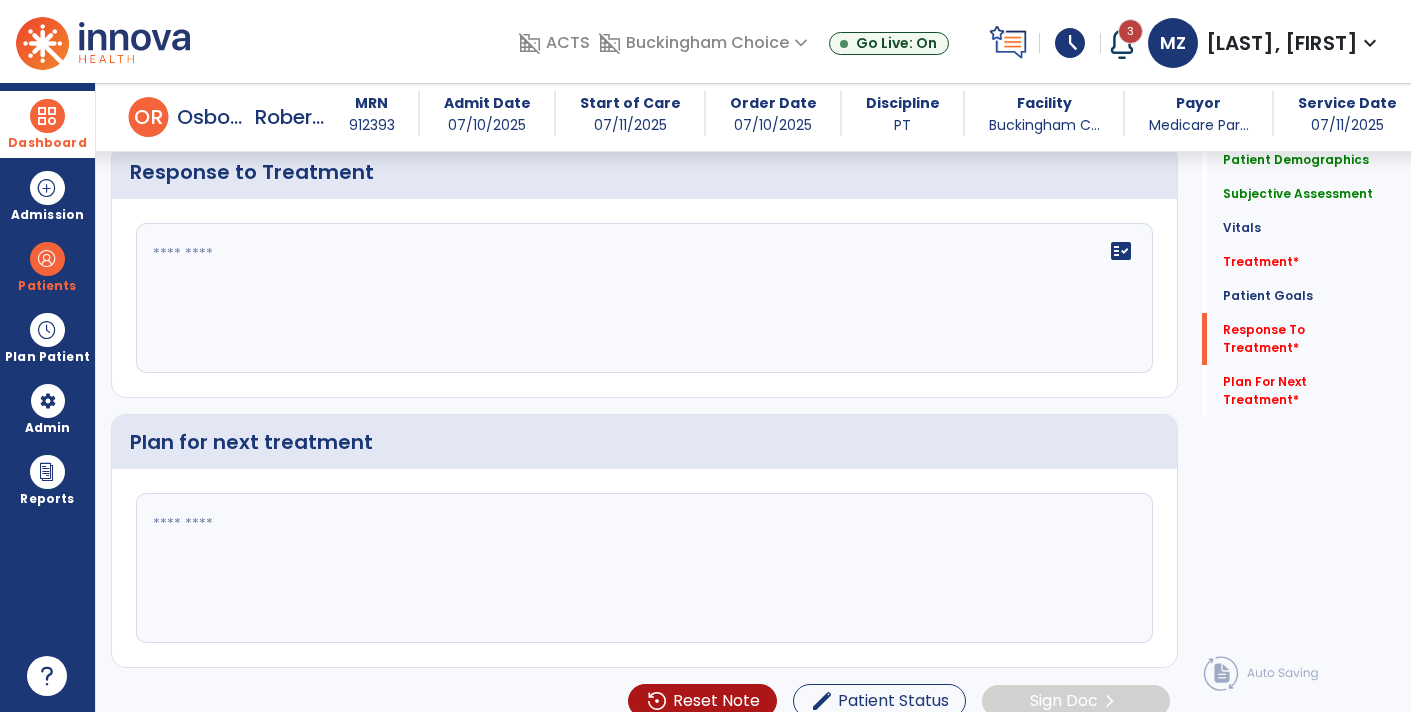 scroll, scrollTop: 2686, scrollLeft: 0, axis: vertical 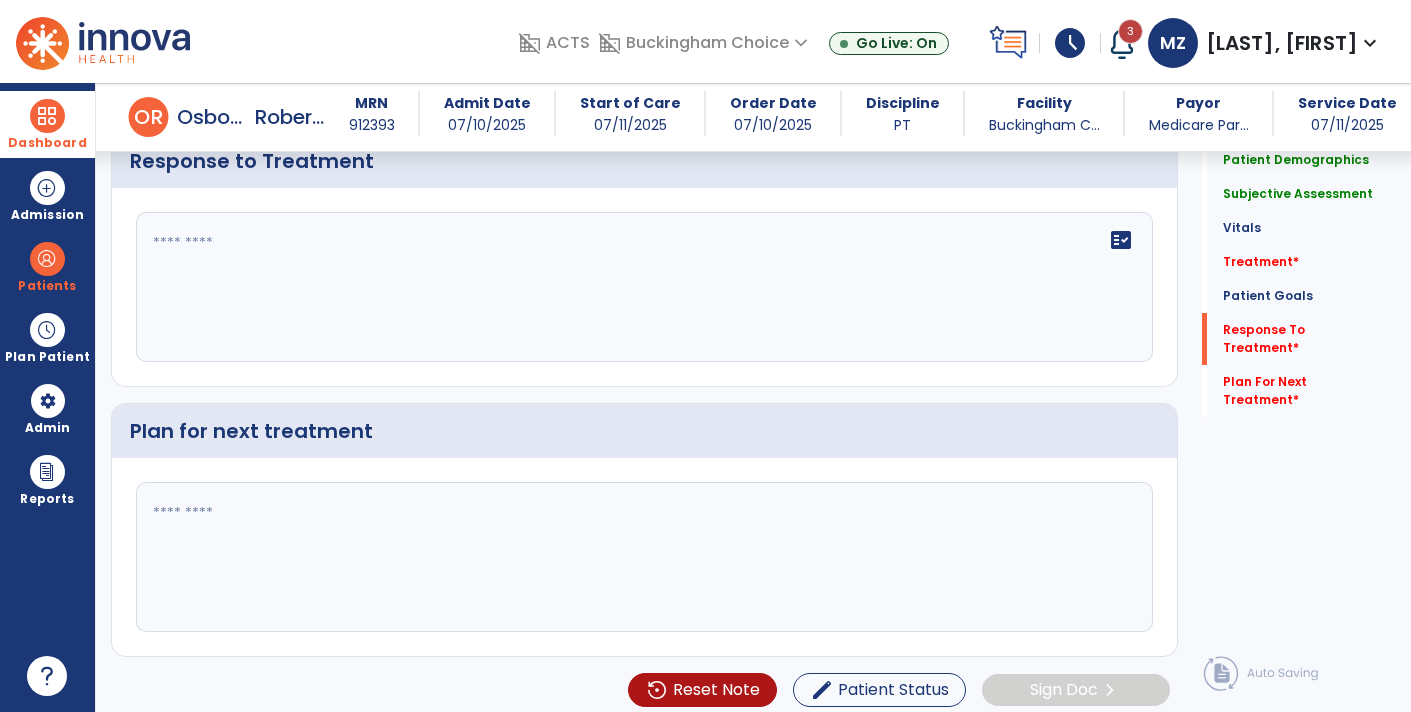 click on "fact_check" 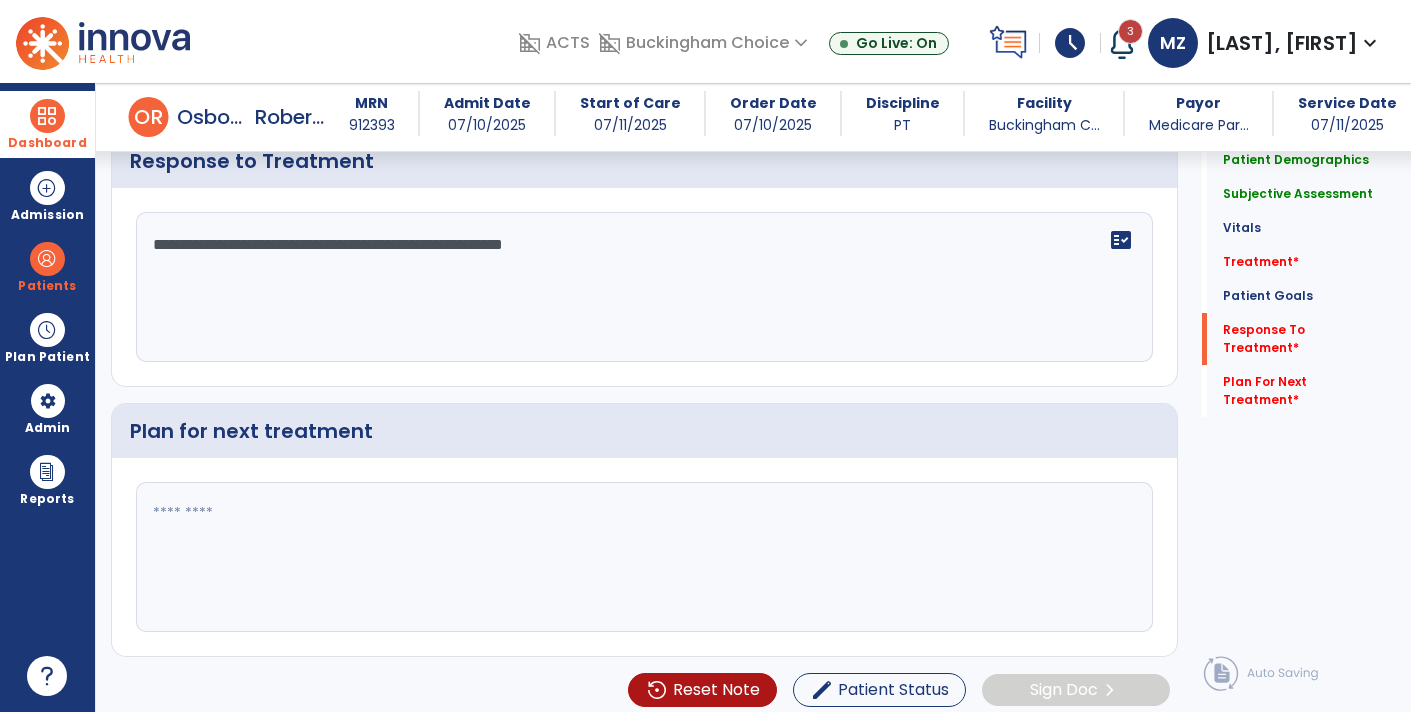 click on "**********" 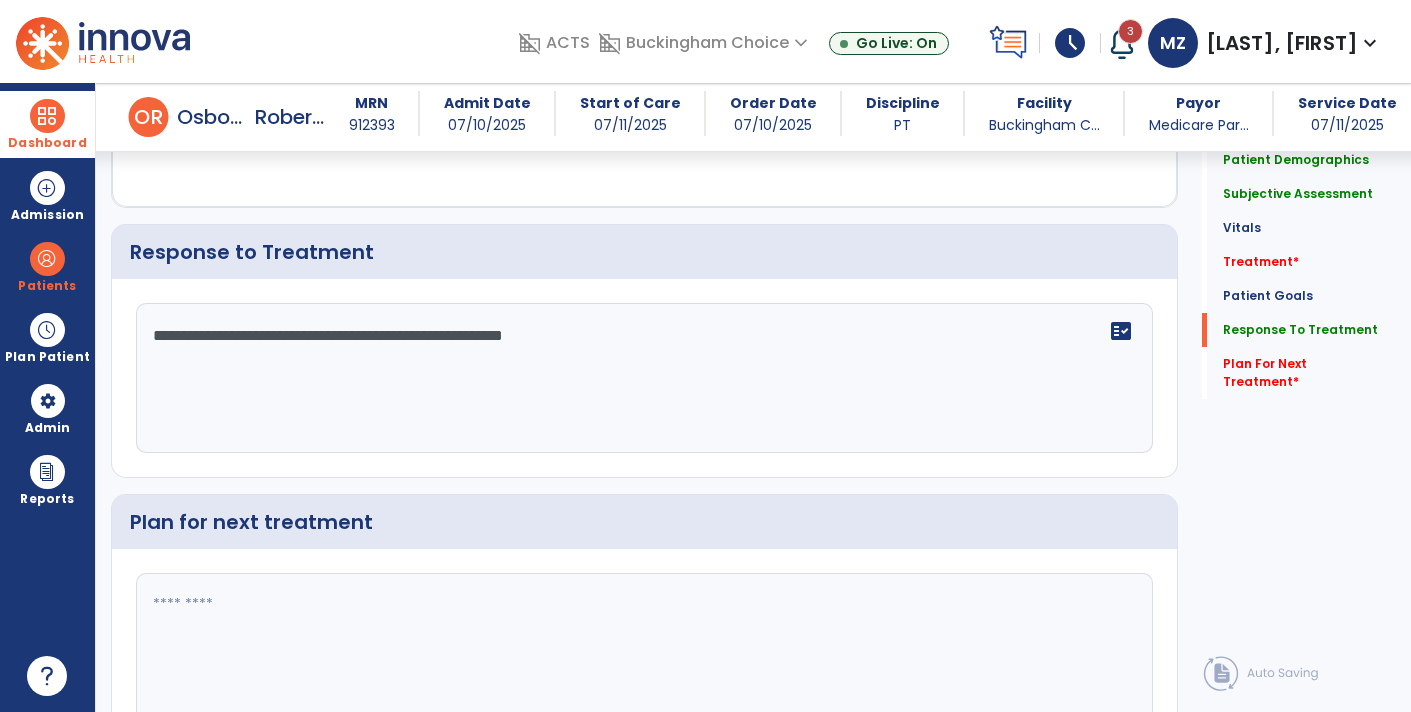 scroll, scrollTop: 2686, scrollLeft: 0, axis: vertical 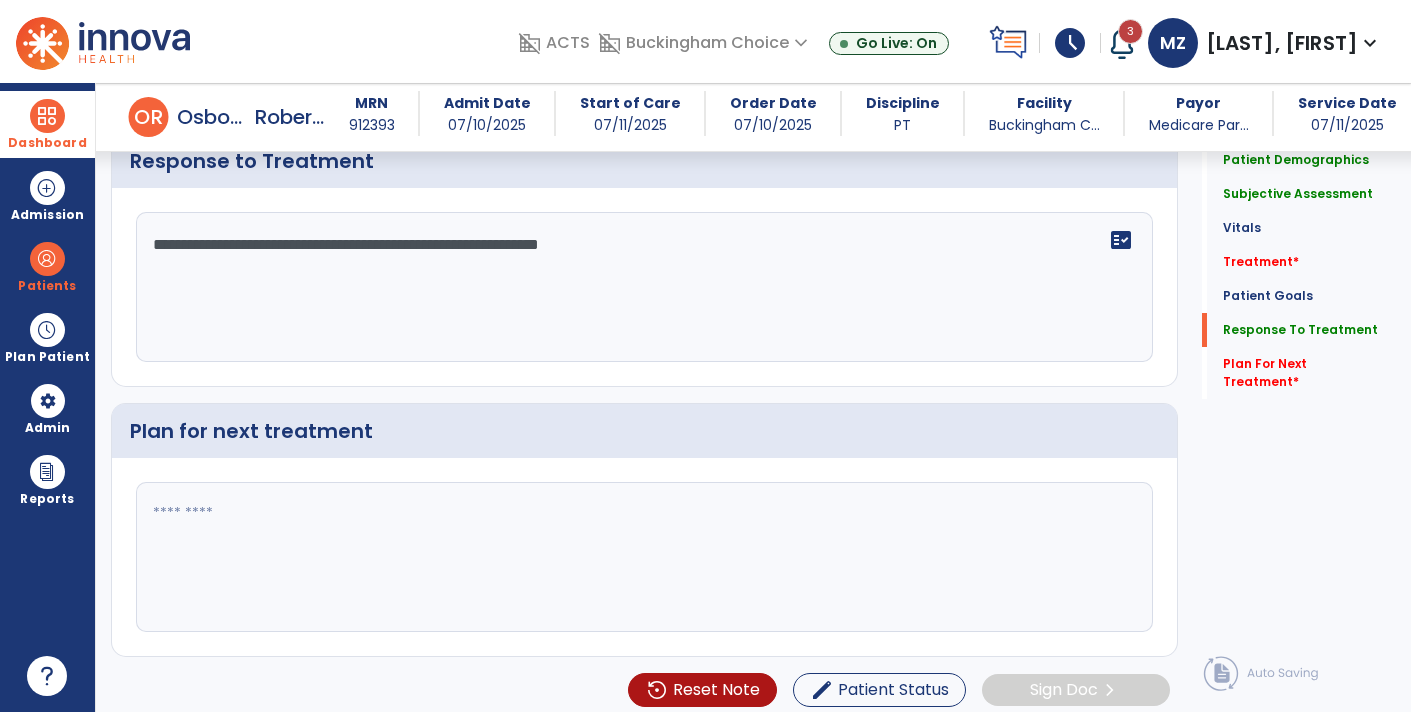 click on "**********" 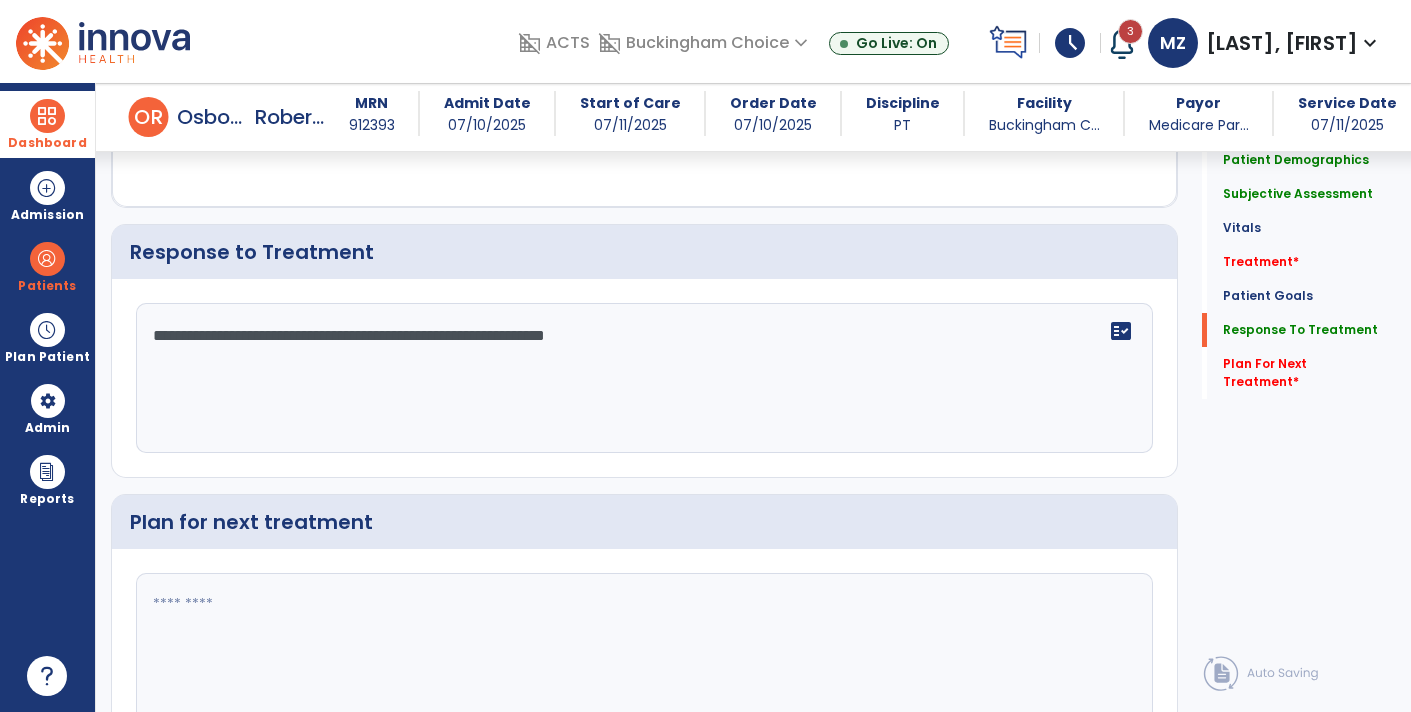 scroll, scrollTop: 2686, scrollLeft: 0, axis: vertical 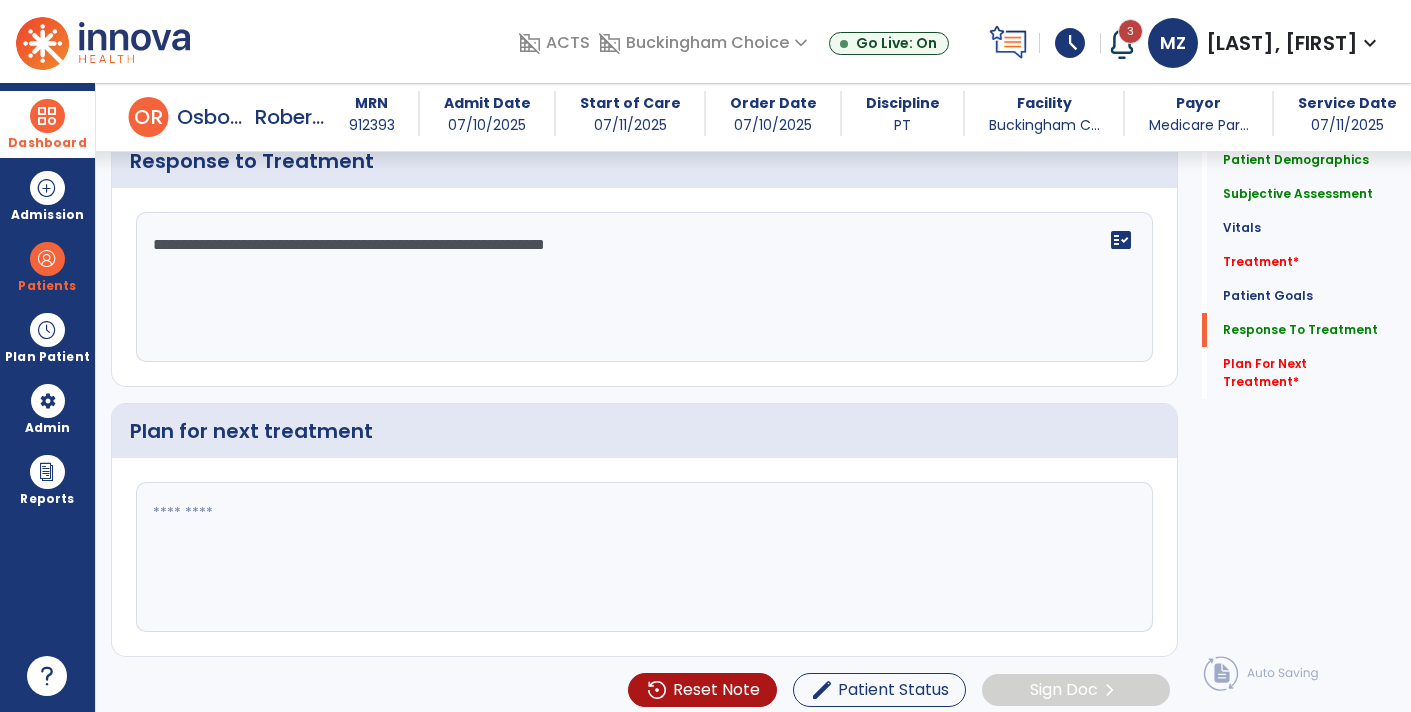 type on "**********" 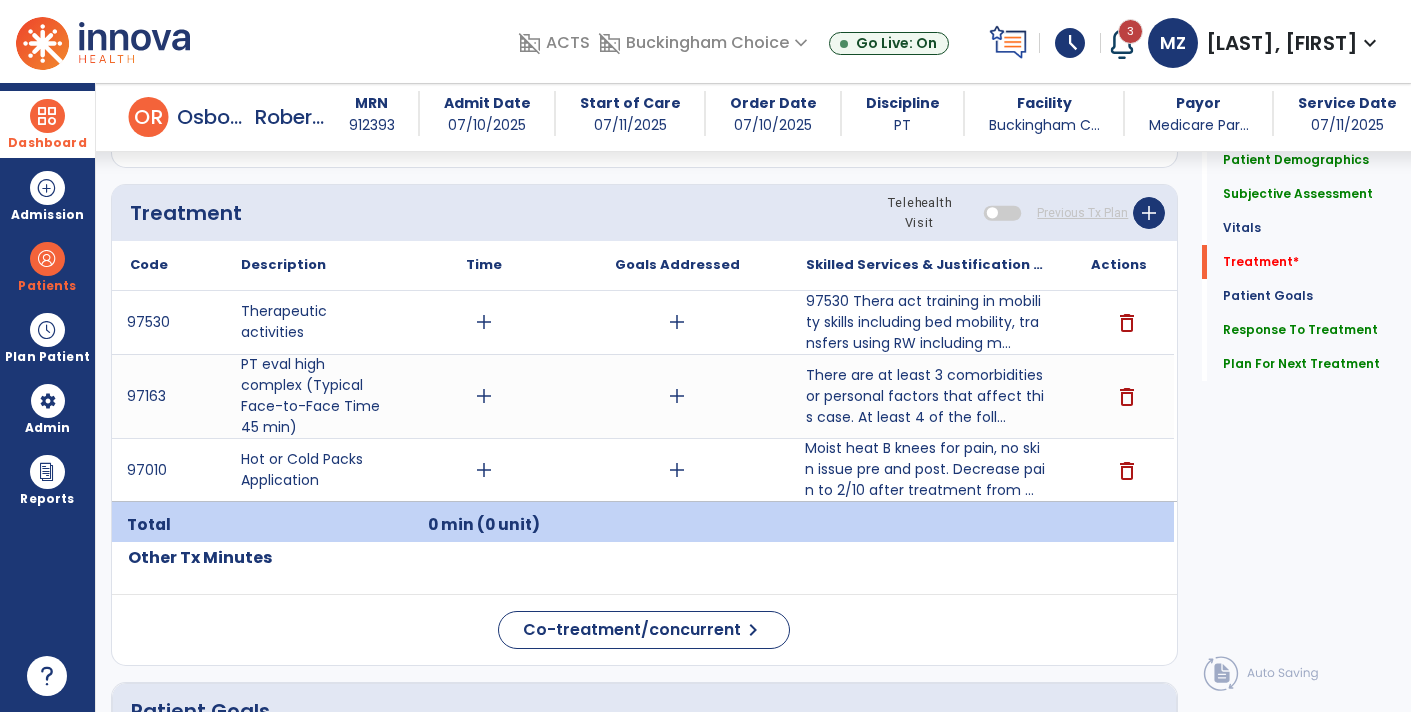 scroll, scrollTop: 1060, scrollLeft: 0, axis: vertical 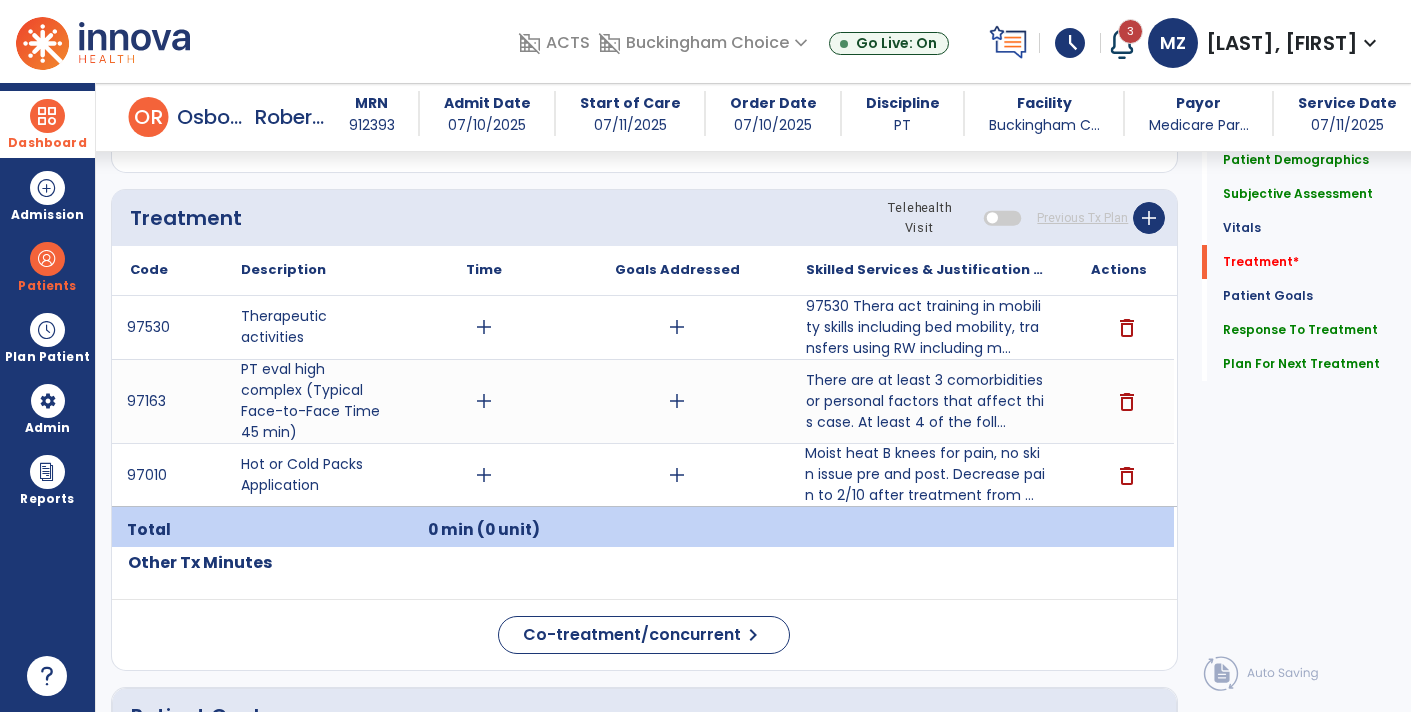 type on "**********" 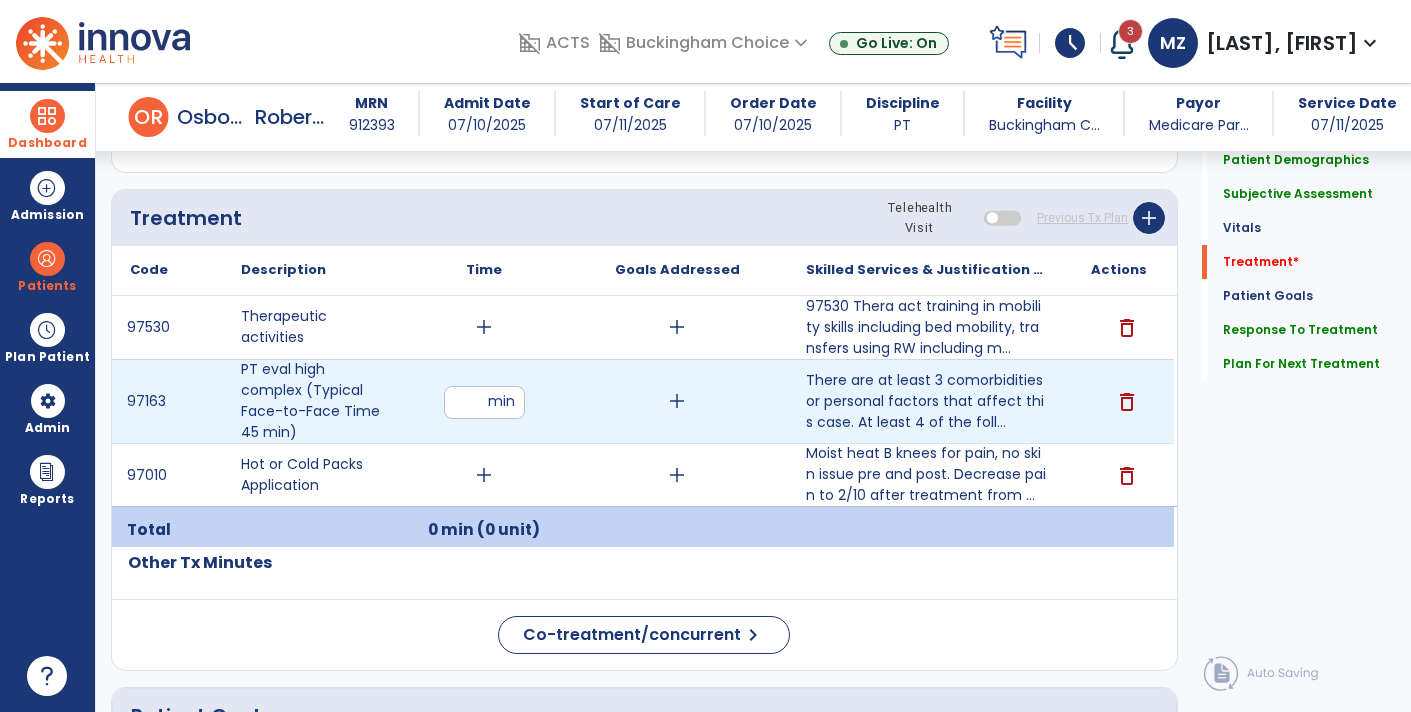 type on "**" 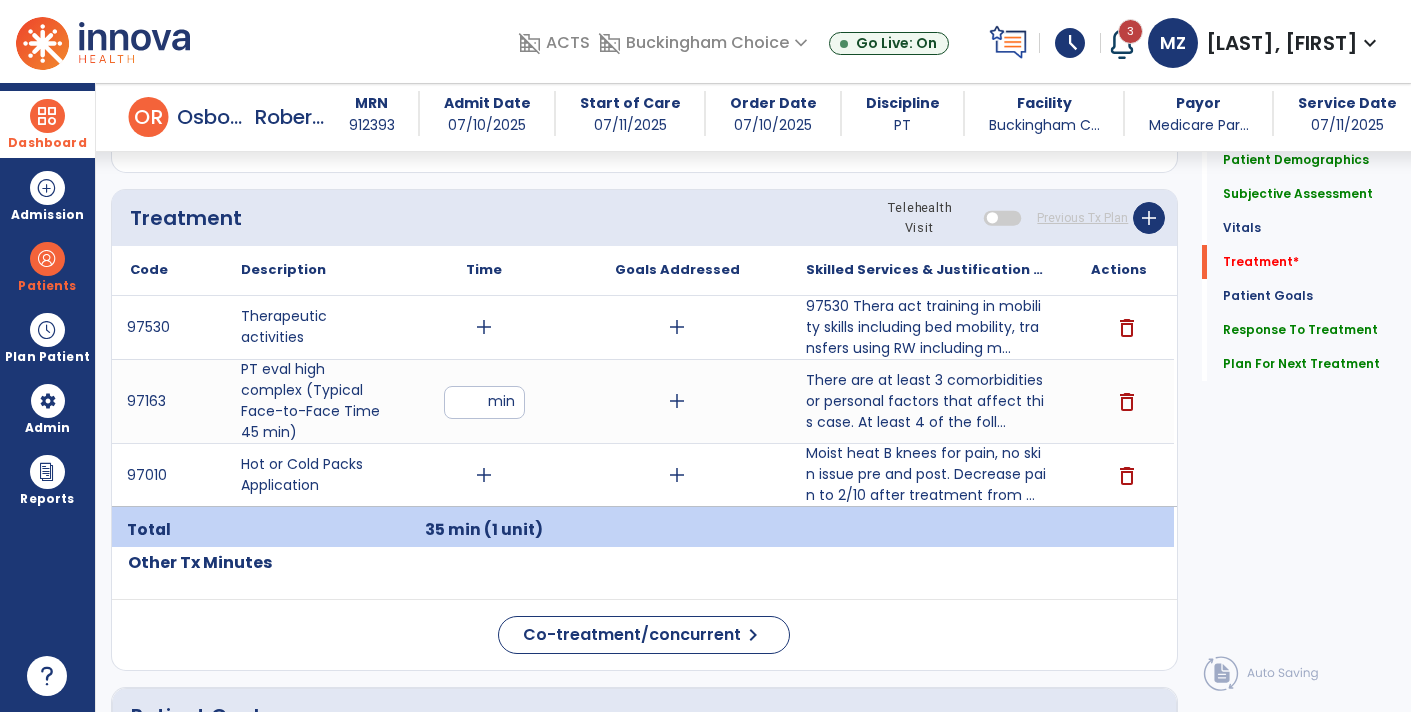 click on "add" at bounding box center (484, 327) 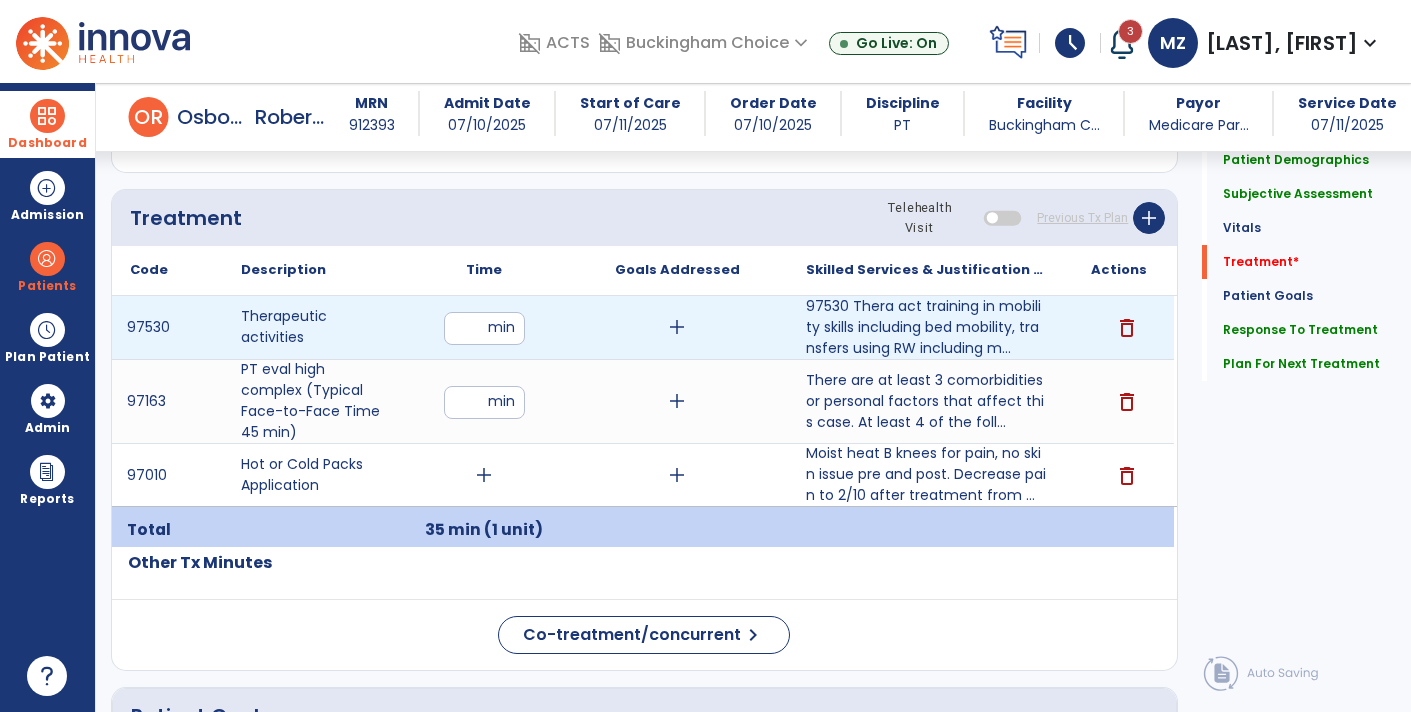 type on "**" 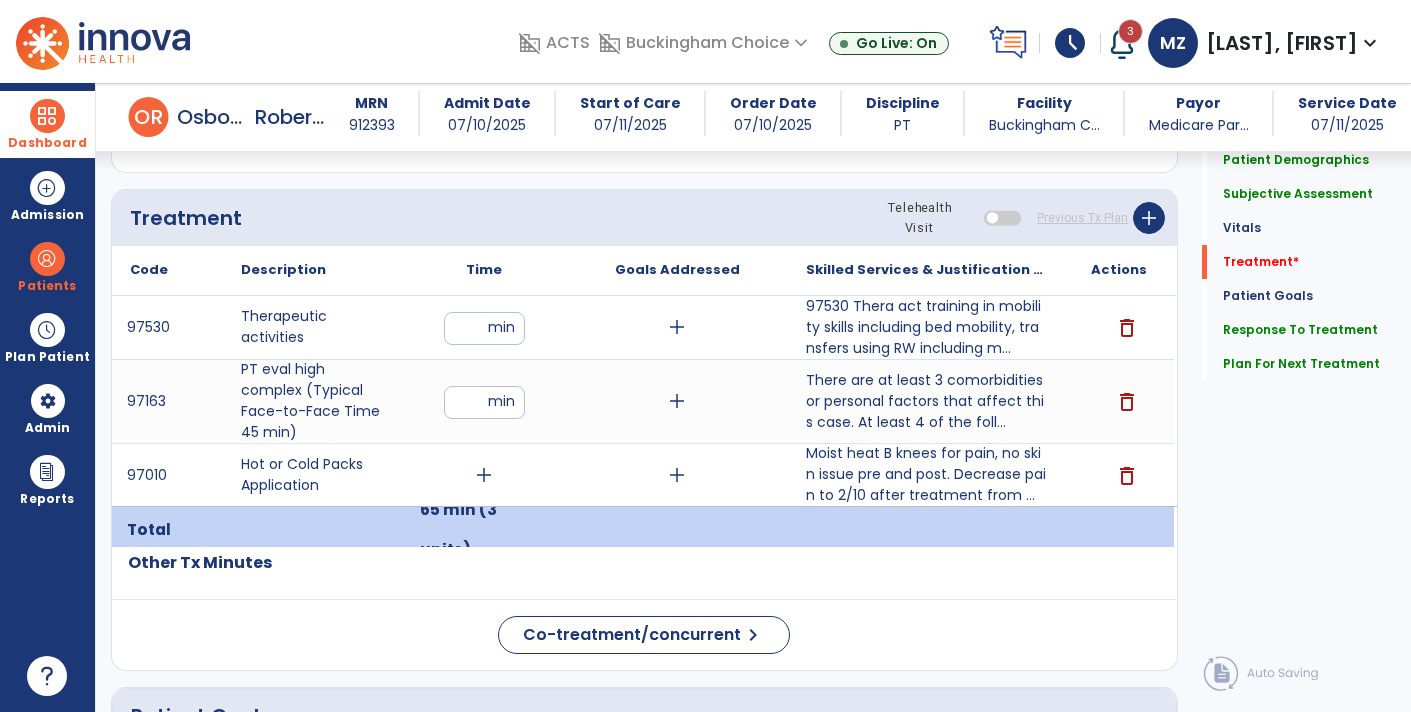 click on "add" at bounding box center (484, 475) 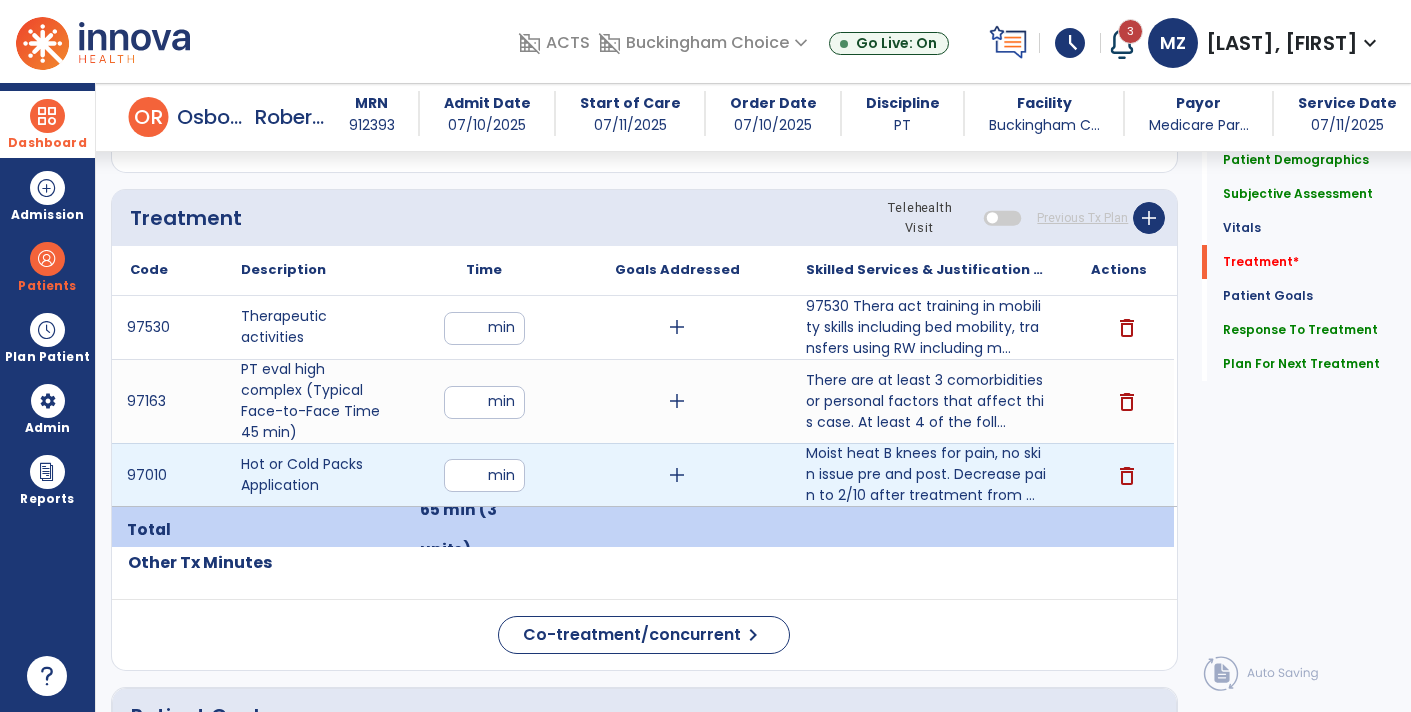 type on "*" 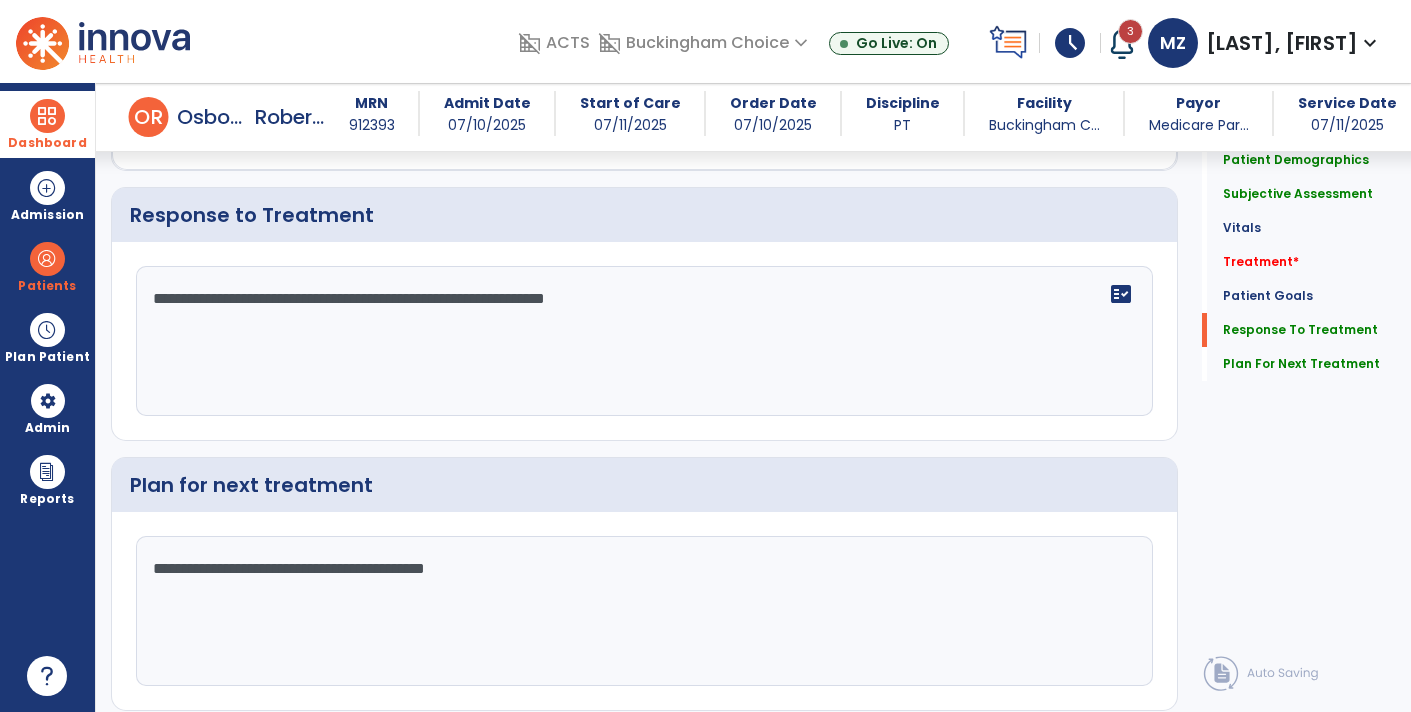 scroll, scrollTop: 2686, scrollLeft: 0, axis: vertical 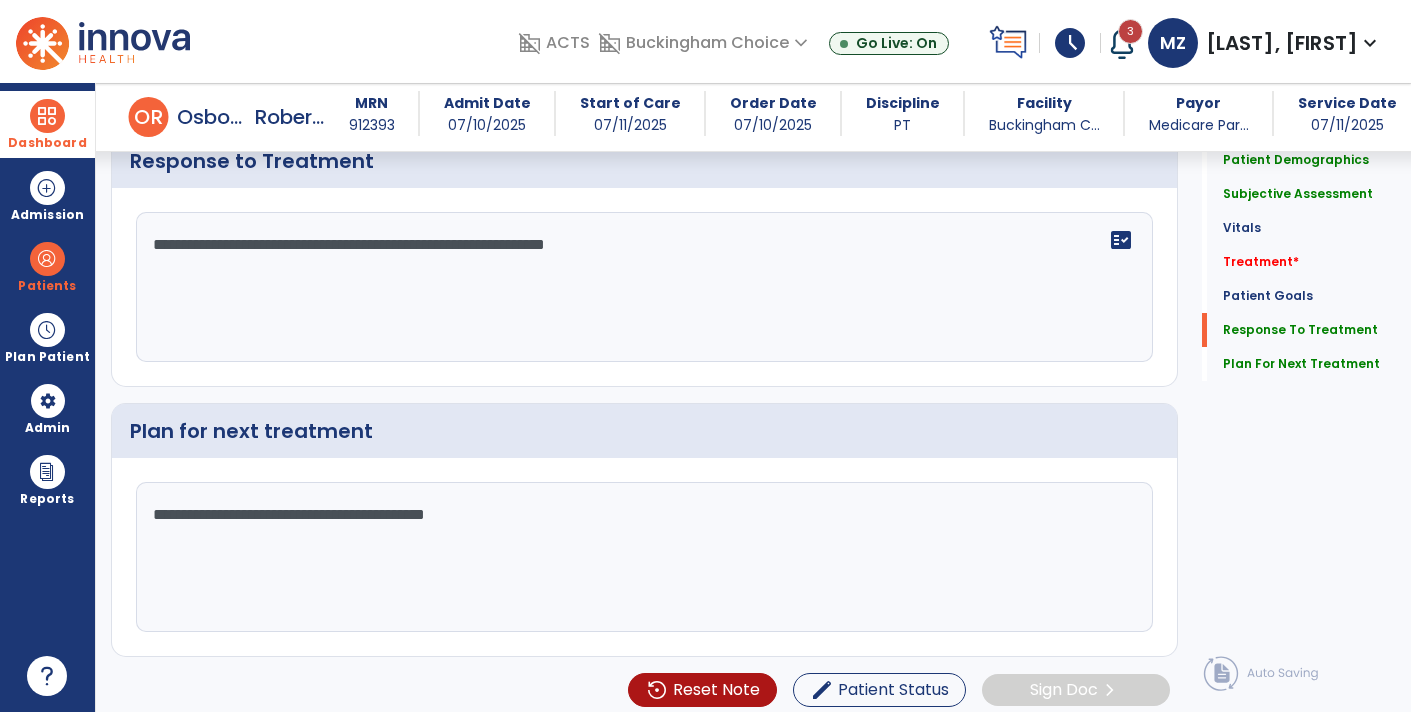 click on "**********" 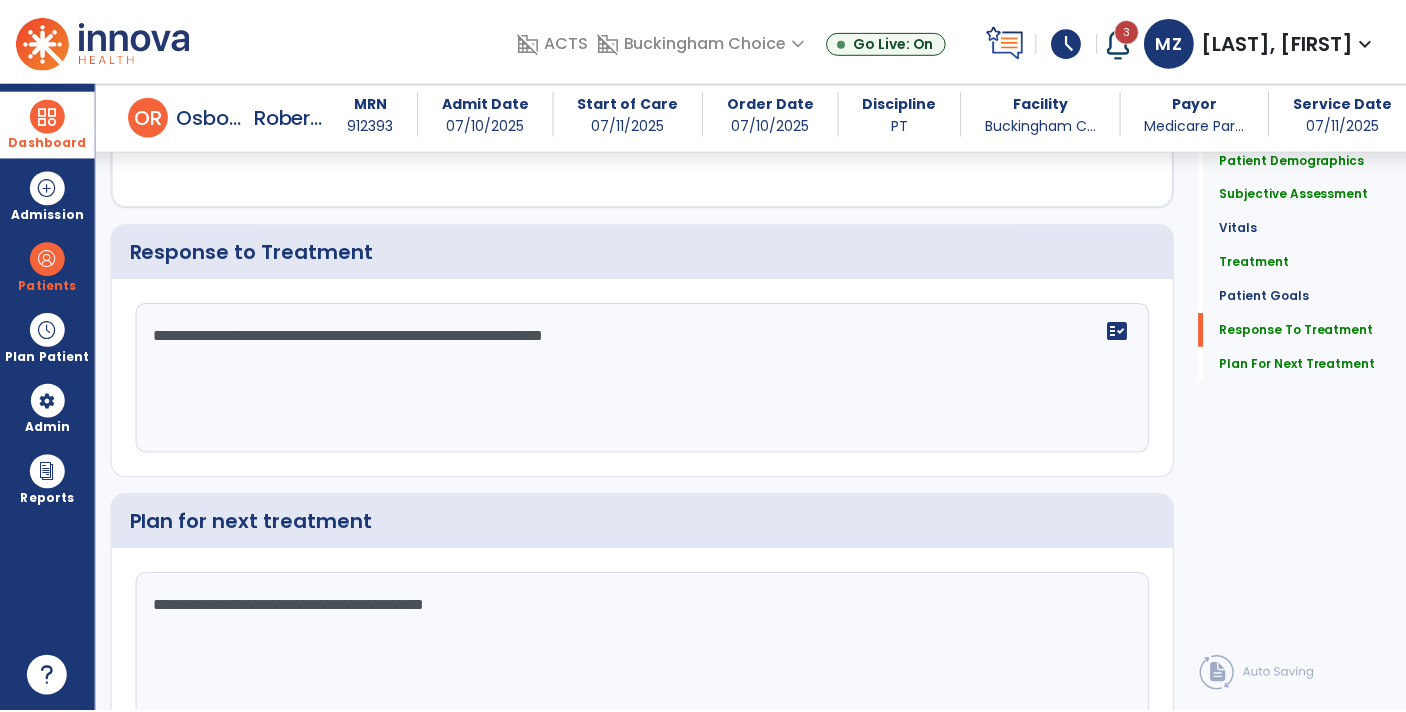 scroll, scrollTop: 2686, scrollLeft: 0, axis: vertical 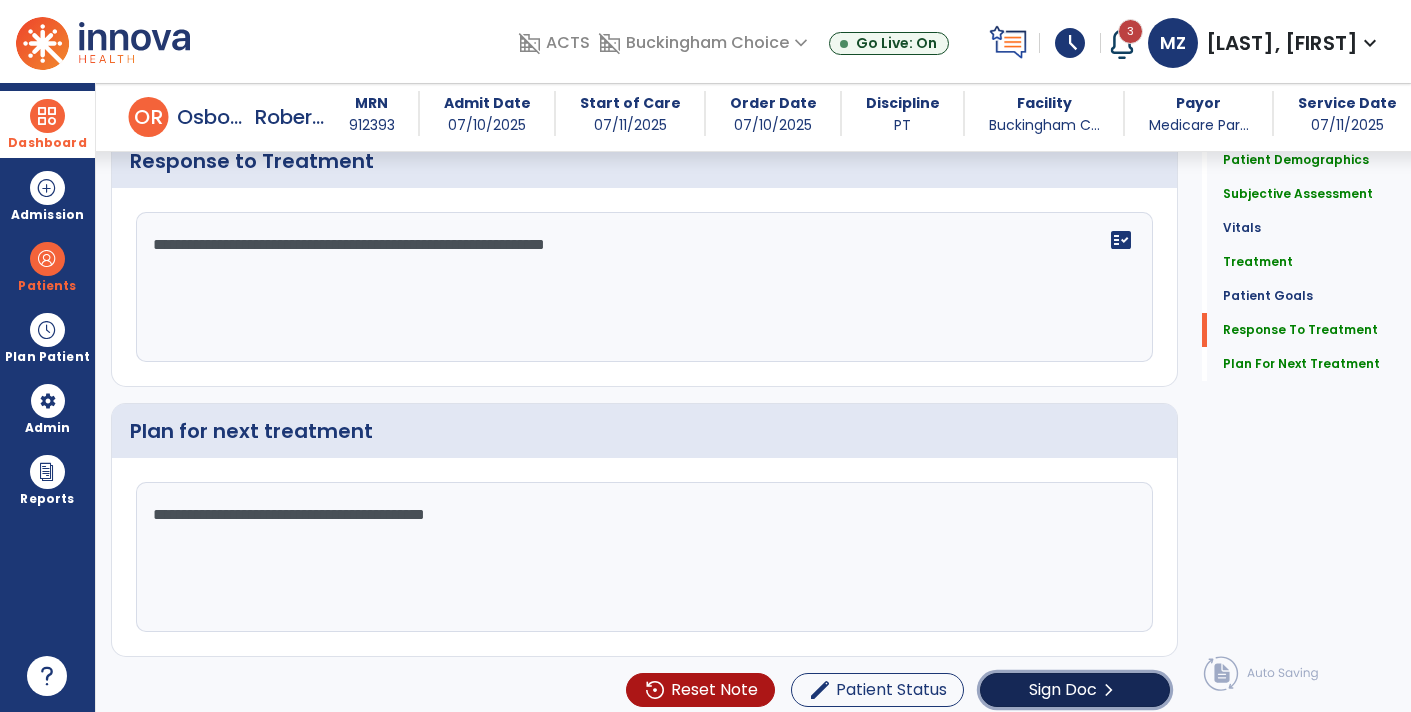 click on "Sign Doc" 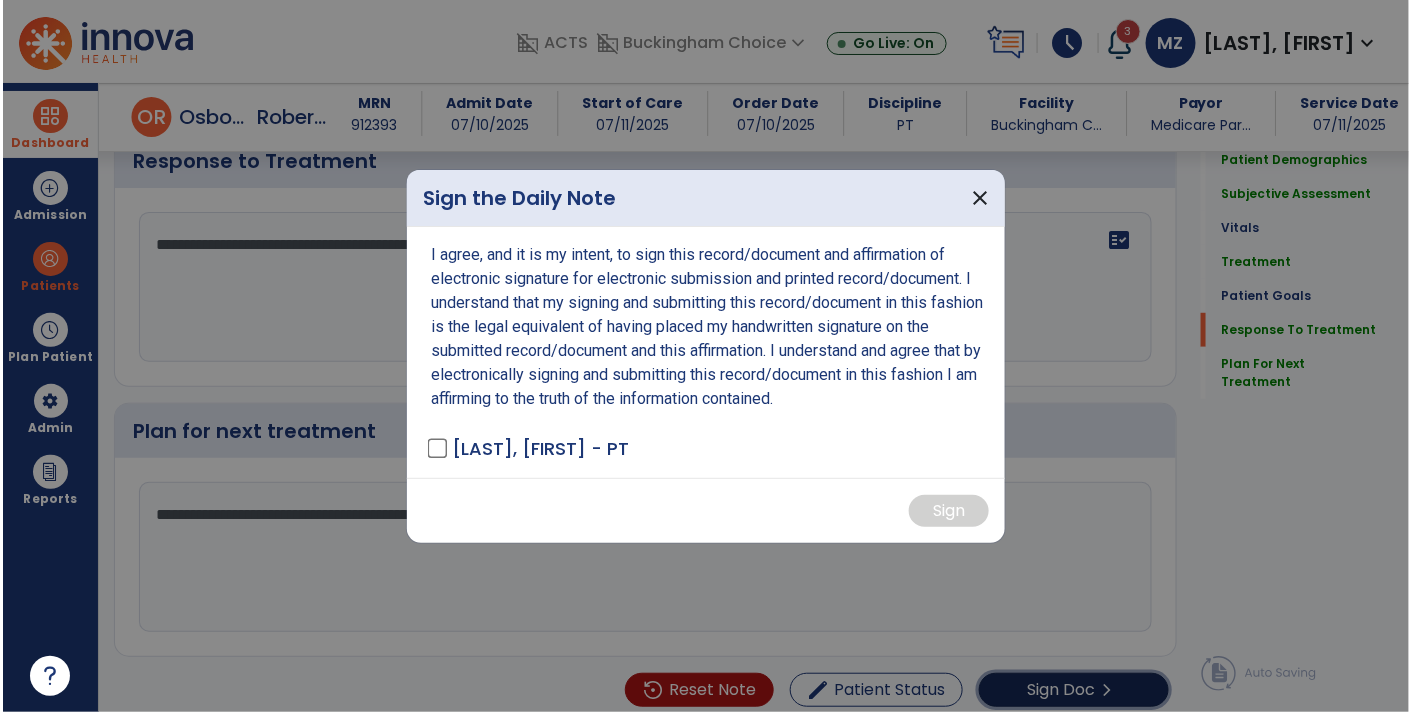 scroll, scrollTop: 2686, scrollLeft: 0, axis: vertical 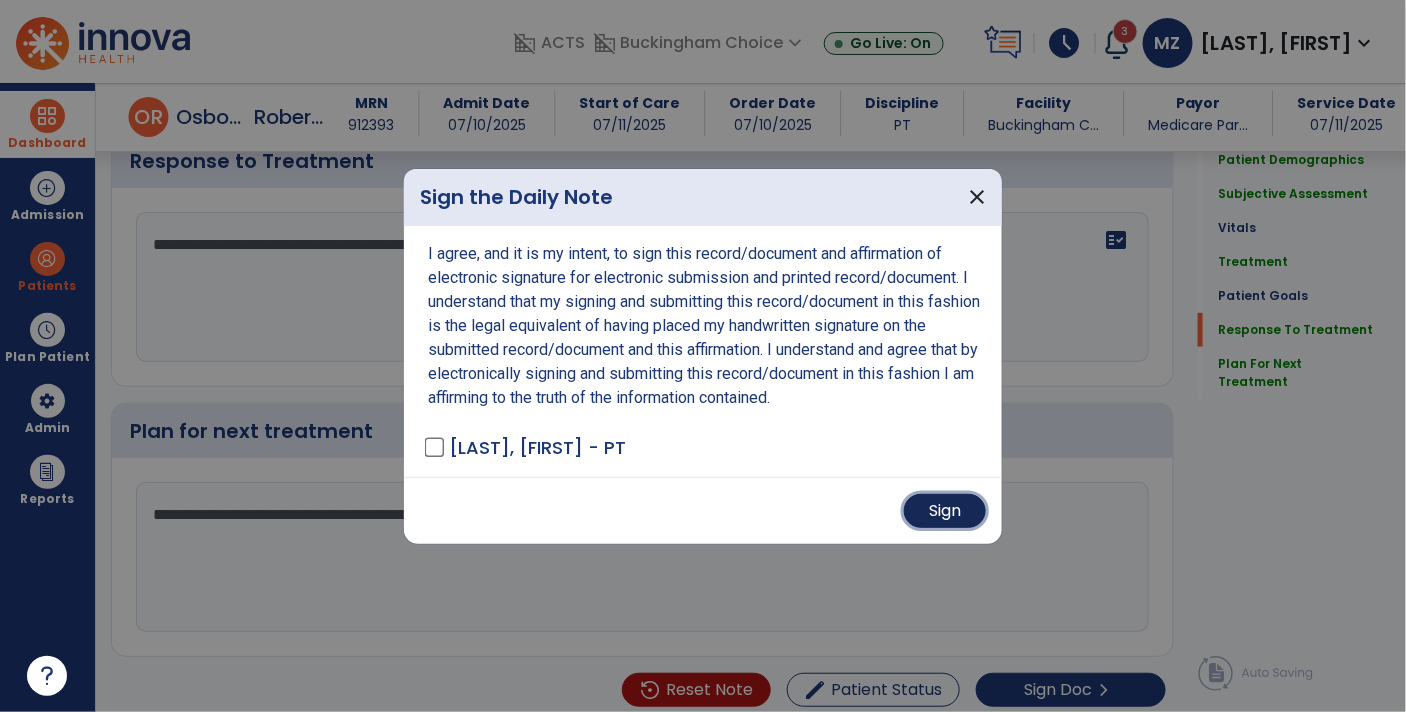 click on "Sign" at bounding box center (945, 511) 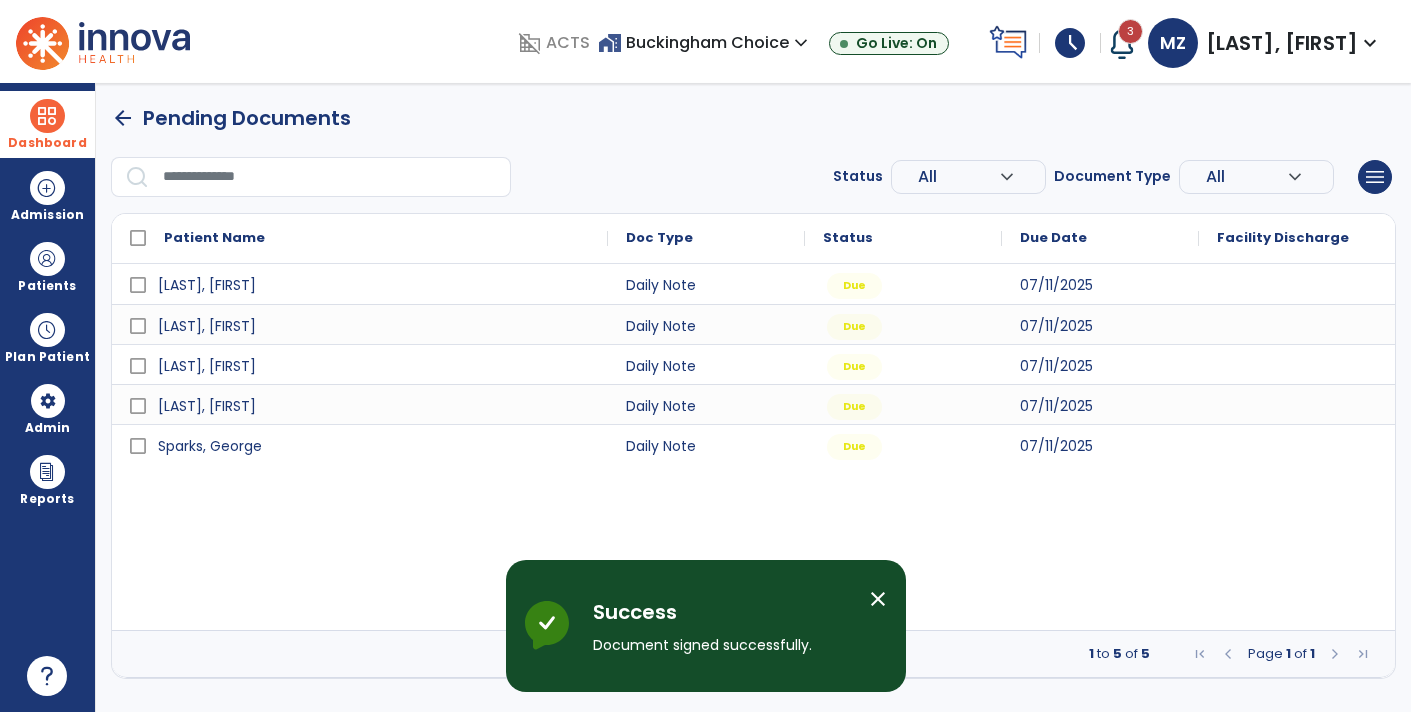 scroll, scrollTop: 0, scrollLeft: 0, axis: both 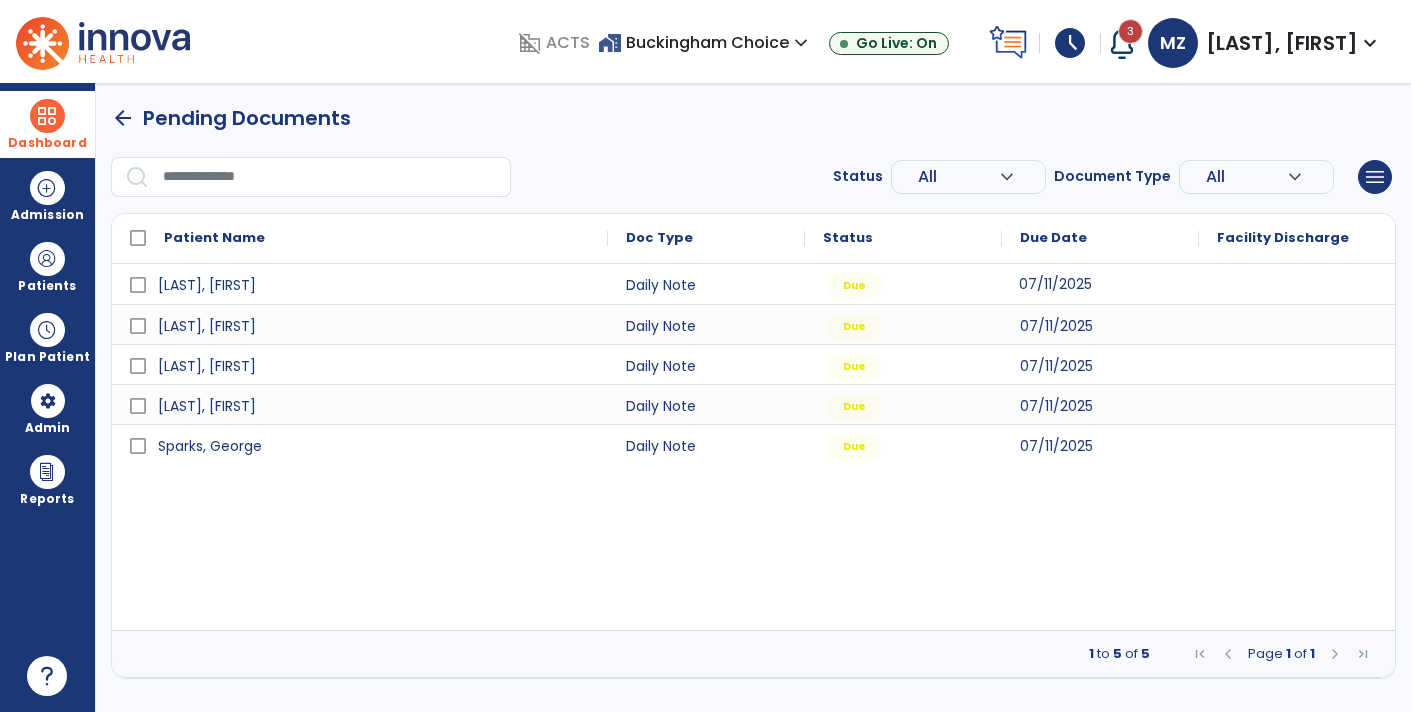 click on "07/11/2025" at bounding box center (1055, 284) 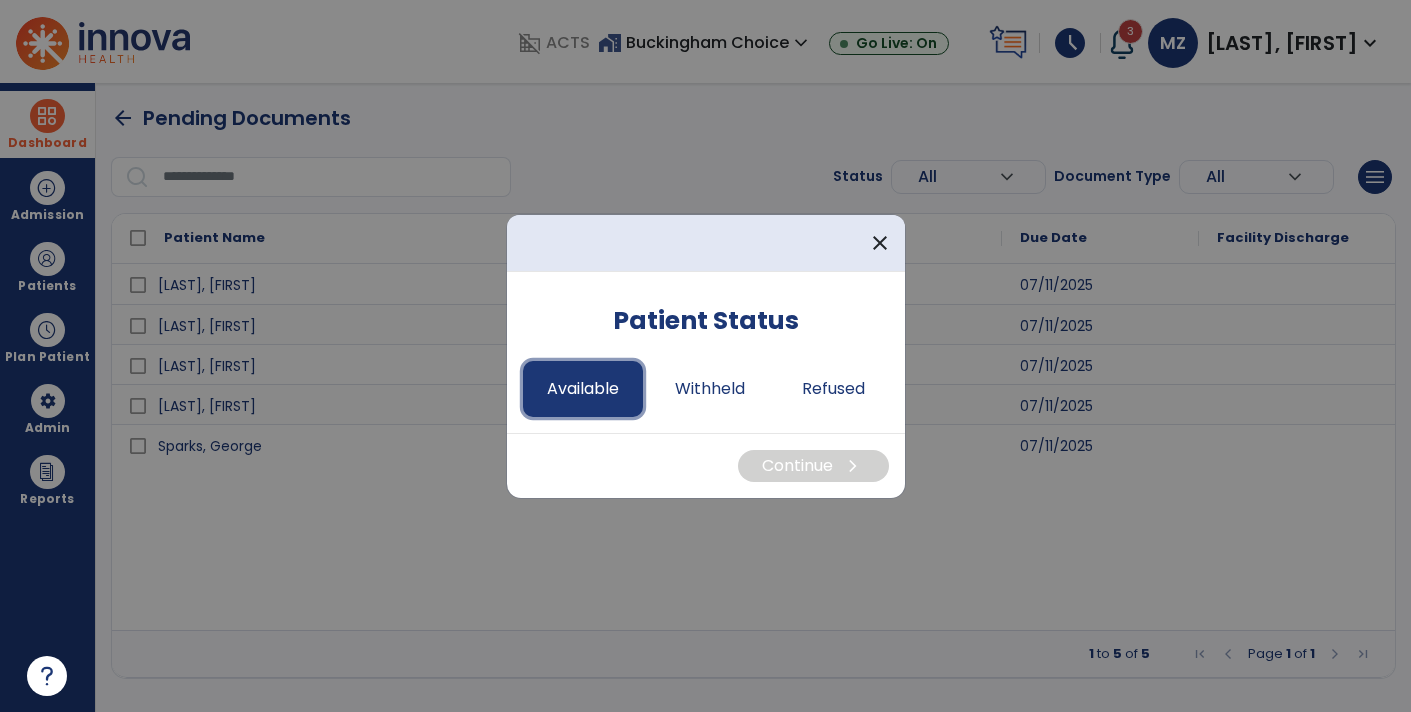 click on "Available" at bounding box center [583, 389] 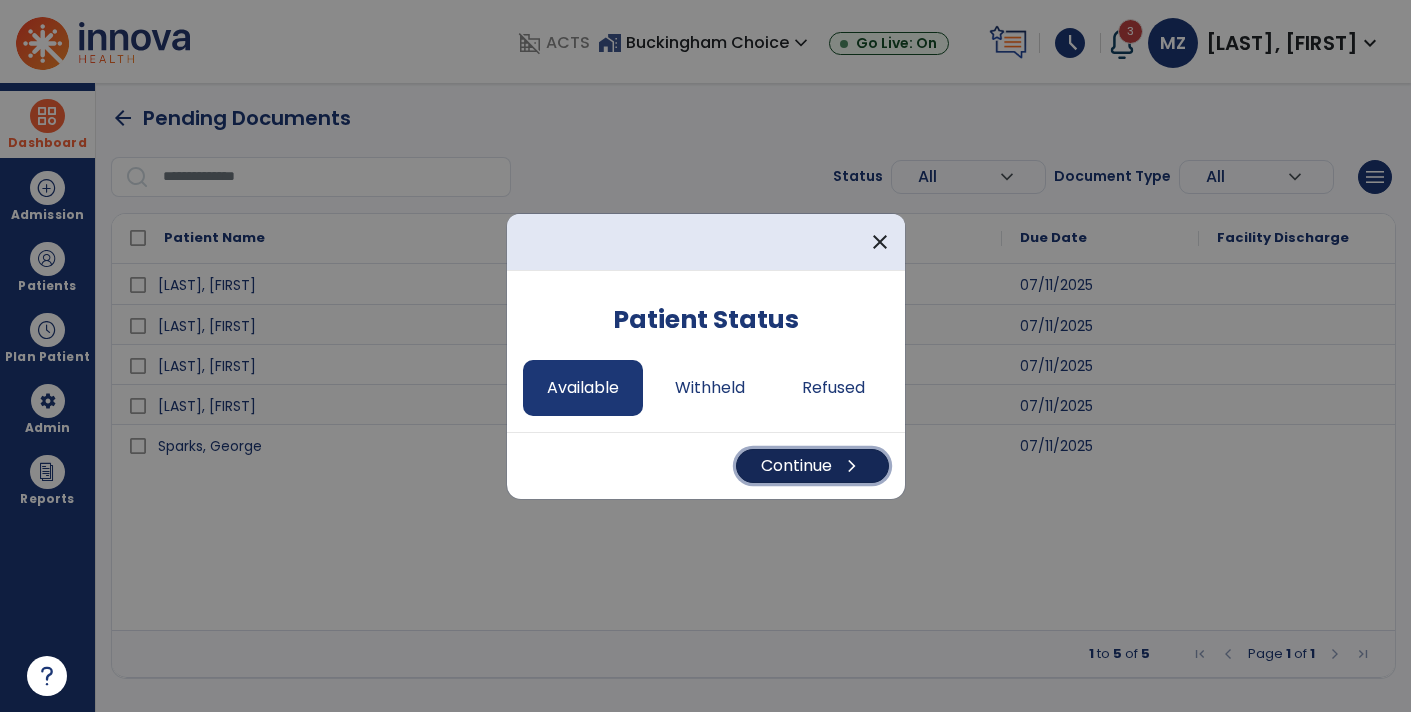 click on "Continue   chevron_right" at bounding box center [812, 466] 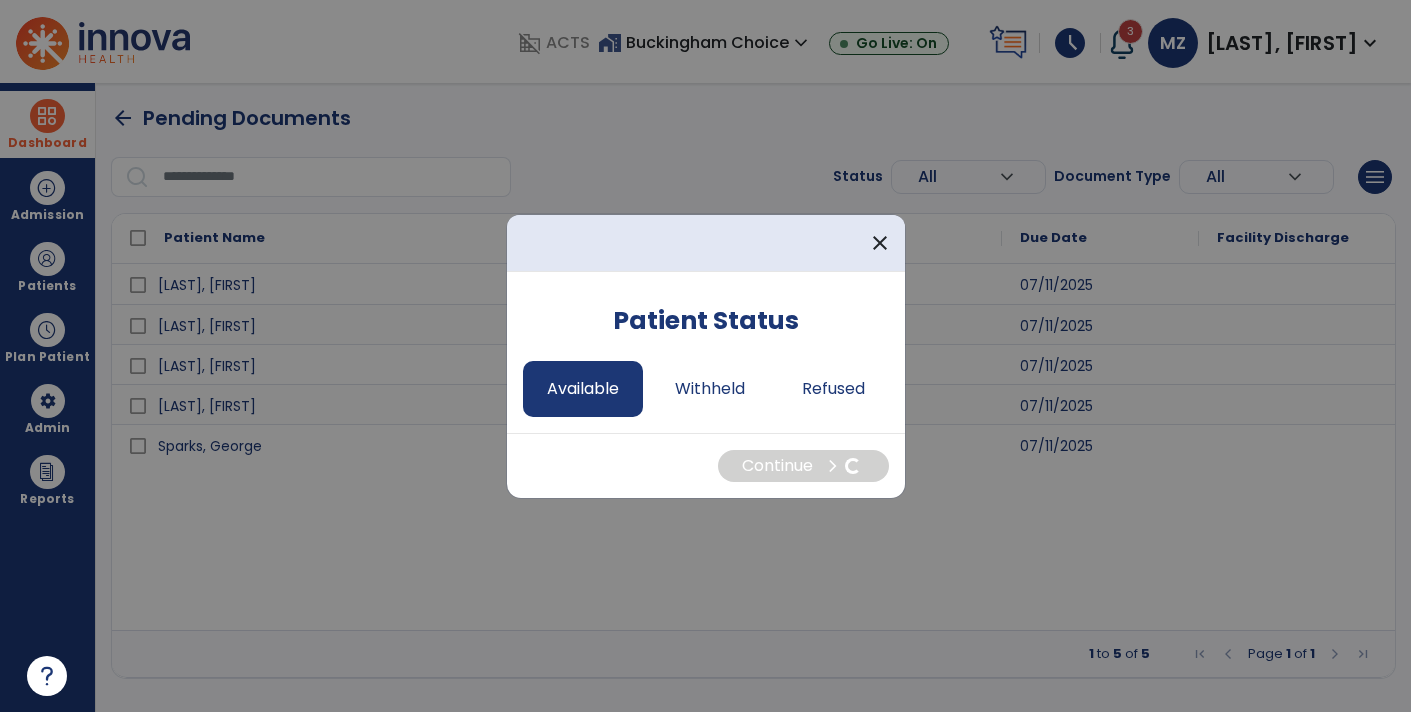 select on "*" 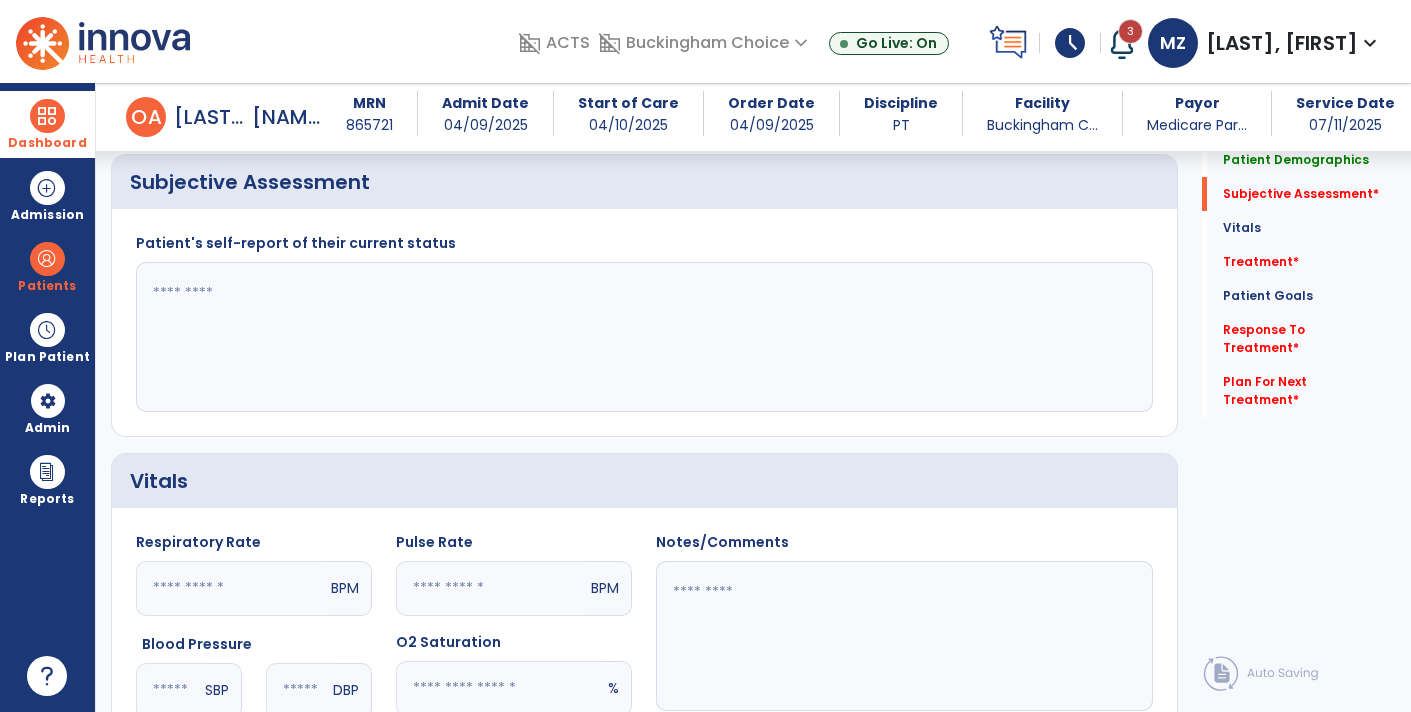 scroll, scrollTop: 410, scrollLeft: 0, axis: vertical 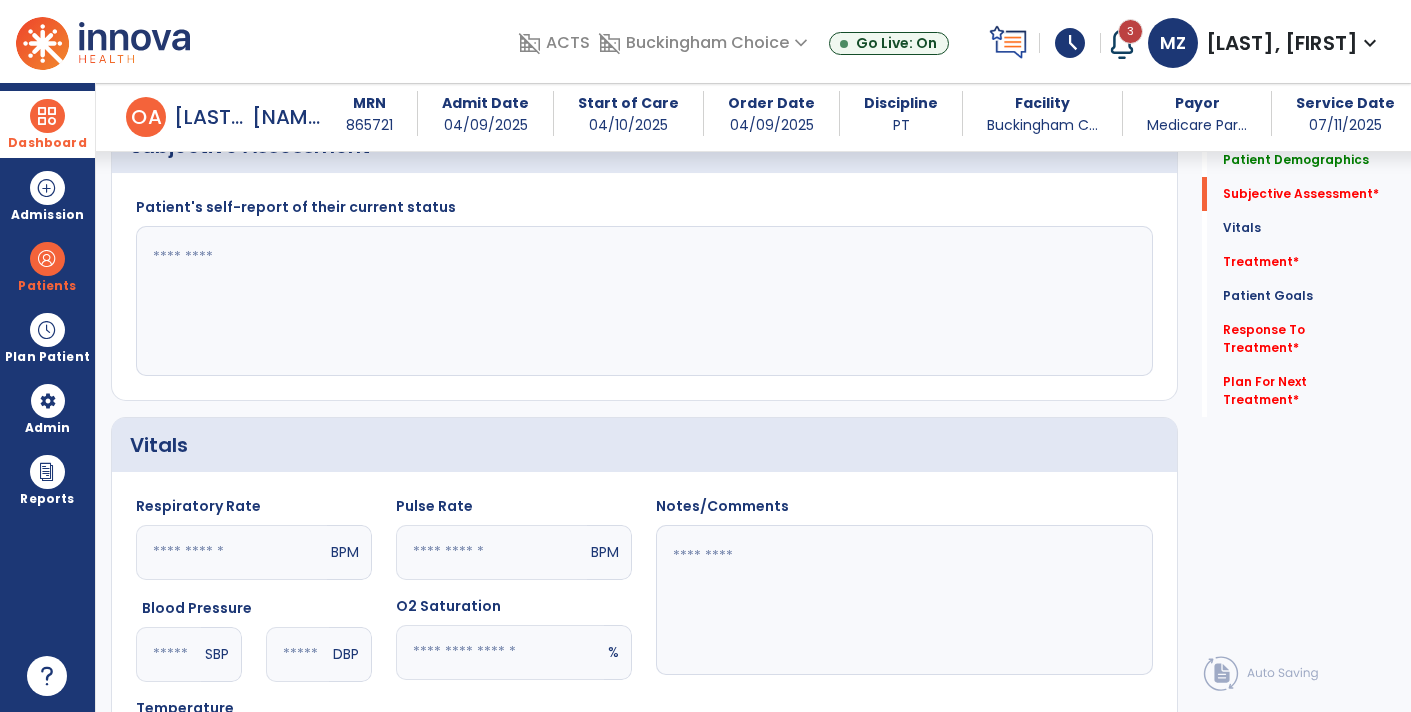 click 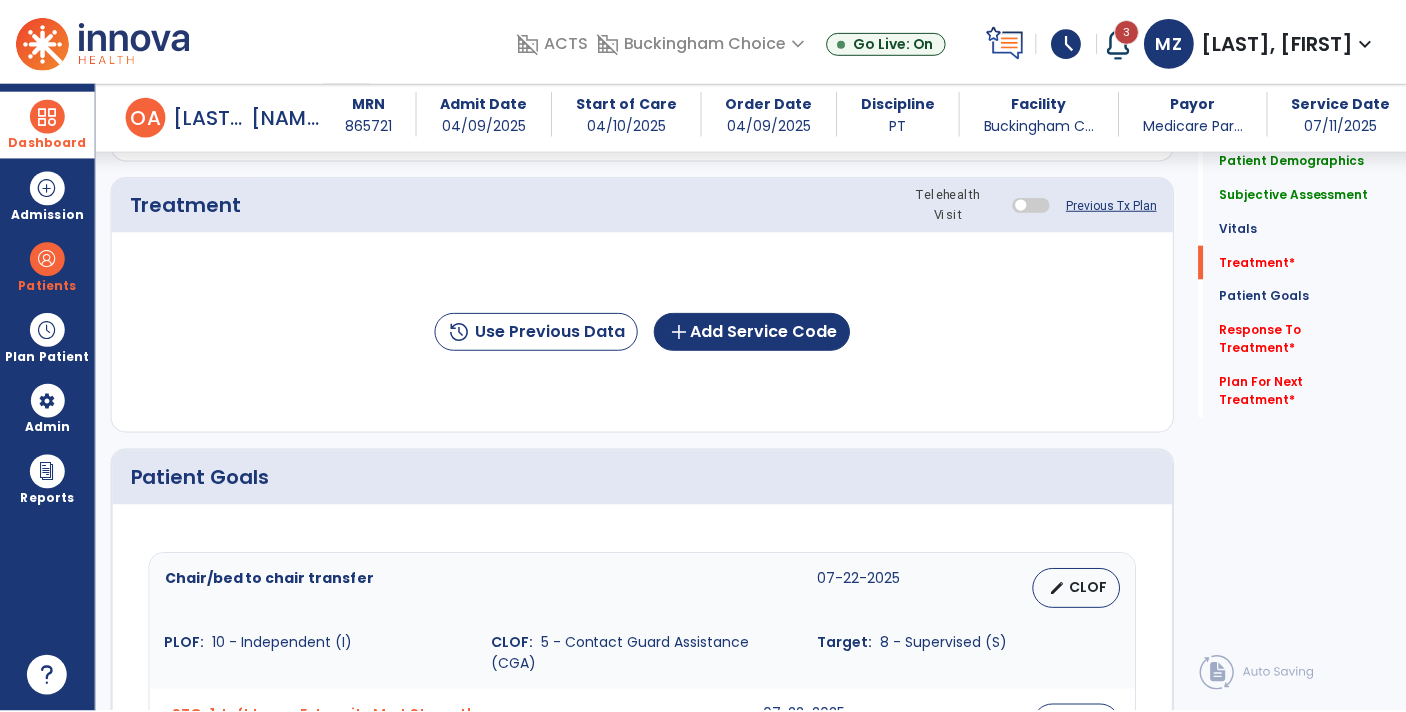 scroll, scrollTop: 1083, scrollLeft: 0, axis: vertical 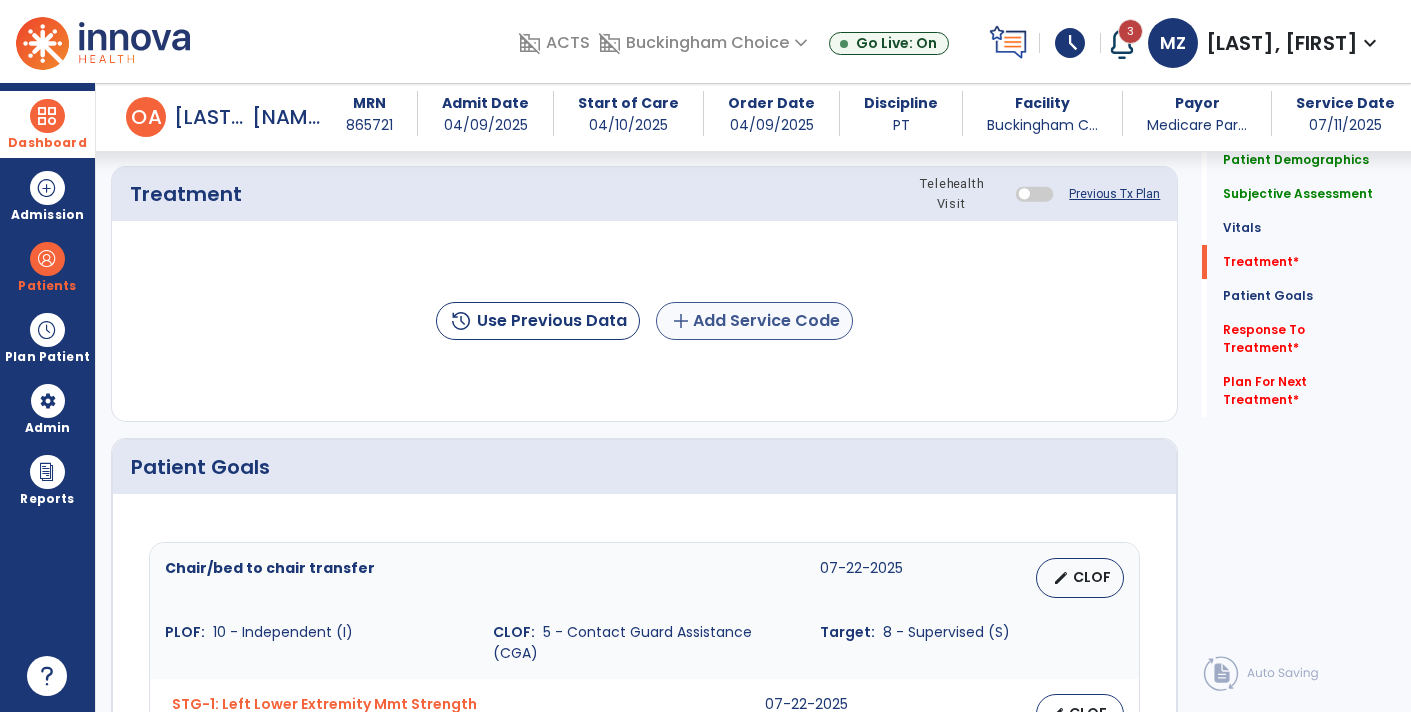 type on "**********" 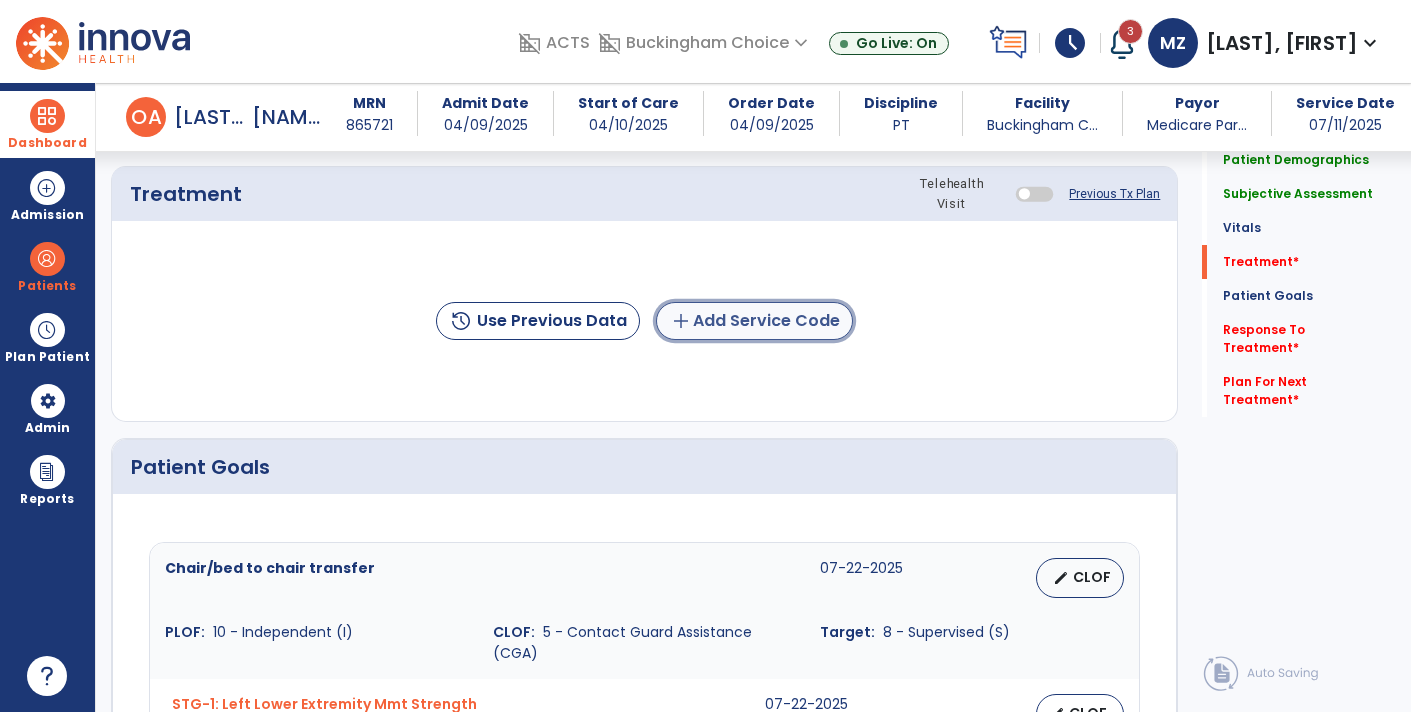 click on "add  Add Service Code" 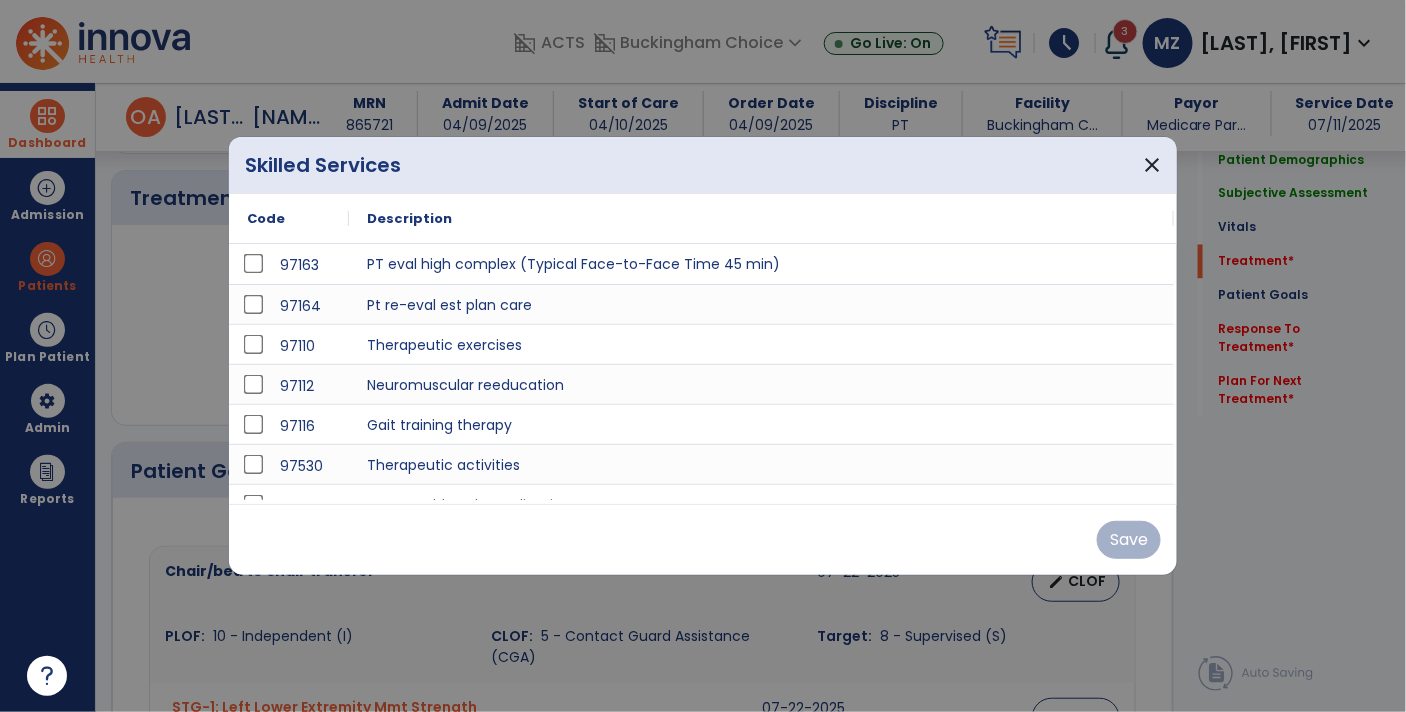 scroll, scrollTop: 1083, scrollLeft: 0, axis: vertical 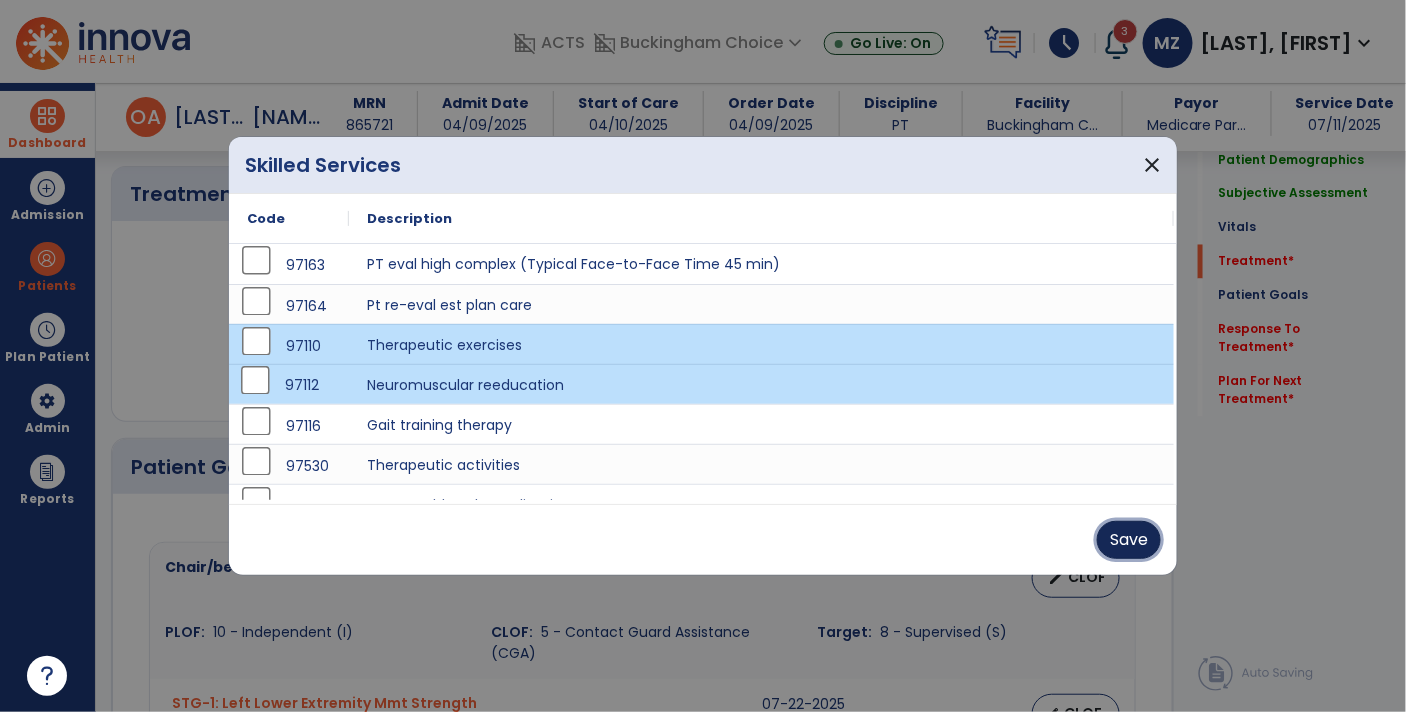 click on "Save" at bounding box center [1129, 540] 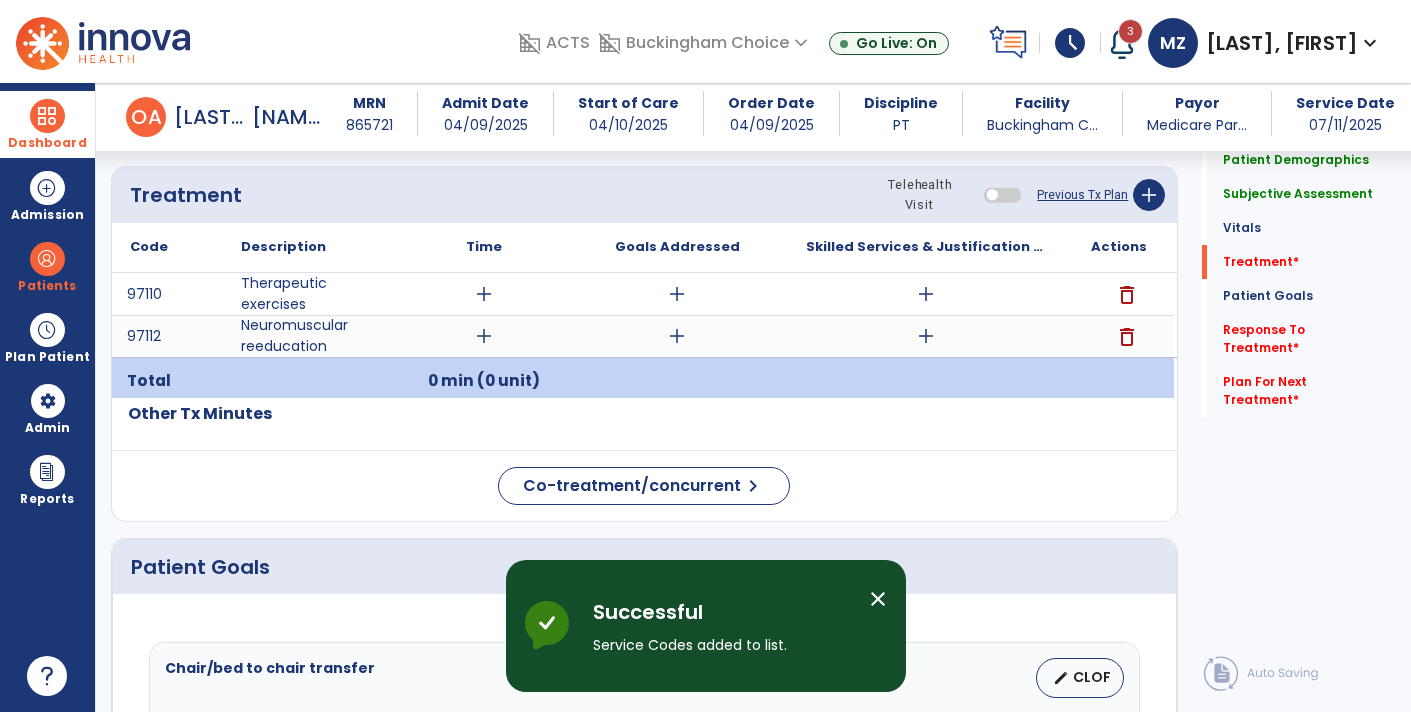 click on "add" at bounding box center [484, 294] 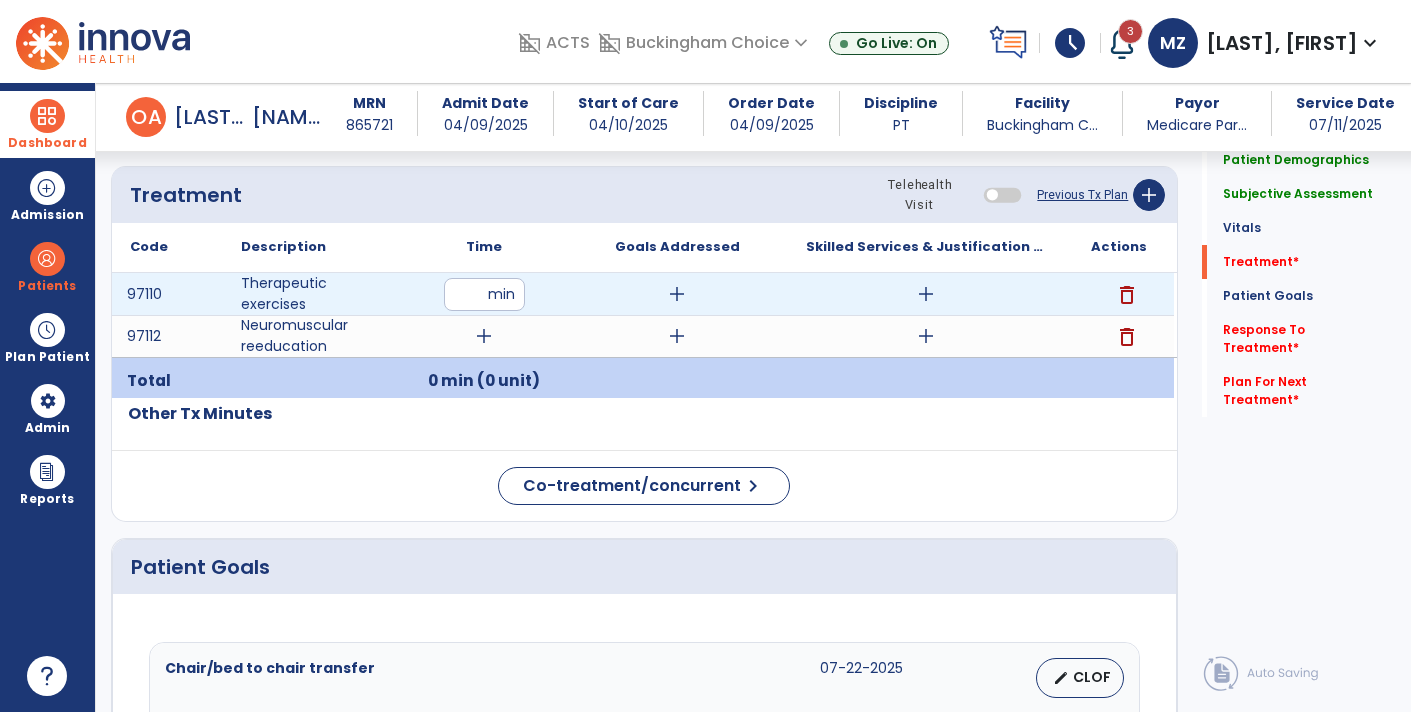 type on "**" 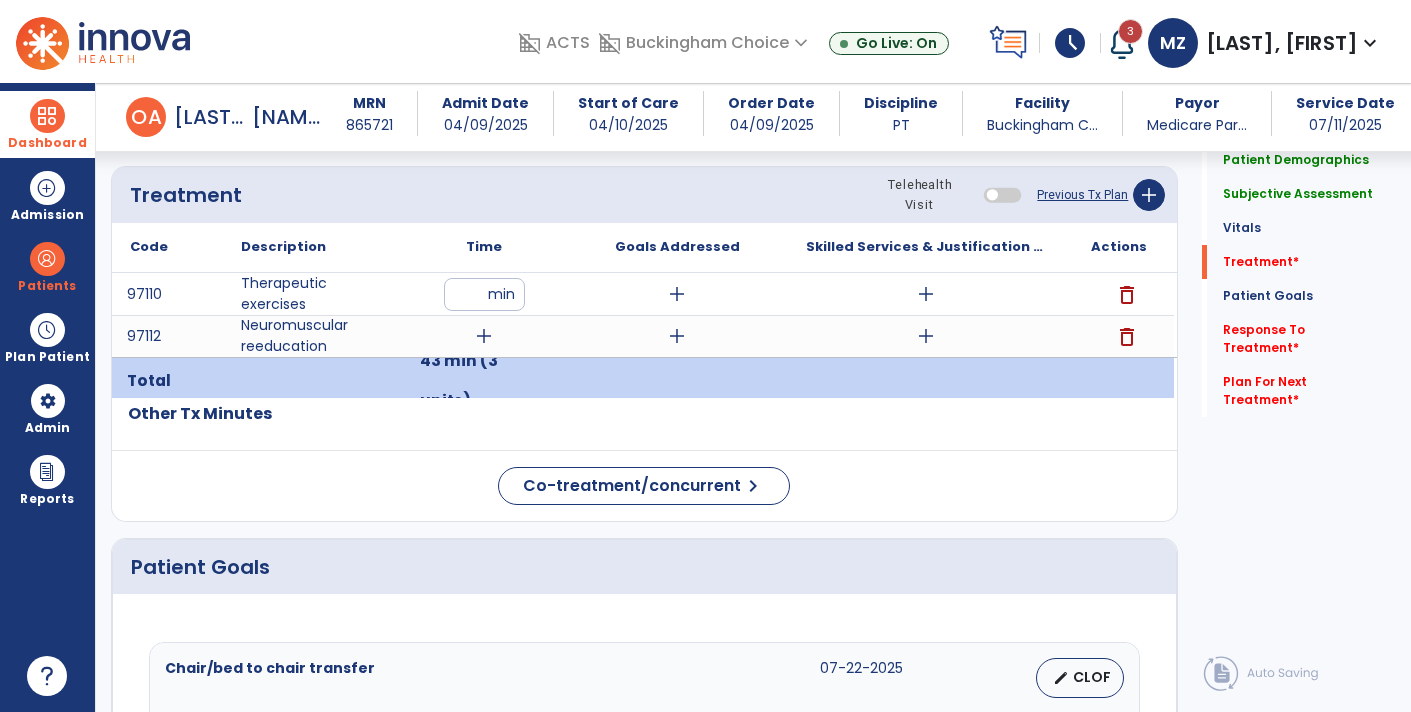 click on "add" at bounding box center (926, 294) 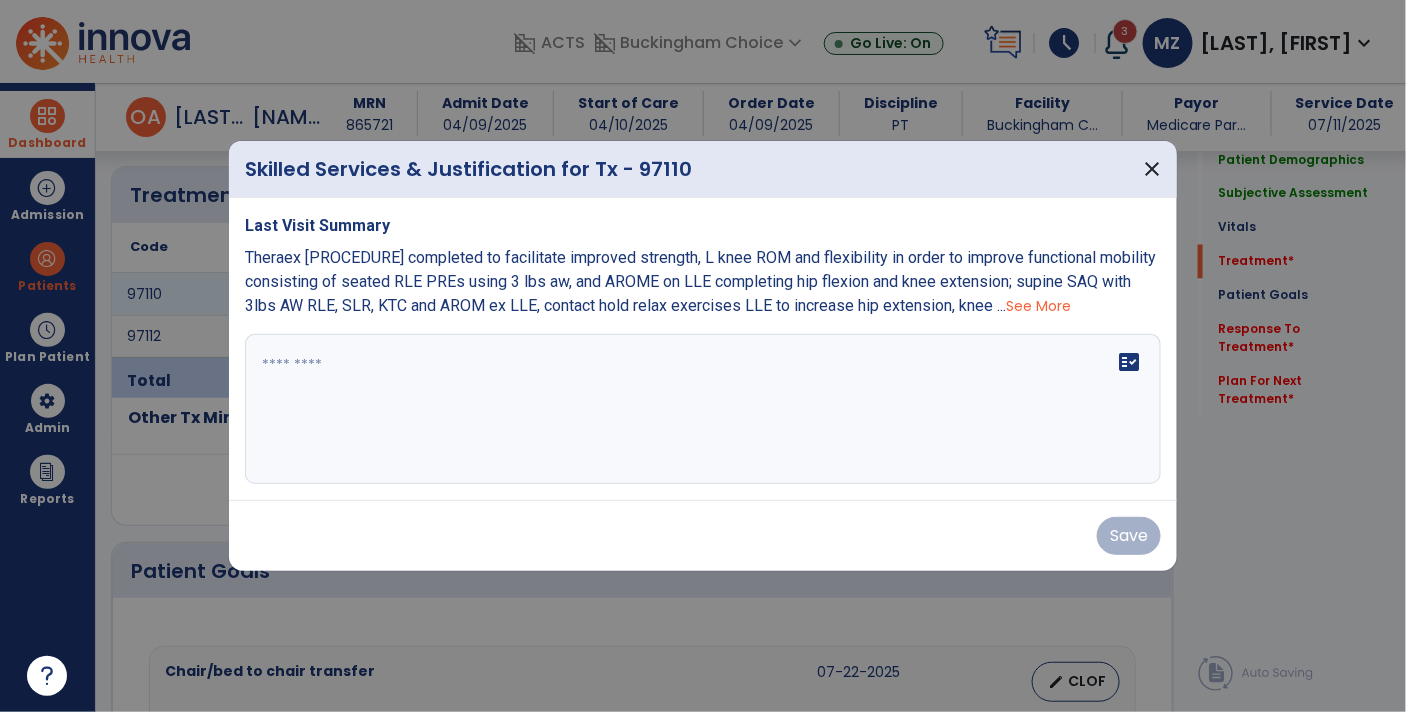 scroll, scrollTop: 1083, scrollLeft: 0, axis: vertical 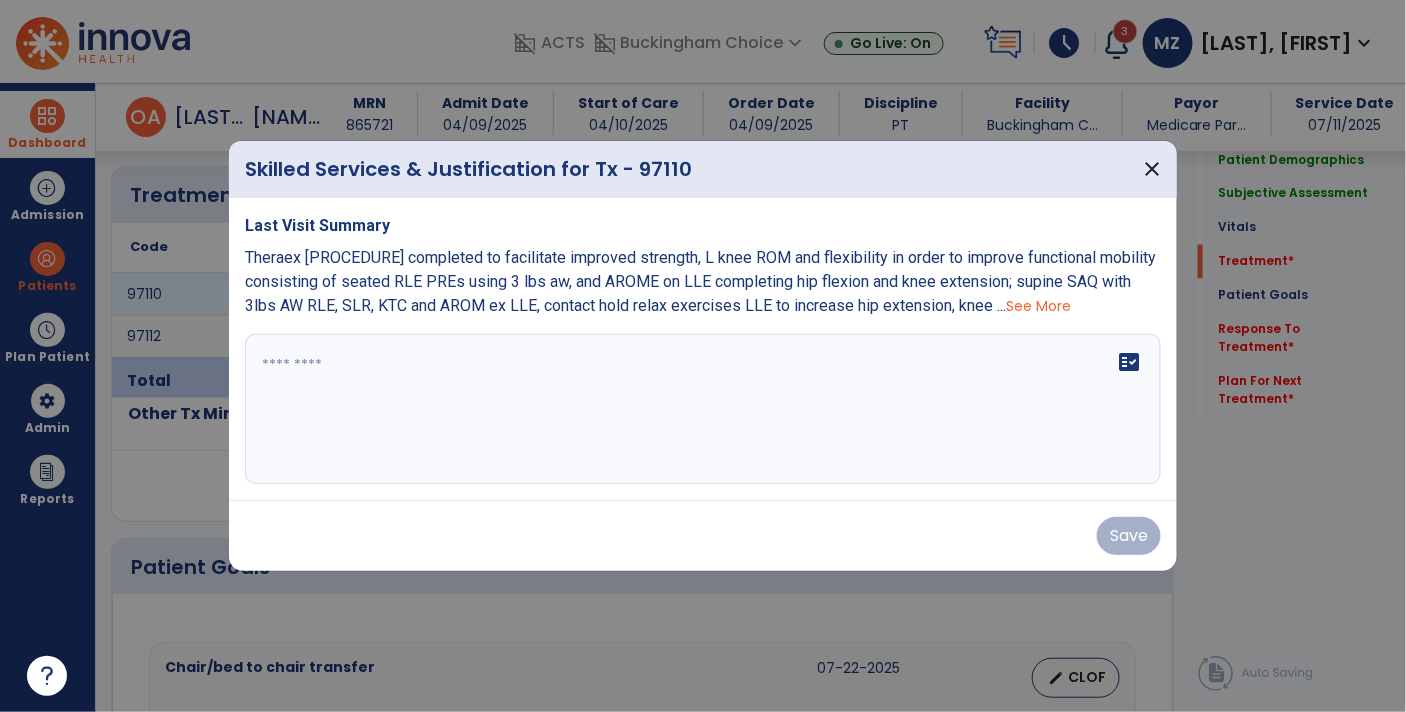 click on "See More" at bounding box center (1038, 306) 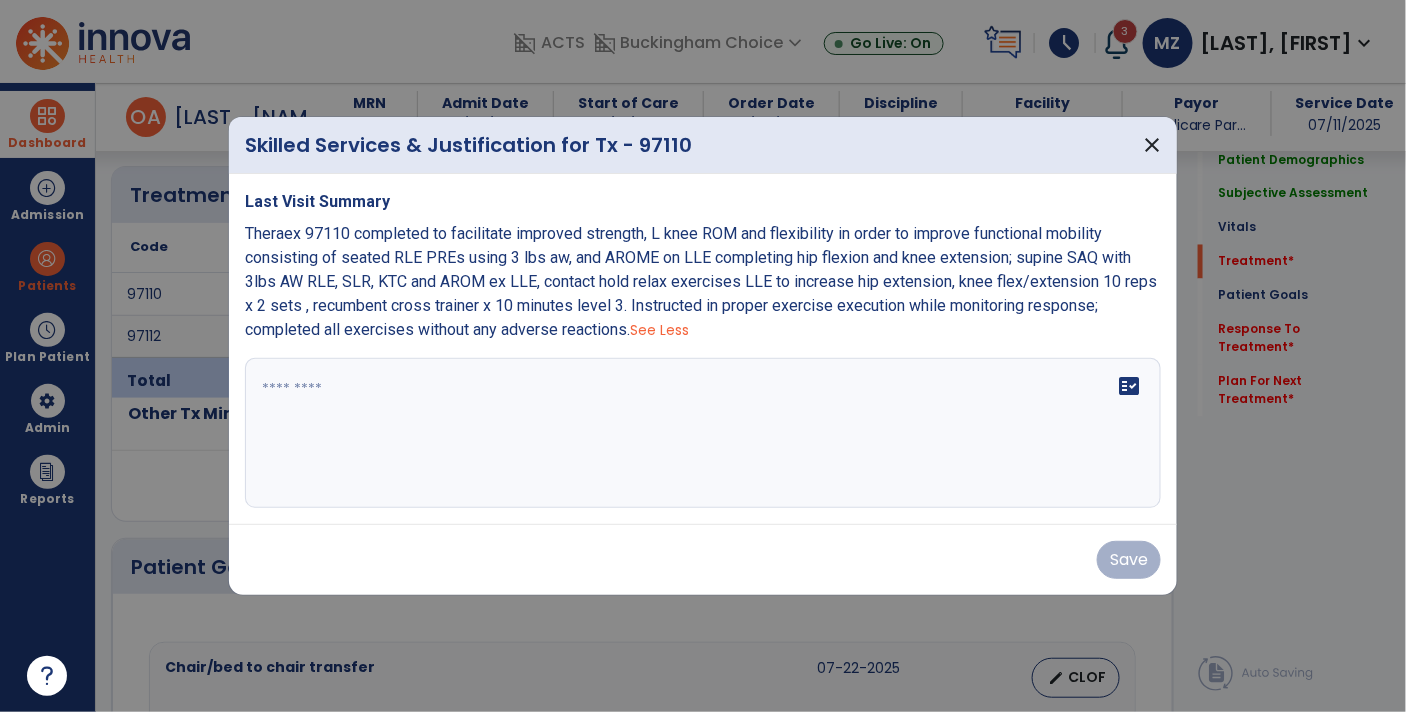click on "Theraex 97110 completed to facilitate improved strength, L knee ROM  and flexibility in order to improve functional mobility consisting of seated RLE PREs using 3 lbs aw, and AROME on LLE completing hip flexion and knee extension; supine SAQ with 3lbs AW RLE, SLR, KTC and AROM ex LLE, contact hold relax exercises LLE to increase hip extension, knee flex/extension 10 reps x 2 sets , recumbent cross trainer x 10 minutes level 3. Instructed in proper exercise execution while monitoring response; completed all exercises without any adverse reactions." at bounding box center (701, 281) 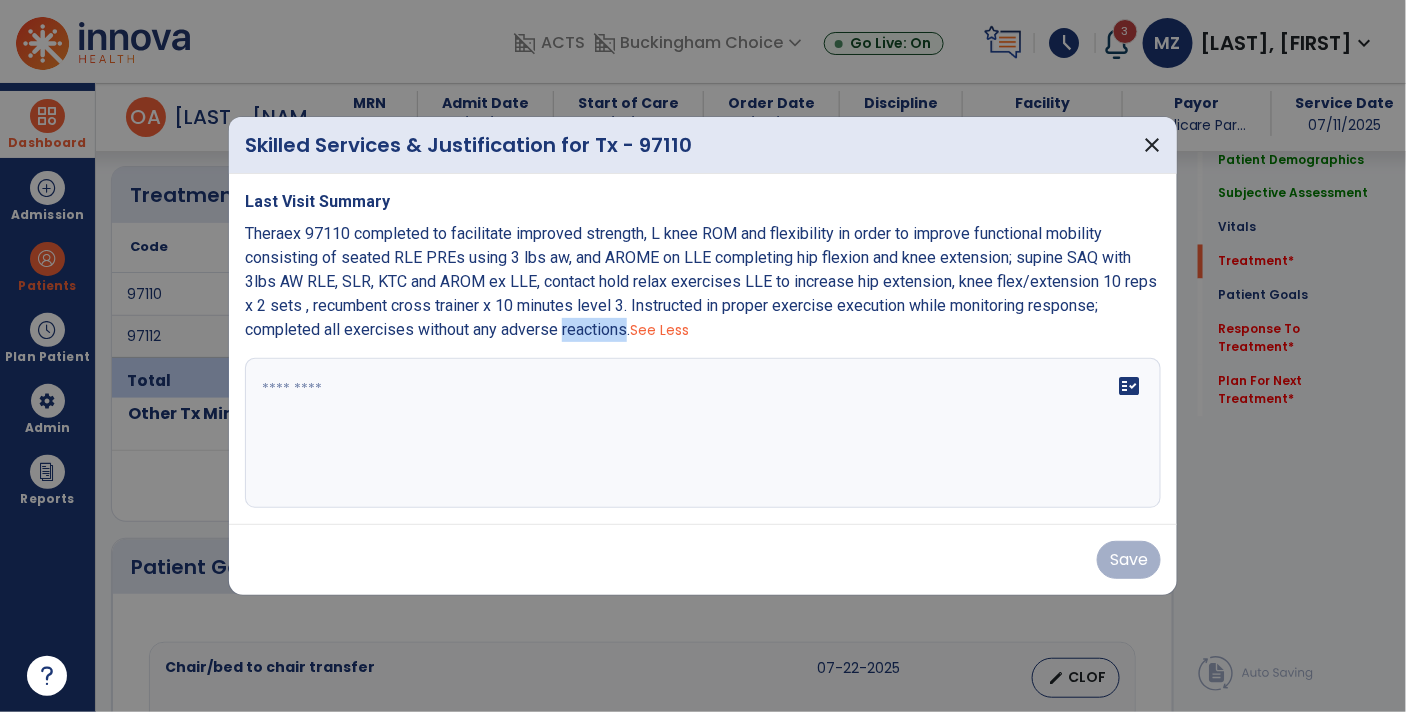 click on "Theraex 97110 completed to facilitate improved strength, L knee ROM  and flexibility in order to improve functional mobility consisting of seated RLE PREs using 3 lbs aw, and AROME on LLE completing hip flexion and knee extension; supine SAQ with 3lbs AW RLE, SLR, KTC and AROM ex LLE, contact hold relax exercises LLE to increase hip extension, knee flex/extension 10 reps x 2 sets , recumbent cross trainer x 10 minutes level 3. Instructed in proper exercise execution while monitoring response; completed all exercises without any adverse reactions." at bounding box center [701, 281] 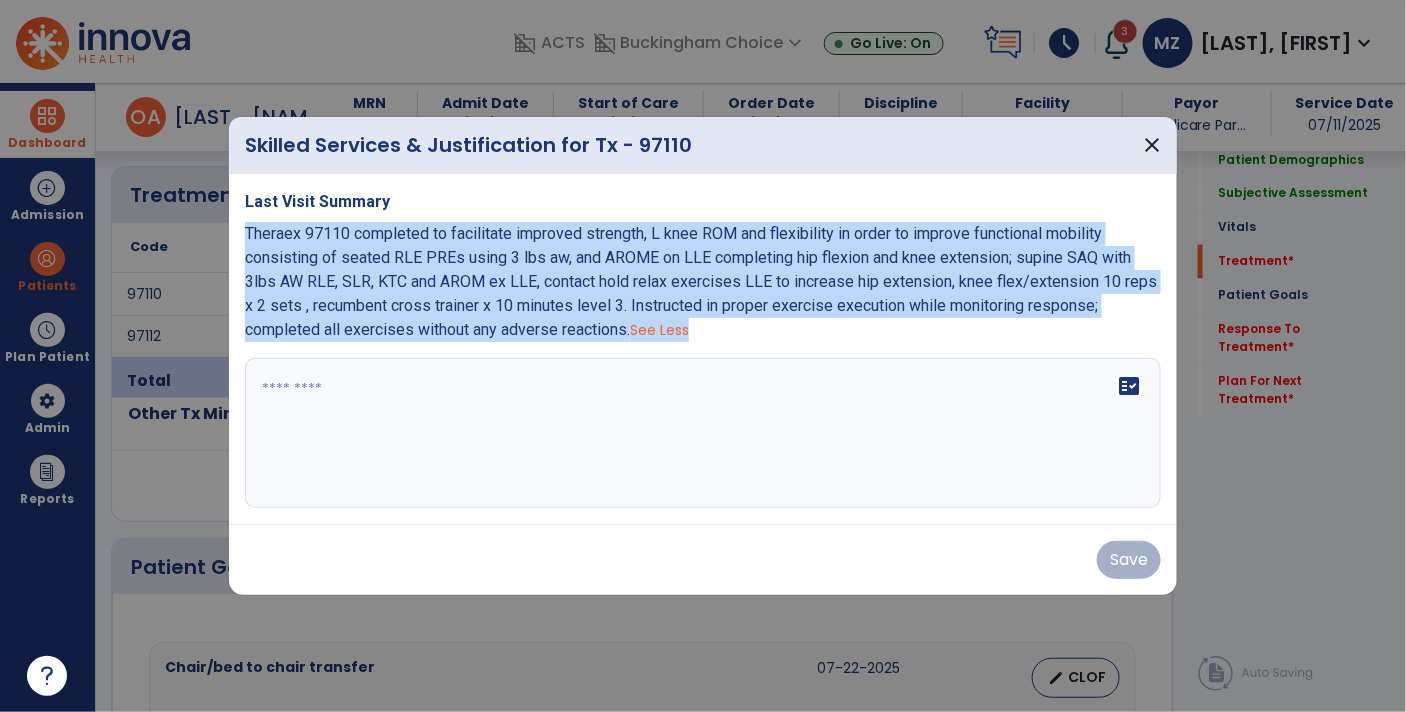click on "Theraex 97110 completed to facilitate improved strength, L knee ROM  and flexibility in order to improve functional mobility consisting of seated RLE PREs using 3 lbs aw, and AROME on LLE completing hip flexion and knee extension; supine SAQ with 3lbs AW RLE, SLR, KTC and AROM ex LLE, contact hold relax exercises LLE to increase hip extension, knee flex/extension 10 reps x 2 sets , recumbent cross trainer x 10 minutes level 3. Instructed in proper exercise execution while monitoring response; completed all exercises without any adverse reactions." at bounding box center [701, 281] 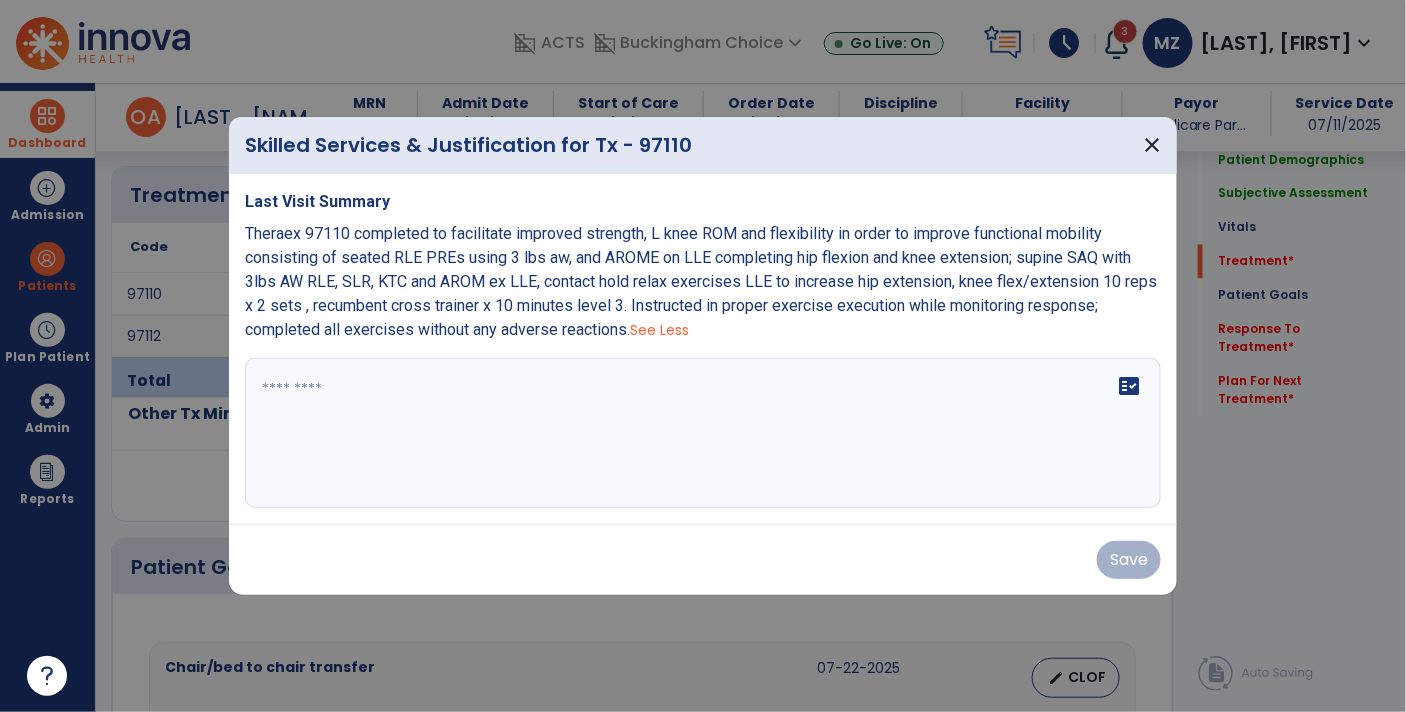 click on "Theraex 97110 completed to facilitate improved strength, L knee ROM  and flexibility in order to improve functional mobility consisting of seated RLE PREs using 3 lbs aw, and AROME on LLE completing hip flexion and knee extension; supine SAQ with 3lbs AW RLE, SLR, KTC and AROM ex LLE, contact hold relax exercises LLE to increase hip extension, knee flex/extension 10 reps x 2 sets , recumbent cross trainer x 10 minutes level 3. Instructed in proper exercise execution while monitoring response; completed all exercises without any adverse reactions." at bounding box center [701, 281] 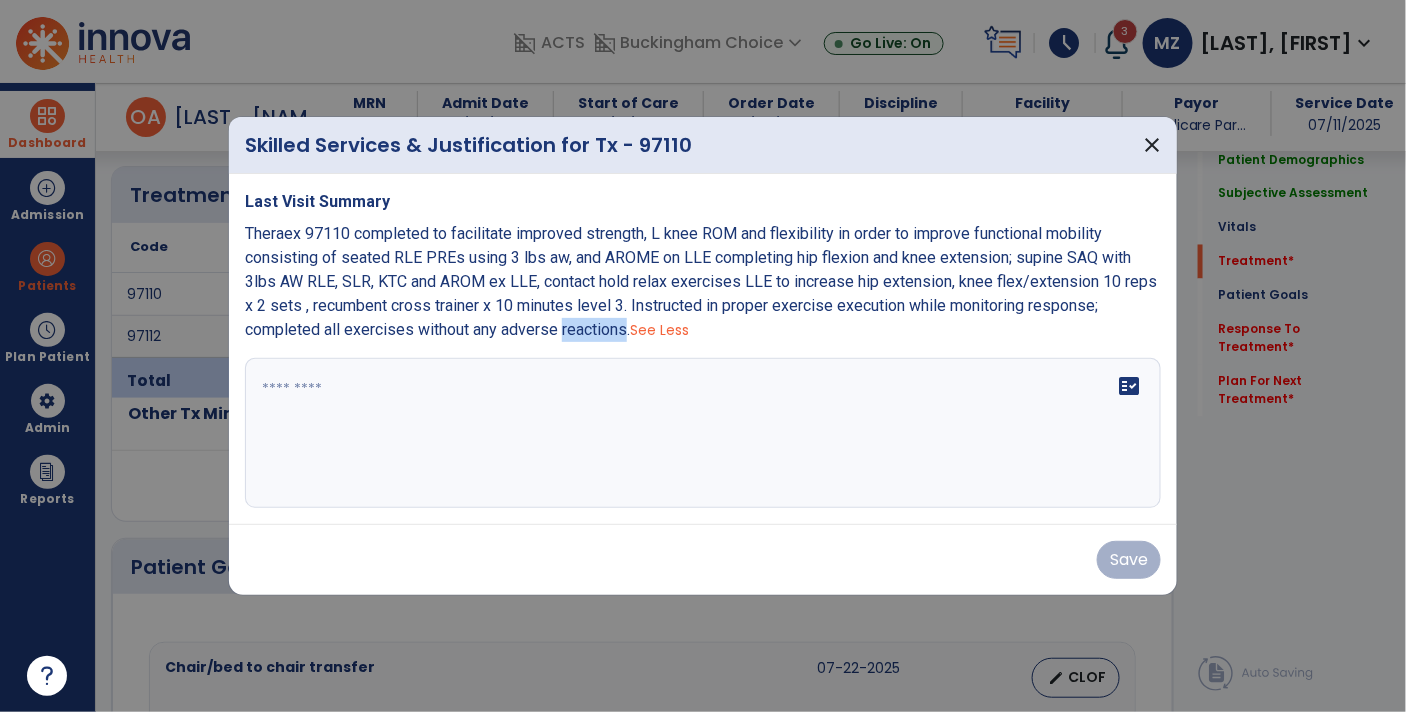 click on "Theraex 97110 completed to facilitate improved strength, L knee ROM  and flexibility in order to improve functional mobility consisting of seated RLE PREs using 3 lbs aw, and AROME on LLE completing hip flexion and knee extension; supine SAQ with 3lbs AW RLE, SLR, KTC and AROM ex LLE, contact hold relax exercises LLE to increase hip extension, knee flex/extension 10 reps x 2 sets , recumbent cross trainer x 10 minutes level 3. Instructed in proper exercise execution while monitoring response; completed all exercises without any adverse reactions." at bounding box center (701, 281) 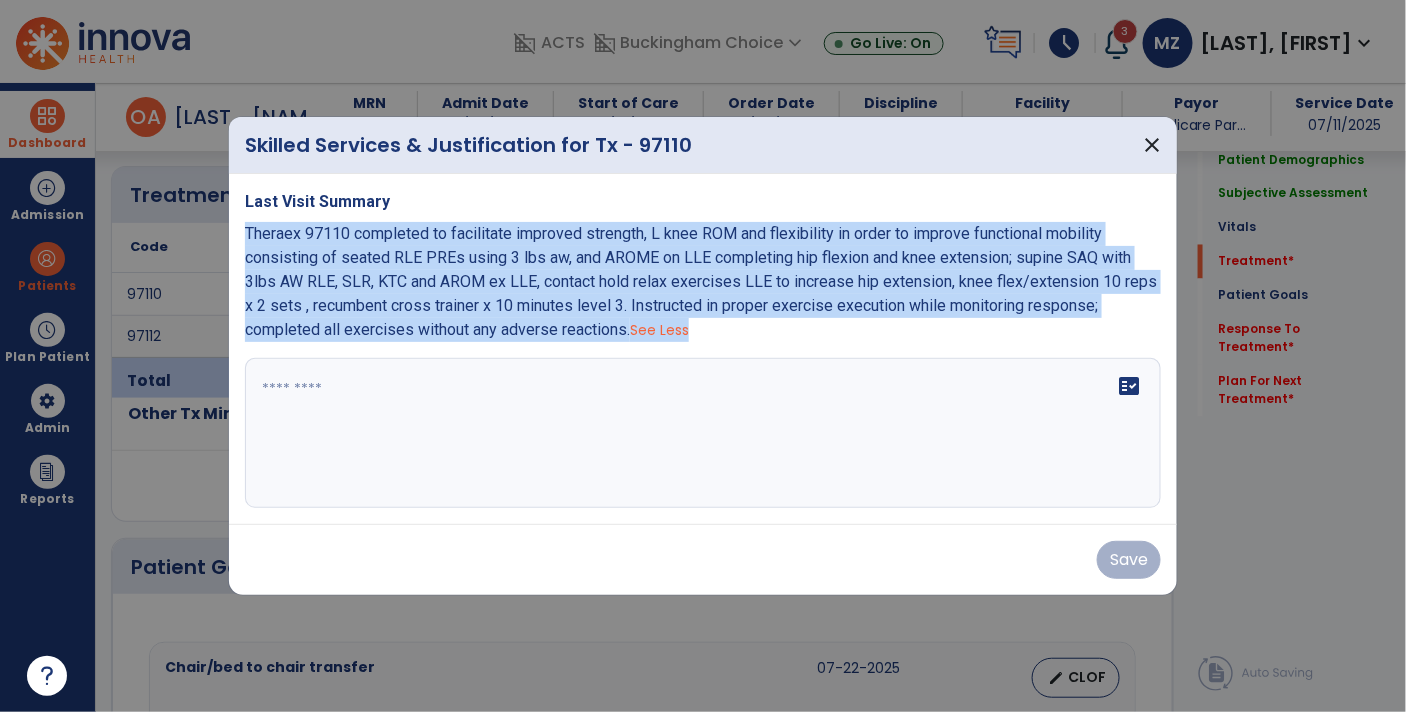 copy on "Theraex 97110 completed to facilitate improved strength, L knee ROM  and flexibility in order to improve functional mobility consisting of seated RLE PREs using 3 lbs aw, and AROME on LLE completing hip flexion and knee extension; supine SAQ with 3lbs AW RLE, SLR, KTC and AROM ex LLE, contact hold relax exercises LLE to increase hip extension, knee flex/extension 10 reps x 2 sets , recumbent cross trainer x 10 minutes level 3. Instructed in proper exercise execution while monitoring response; completed all exercises without any adverse reactions.   See Less" 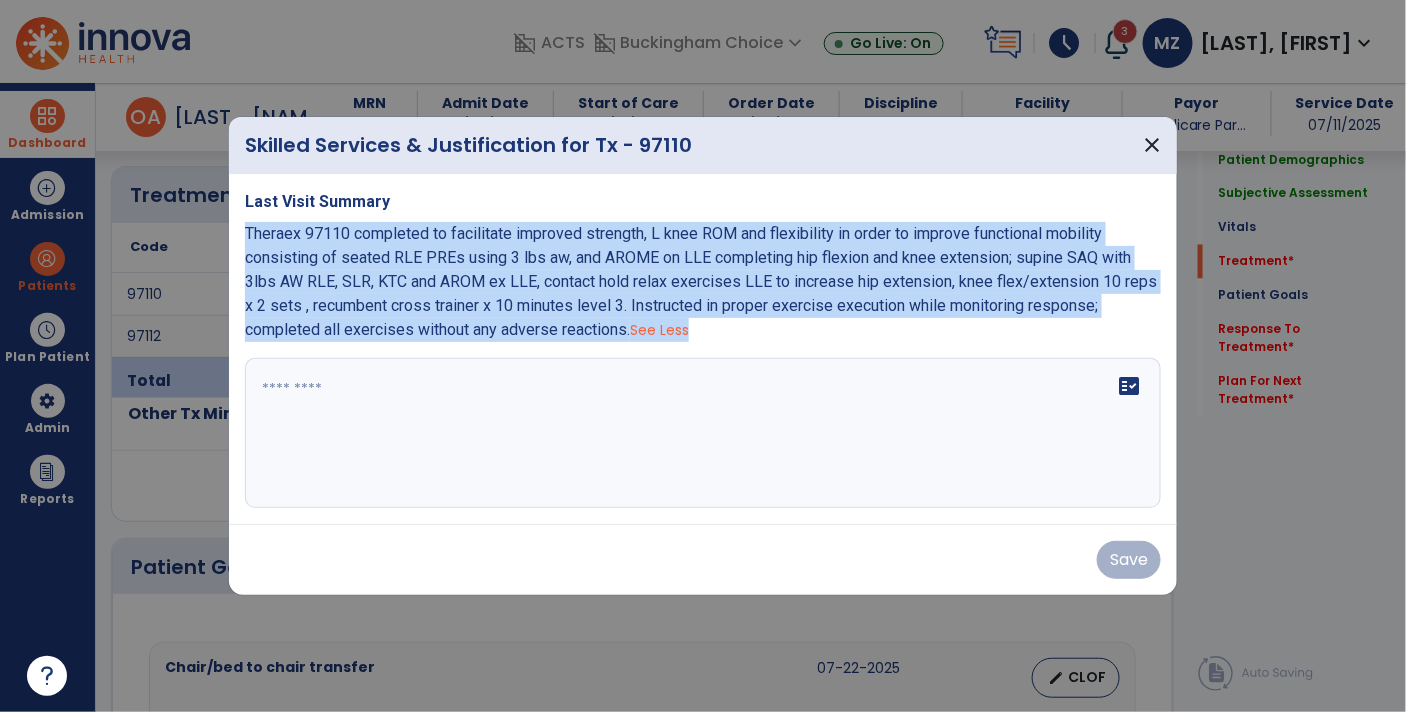 click on "fact_check" at bounding box center (703, 433) 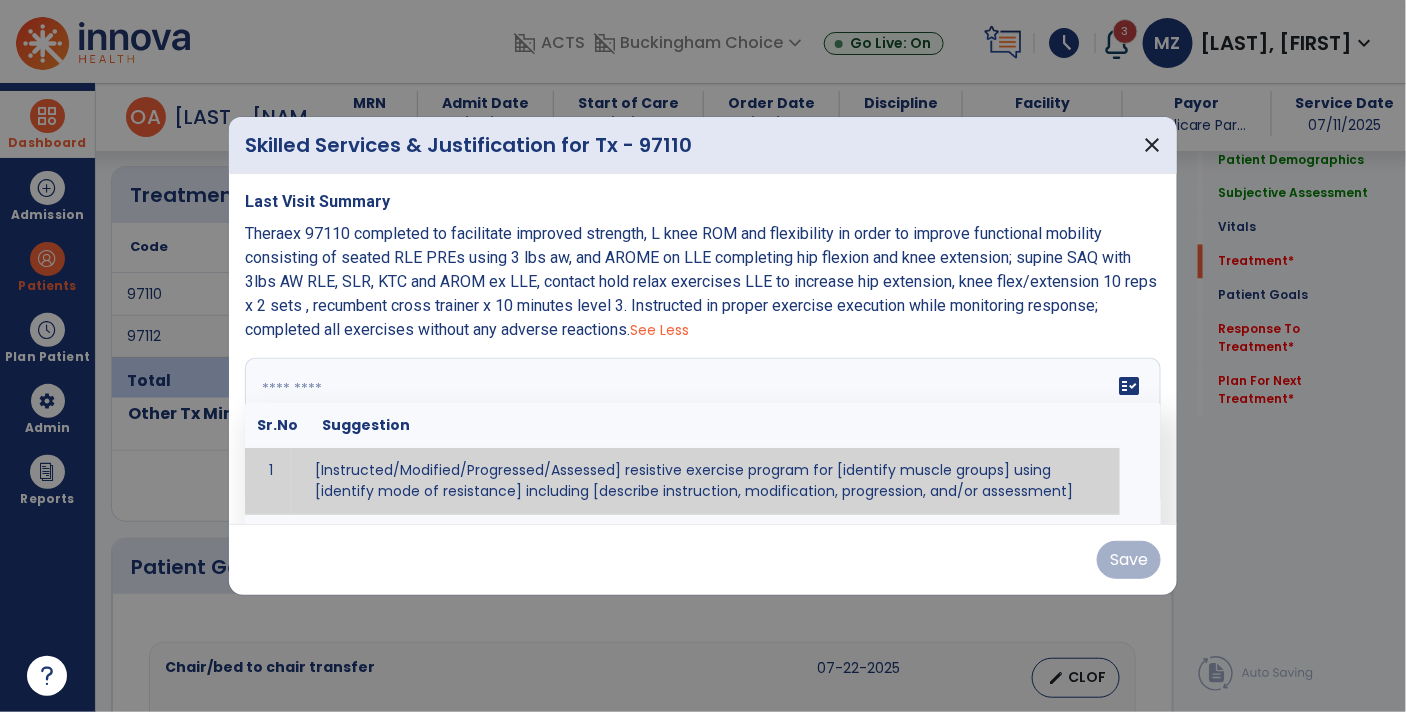 paste on "**********" 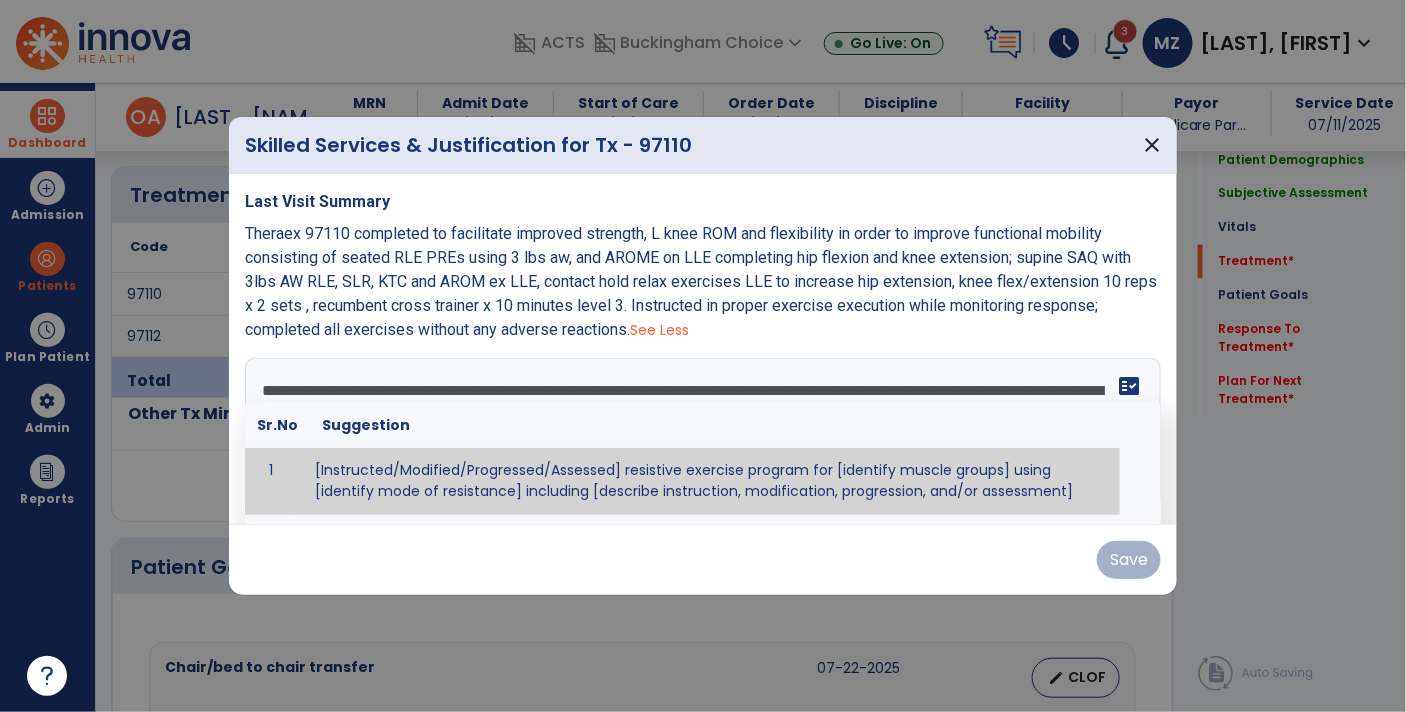 scroll, scrollTop: 63, scrollLeft: 0, axis: vertical 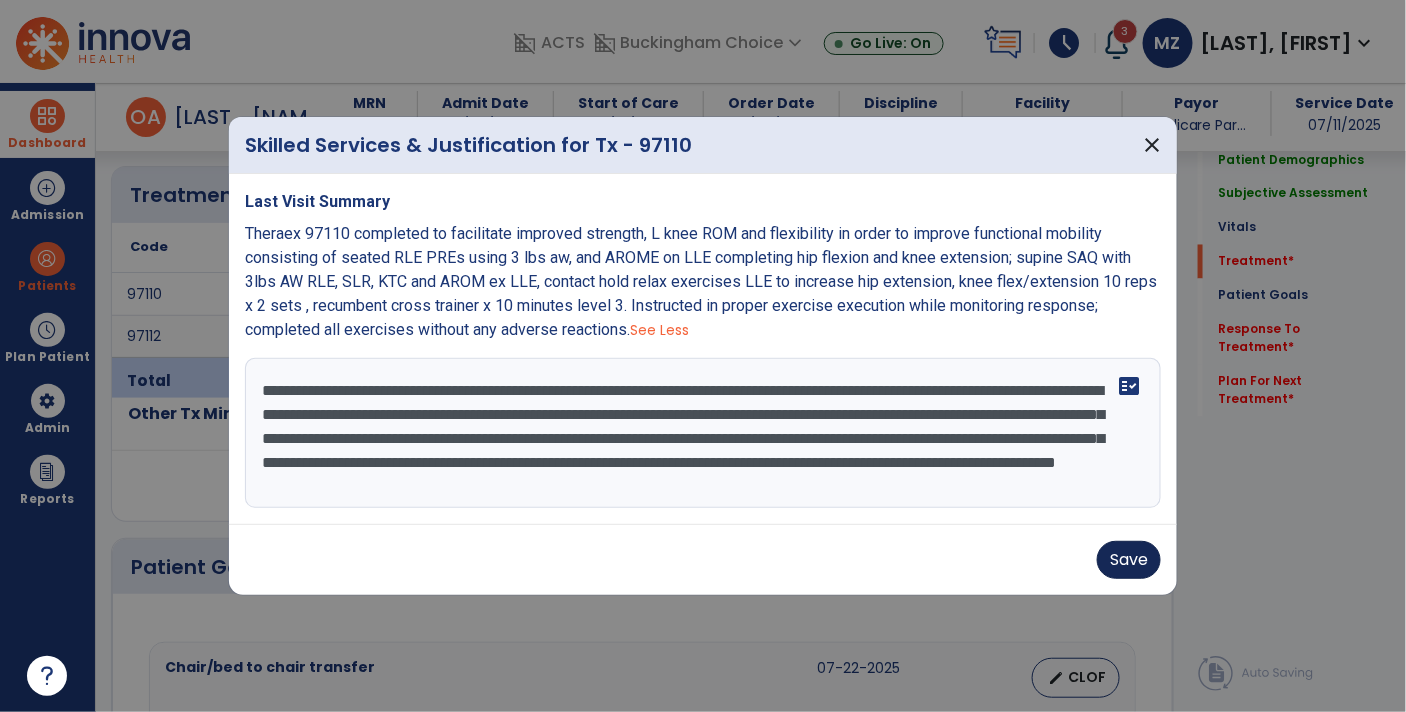 type on "**********" 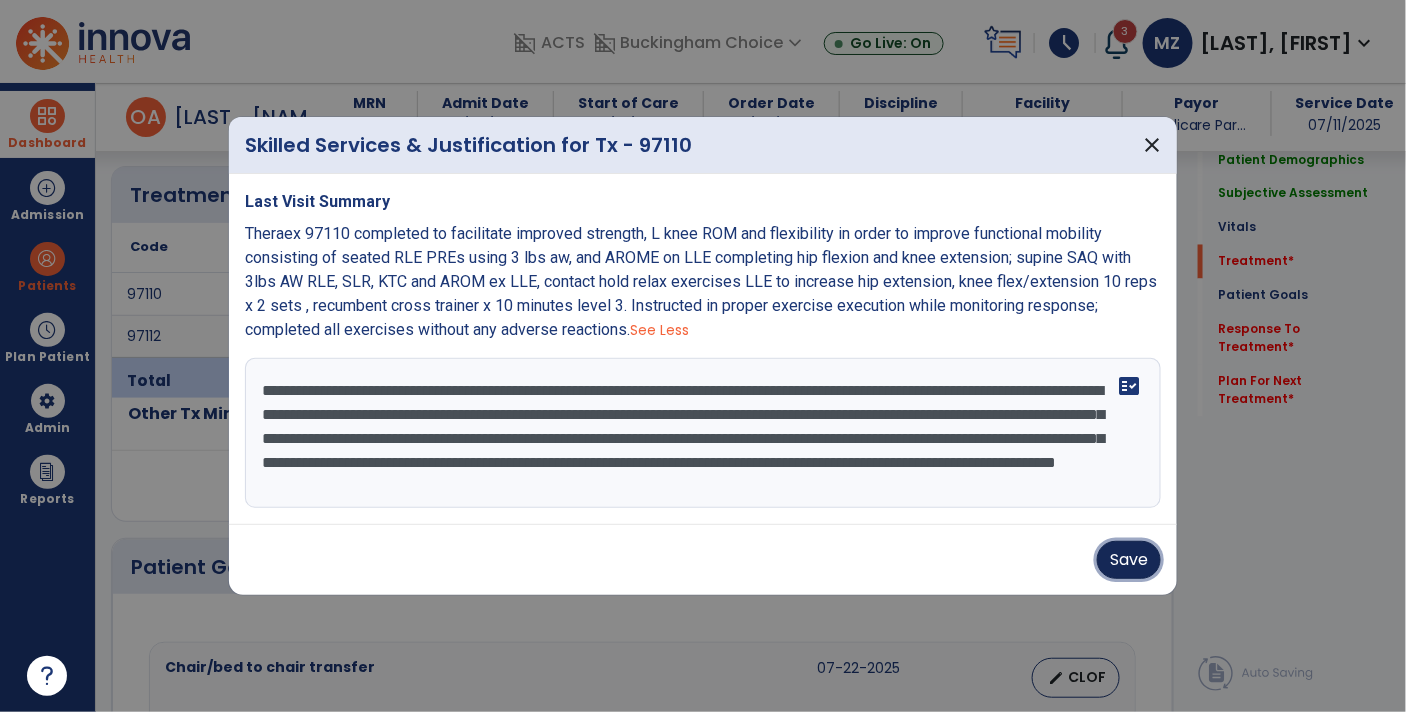 click on "Save" at bounding box center [1129, 560] 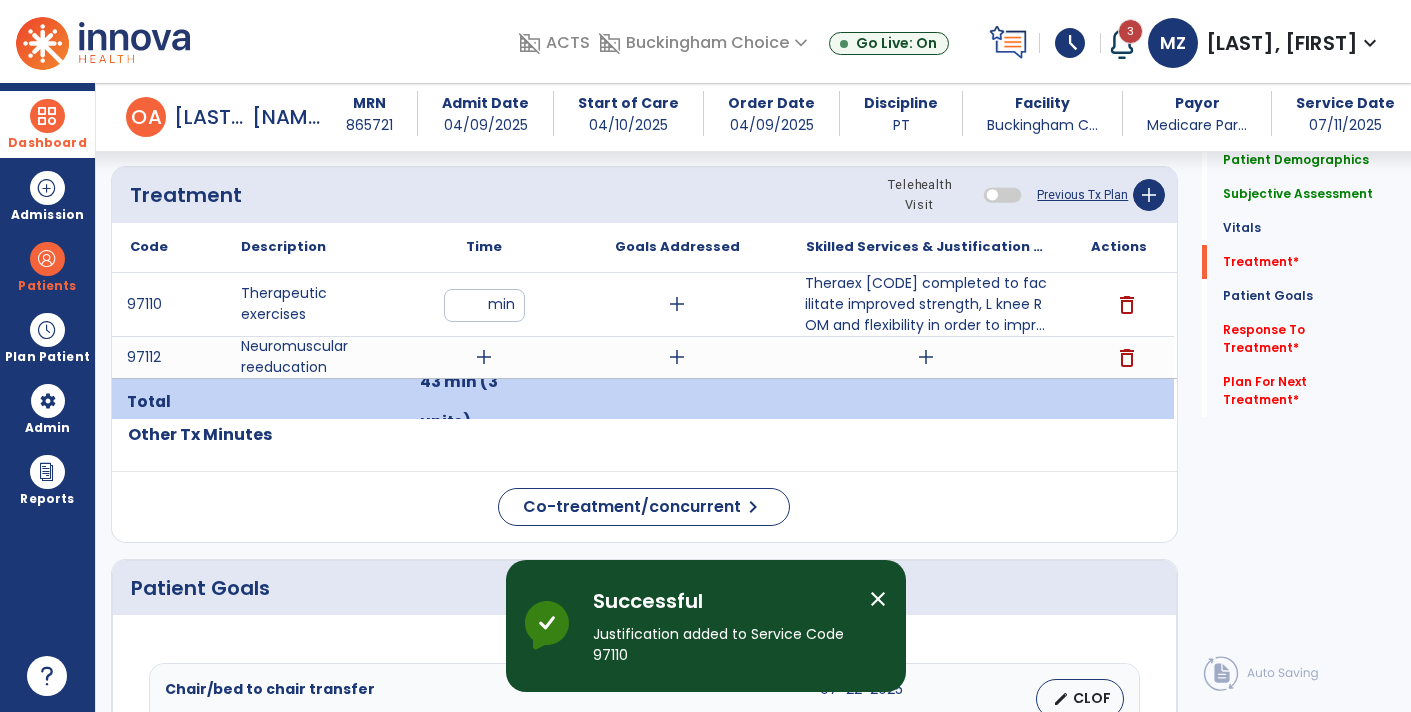 click on "Theraex [CODE] completed to facilitate improved strength, L knee ROM and flexibility in order to impr..." at bounding box center (926, 304) 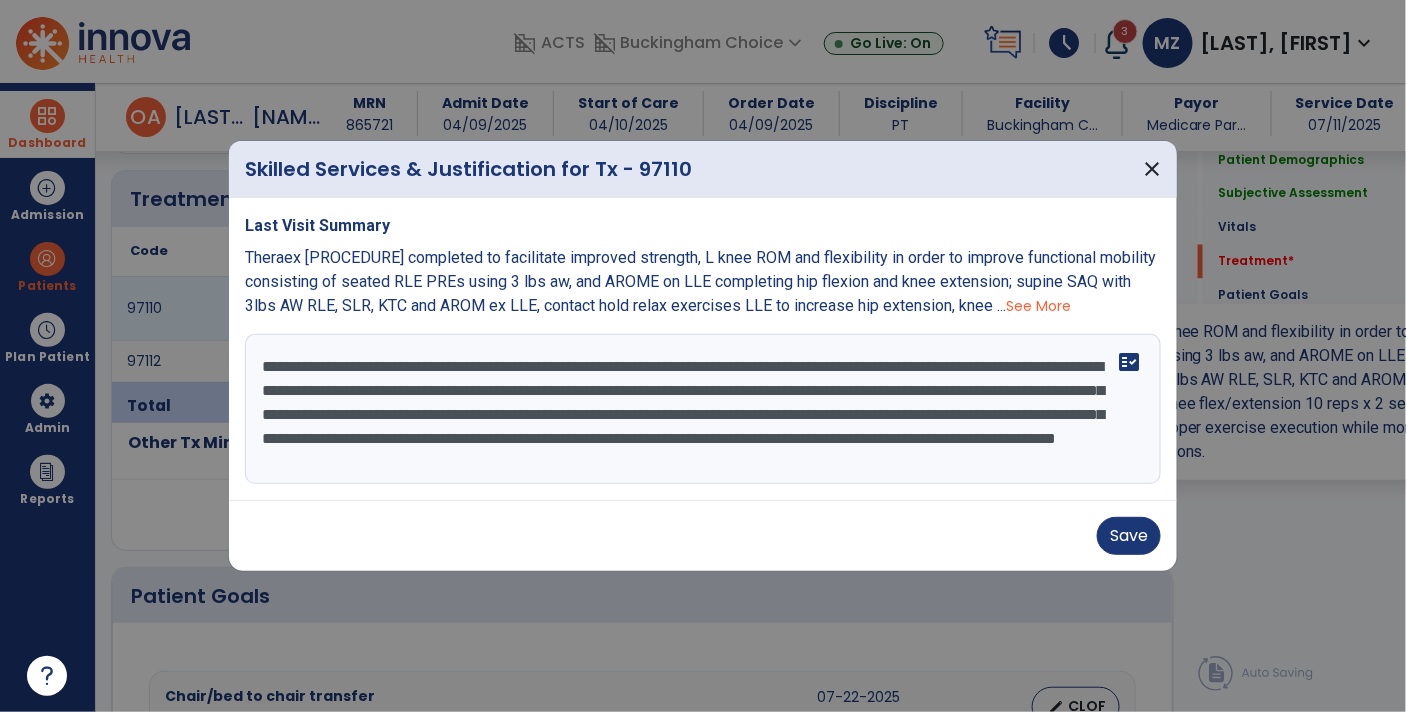 scroll, scrollTop: 1083, scrollLeft: 0, axis: vertical 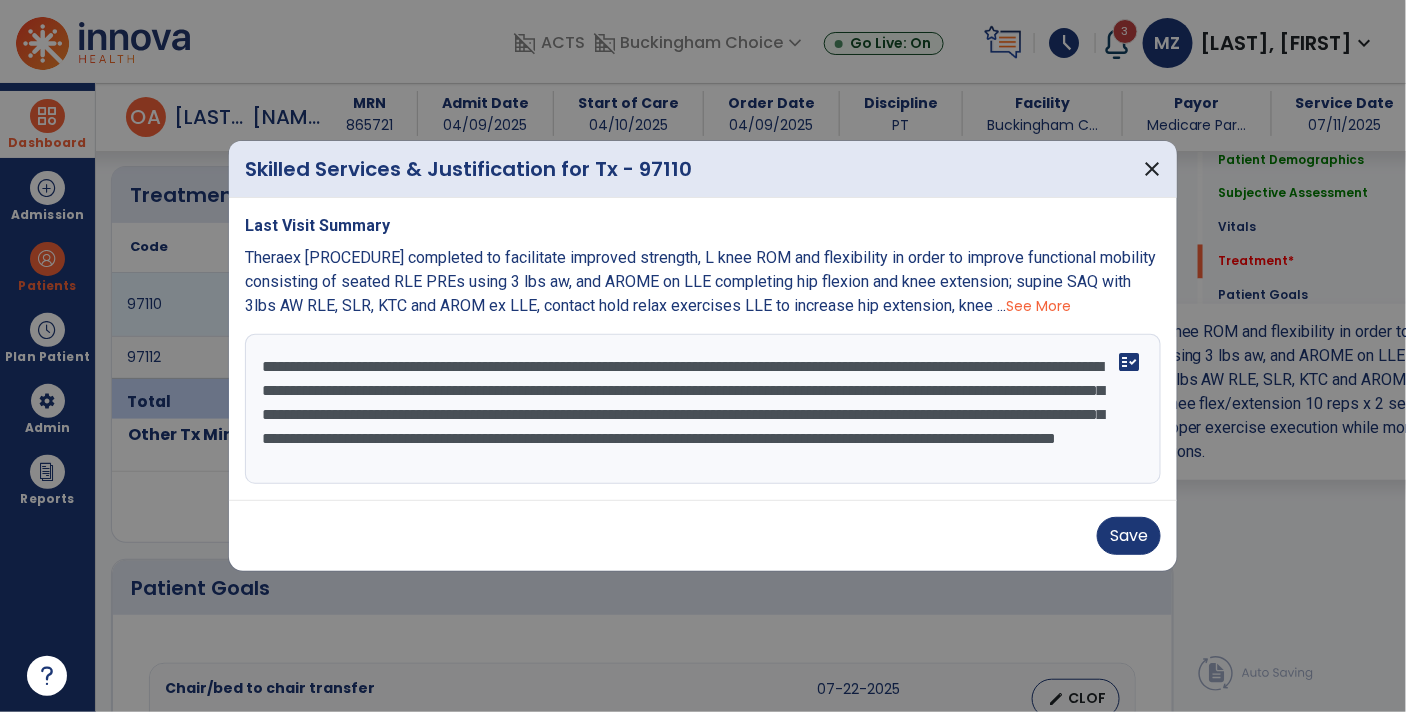 click on "**********" at bounding box center [703, 409] 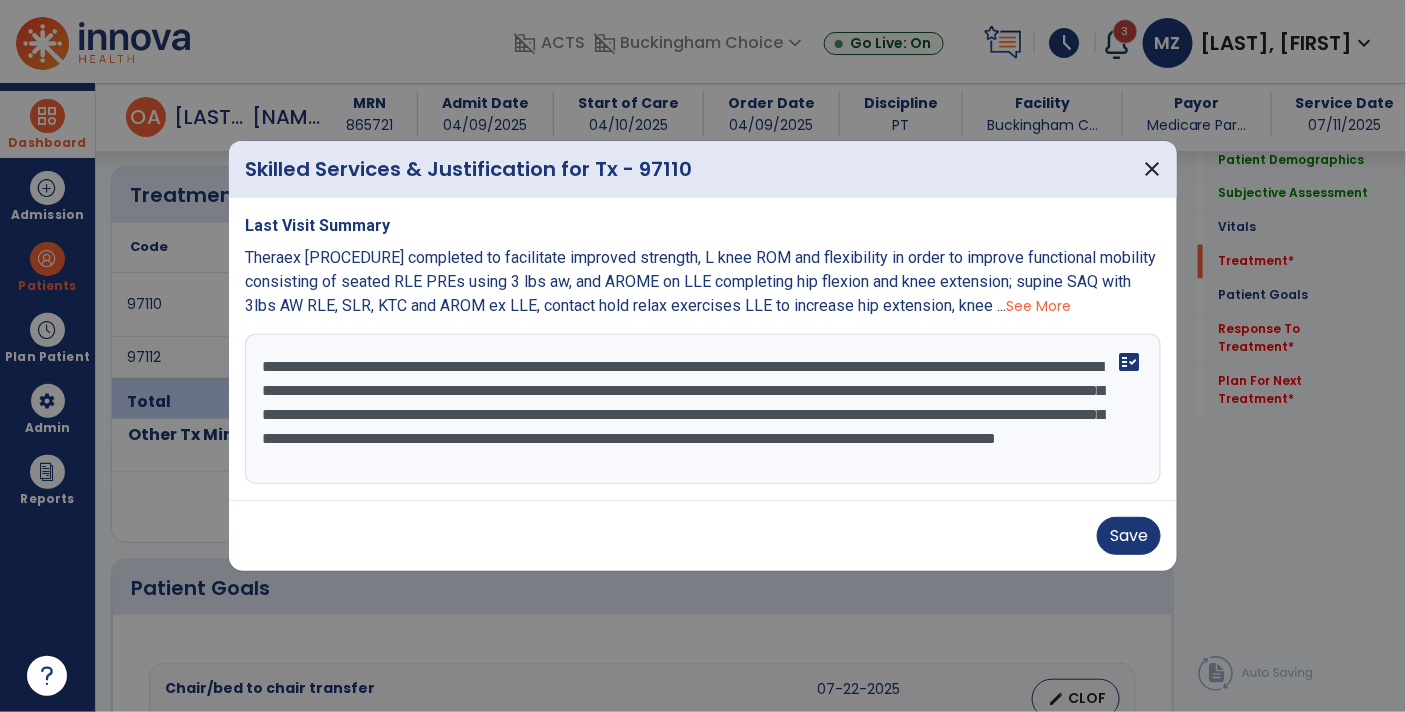 type on "**********" 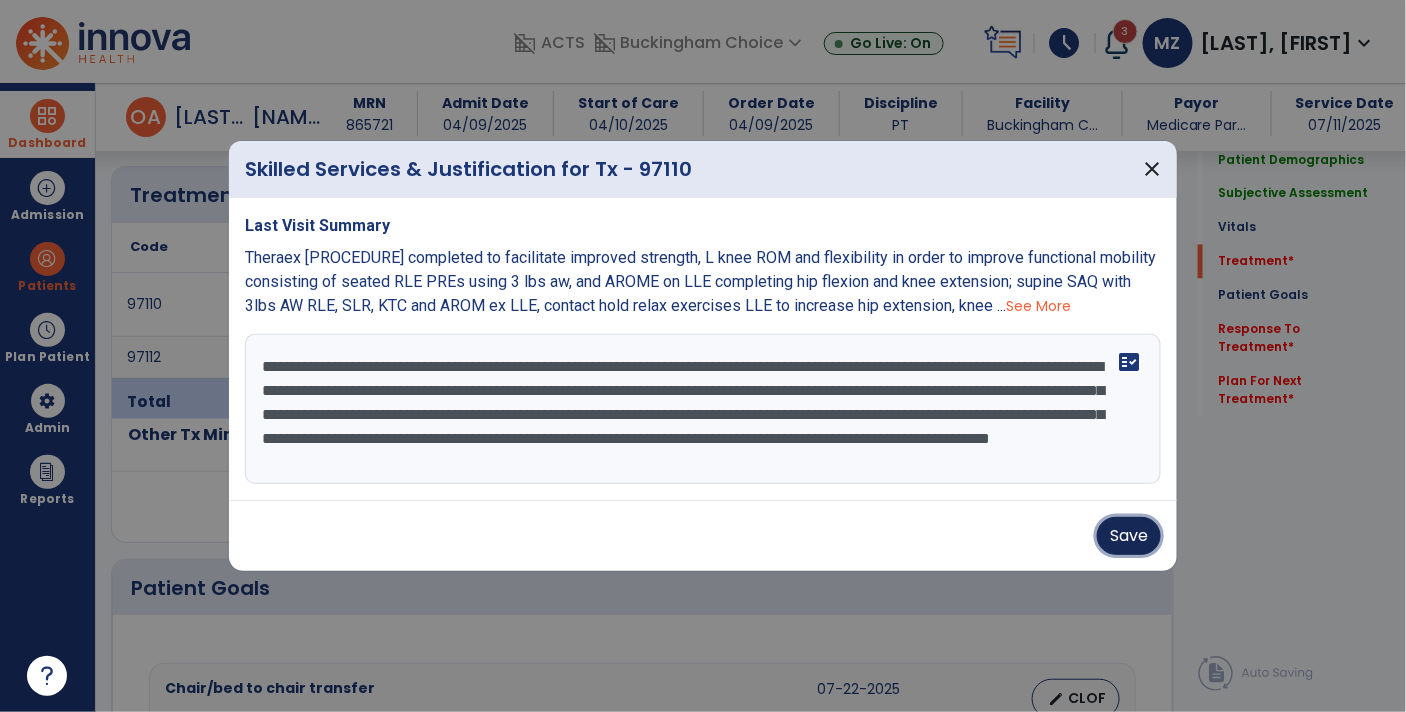 click on "Save" at bounding box center (1129, 536) 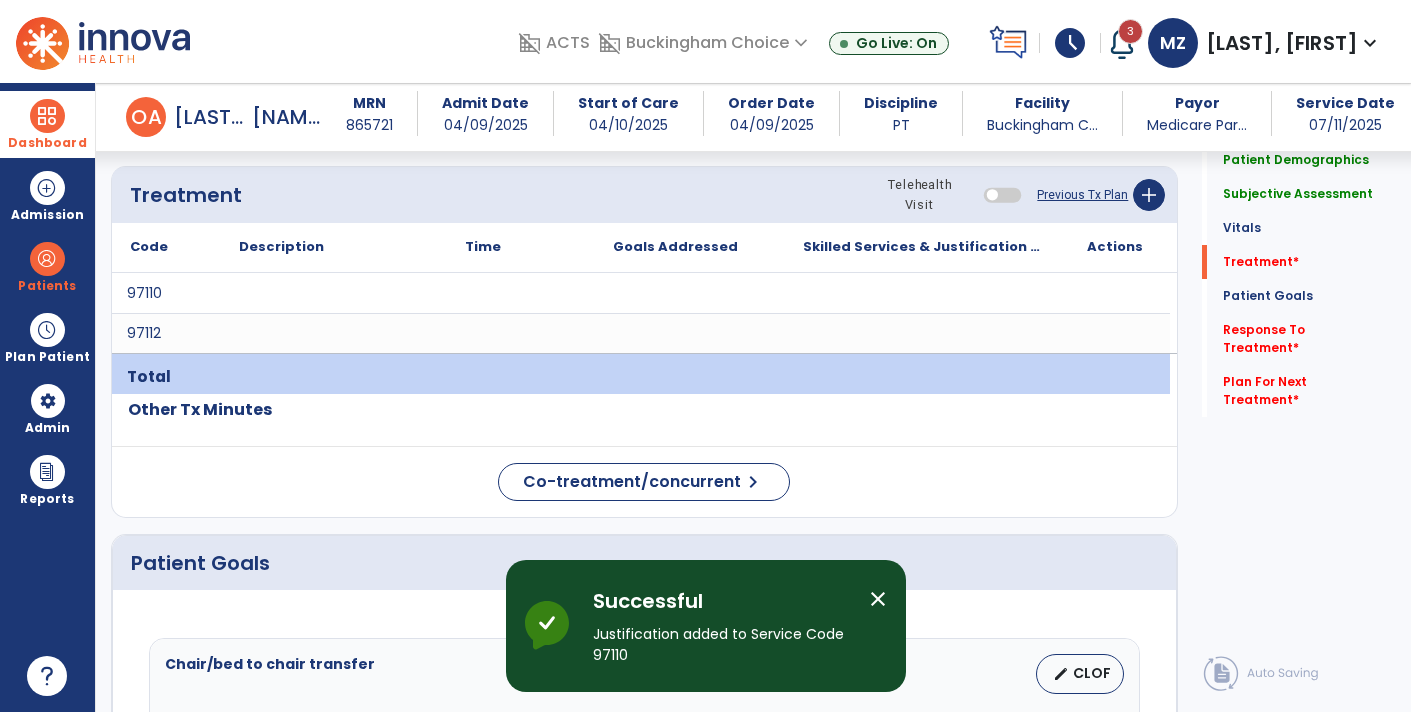 click on "Patient Goals" 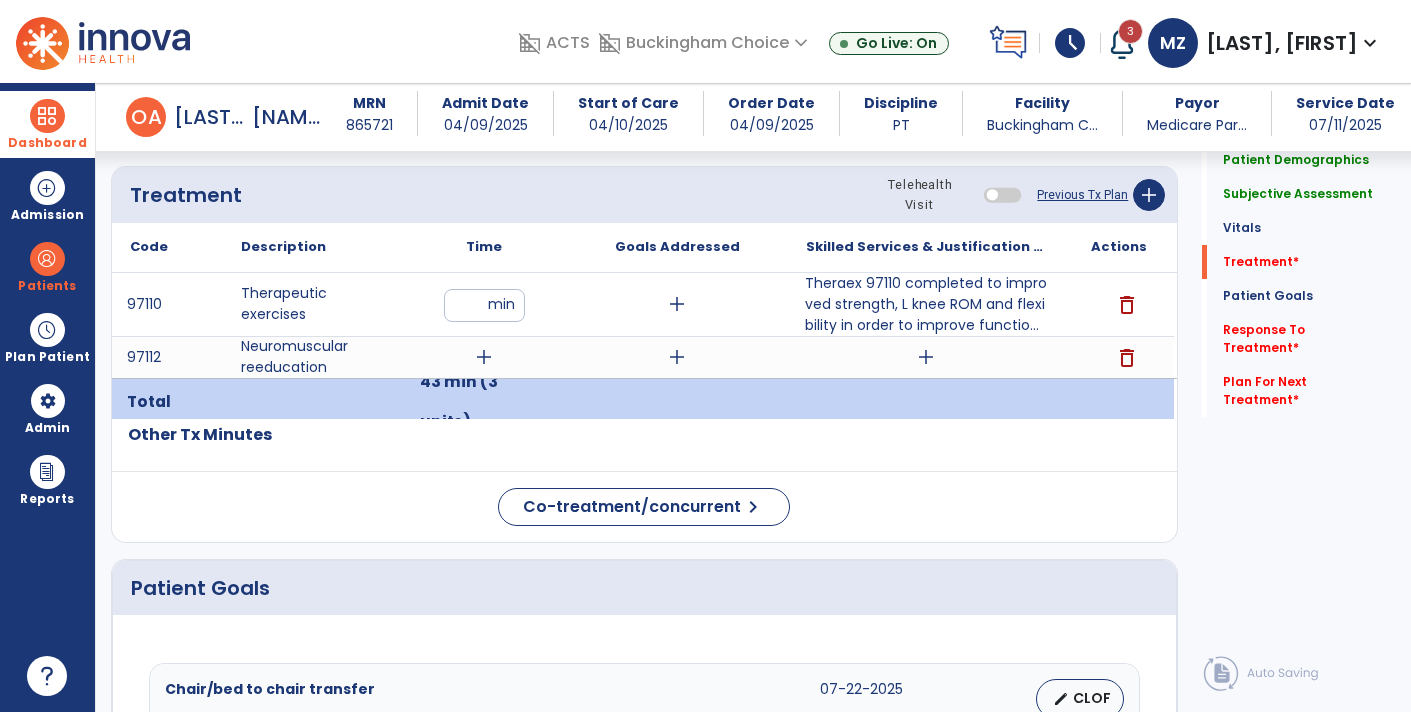 click on "add" at bounding box center (926, 357) 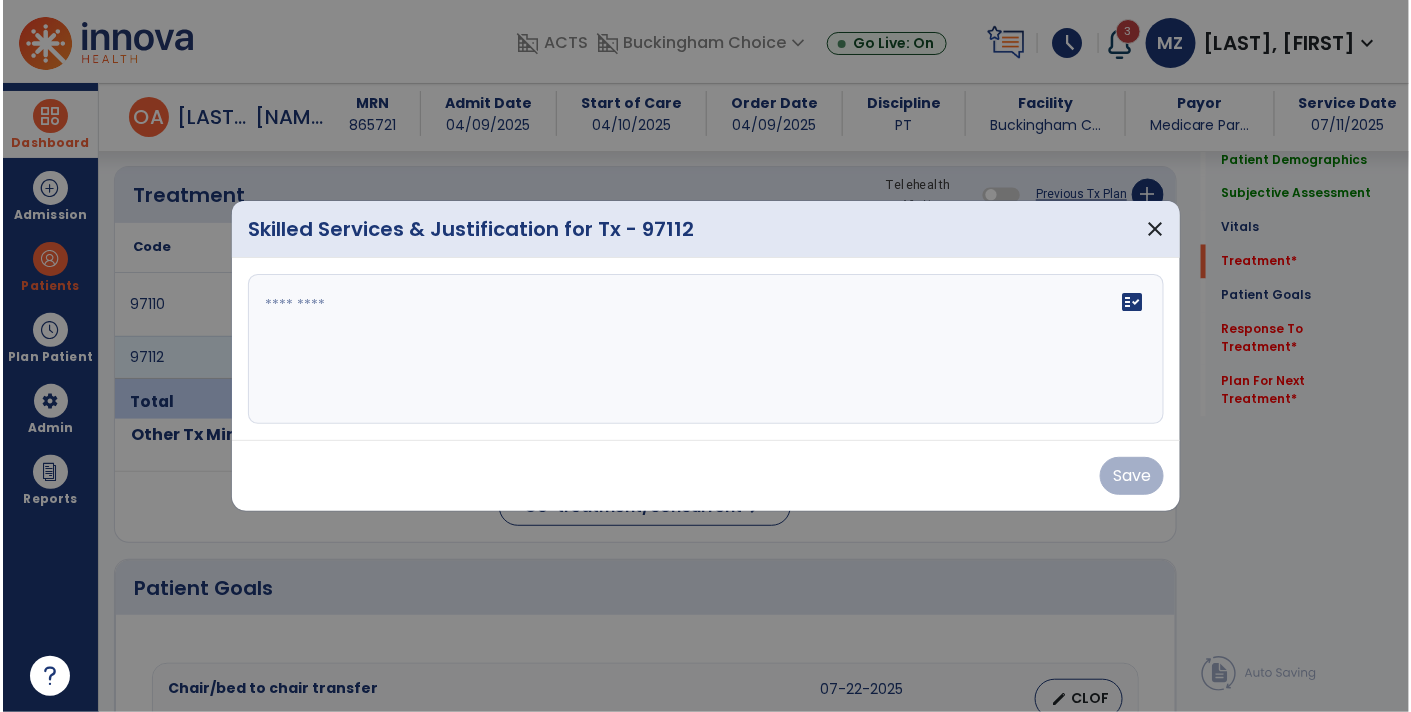 scroll, scrollTop: 1083, scrollLeft: 0, axis: vertical 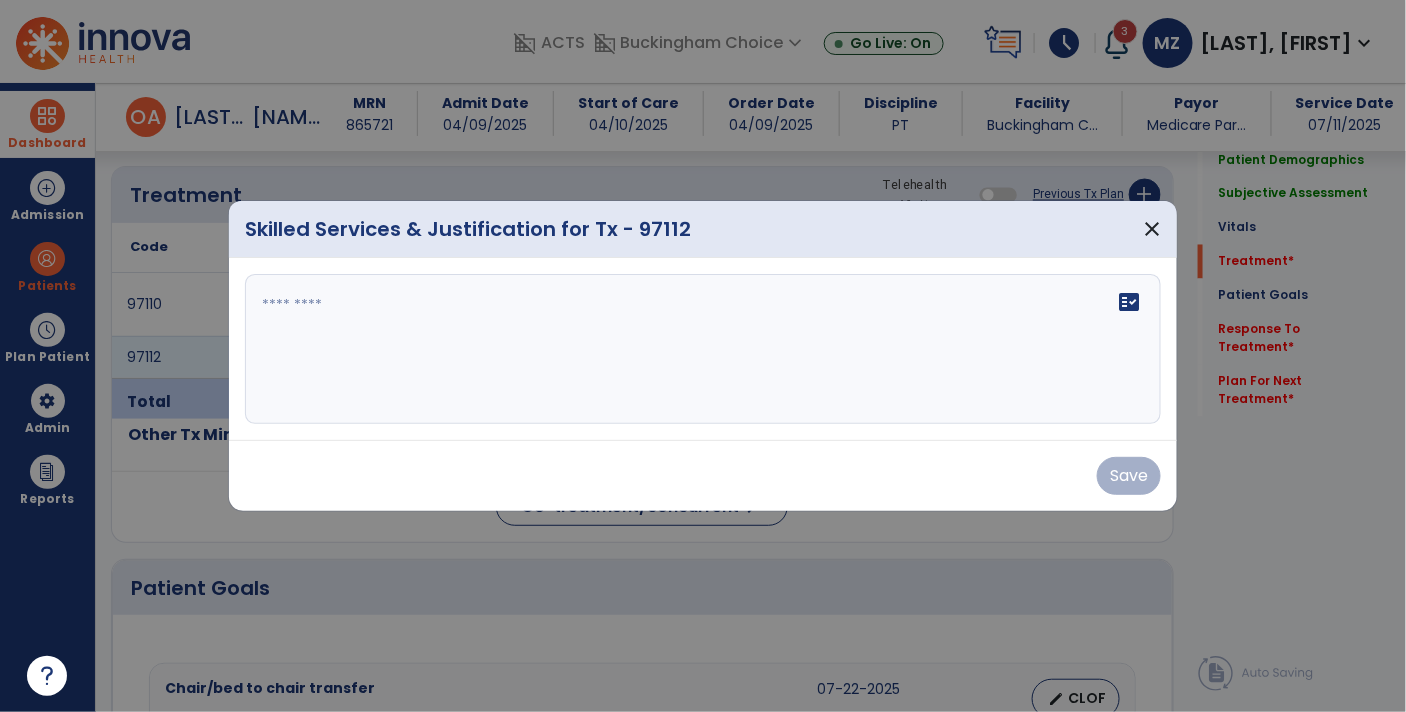 click on "fact_check" at bounding box center (1129, 302) 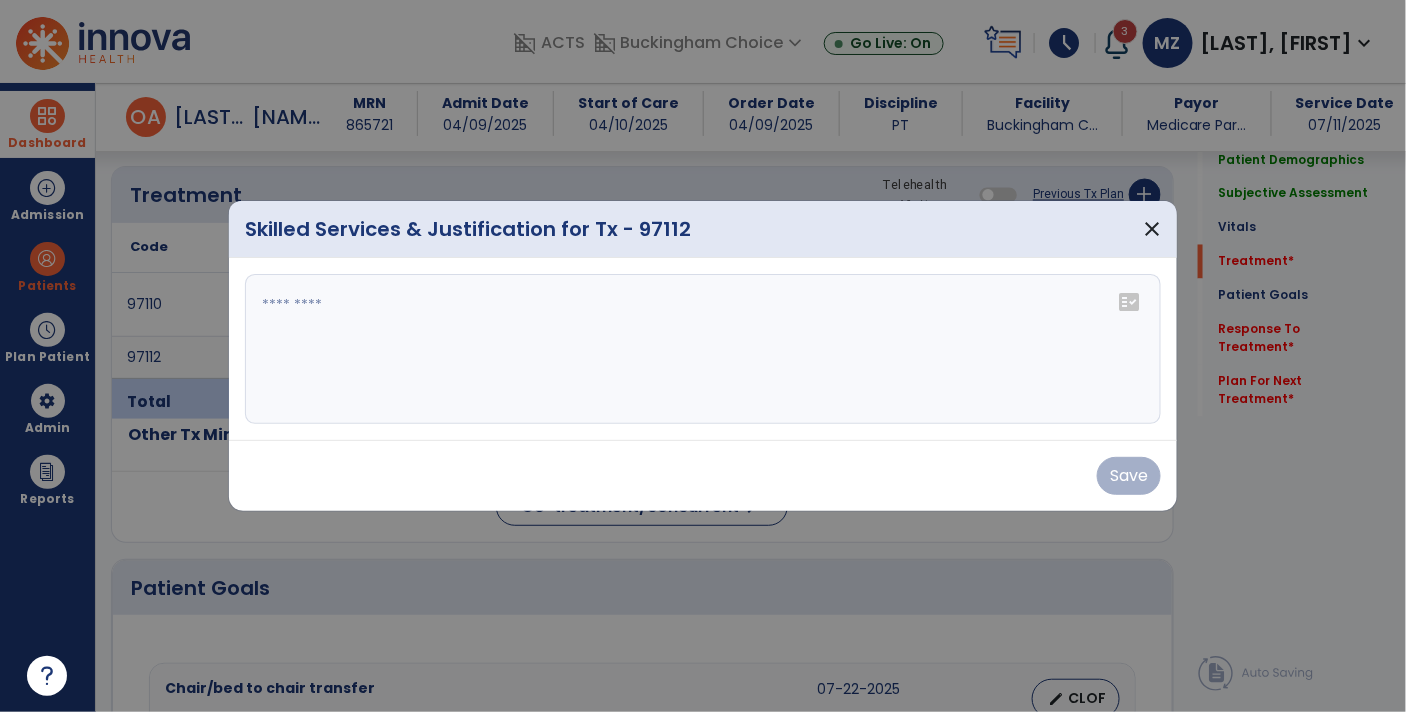 click on "fact_check" at bounding box center (1129, 302) 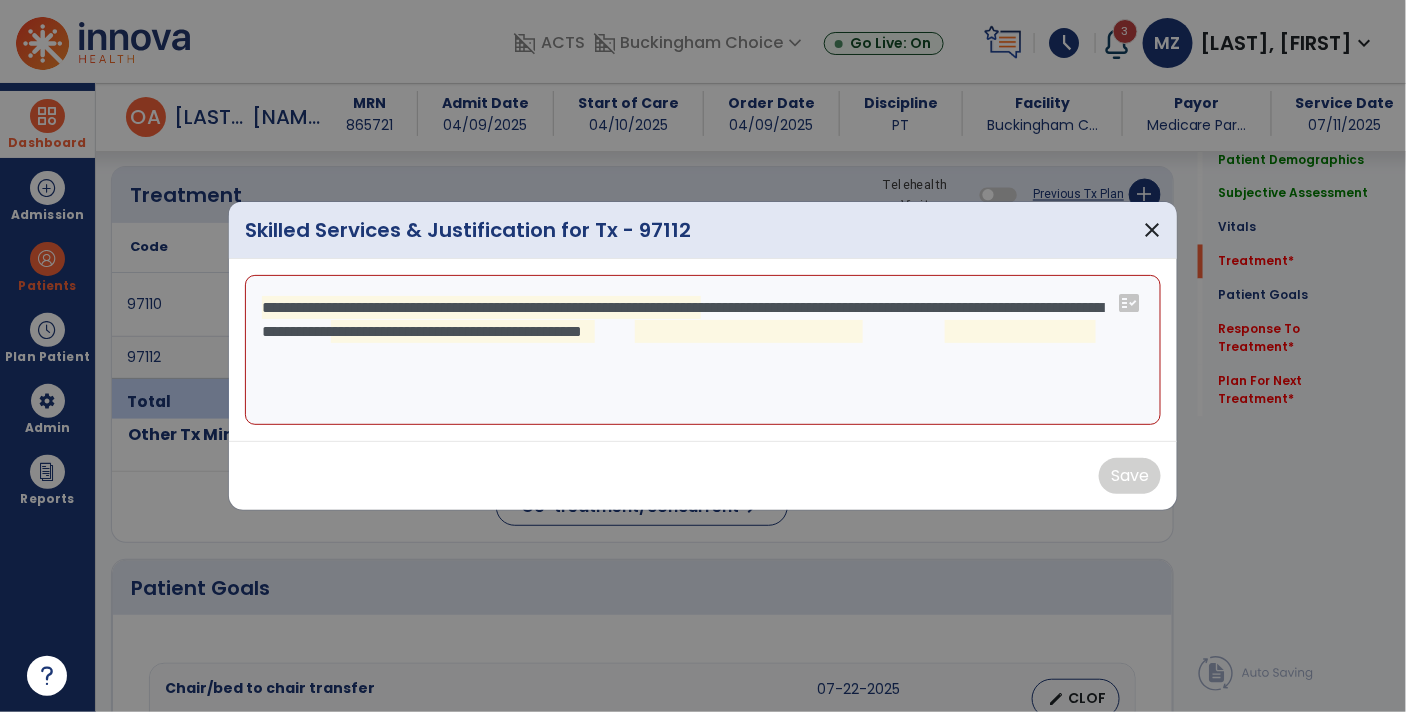 click on "**********" at bounding box center [703, 350] 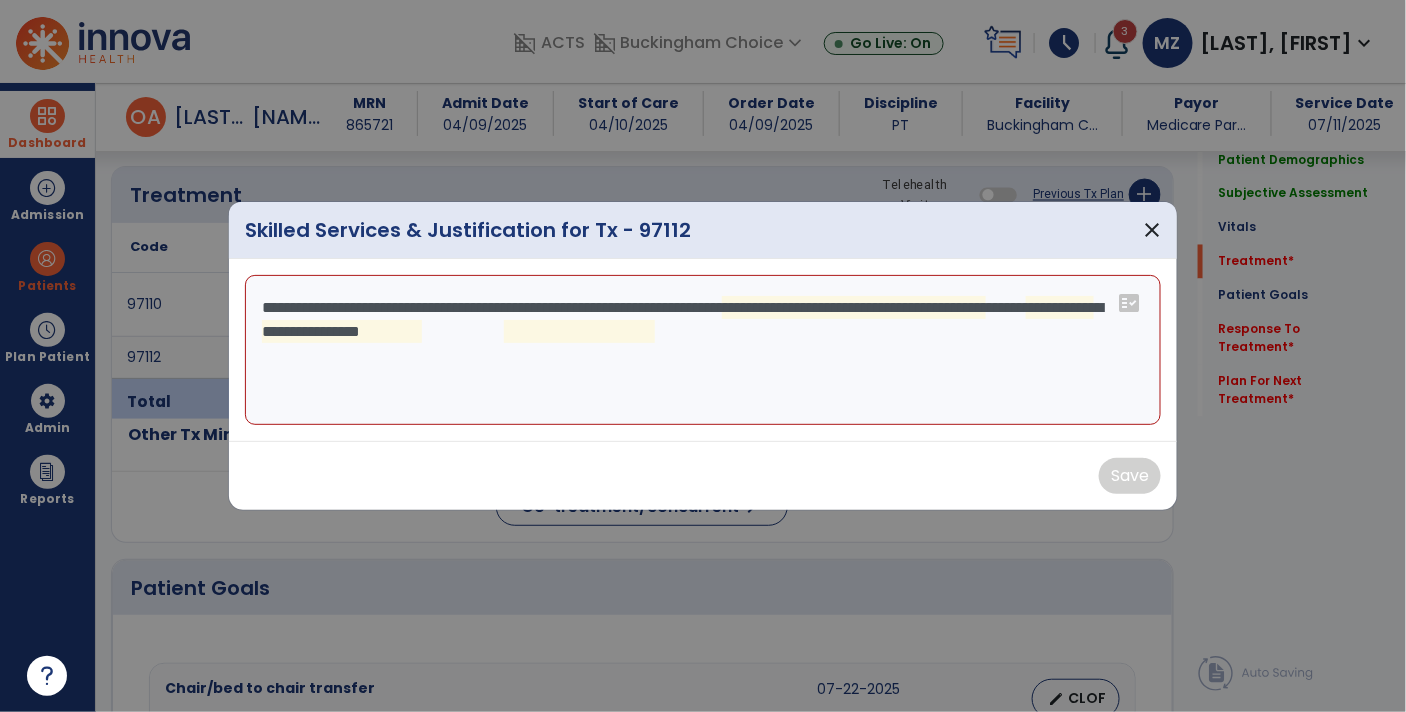 click on "**********" at bounding box center (703, 350) 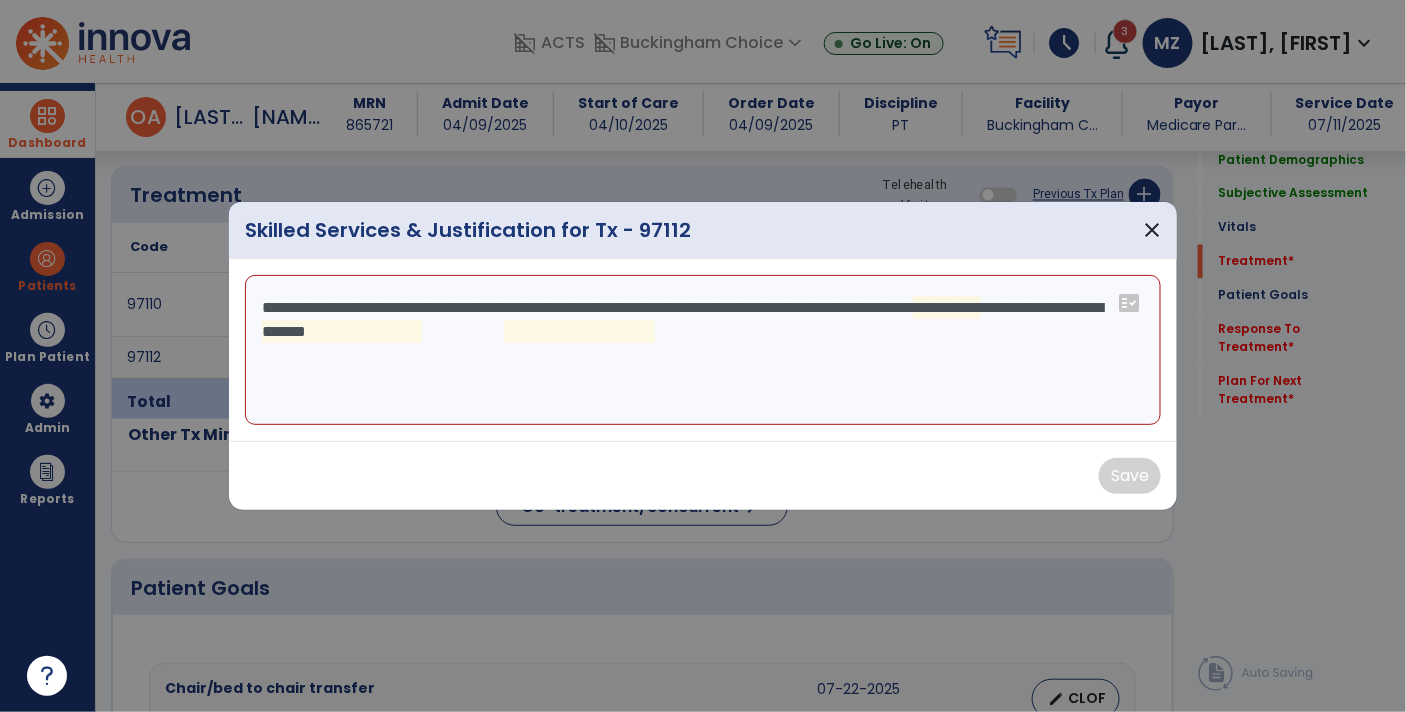 click on "**********" at bounding box center (703, 350) 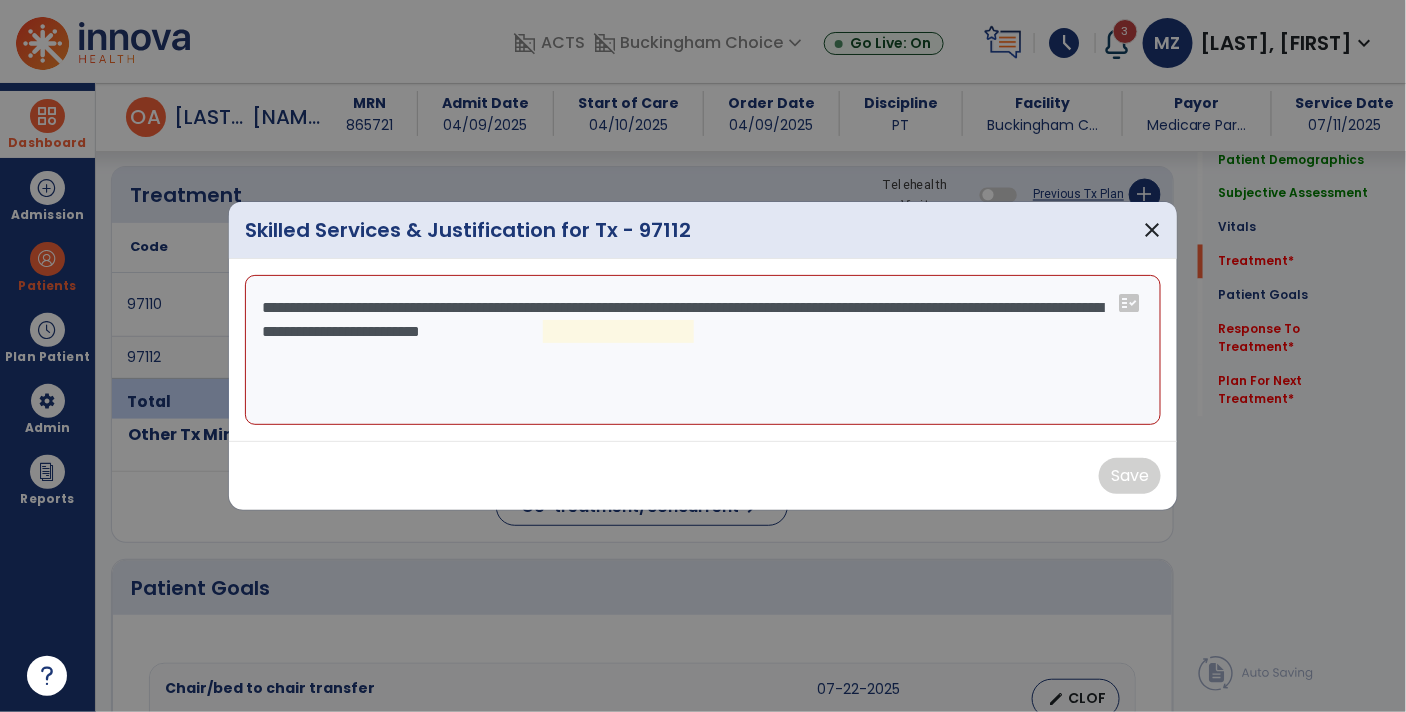 click on "**********" at bounding box center (703, 350) 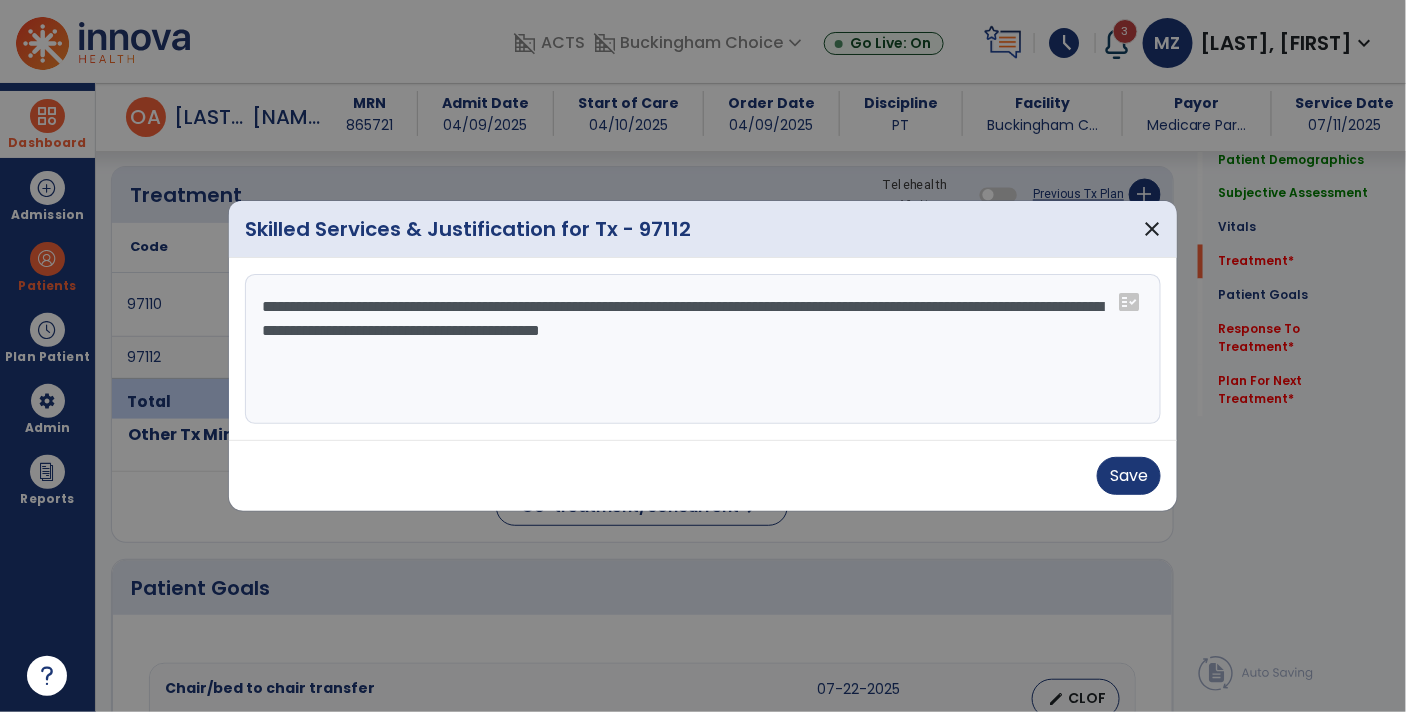 type on "**********" 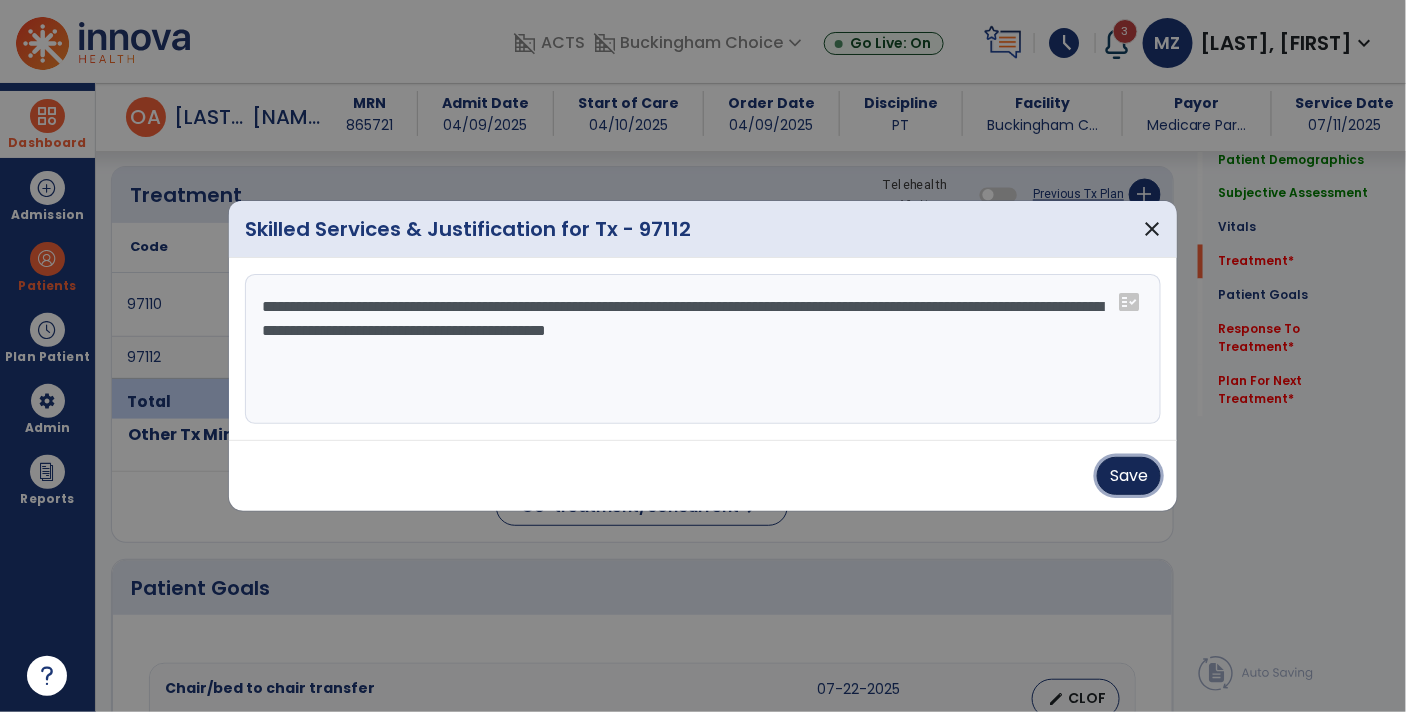 click on "Save" at bounding box center [1129, 476] 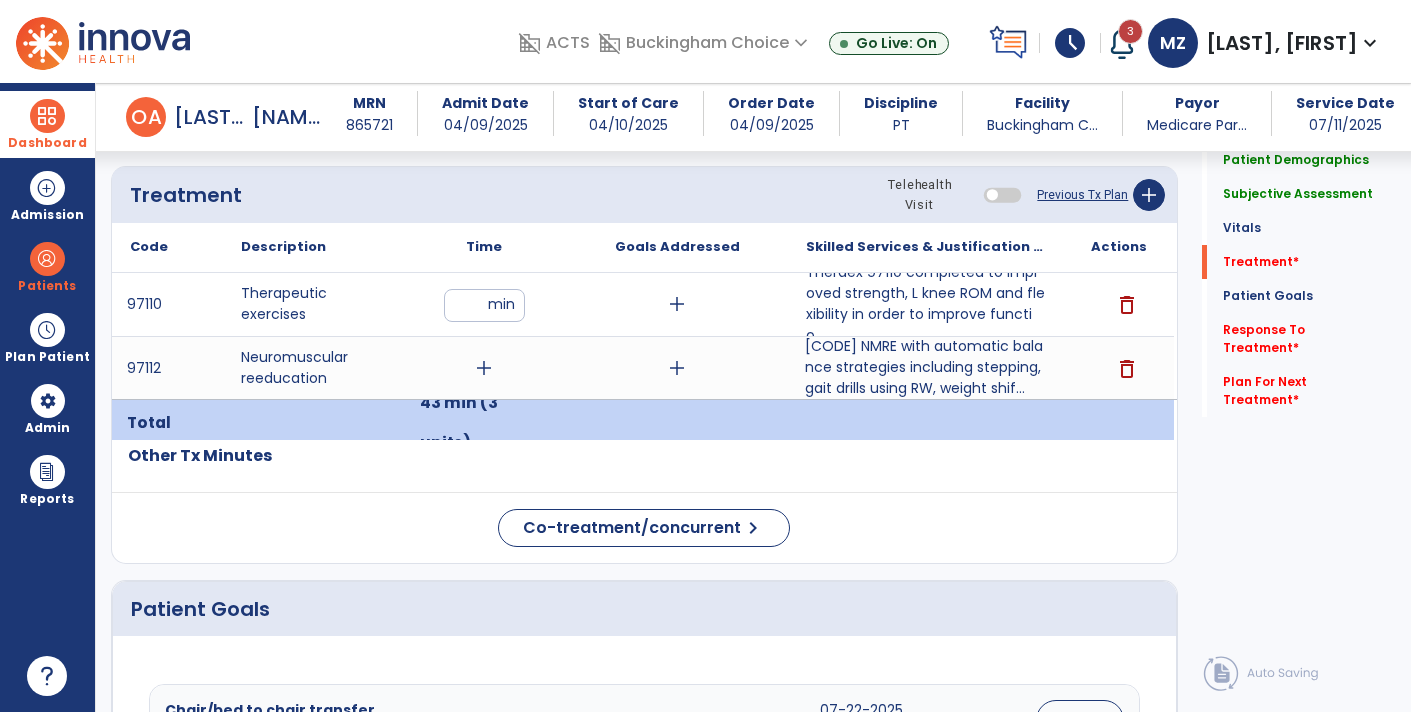 click on "add" at bounding box center [484, 368] 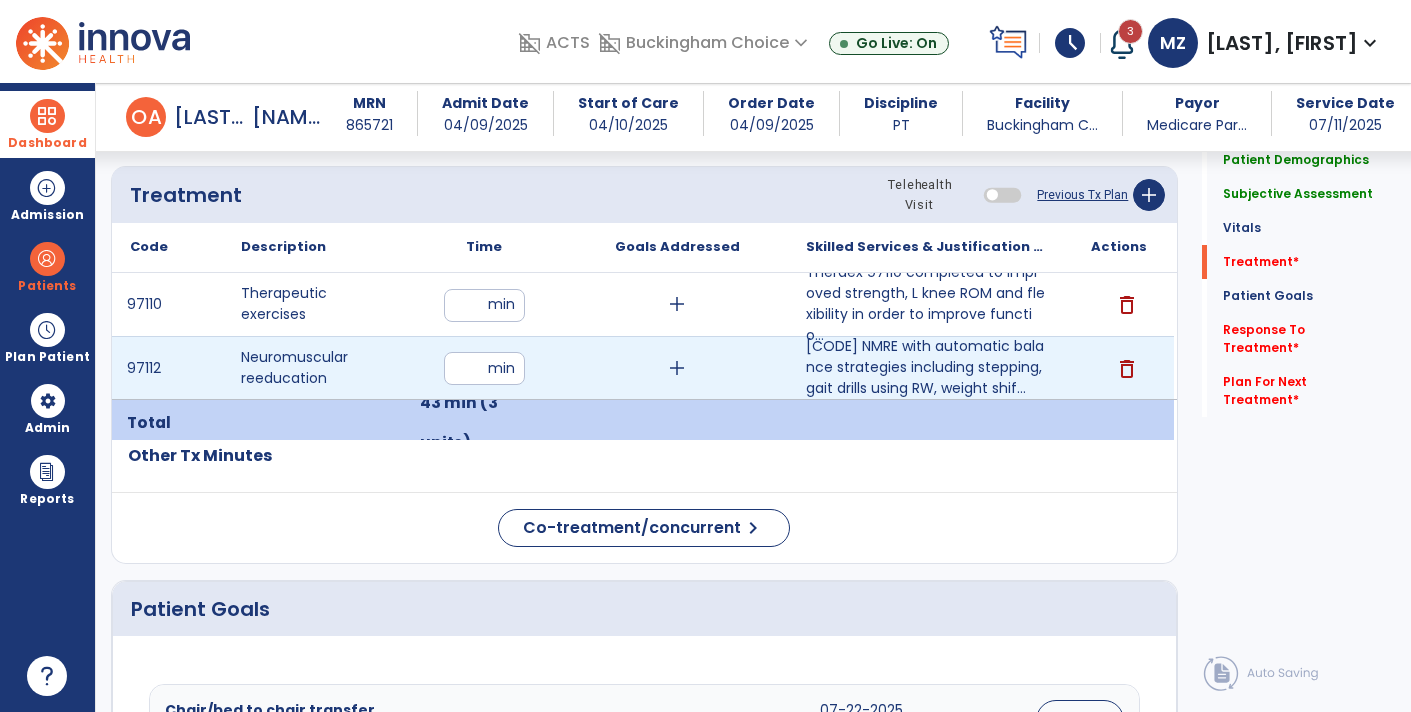 type on "**" 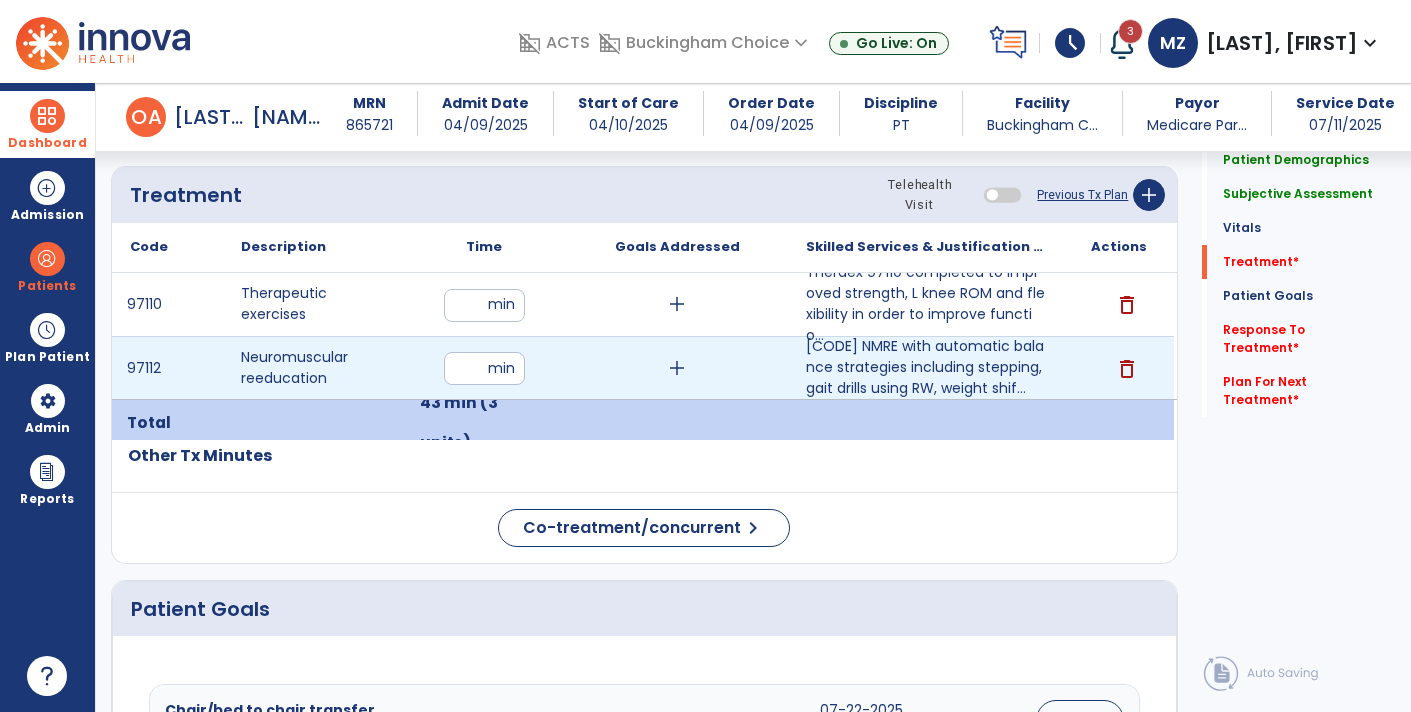 click on "Quick Links  Patient Demographics   Patient Demographics   Subjective Assessment   Subjective Assessment   Vitals   Vitals   Treatment   *  Treatment   *  Patient Goals   Patient Goals   Response To Treatment   *  Response To Treatment   *  Plan For Next Treatment   *  Plan For Next Treatment   *" 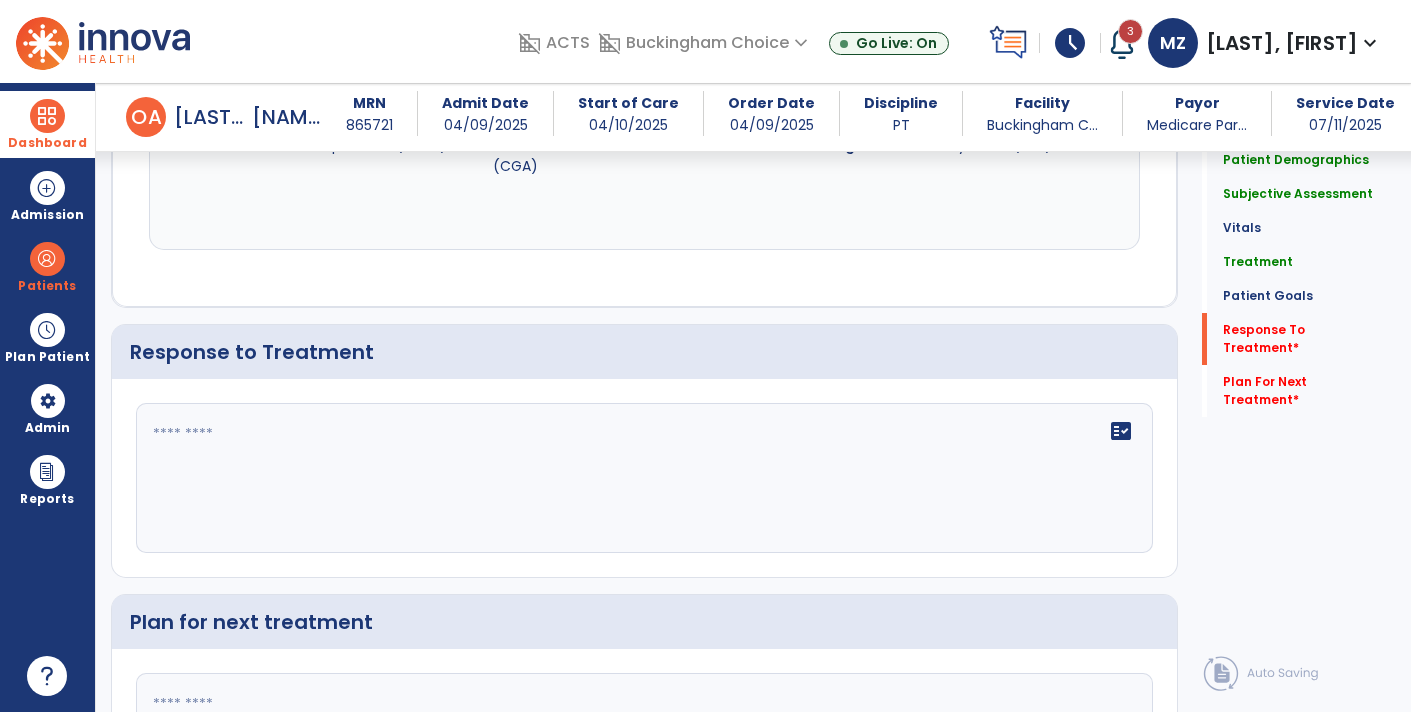 scroll, scrollTop: 2669, scrollLeft: 0, axis: vertical 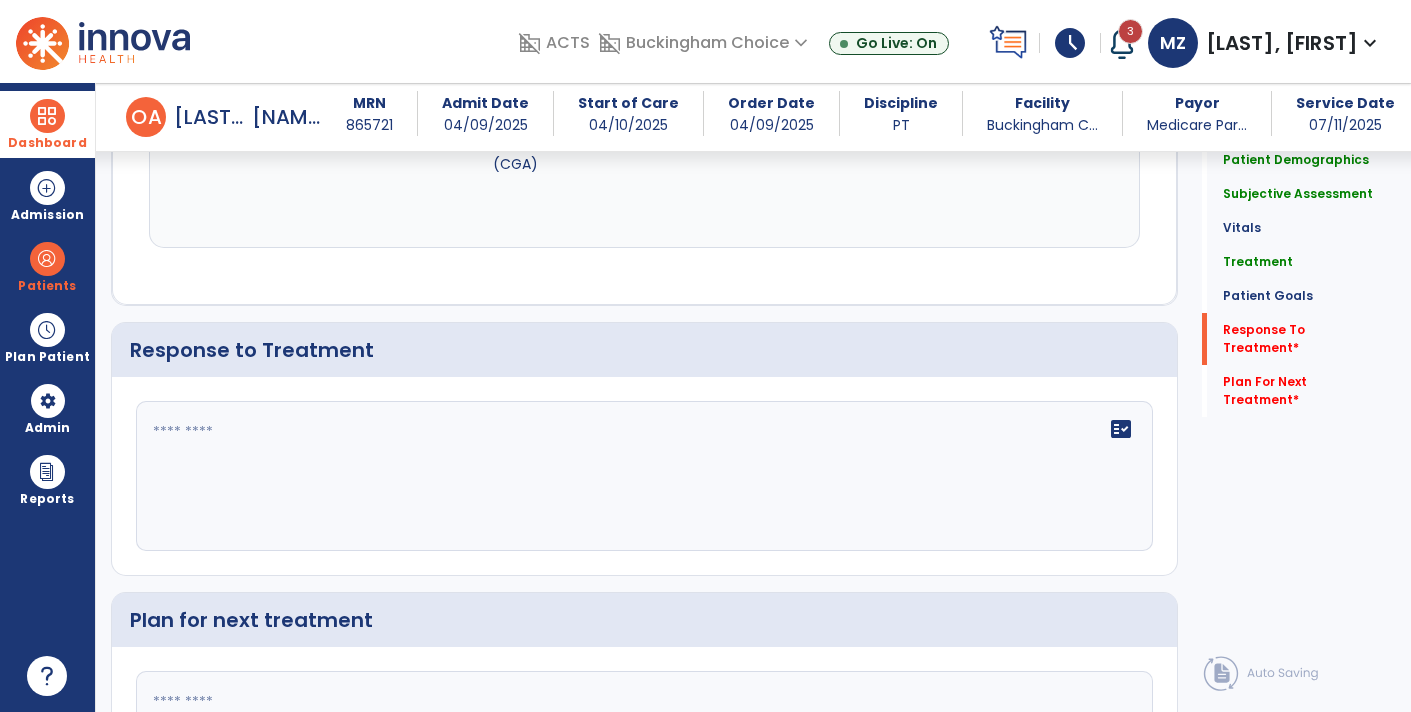 click on "fact_check" 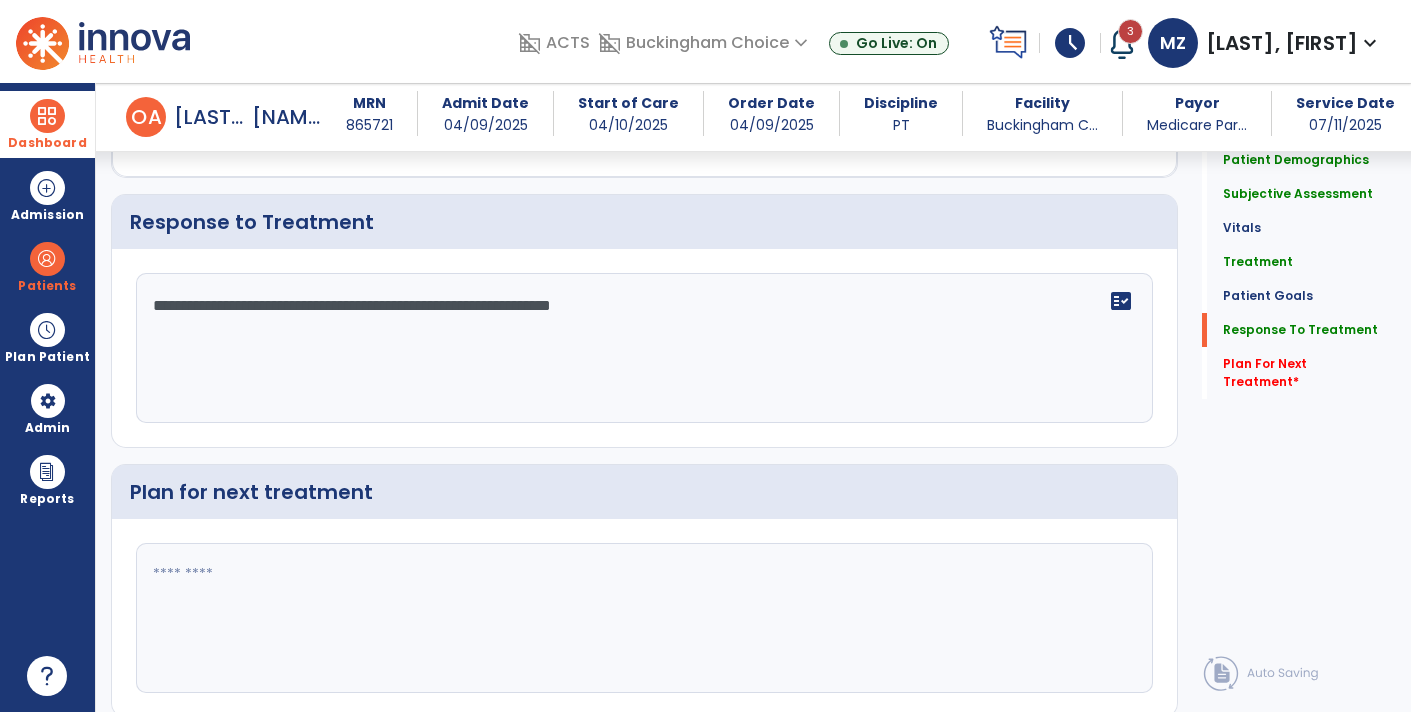 scroll, scrollTop: 2815, scrollLeft: 0, axis: vertical 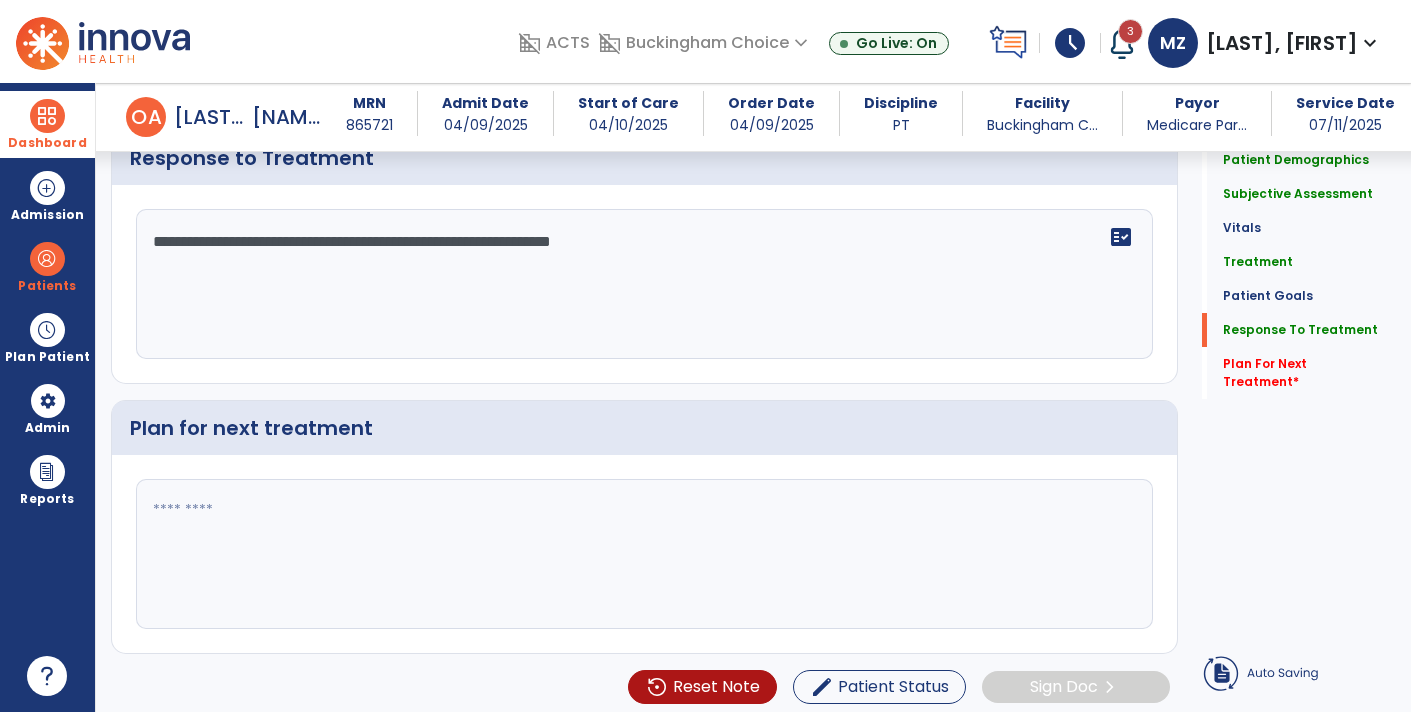 type on "**********" 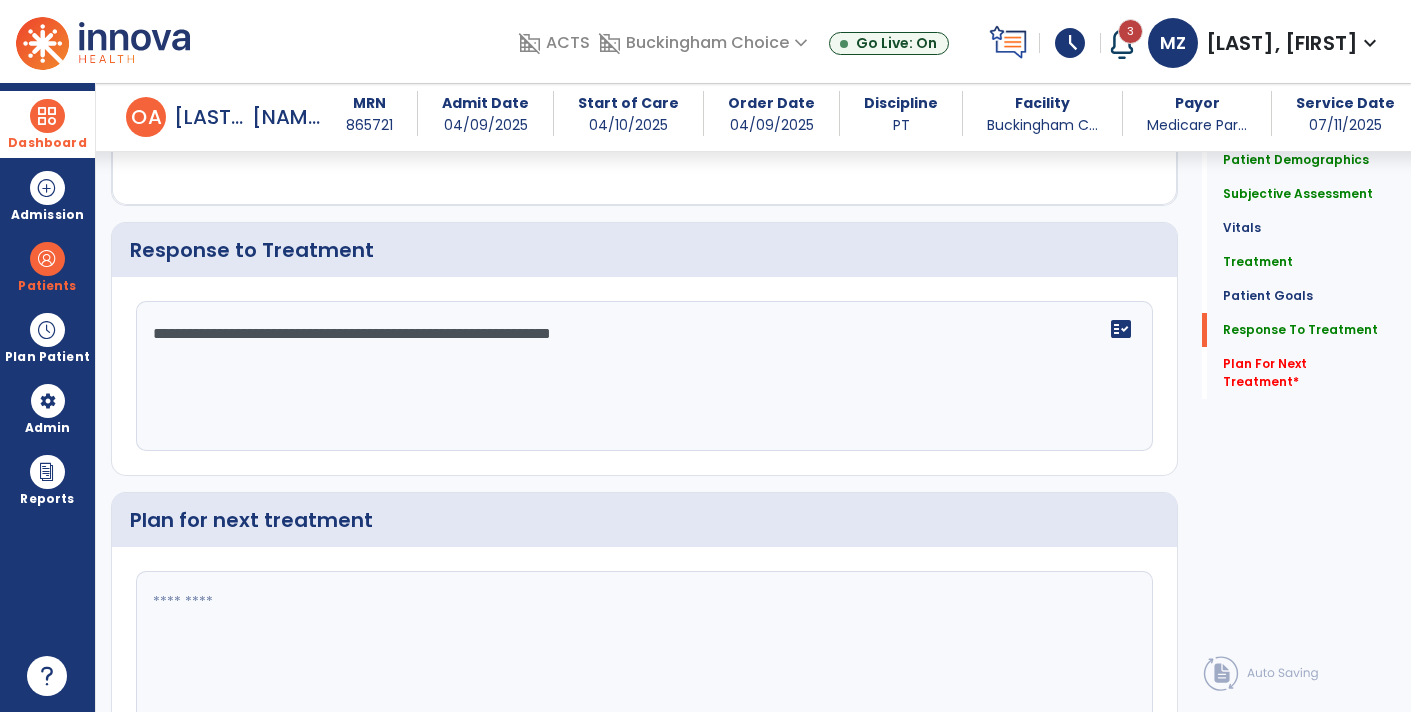 scroll, scrollTop: 2815, scrollLeft: 0, axis: vertical 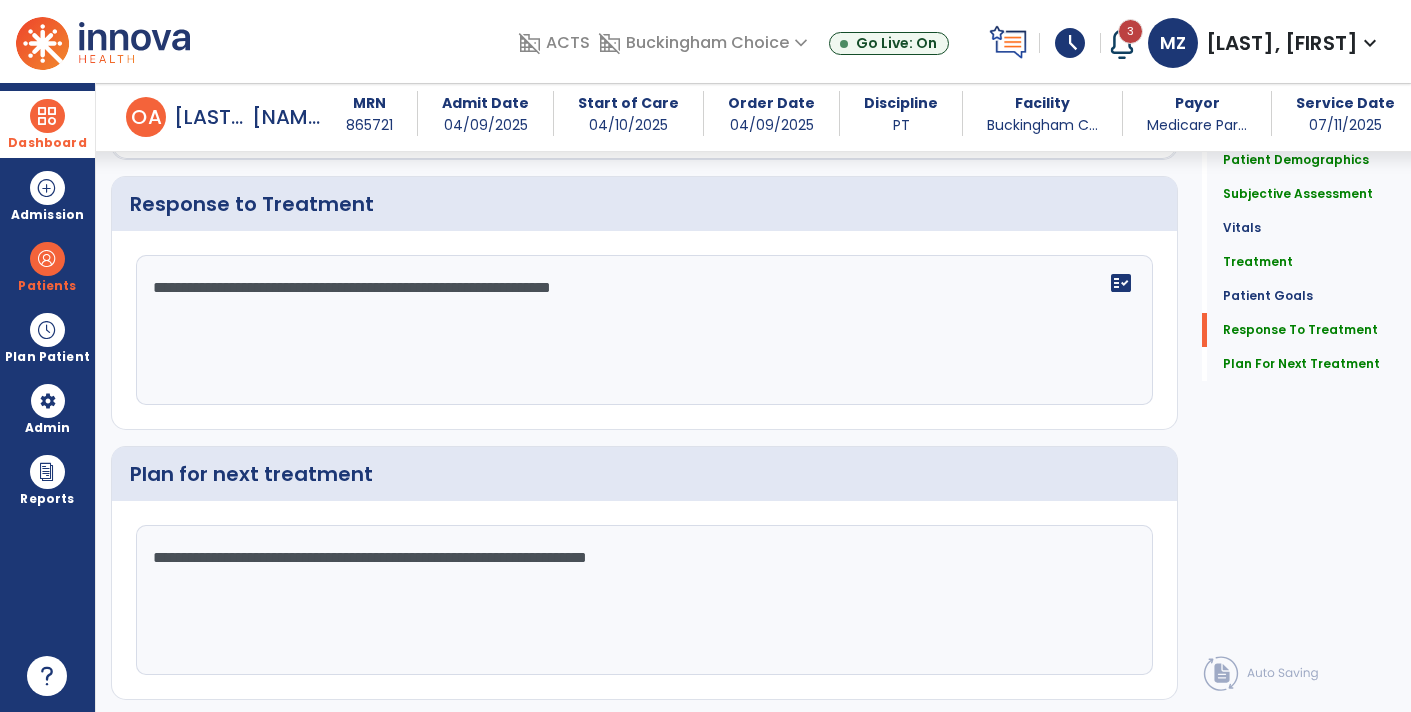 type on "**********" 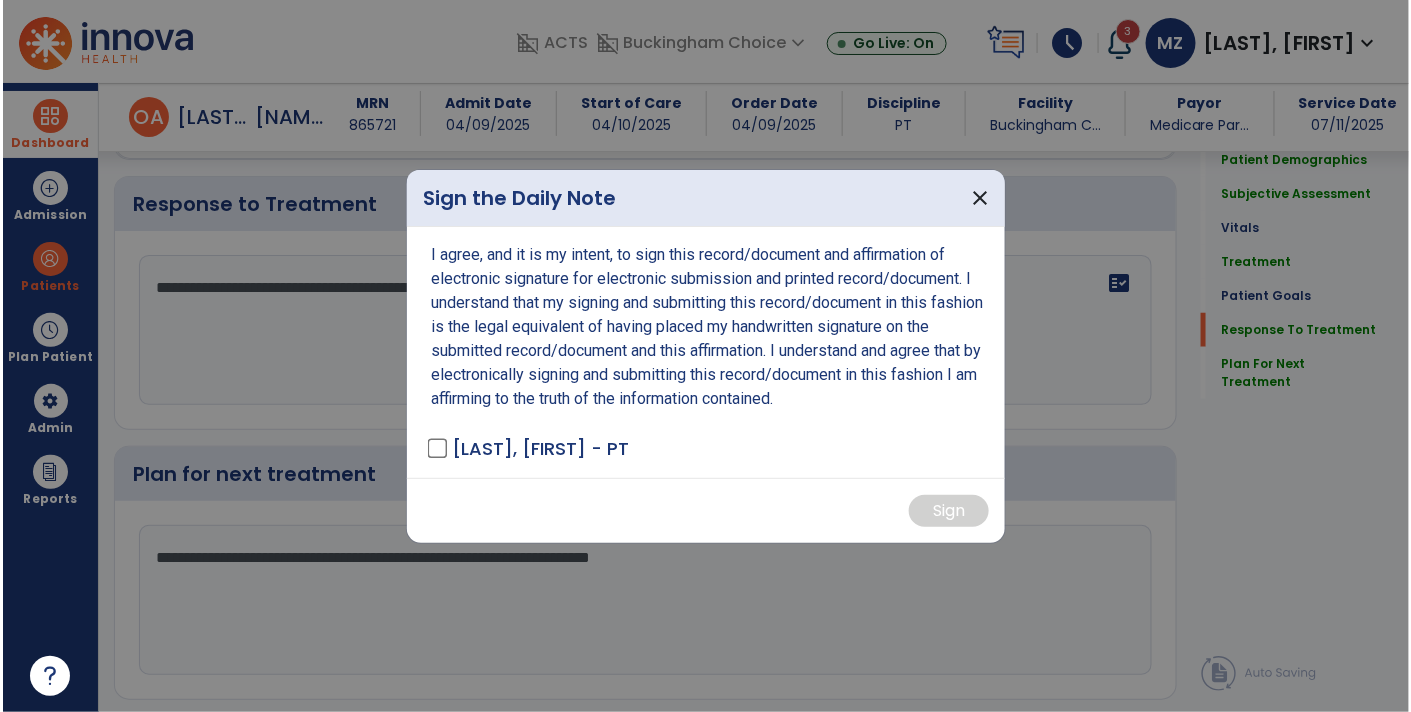 scroll, scrollTop: 2815, scrollLeft: 0, axis: vertical 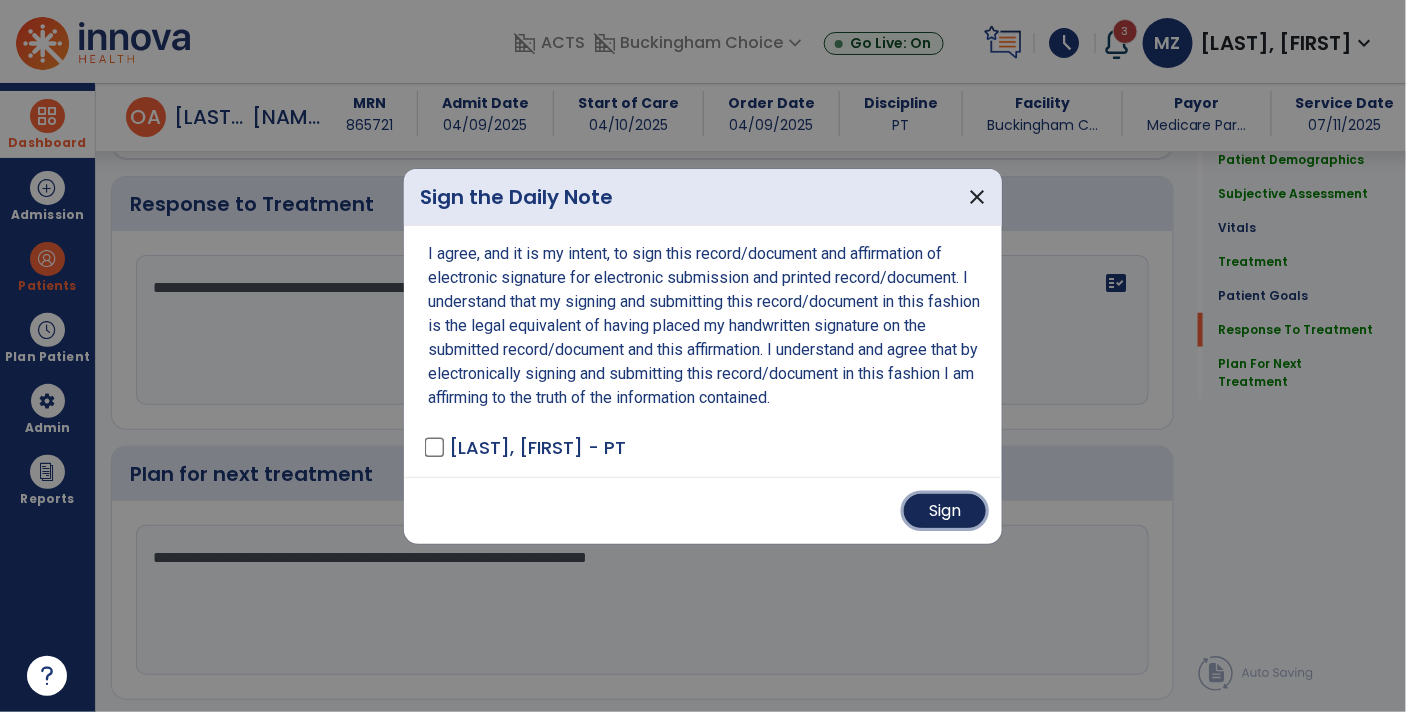 click on "Sign" at bounding box center [945, 511] 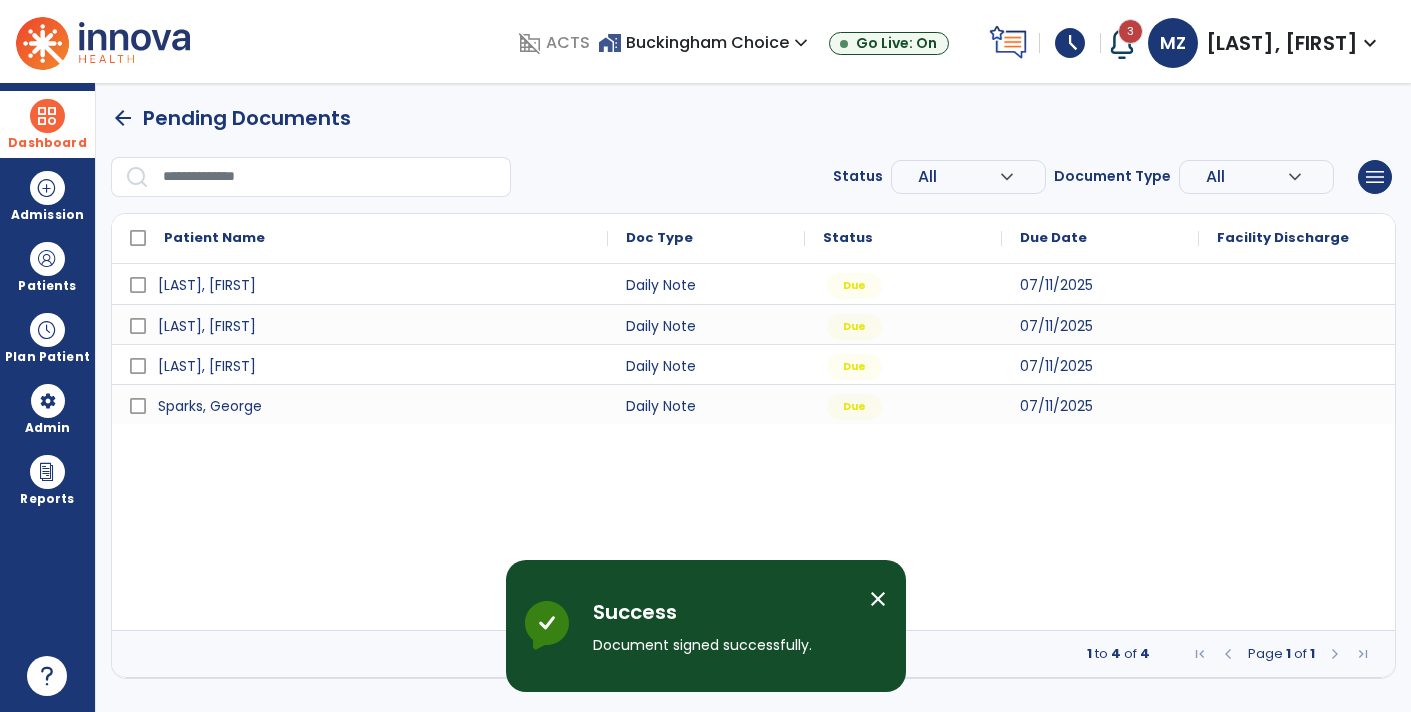 scroll, scrollTop: 0, scrollLeft: 0, axis: both 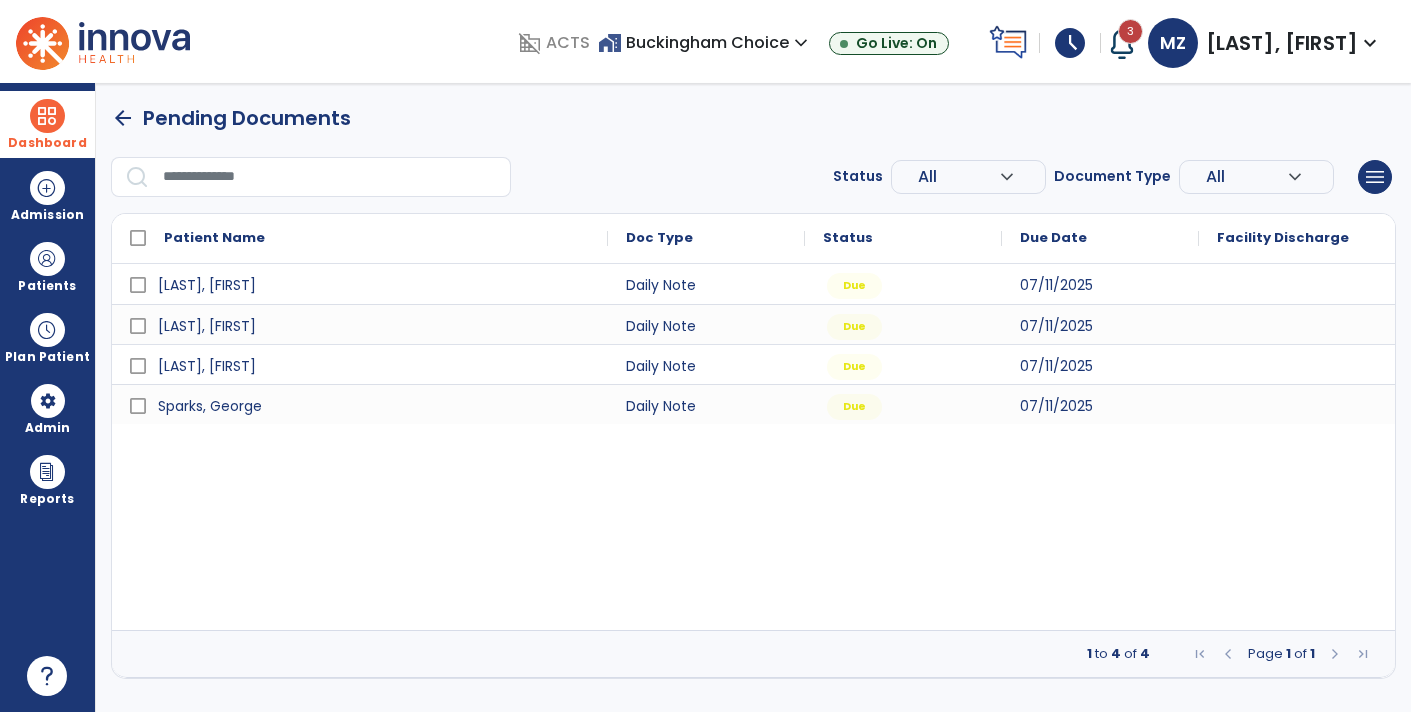 click on "[FIRST] [LAST] Daily Note Due 07/11/2025
[FIRST] [LAST] Daily Note Due 07/11/2025
[FIRST] [LAST] Daily Note Due 07/11/2025
[FIRST] [LAST] Daily Note Due 07/11/2025" at bounding box center [753, 447] 